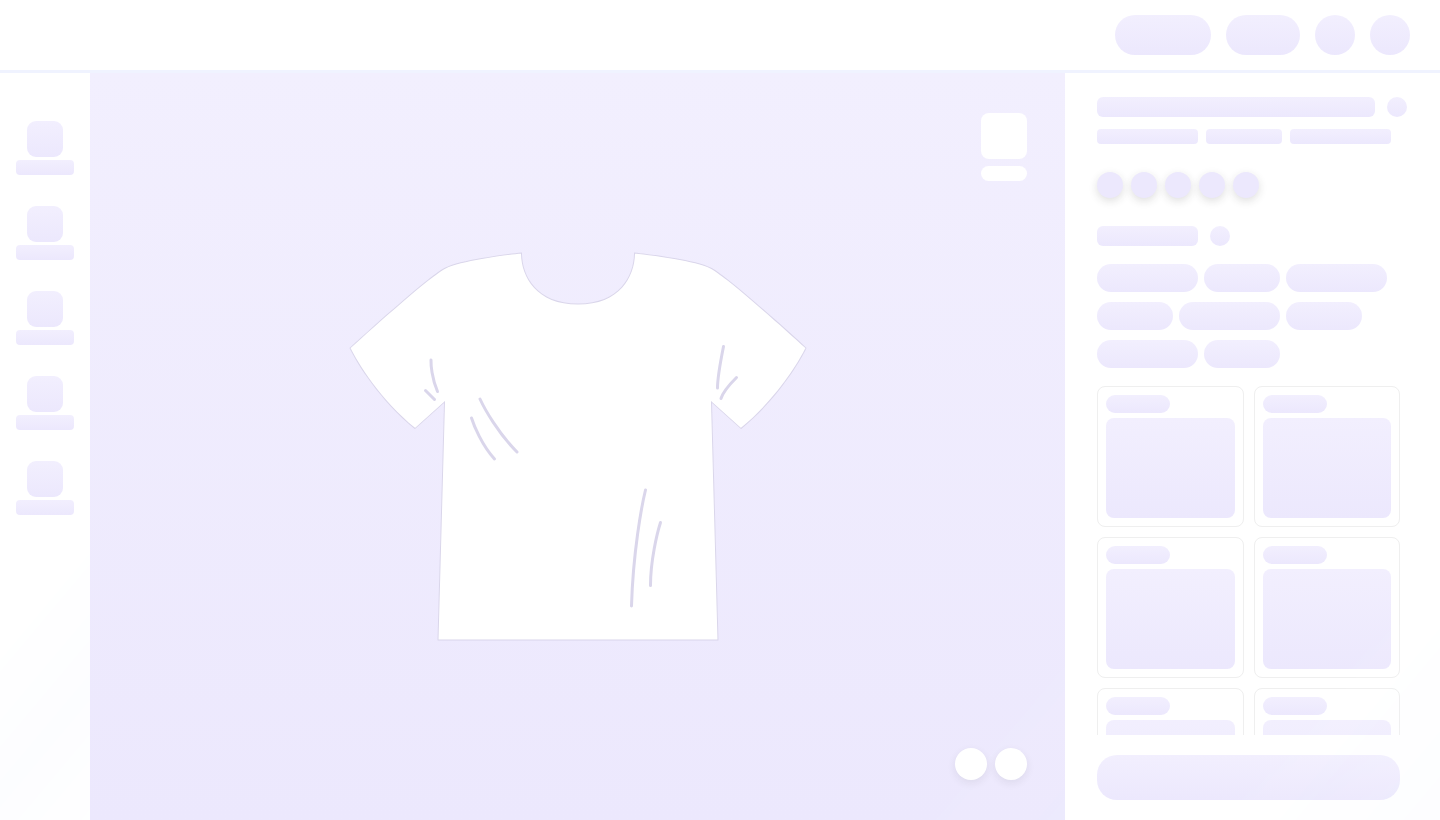 scroll, scrollTop: 0, scrollLeft: 0, axis: both 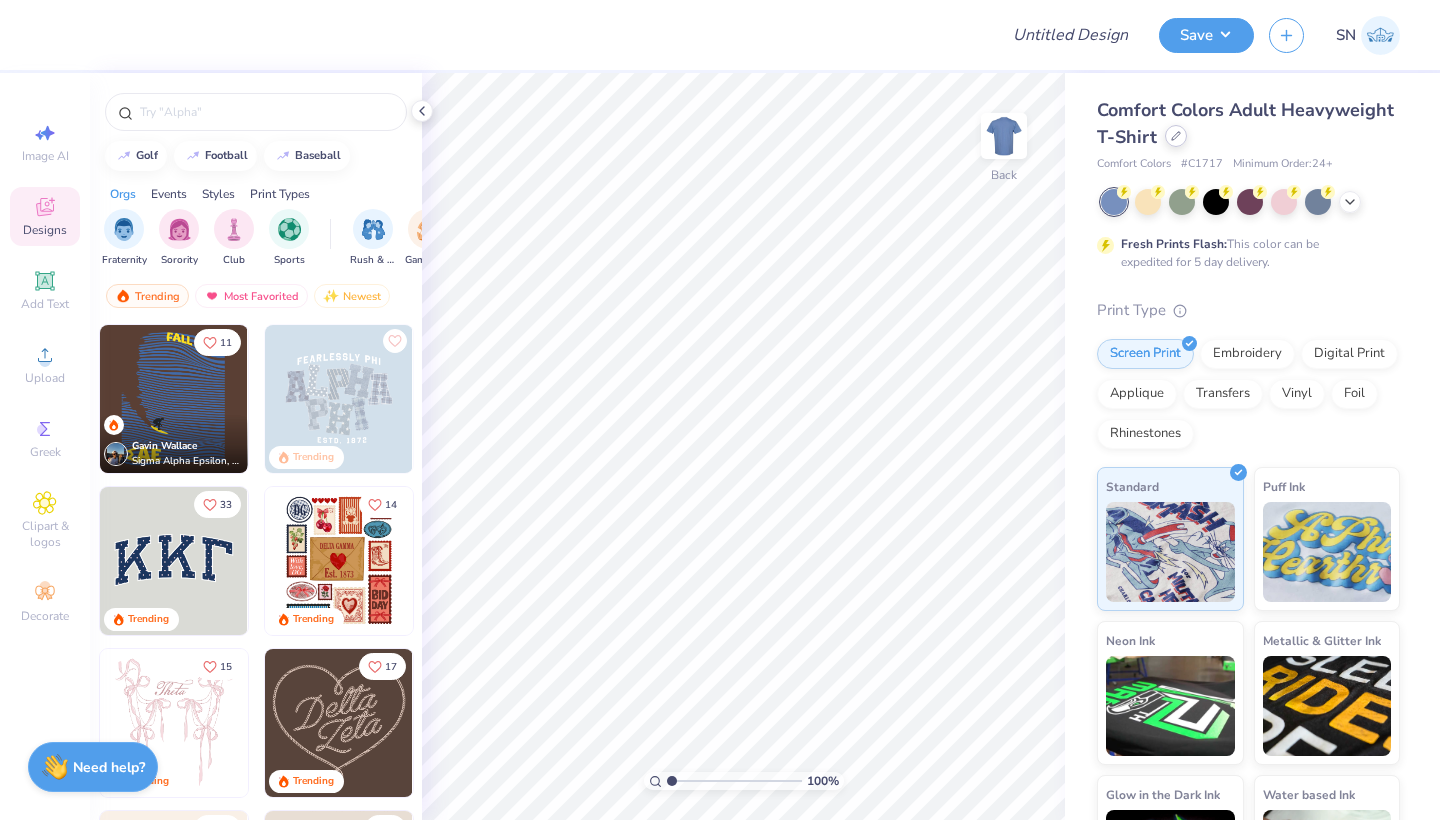 click 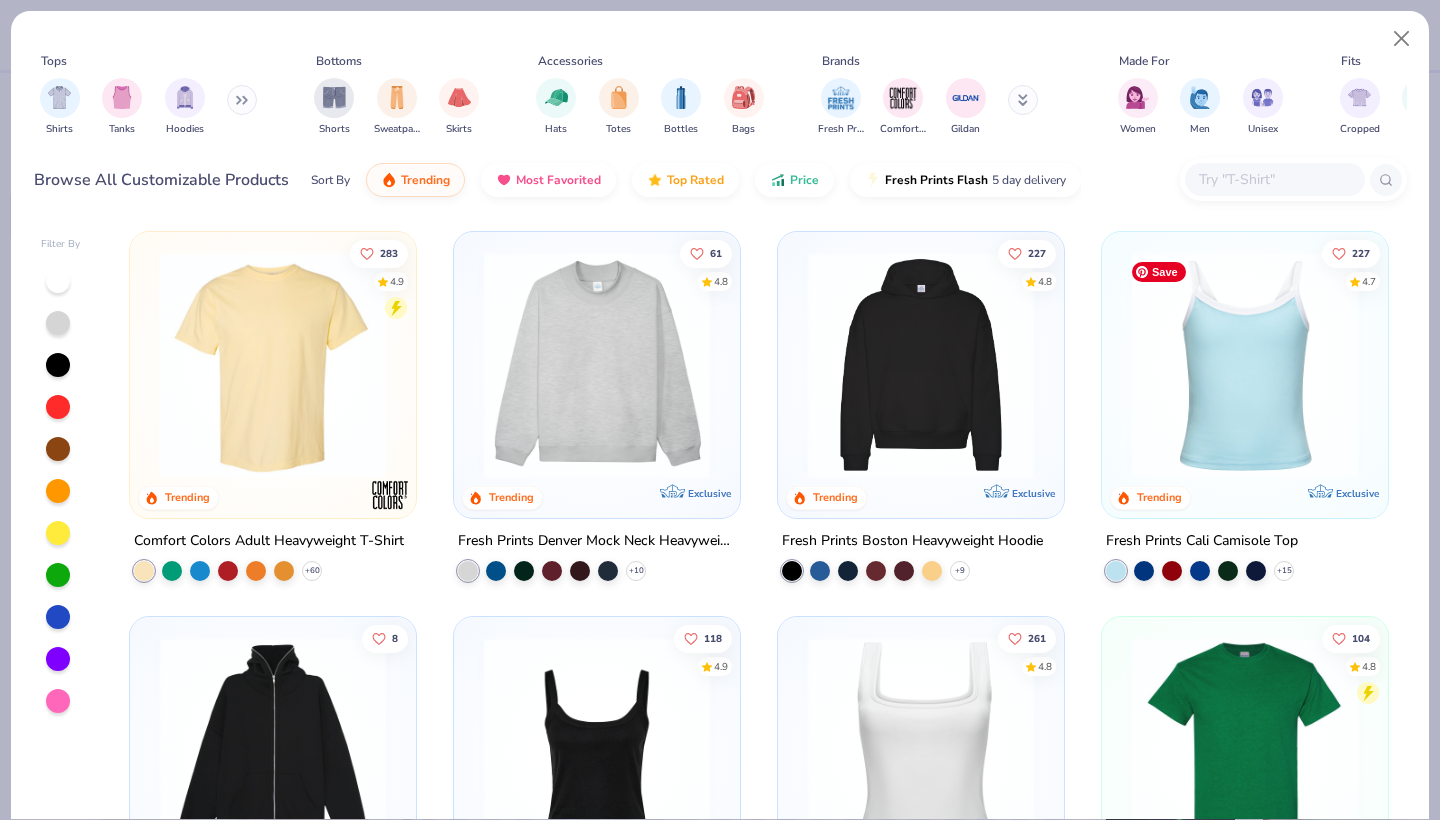 click at bounding box center [1245, 365] 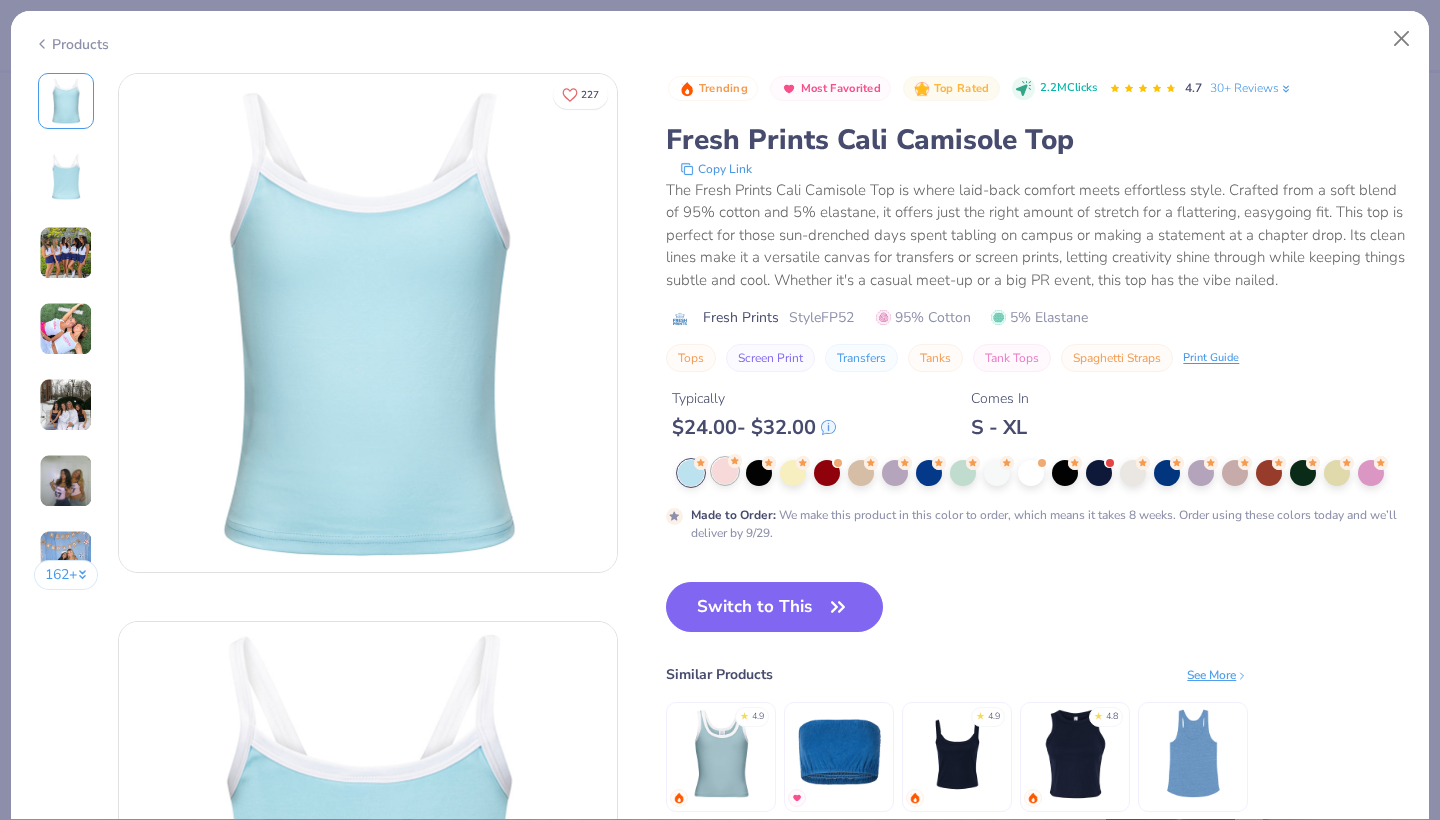 click at bounding box center (725, 471) 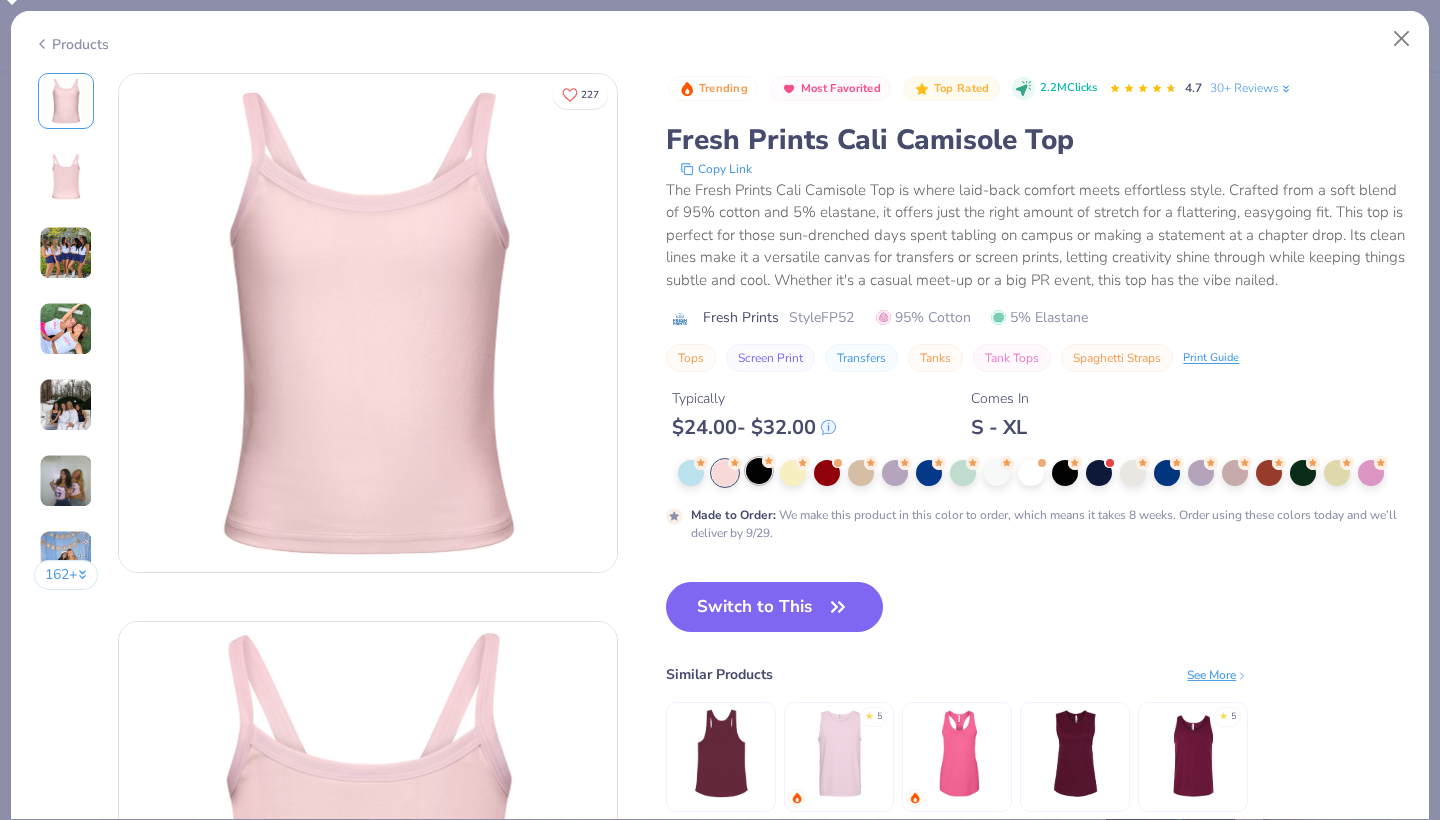click at bounding box center (759, 471) 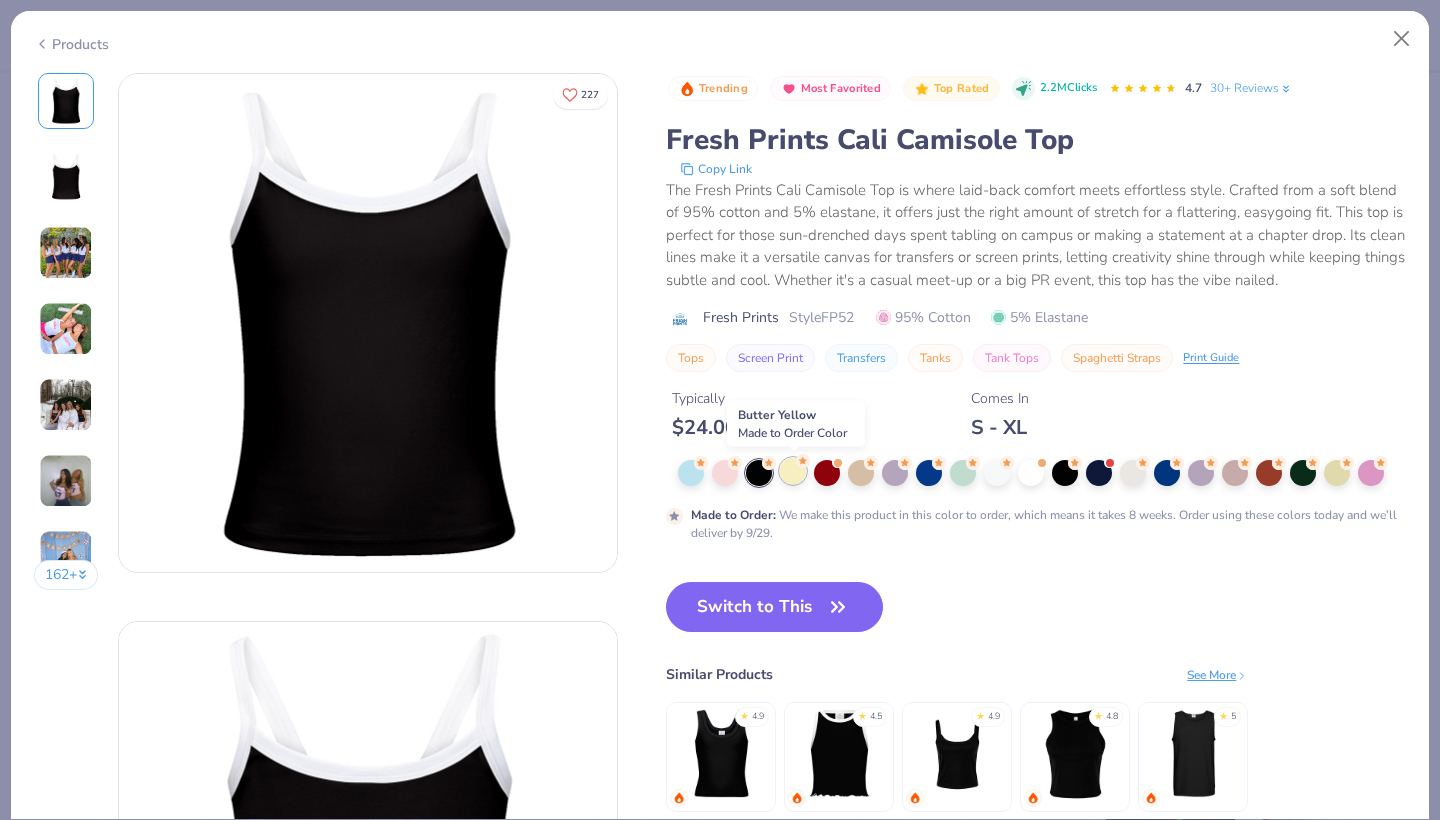 click at bounding box center [793, 471] 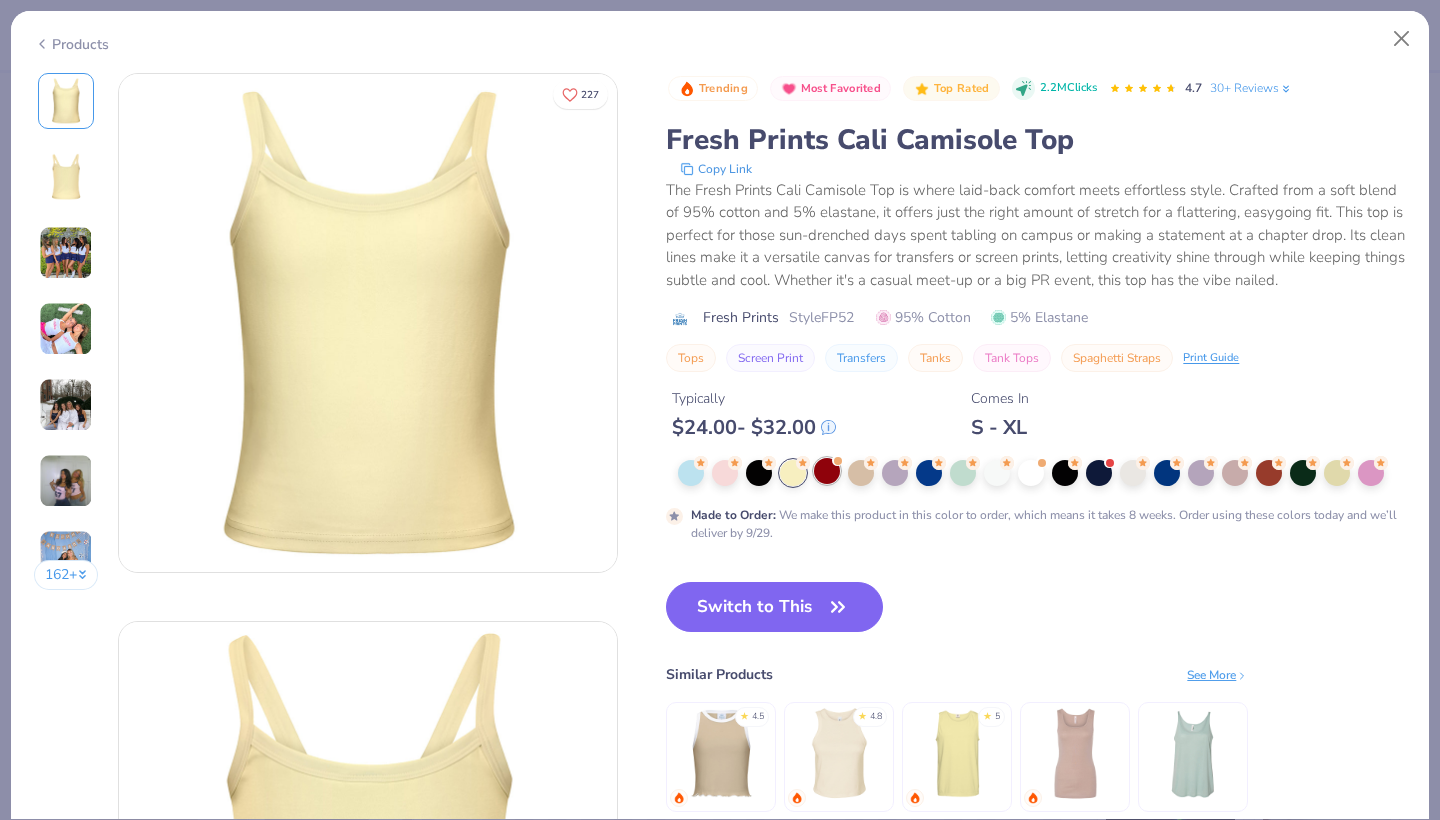 click at bounding box center (827, 471) 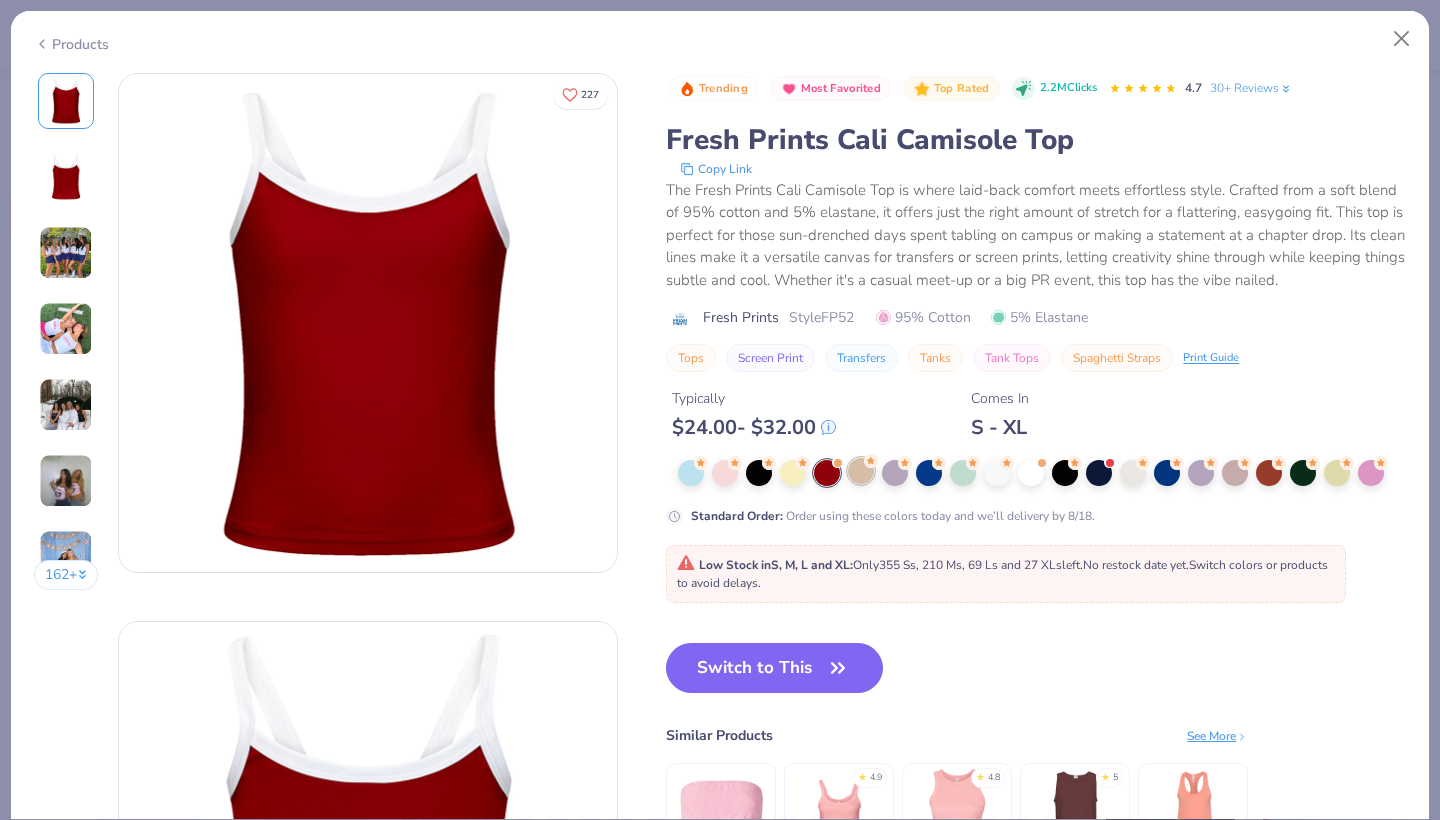 click at bounding box center (861, 471) 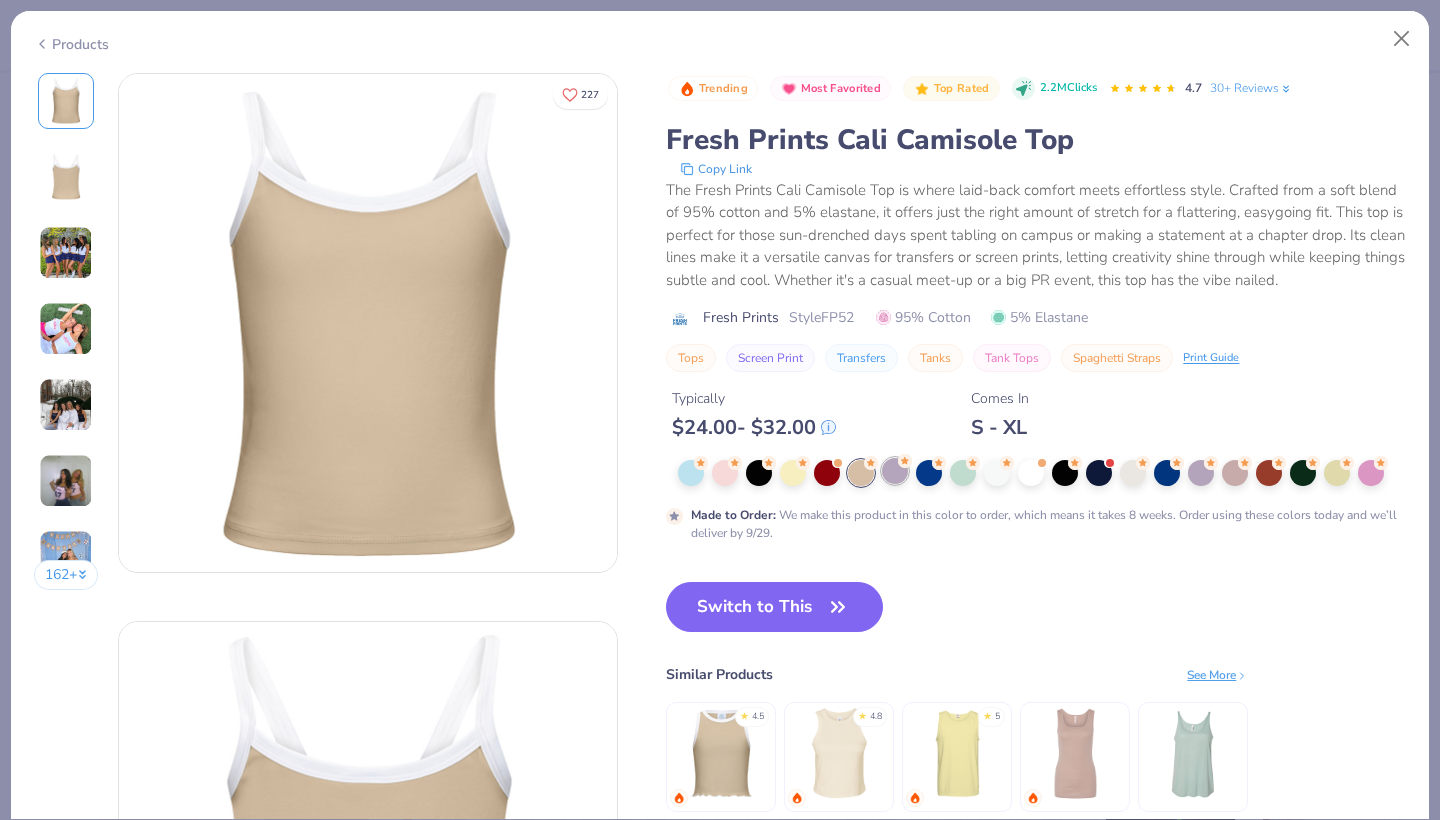 click at bounding box center (895, 471) 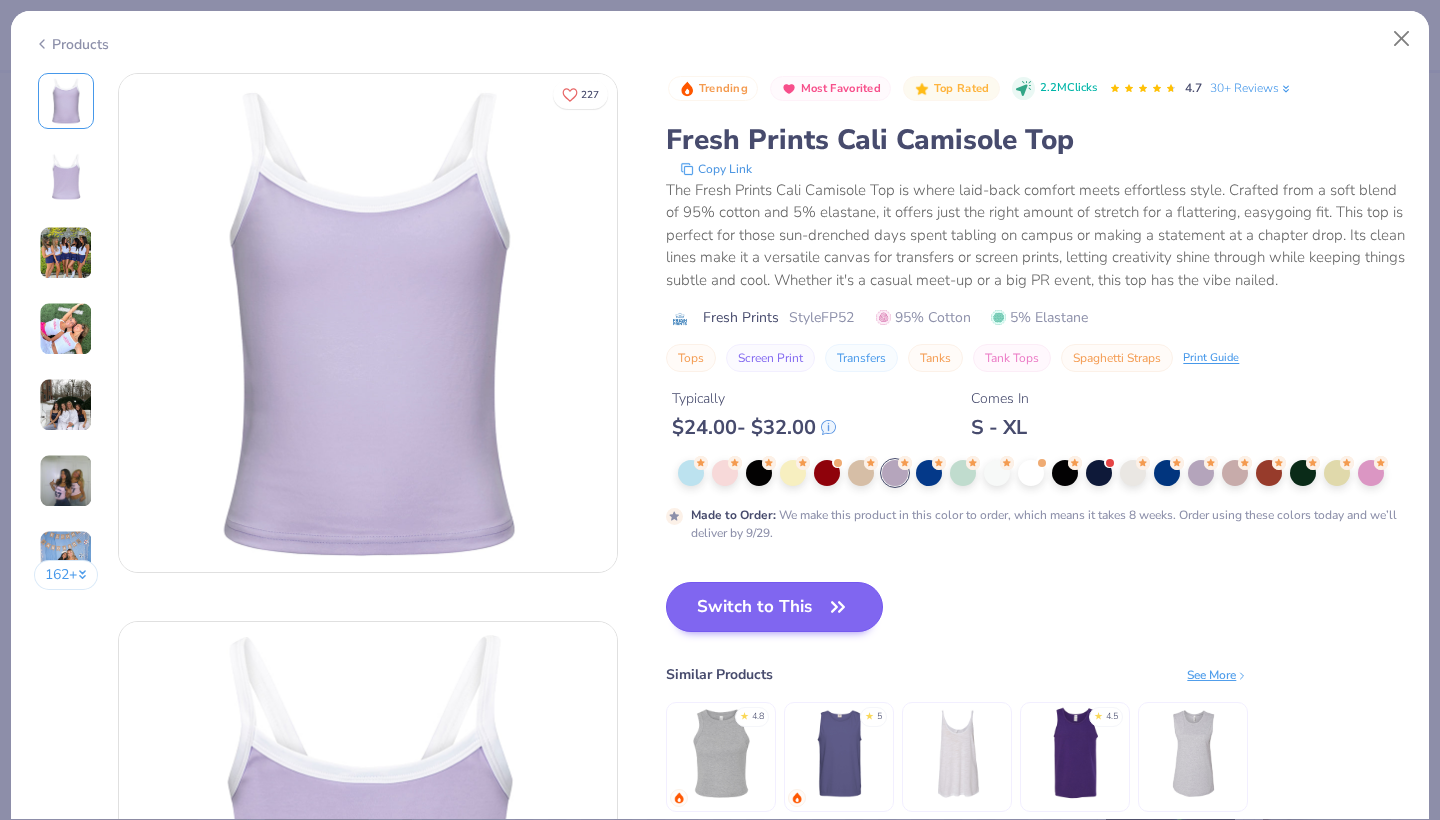click on "Switch to This" at bounding box center (774, 607) 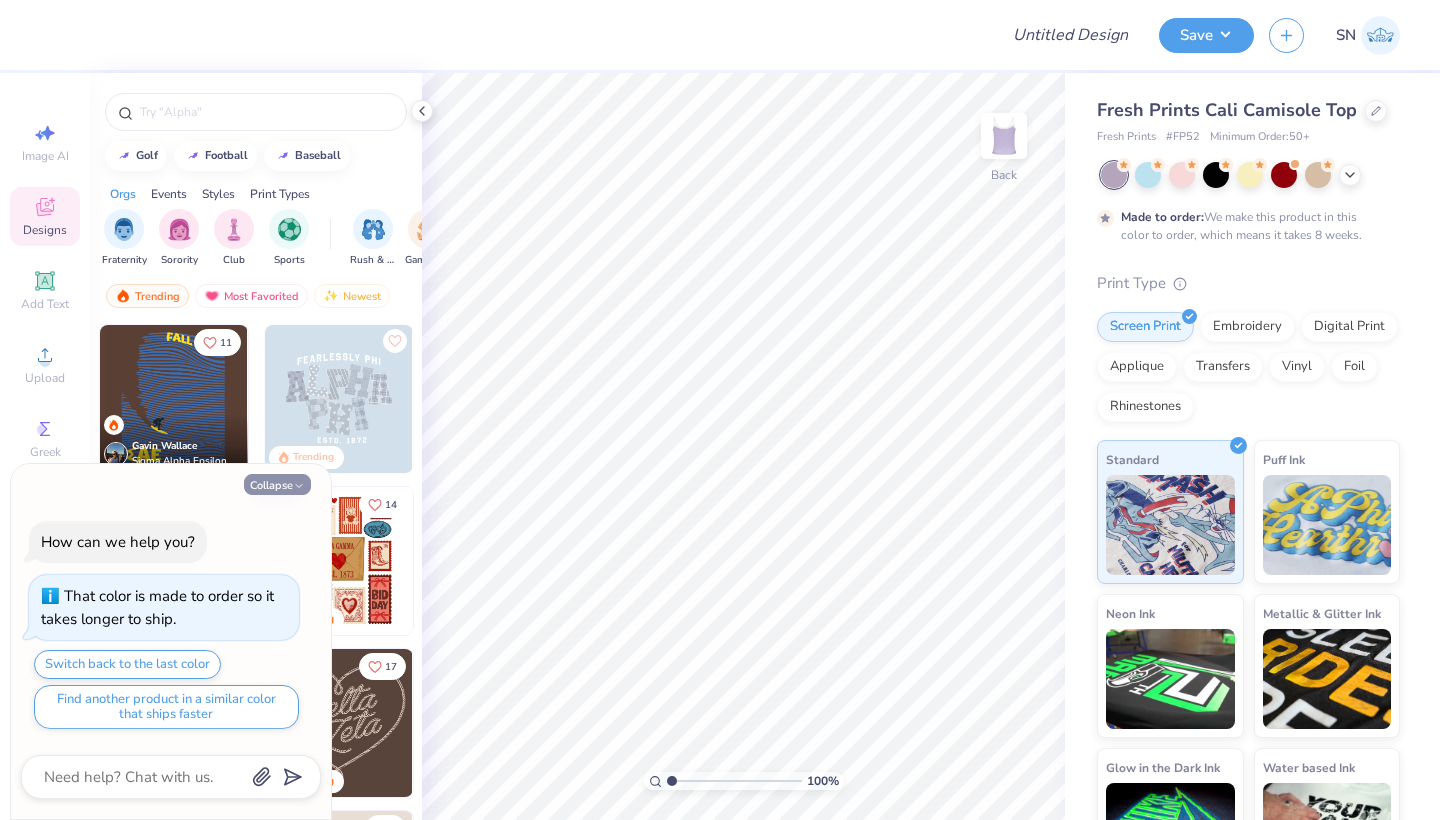click on "Collapse" at bounding box center [277, 484] 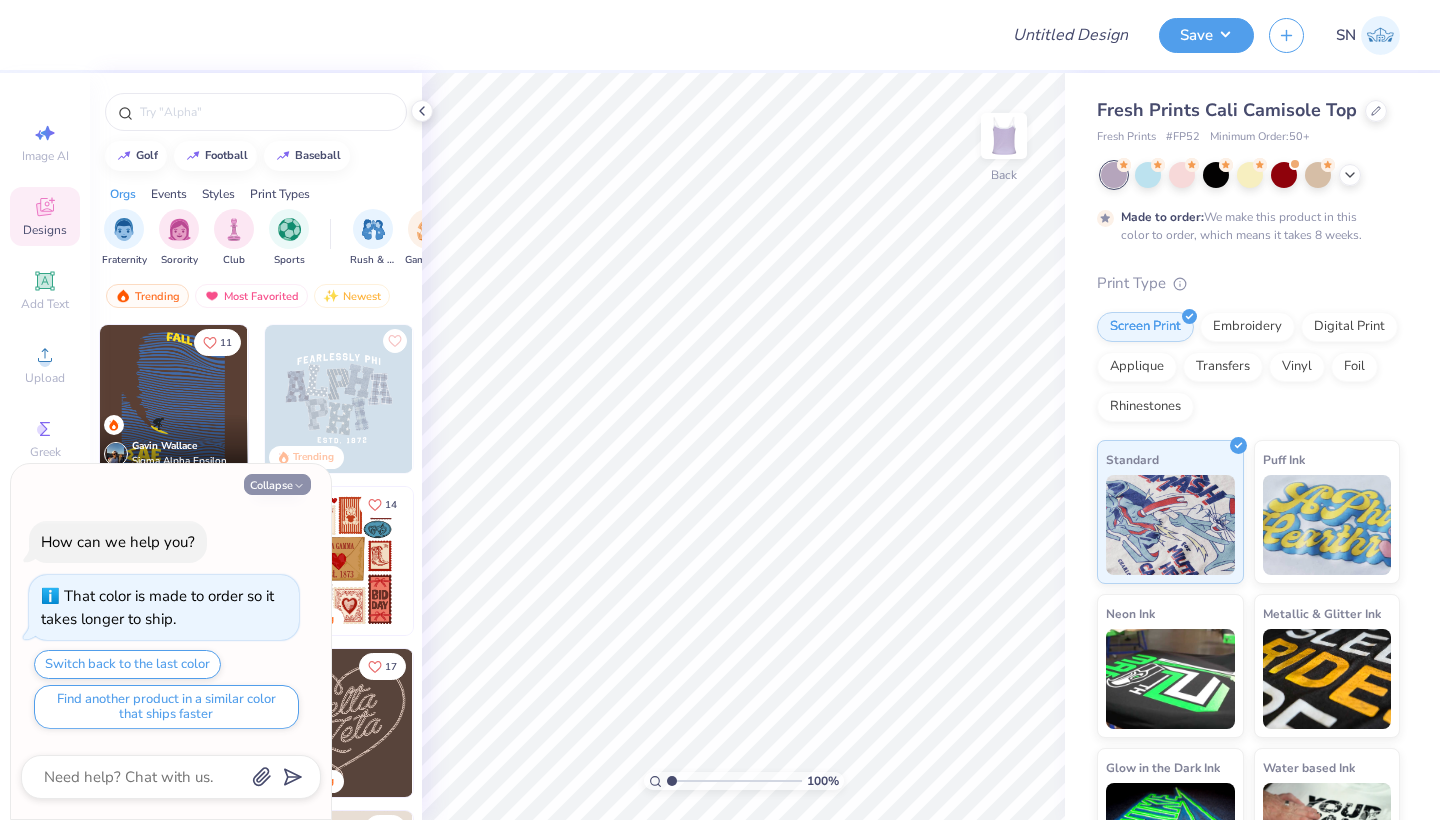 type on "x" 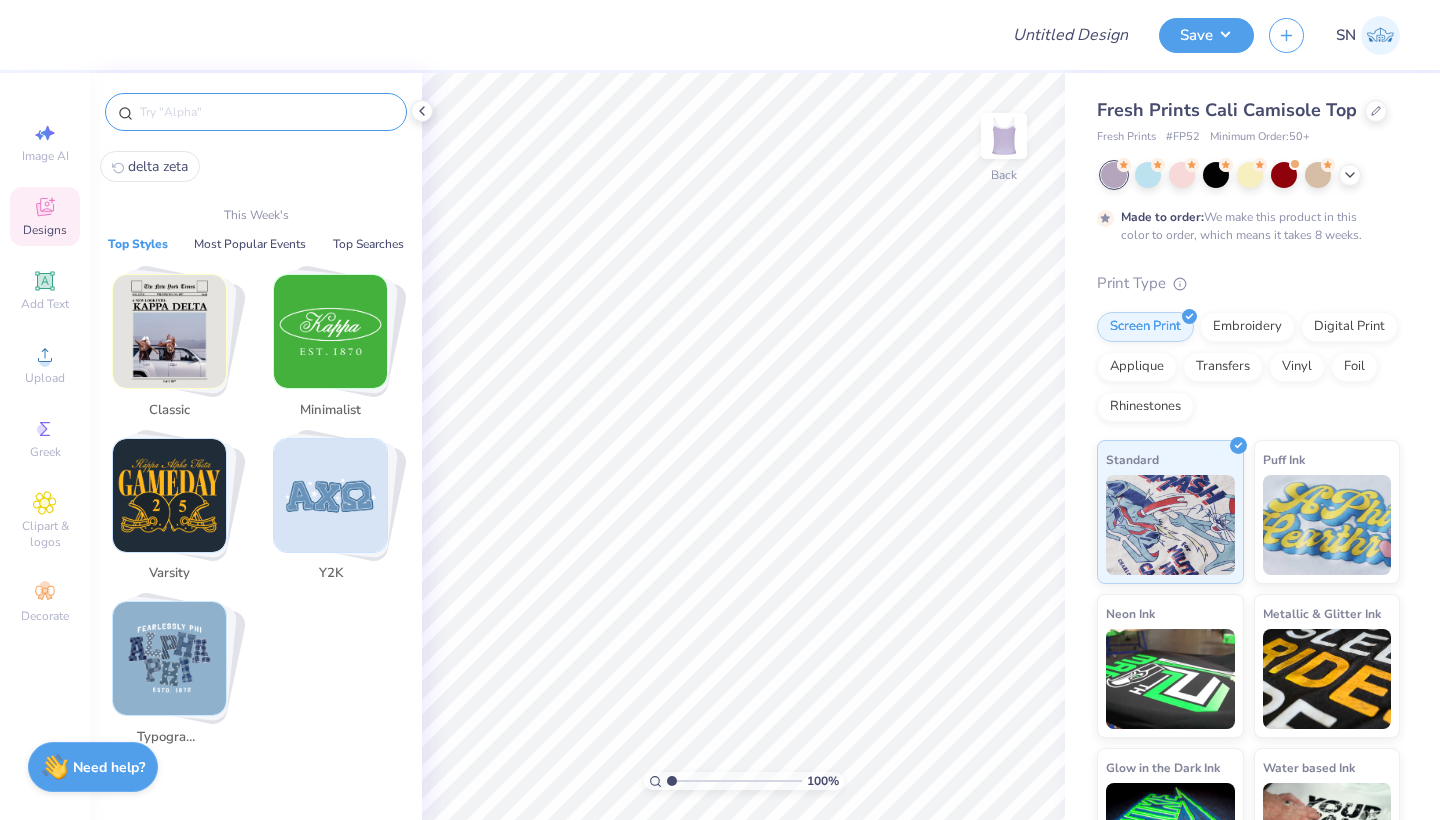 click at bounding box center [266, 112] 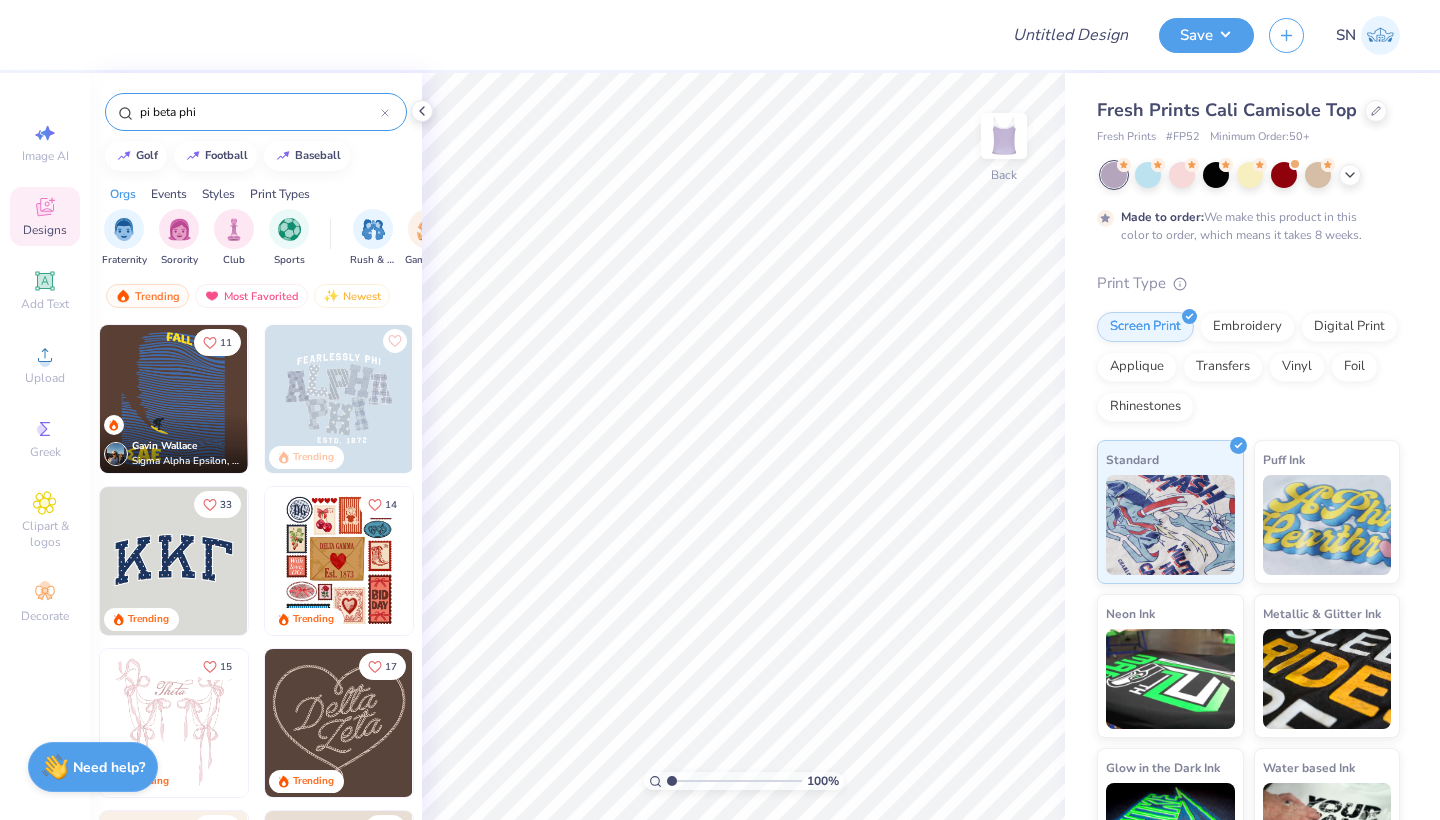 type on "pi beta phi" 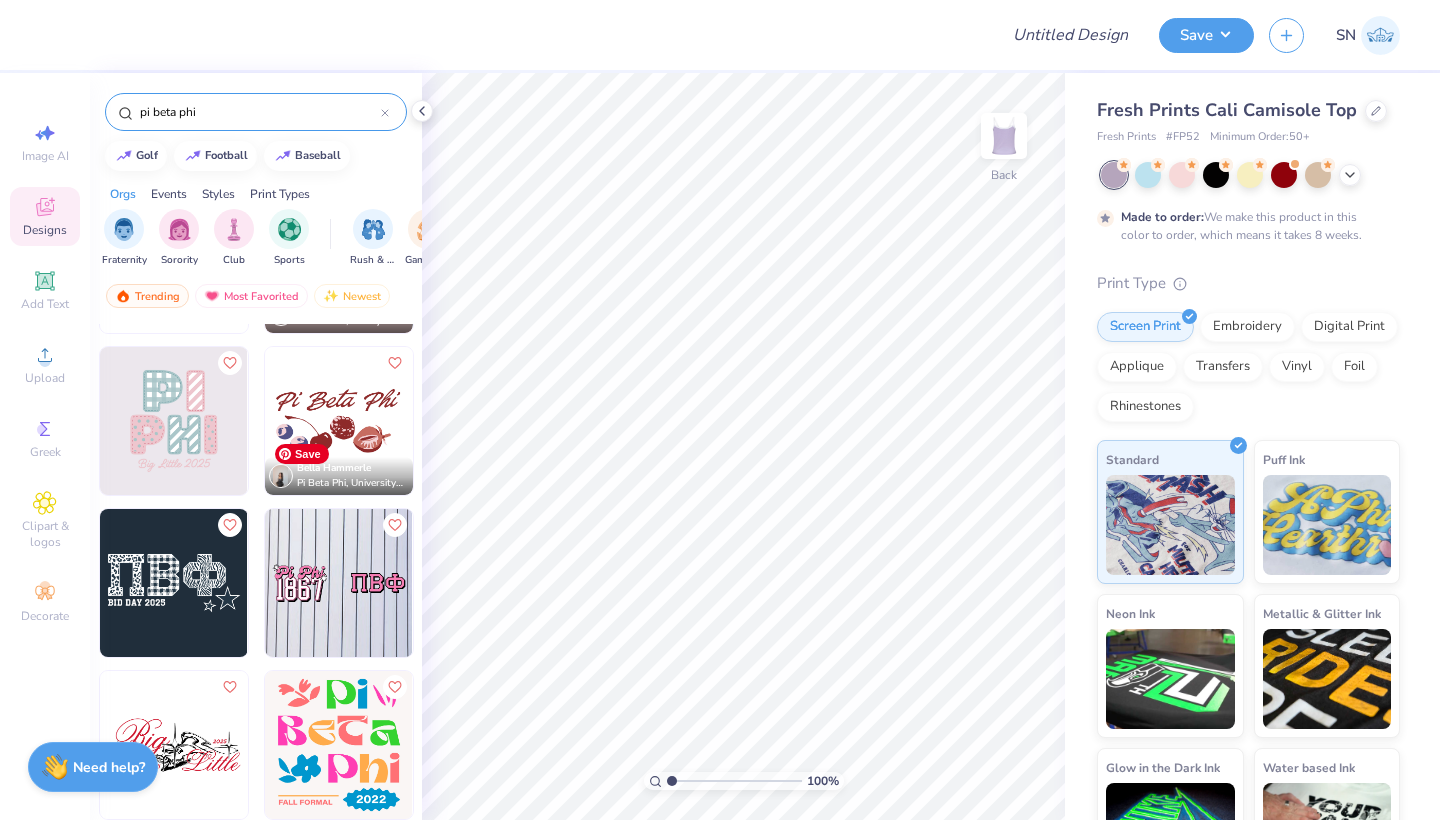scroll, scrollTop: 434, scrollLeft: 0, axis: vertical 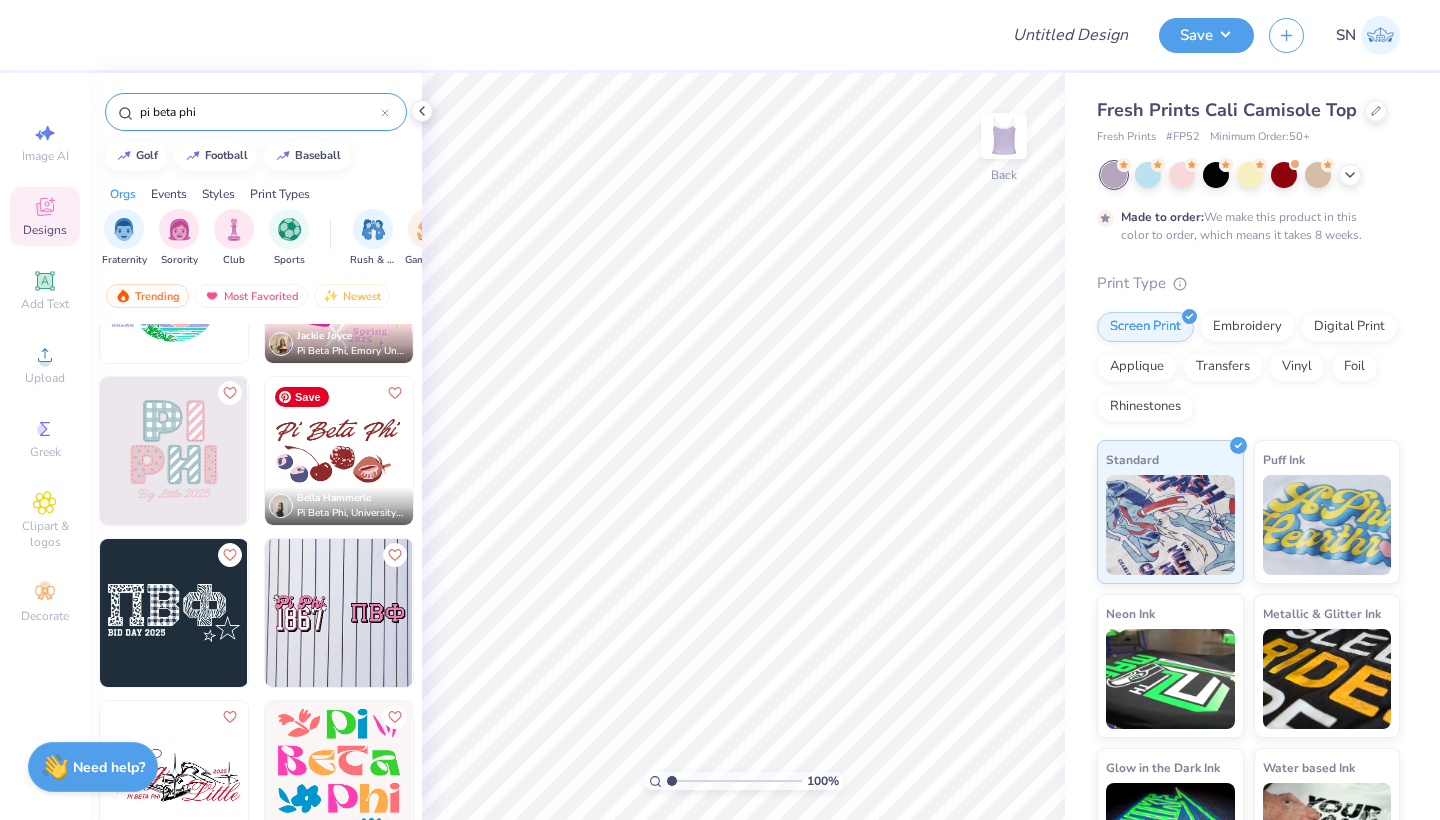 click at bounding box center [339, 451] 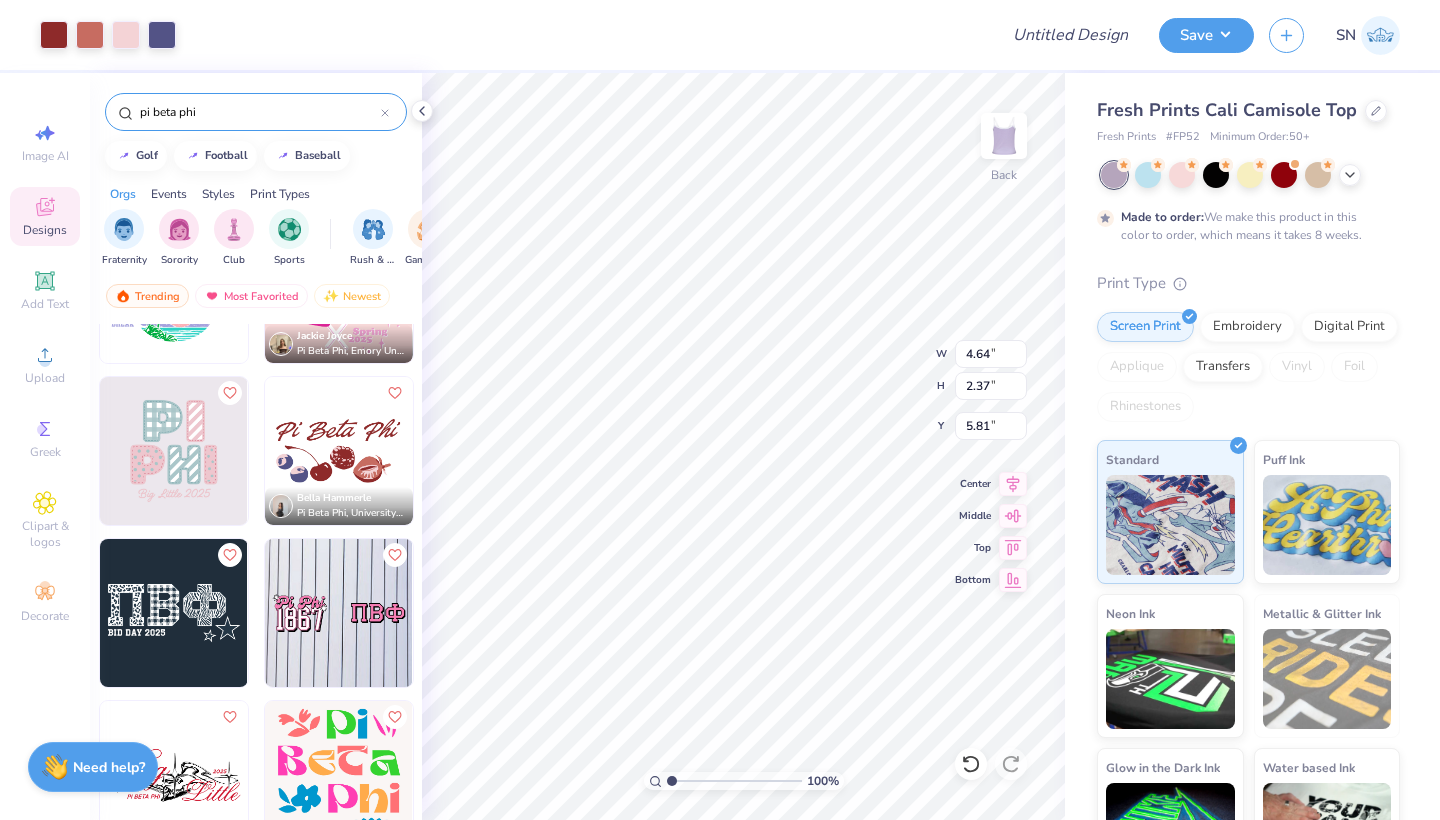 type on "5.89" 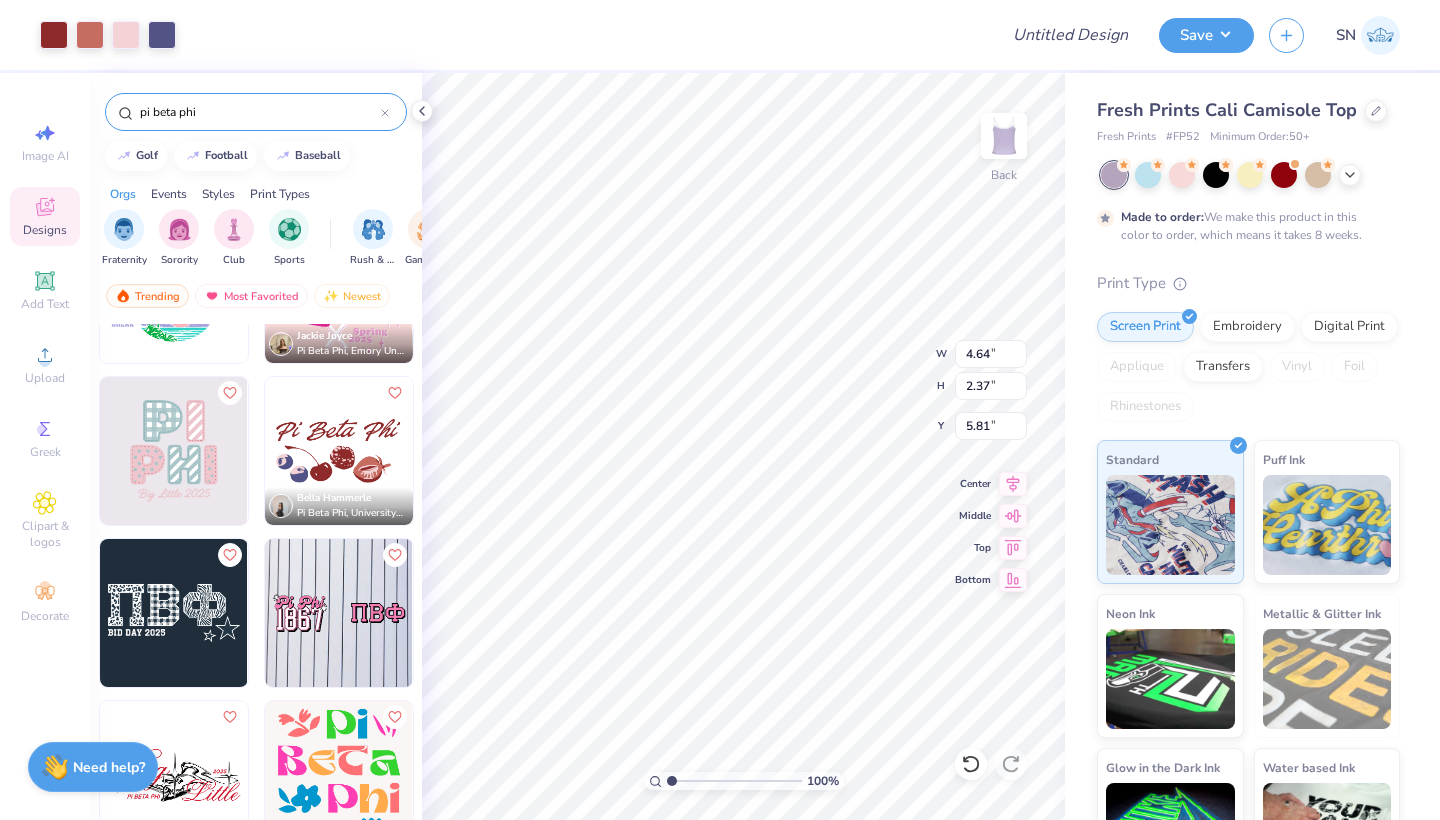 type on "3.01" 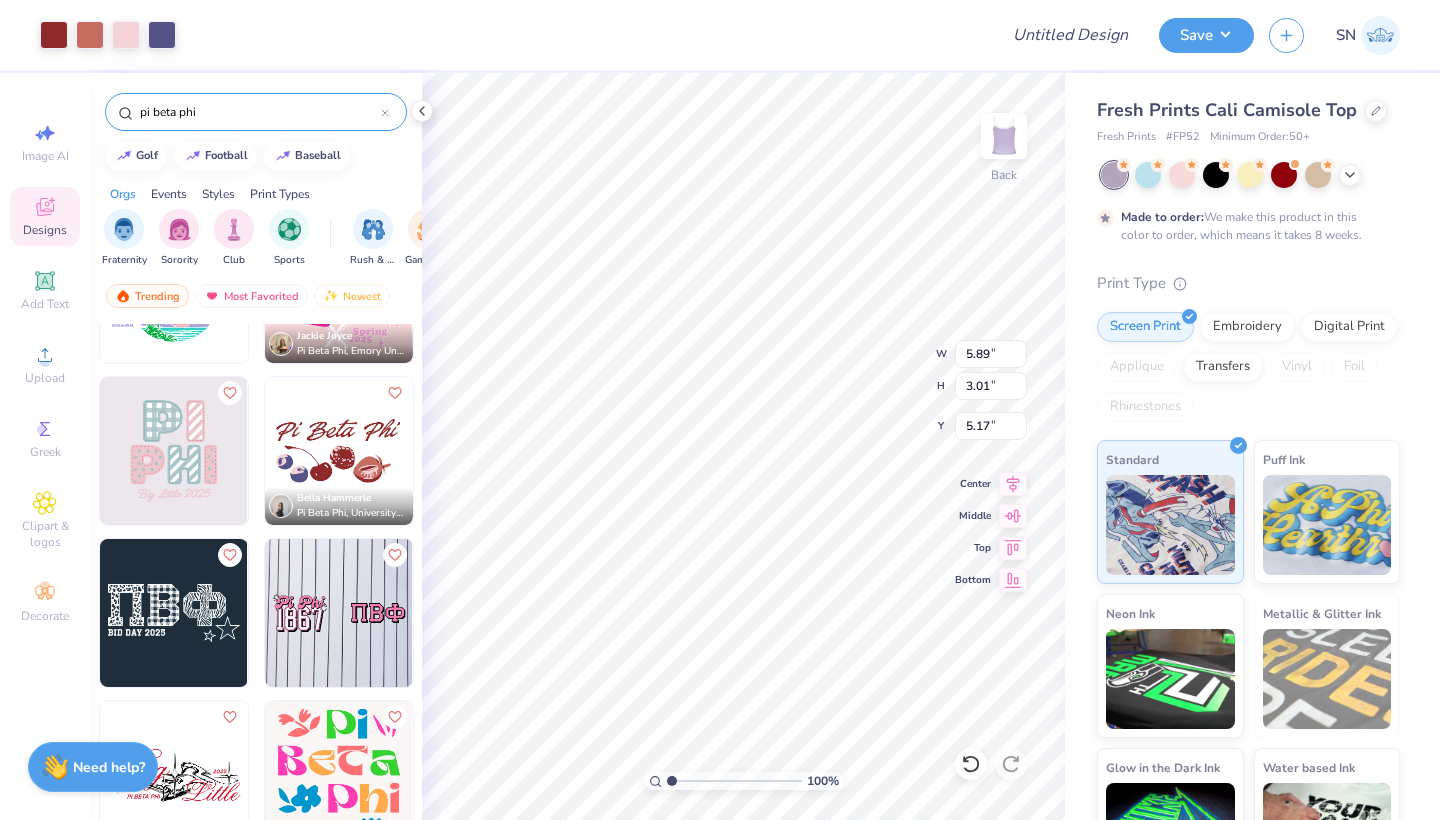 type on "2.93" 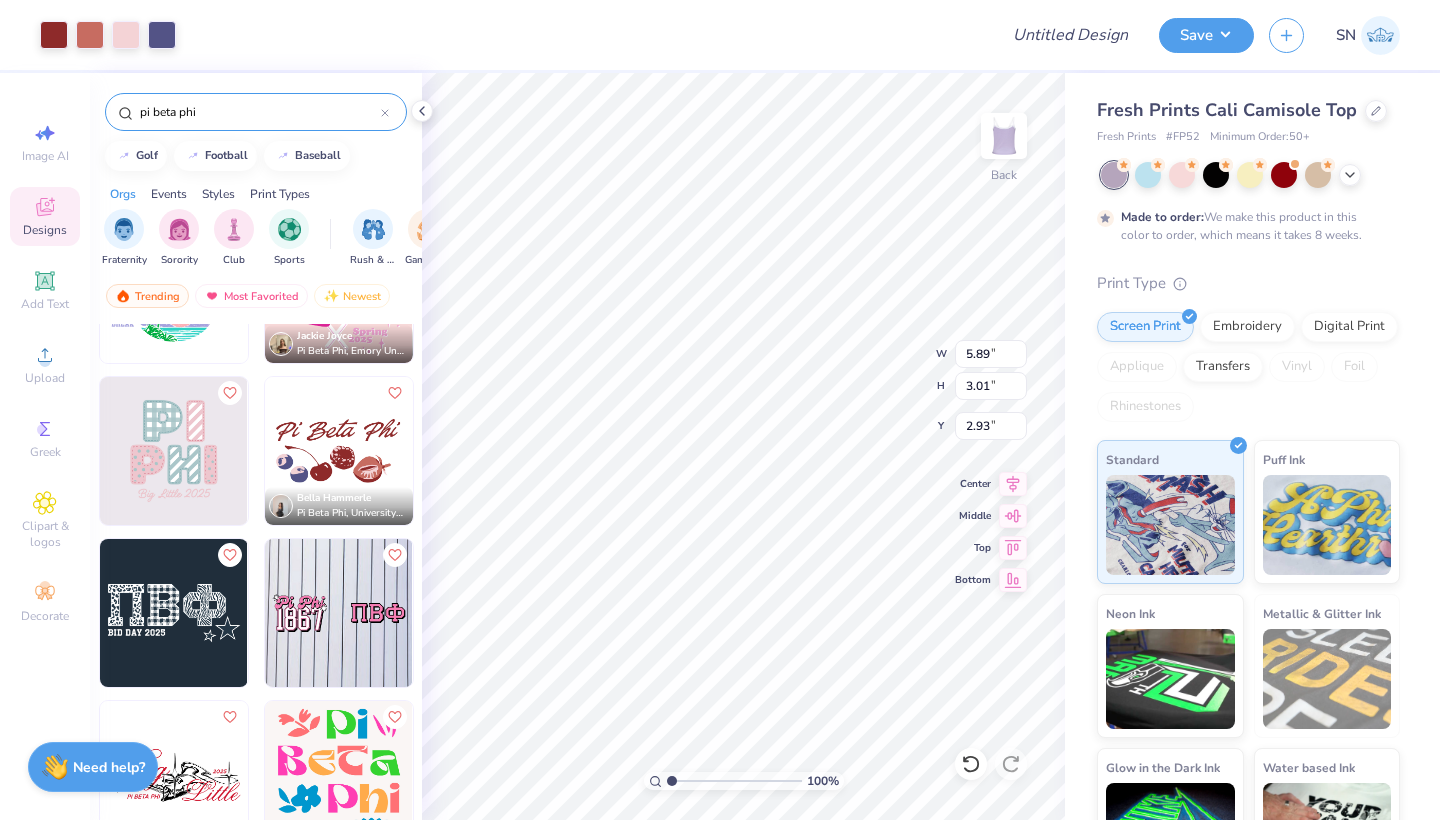 type on "6.60" 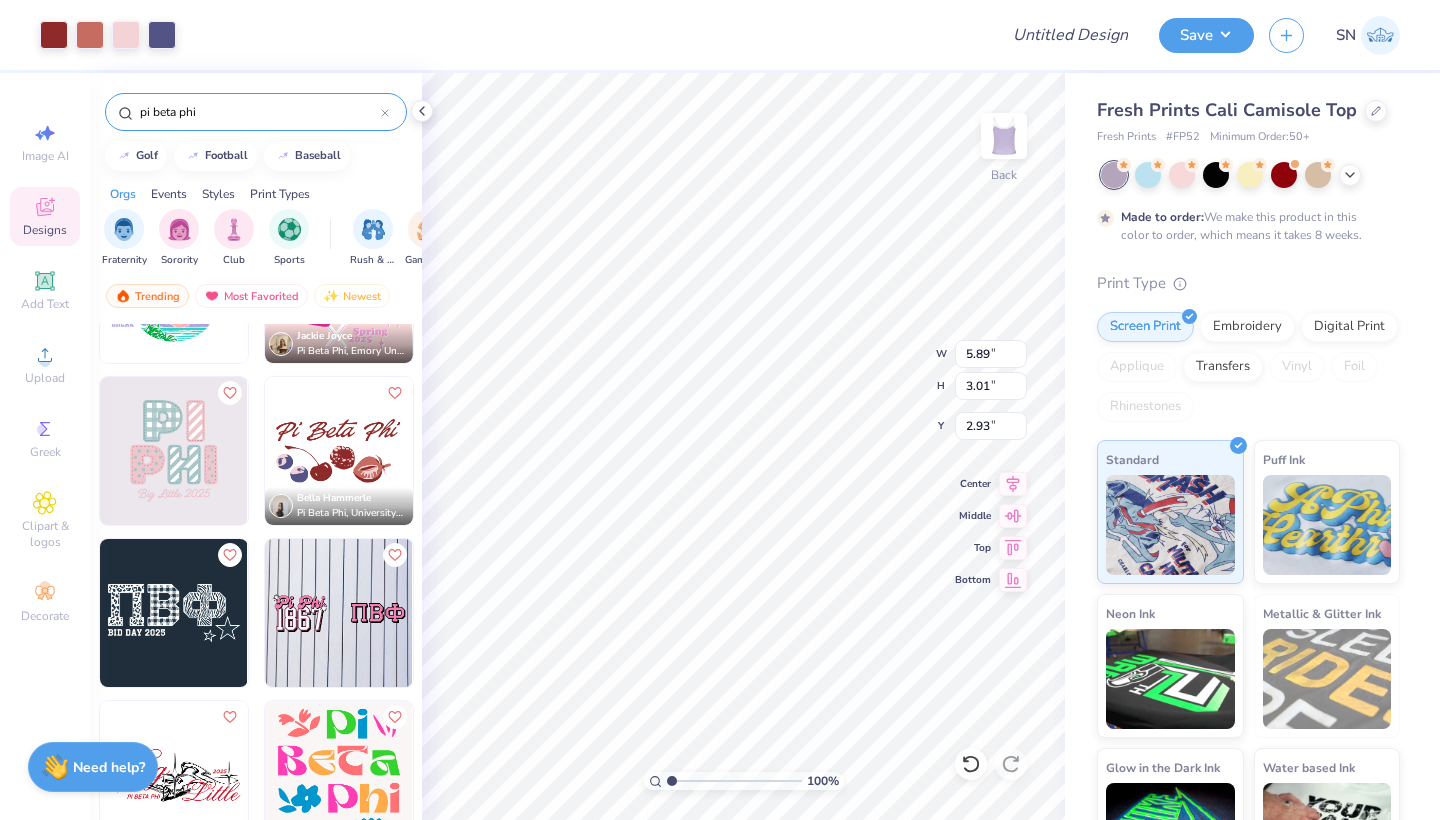 type on "3.38" 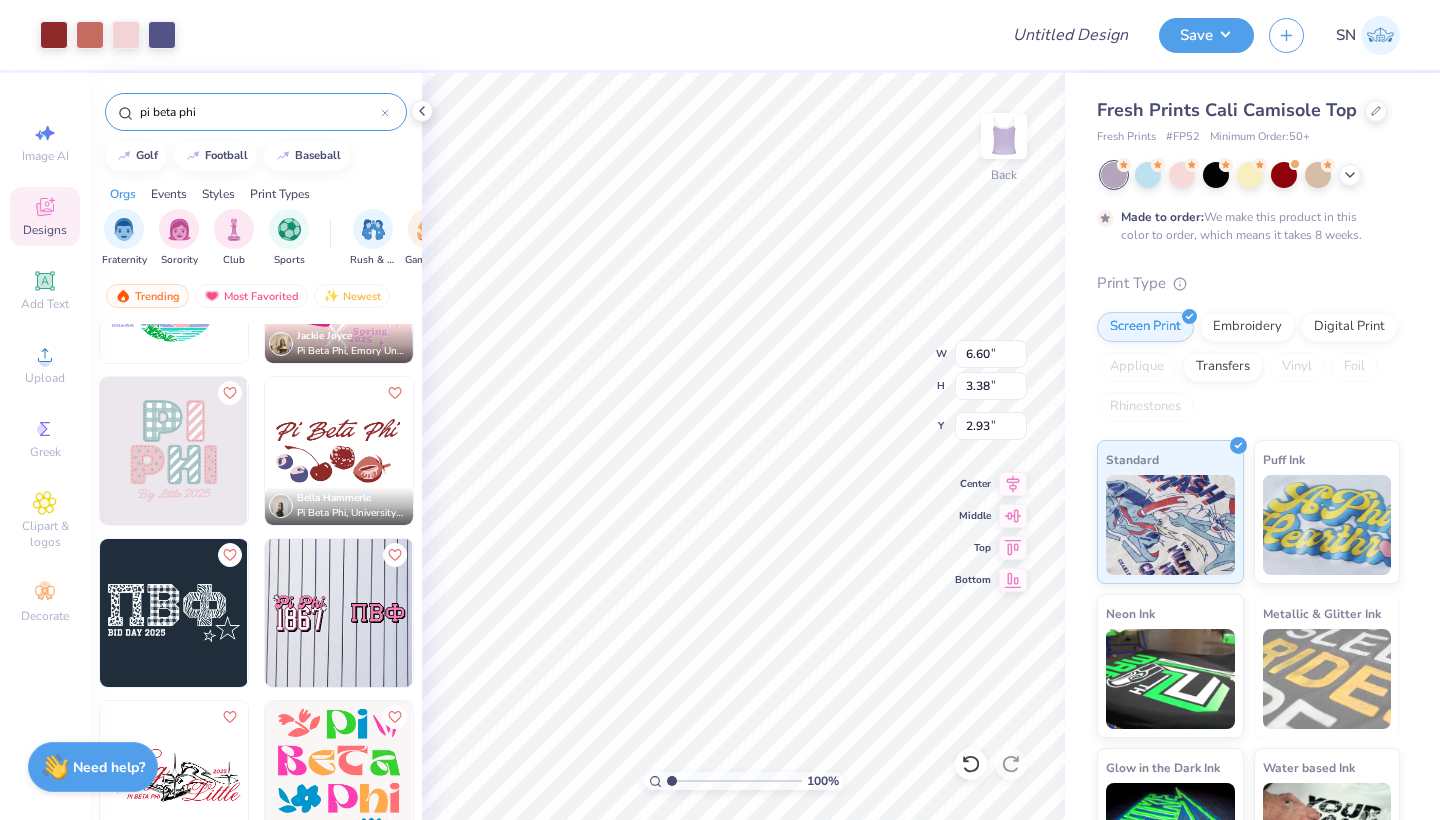 type on "7.09" 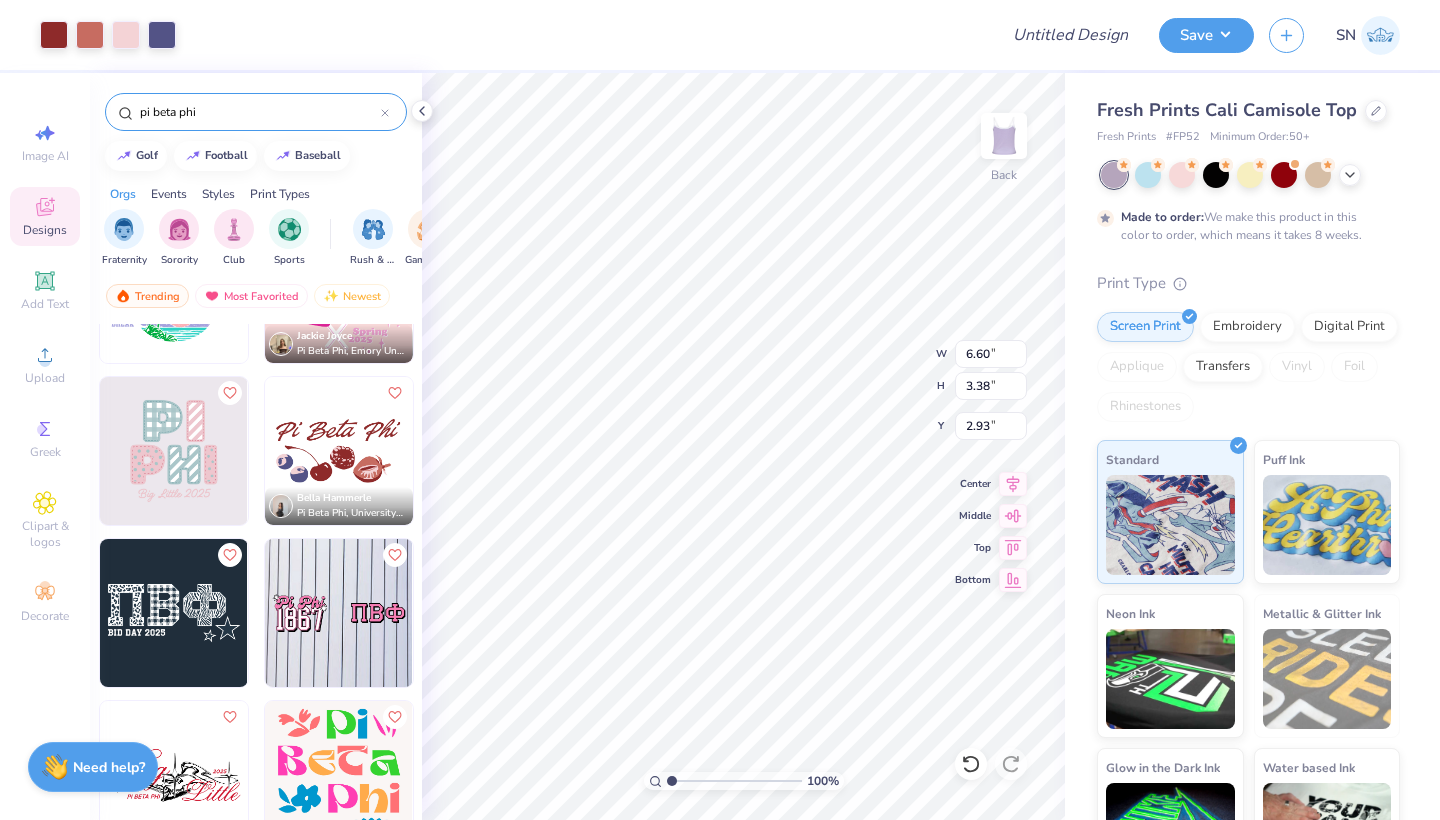 type on "3.63" 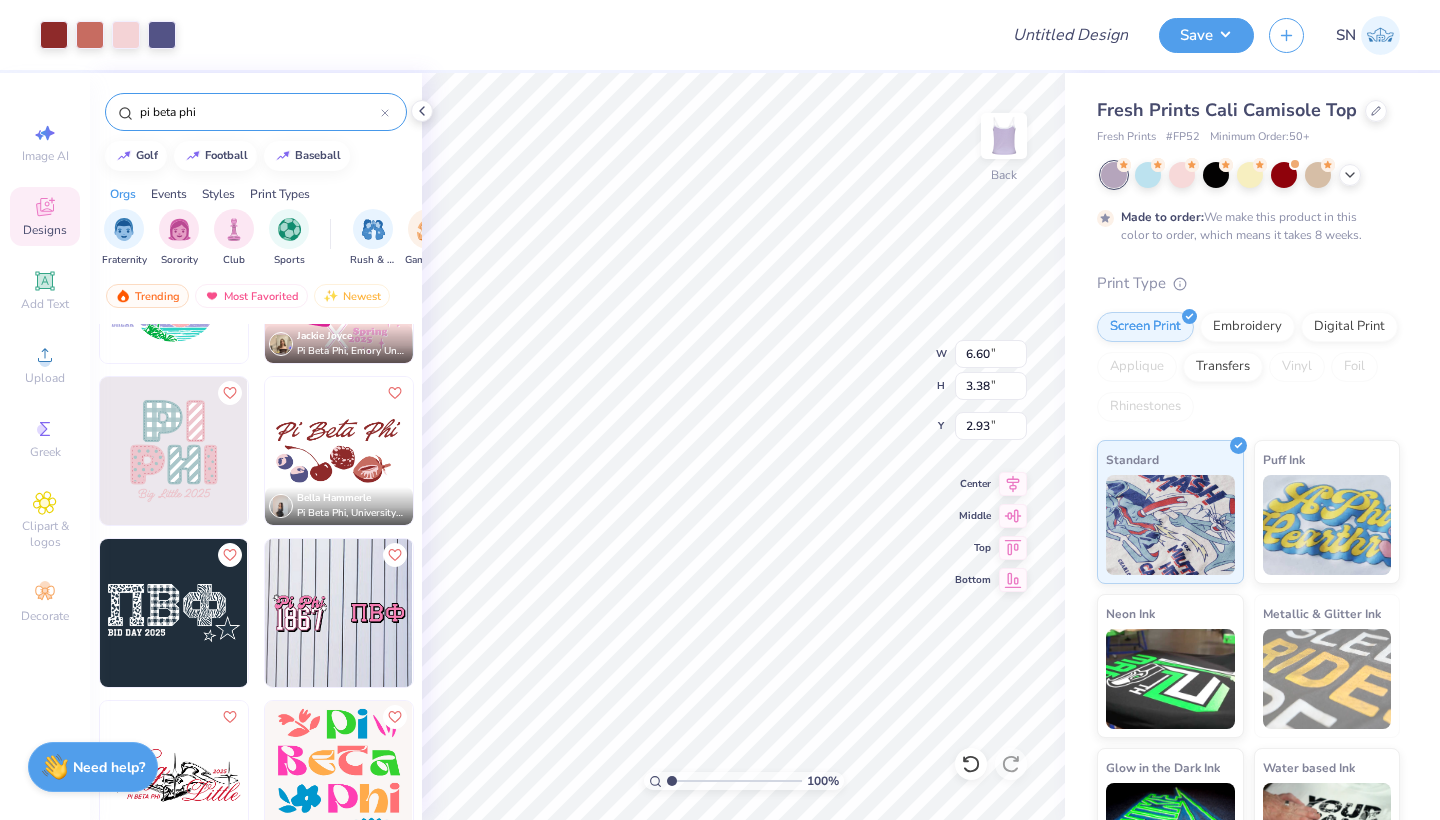 type on "2.68" 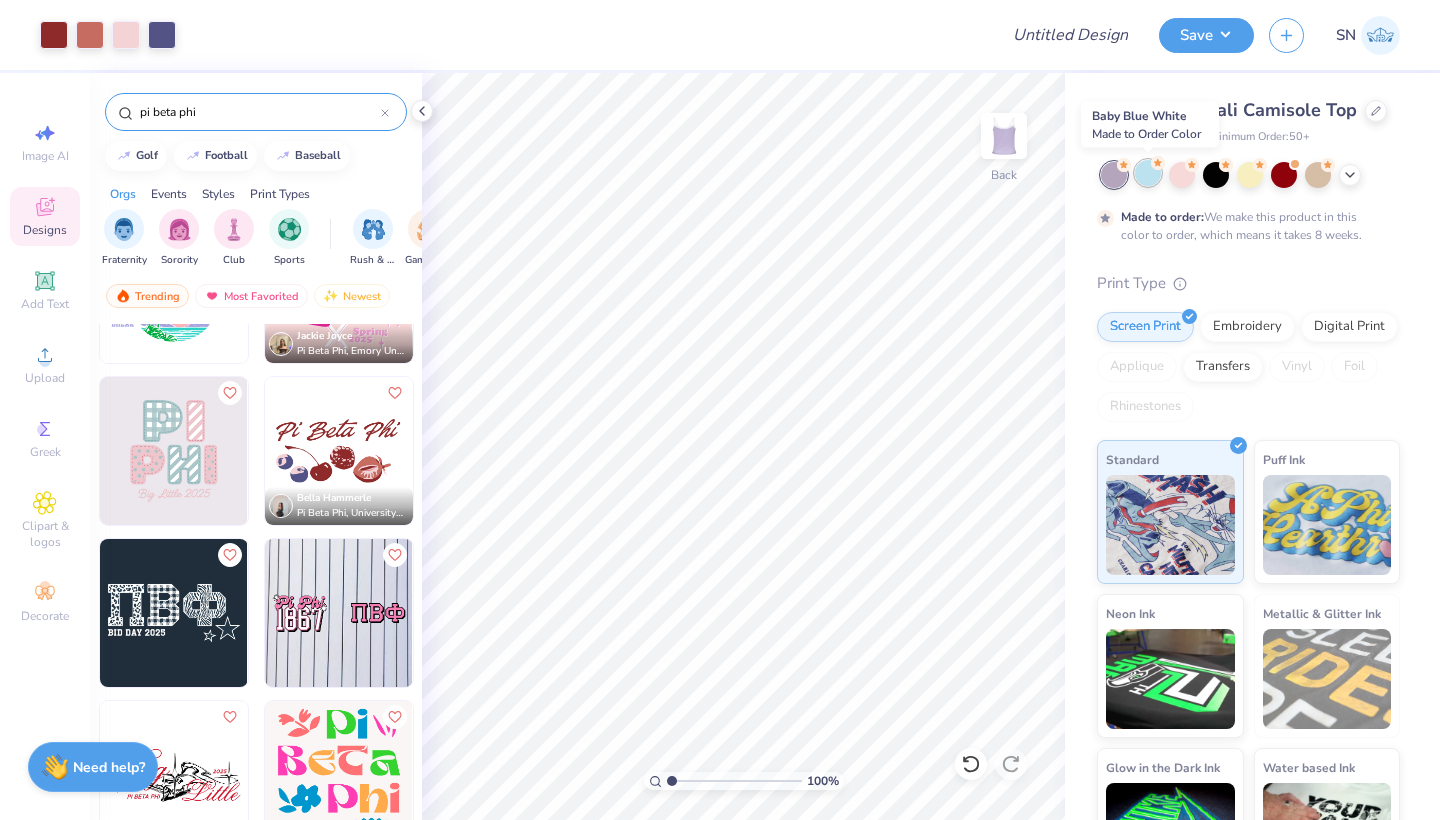 click at bounding box center (1148, 173) 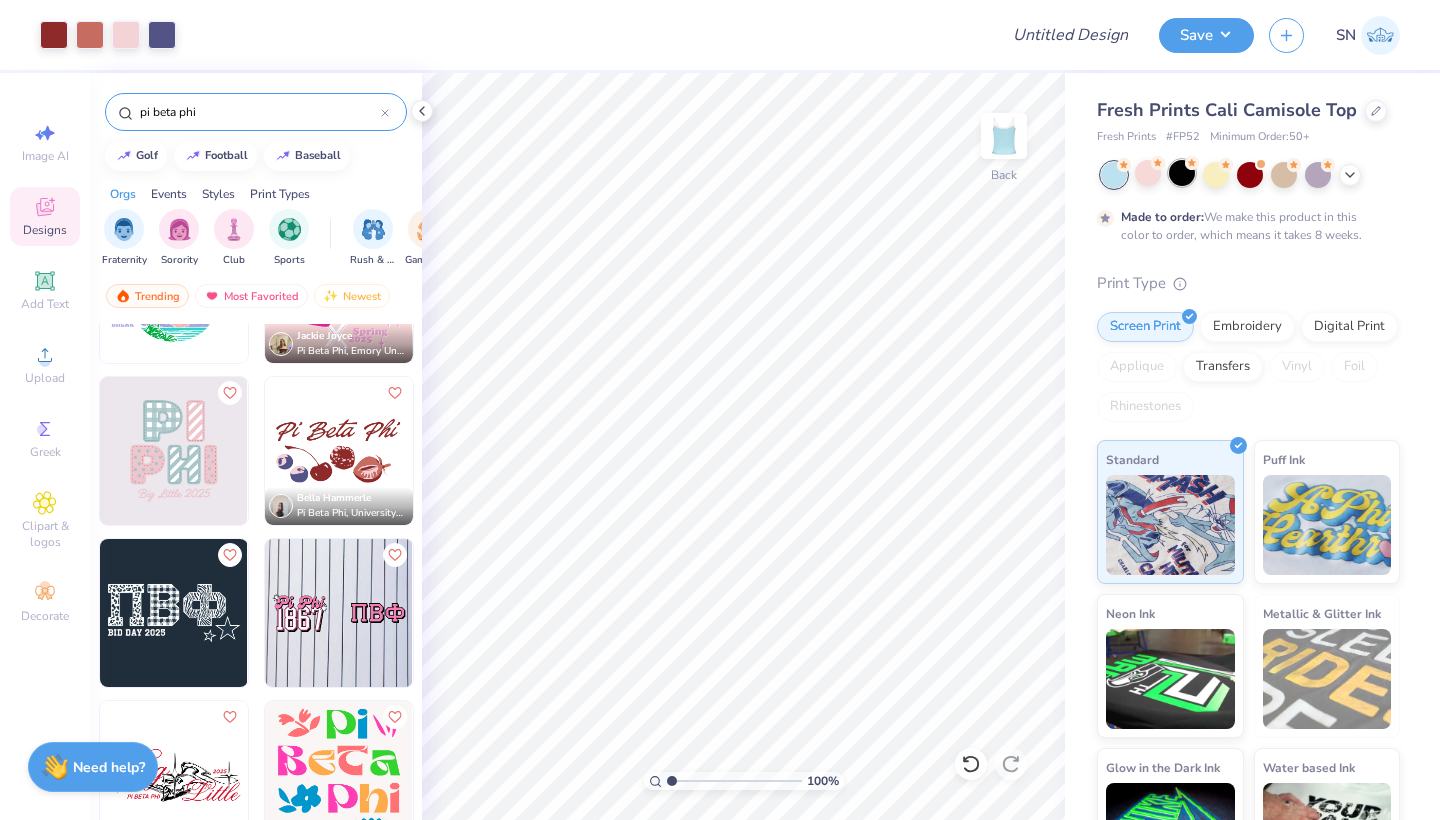 click at bounding box center [1182, 173] 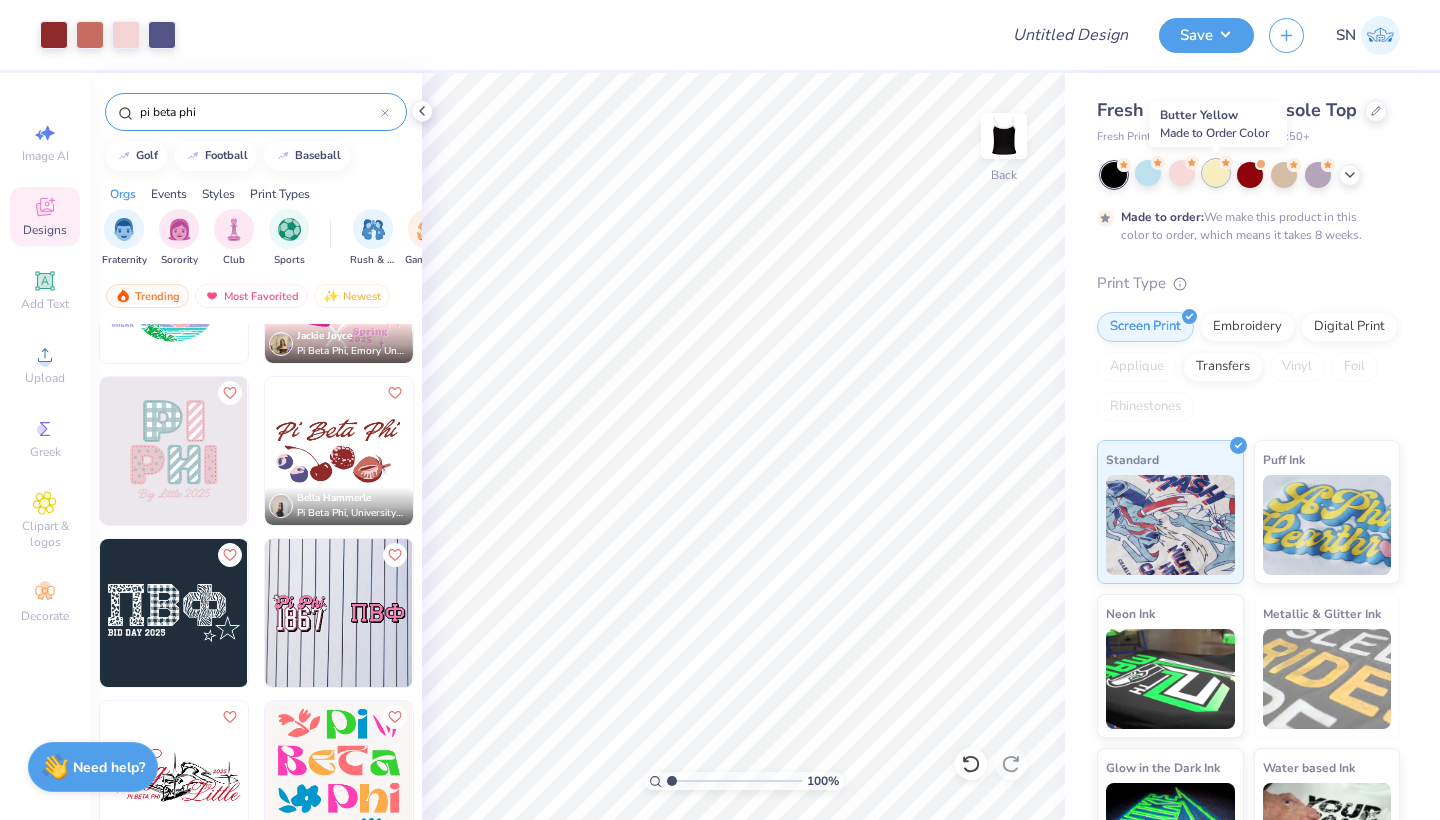 click at bounding box center [1216, 173] 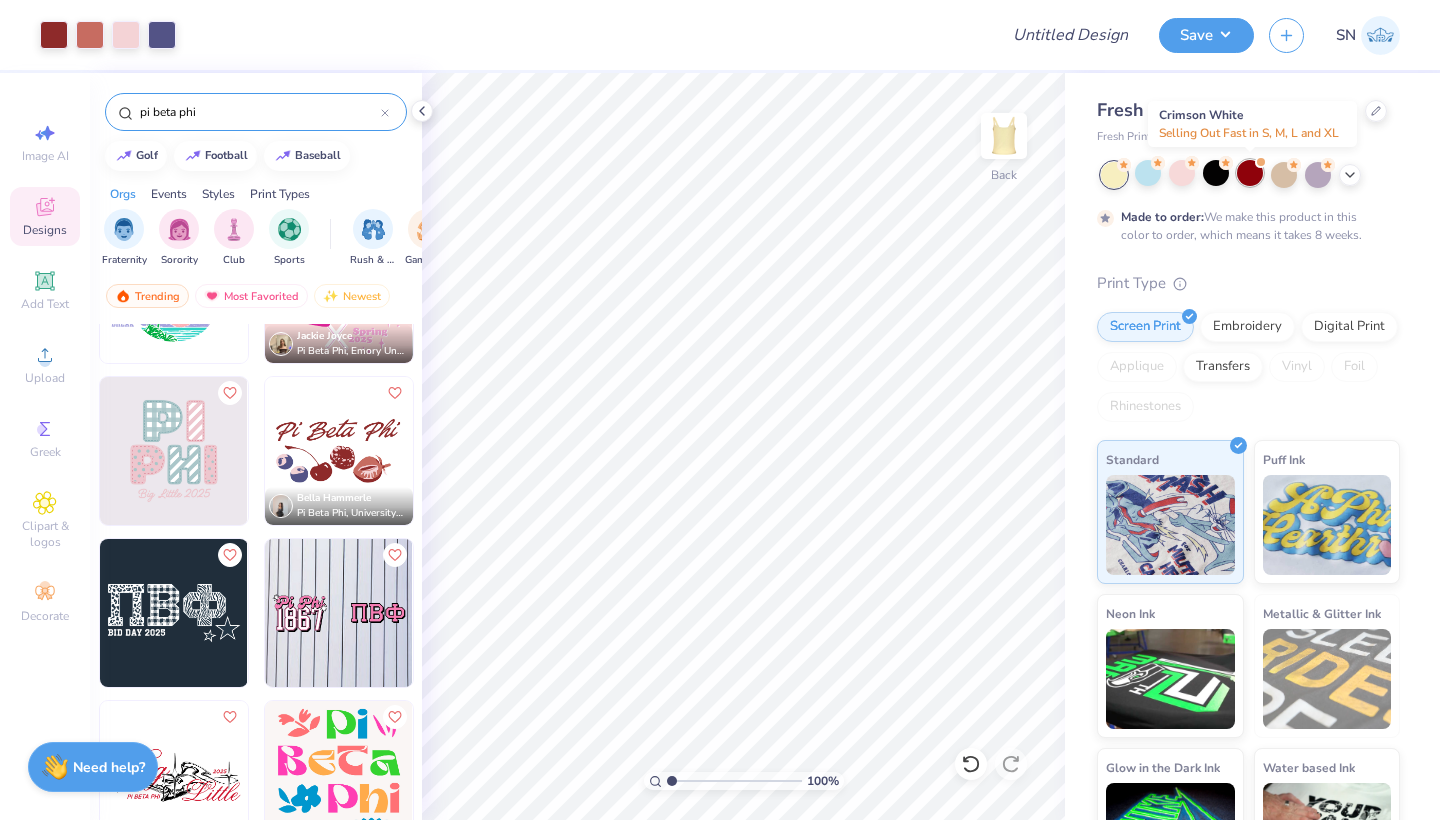 click at bounding box center (1250, 173) 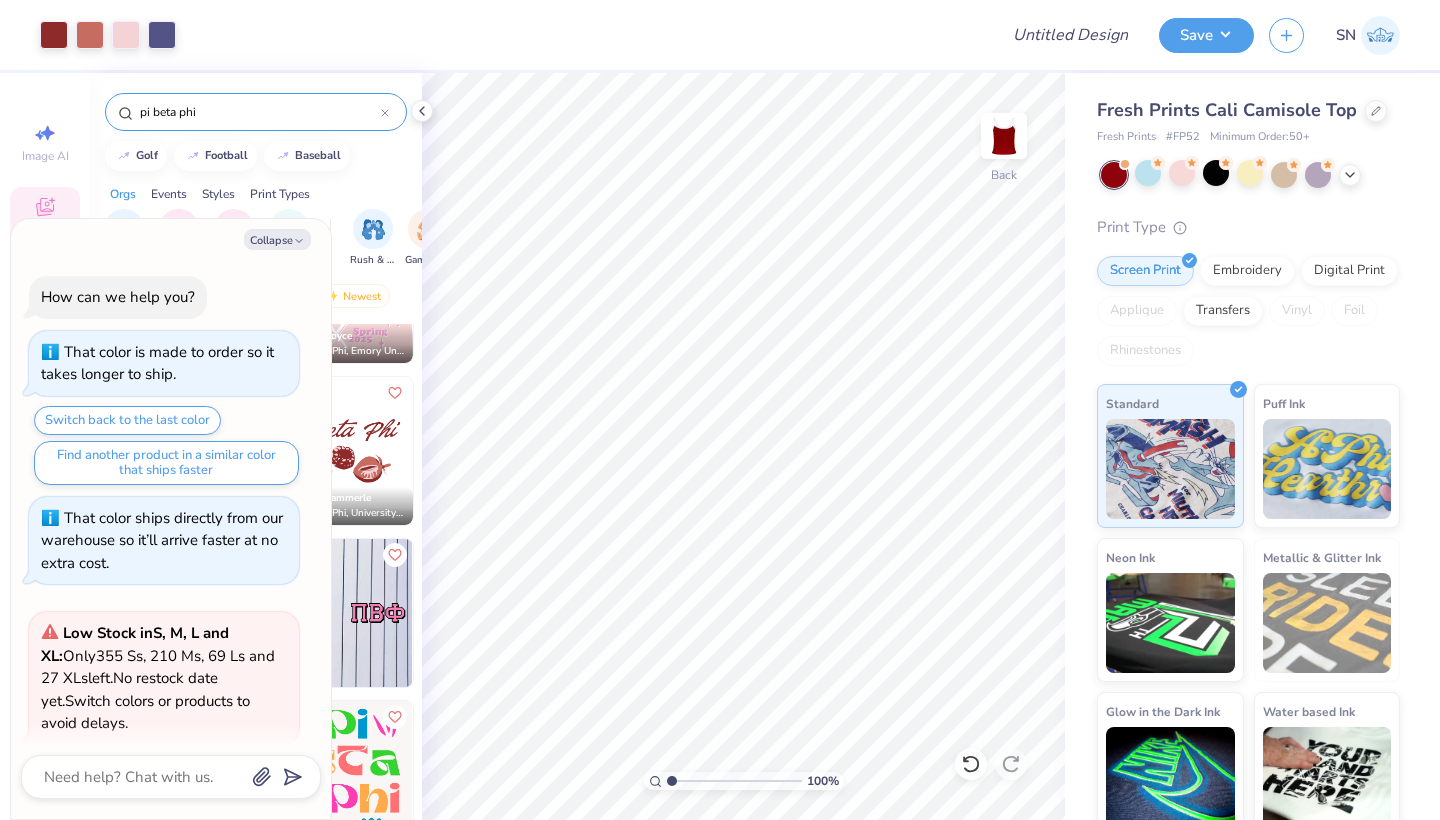 scroll, scrollTop: 154, scrollLeft: 0, axis: vertical 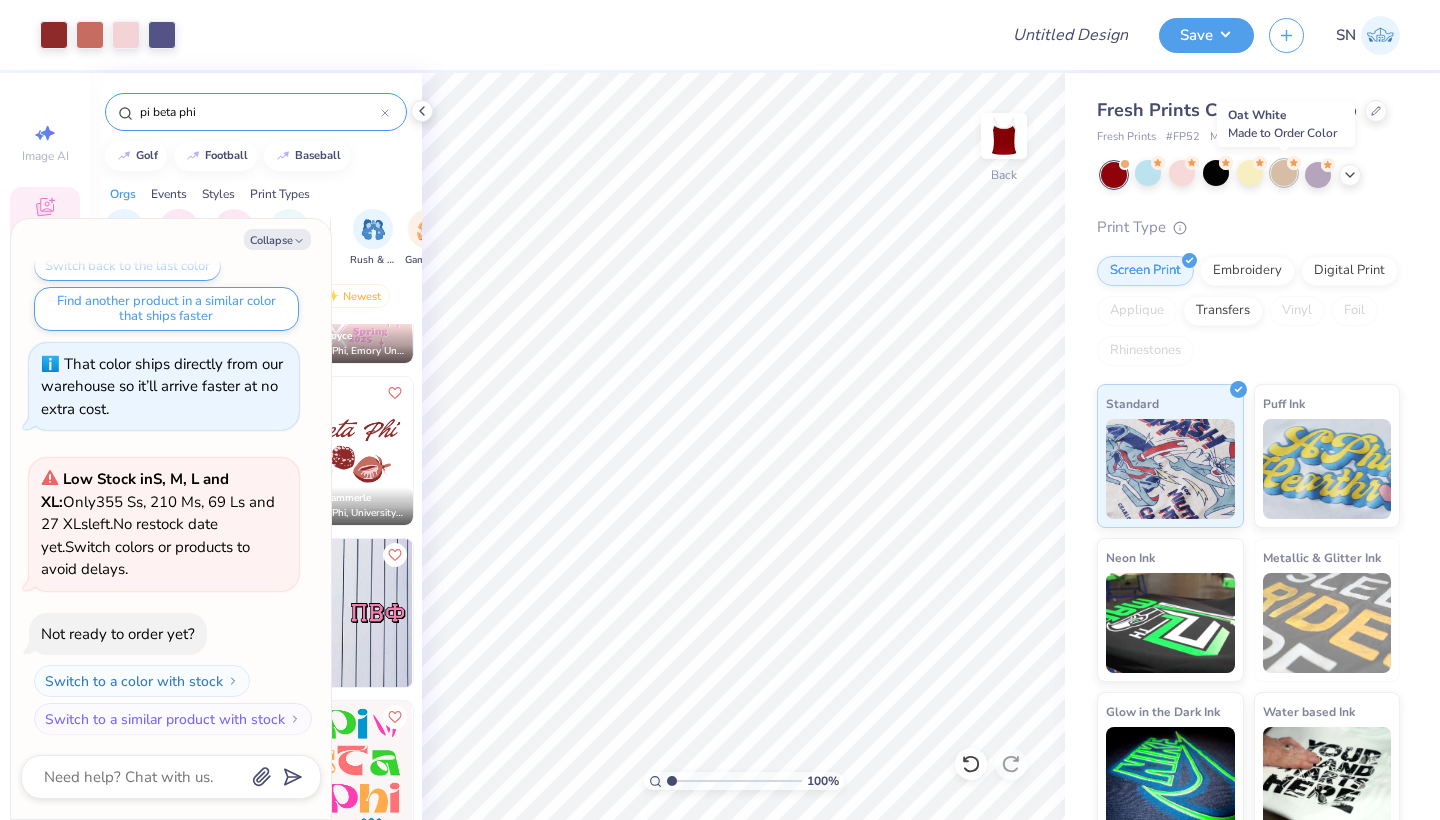 click at bounding box center (1284, 173) 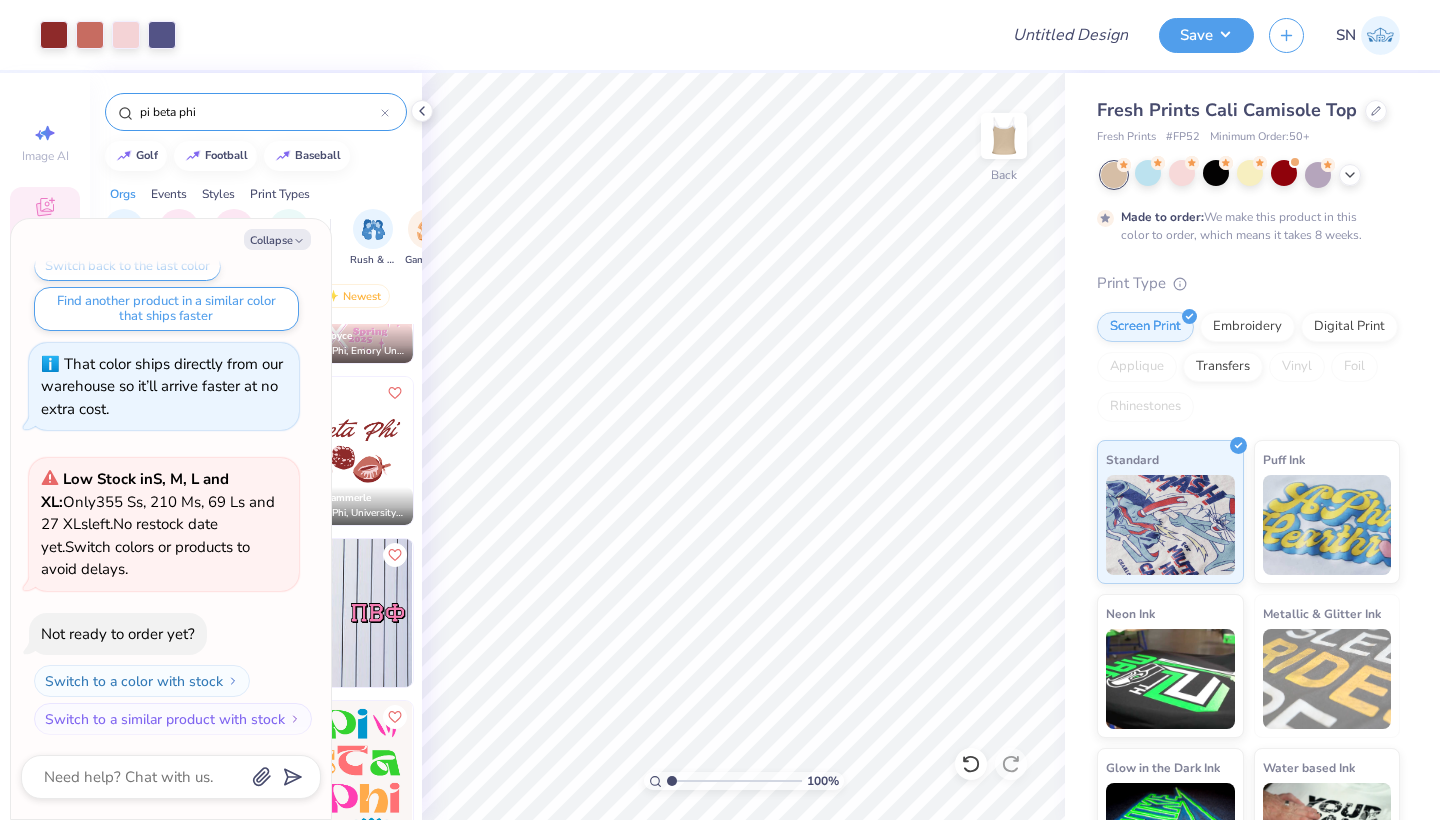 scroll, scrollTop: 319, scrollLeft: 0, axis: vertical 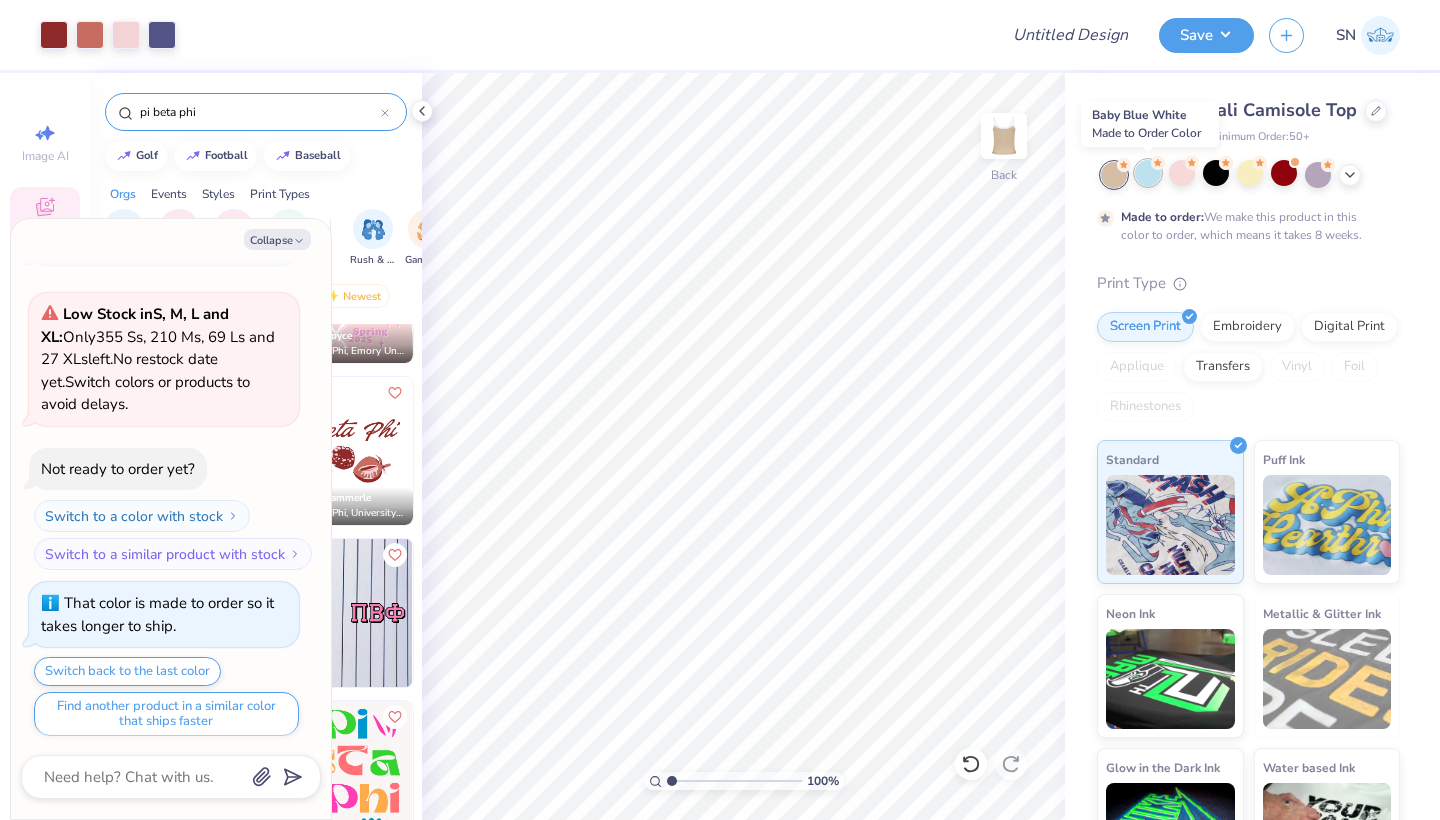 click at bounding box center (1148, 173) 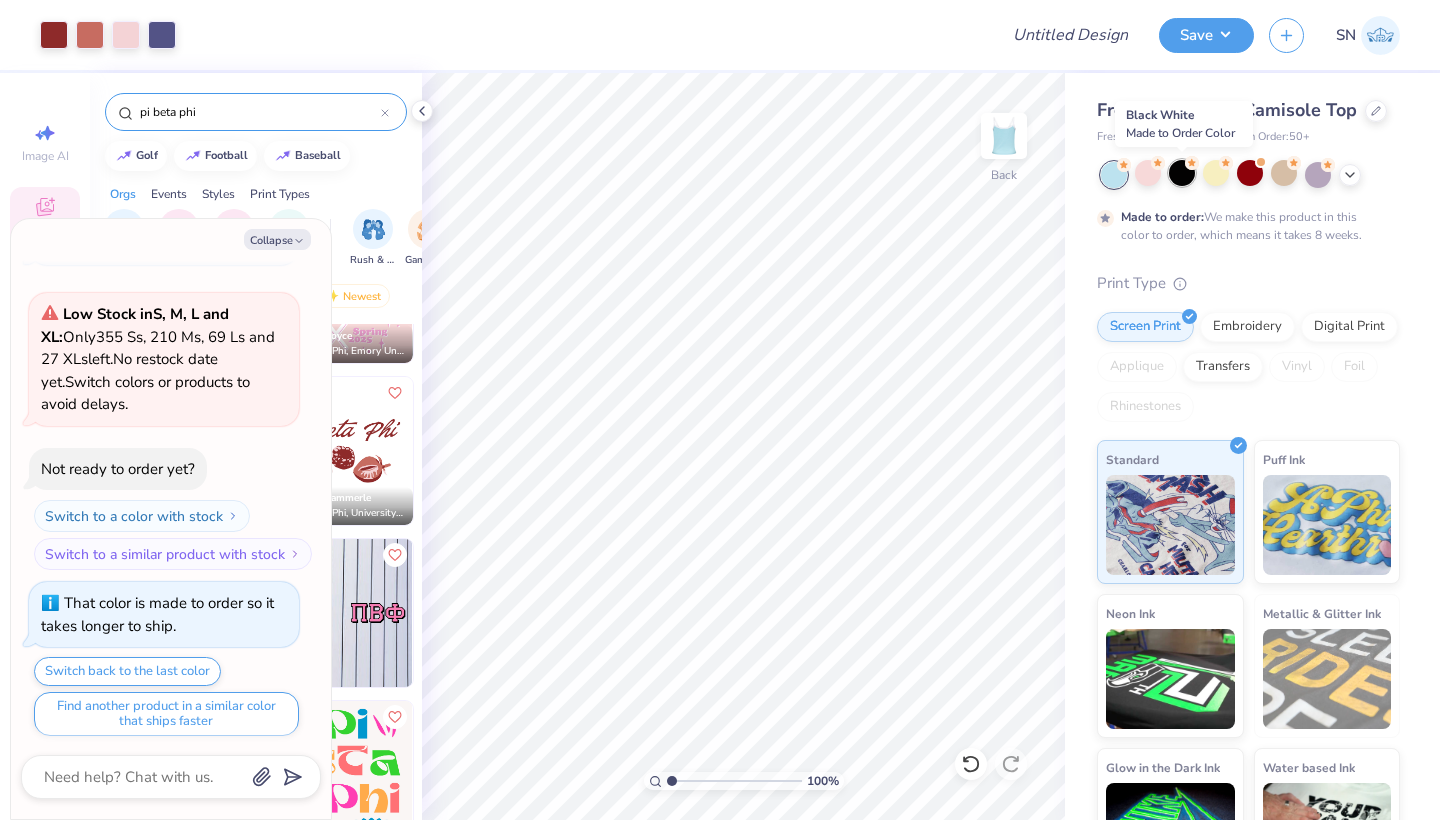 click at bounding box center [1182, 173] 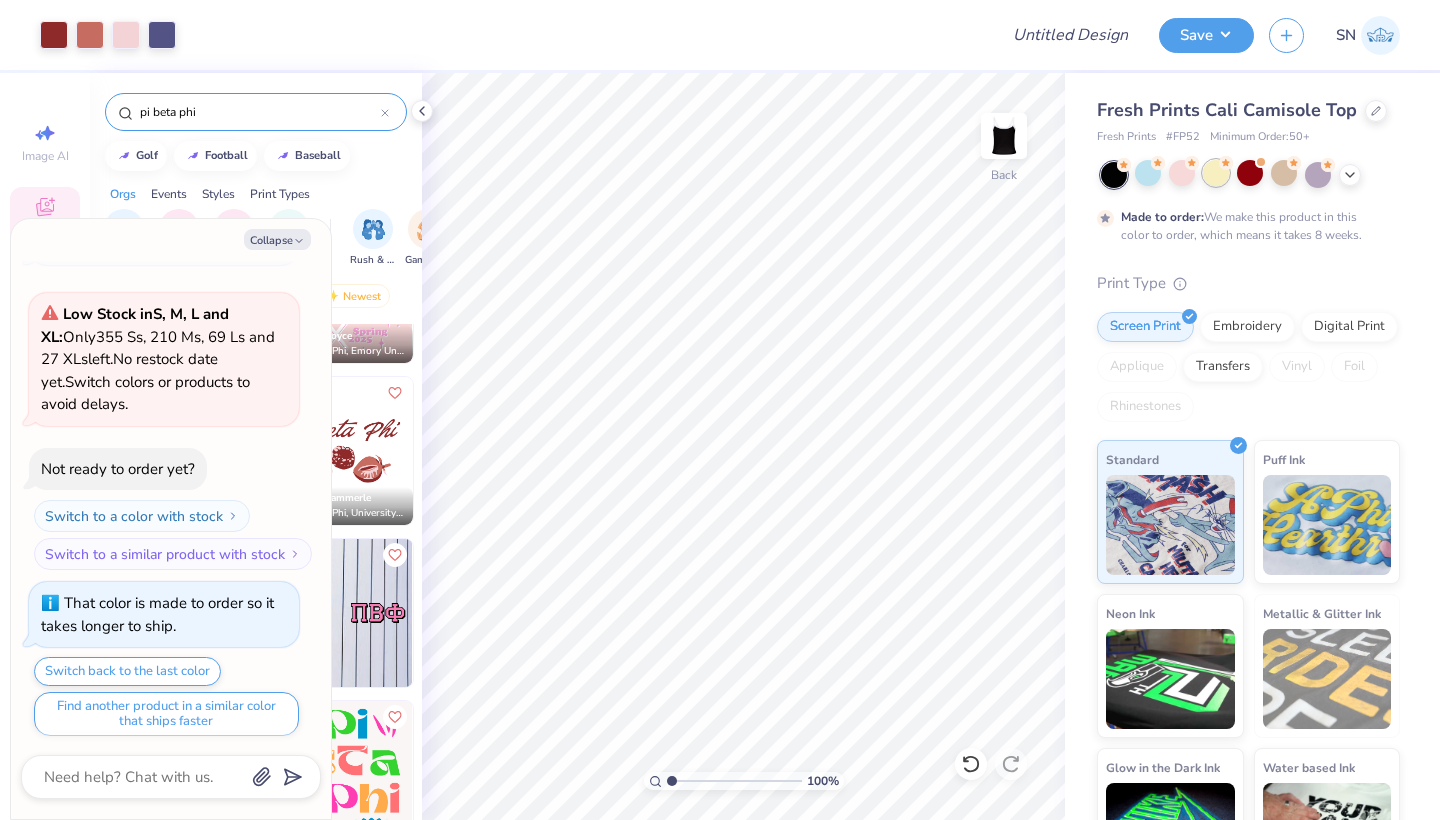 click at bounding box center [1216, 173] 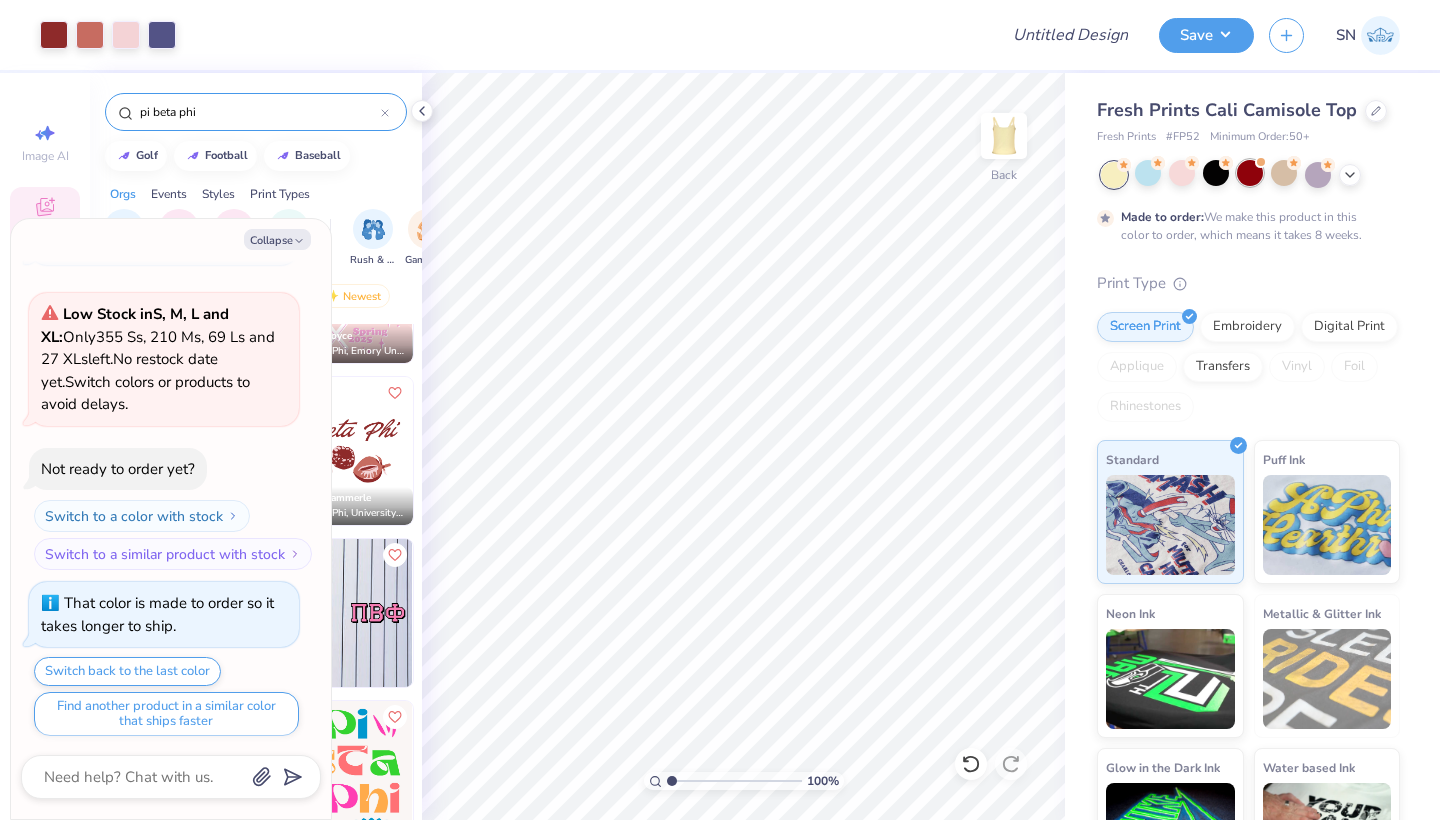 click at bounding box center (1250, 173) 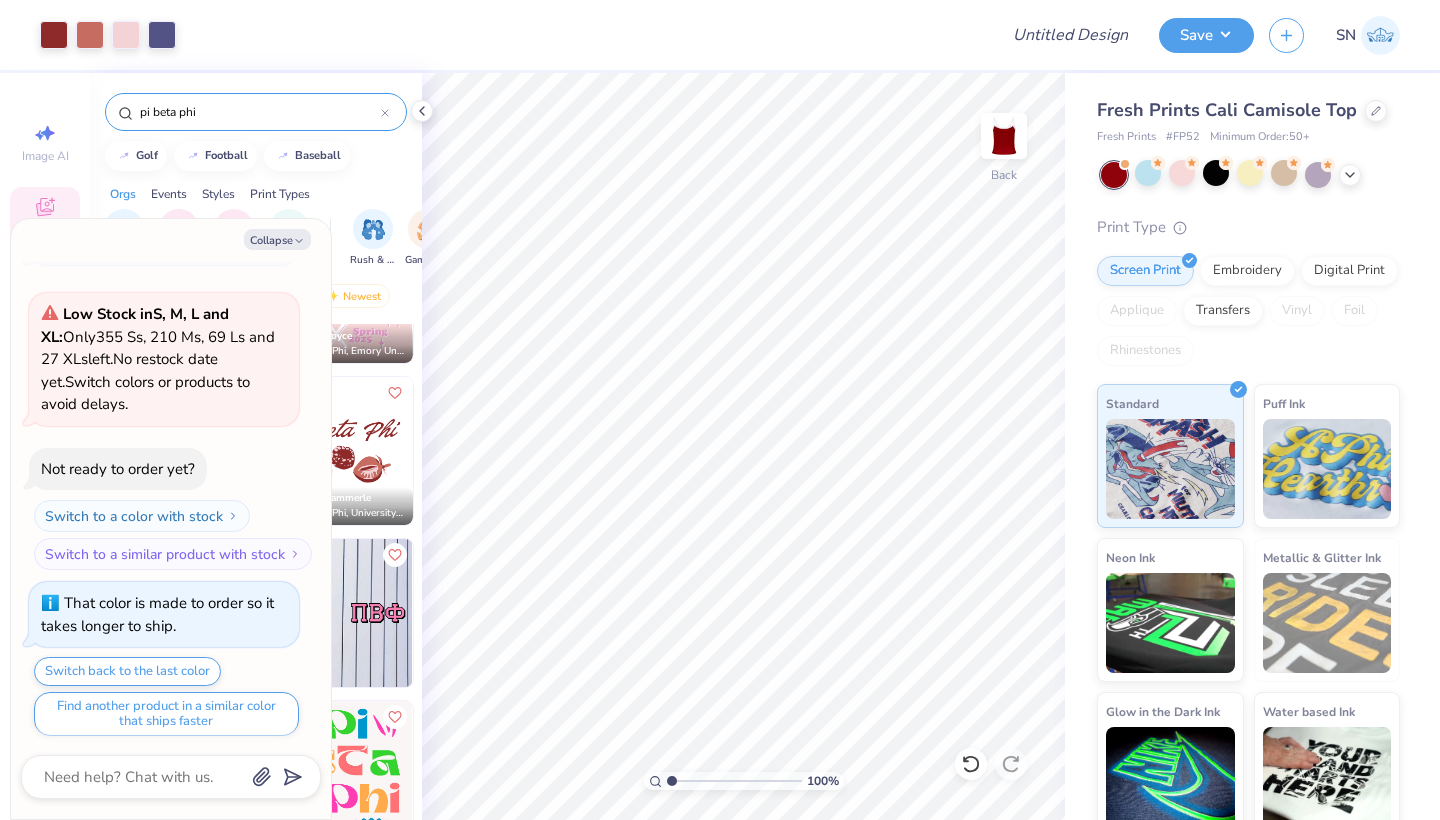 scroll, scrollTop: 719, scrollLeft: 0, axis: vertical 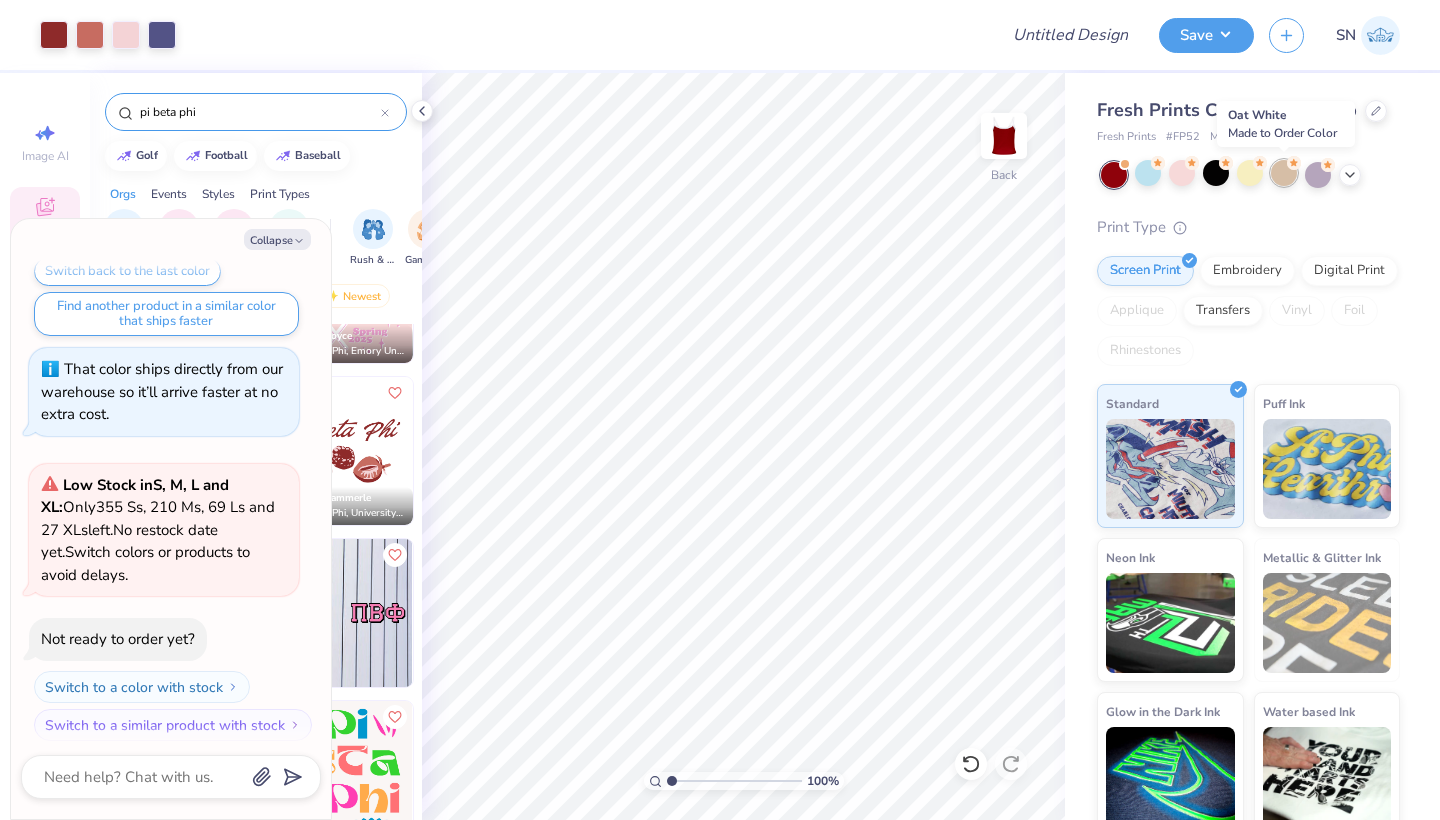 click at bounding box center (1284, 173) 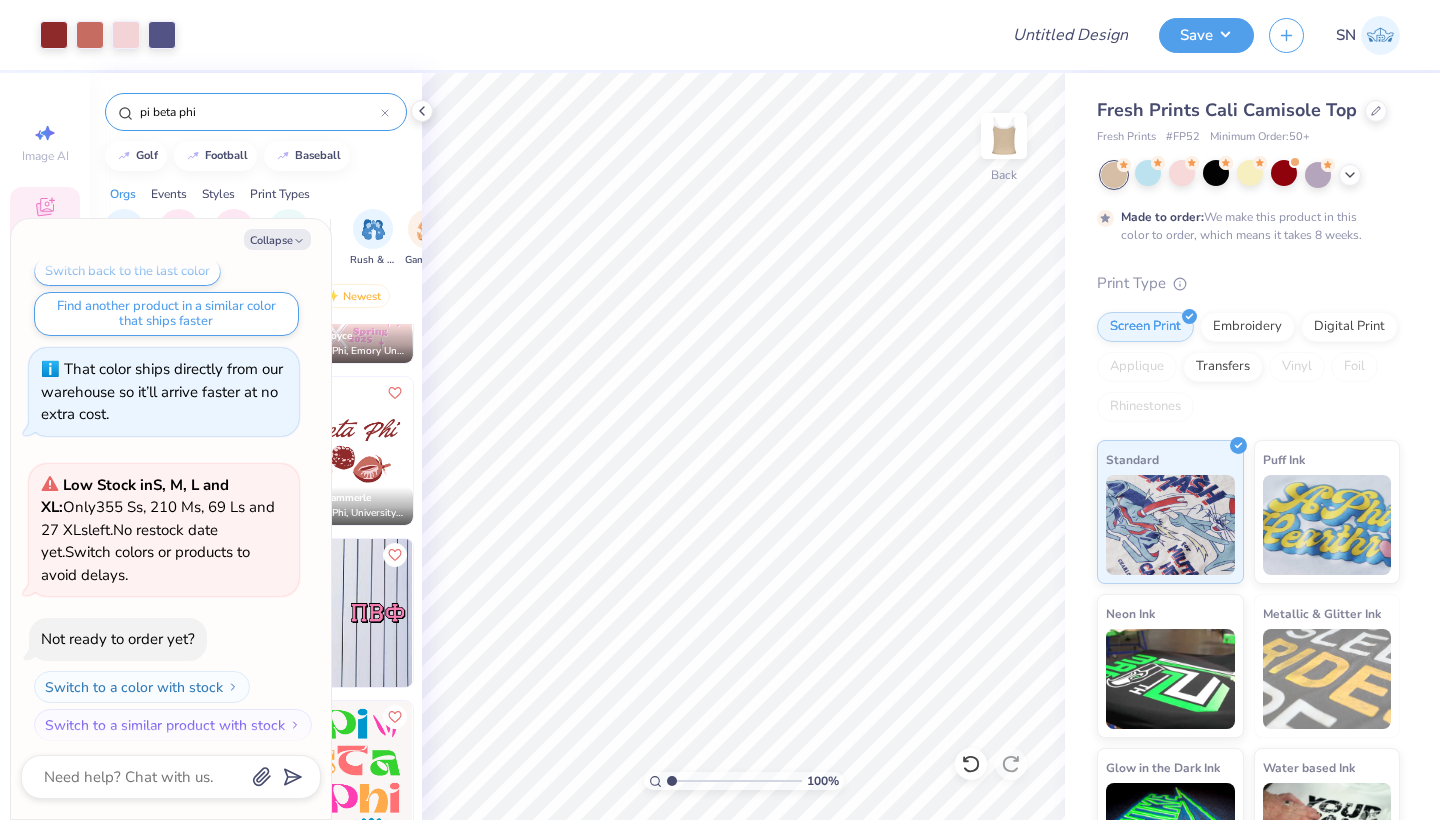 scroll, scrollTop: 884, scrollLeft: 0, axis: vertical 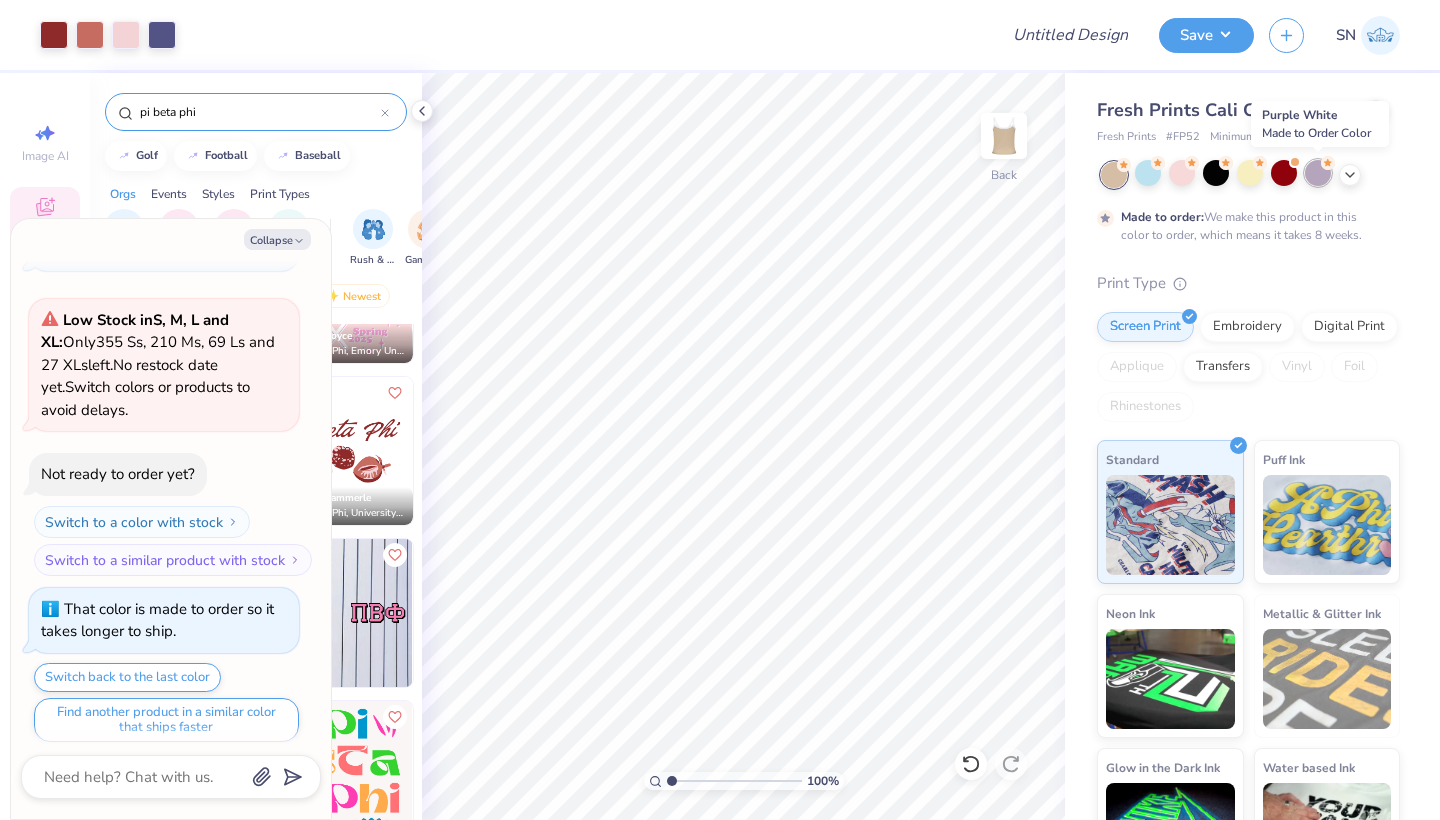 click at bounding box center [1318, 173] 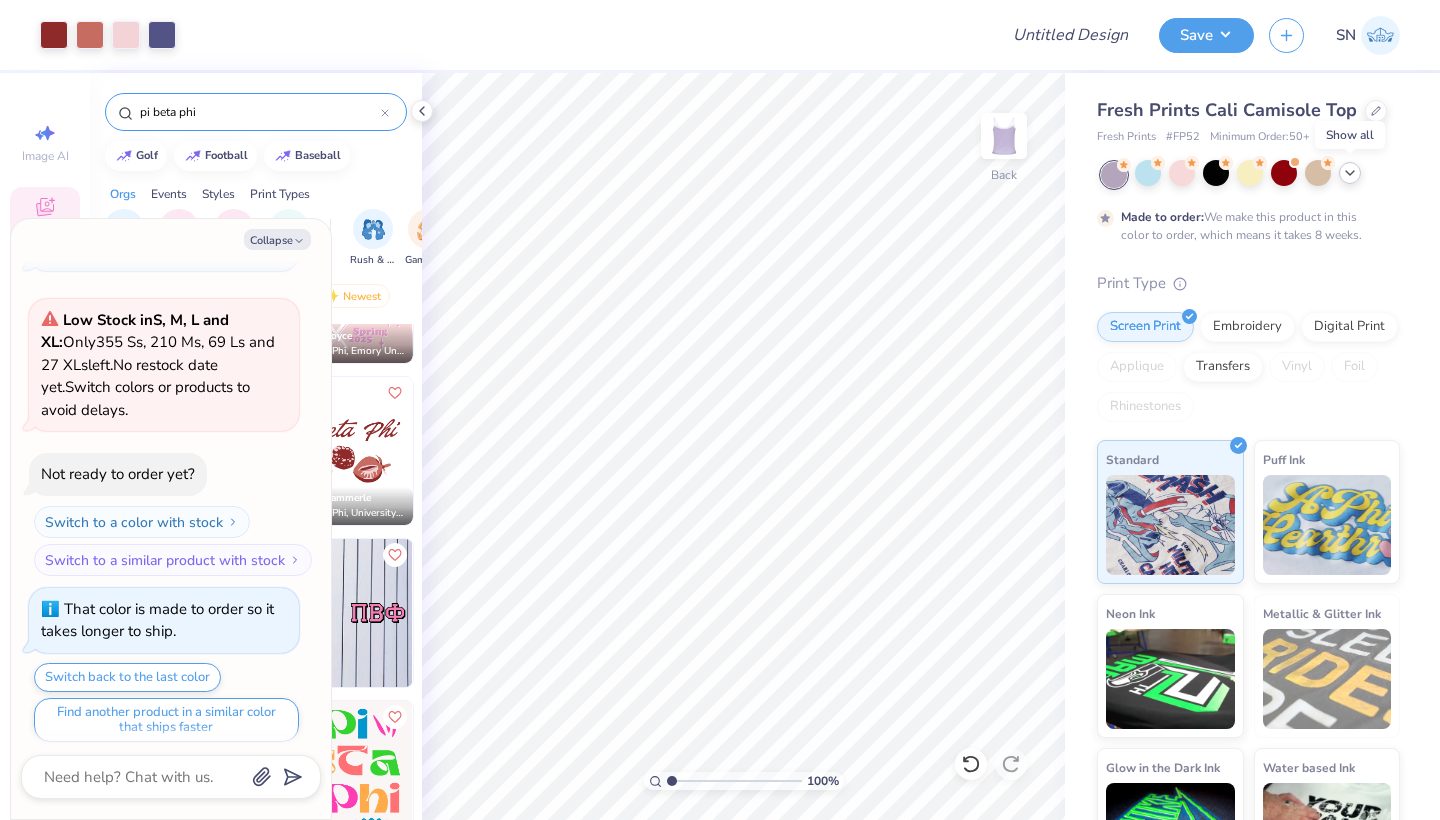 click 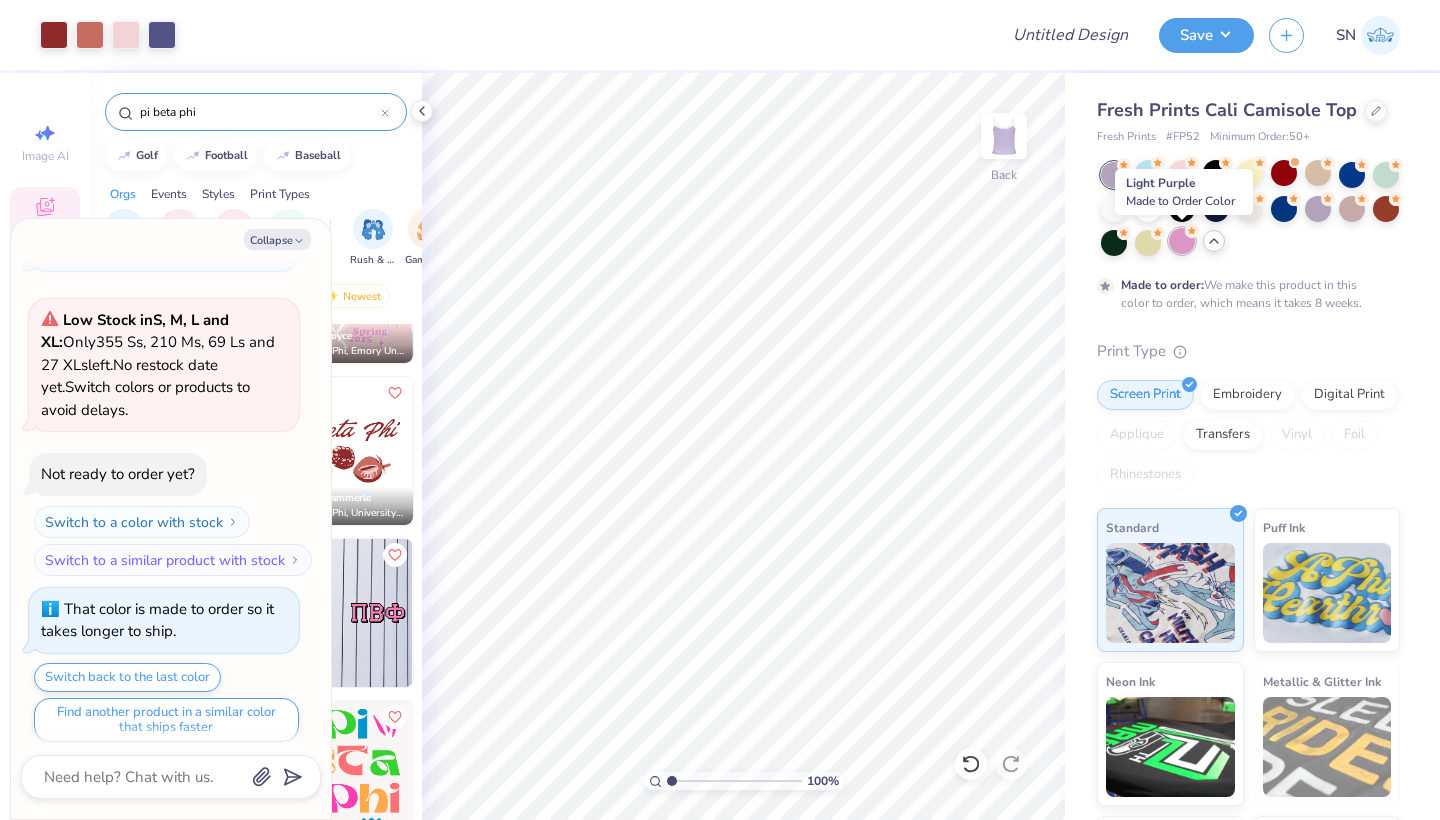 click at bounding box center [1182, 241] 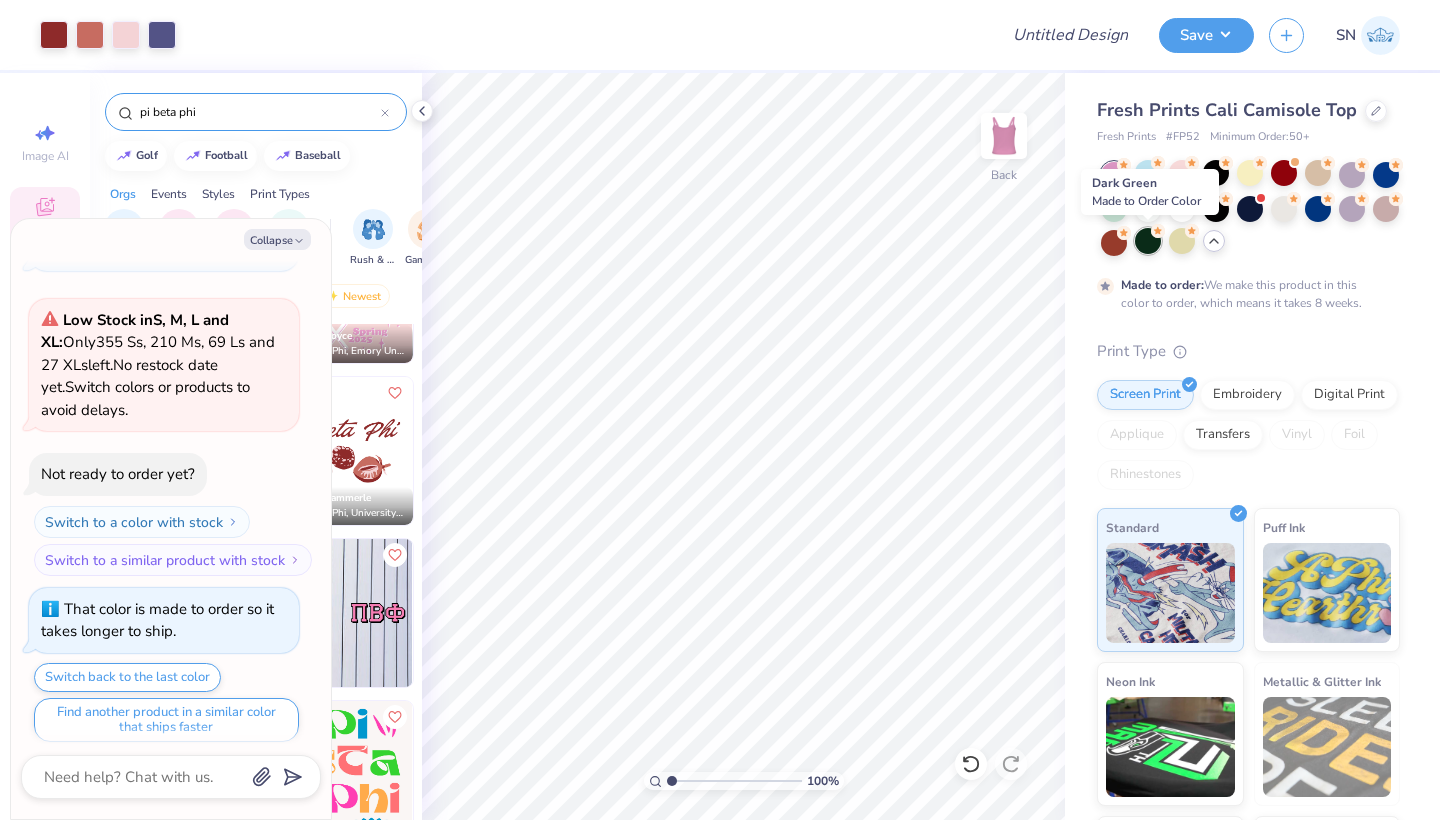 click at bounding box center (1148, 241) 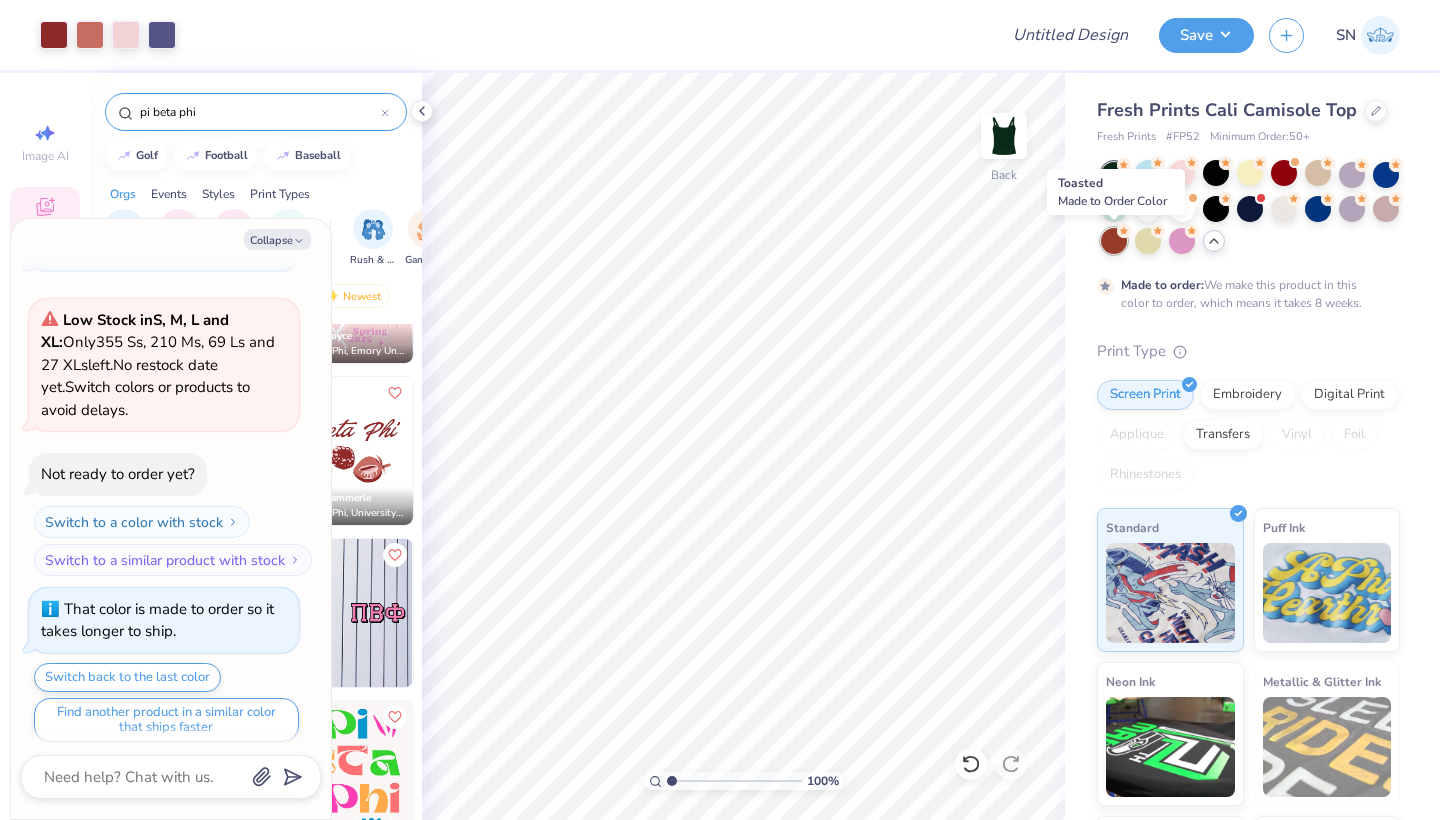 click at bounding box center (1114, 241) 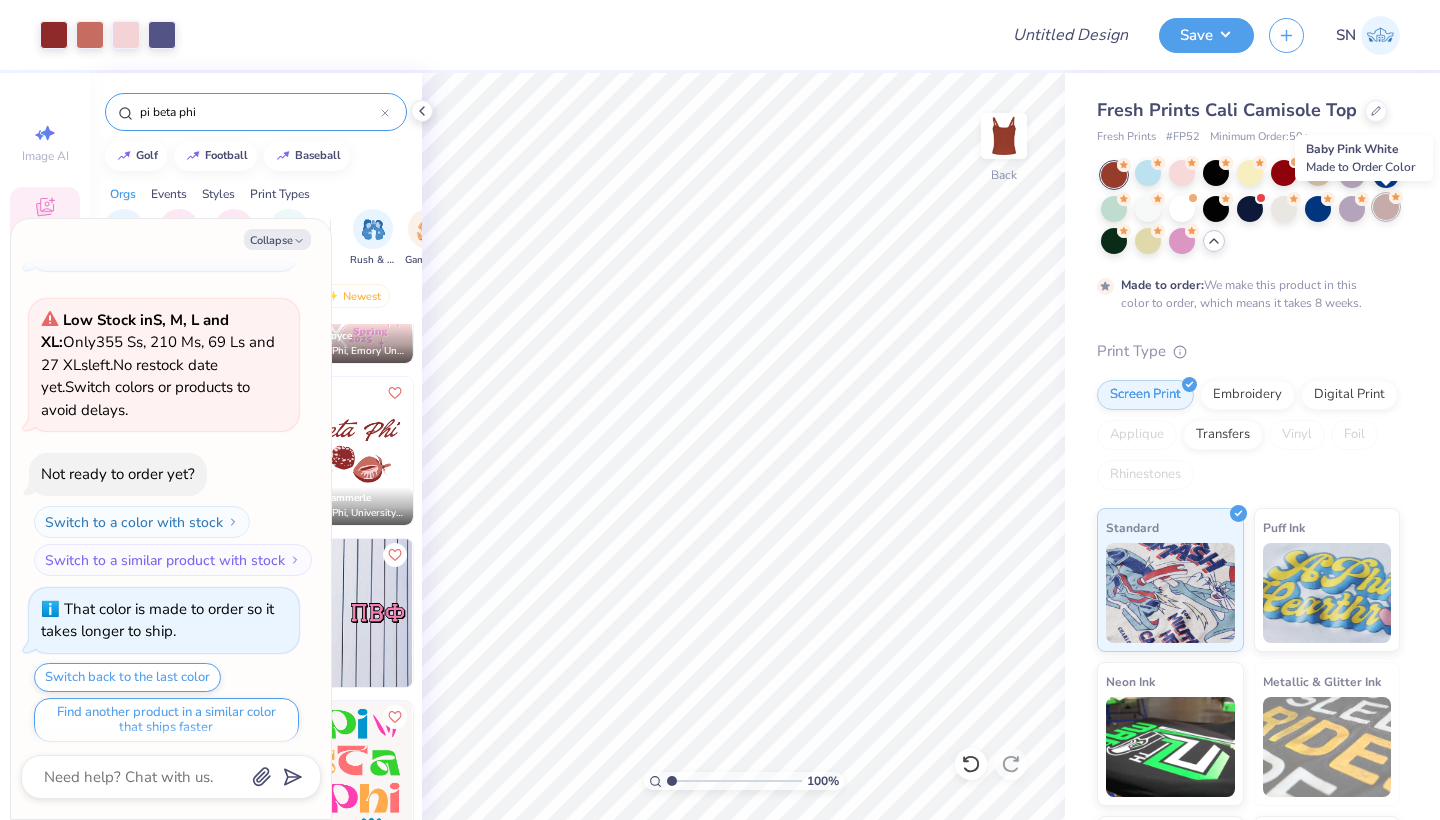click at bounding box center [1386, 207] 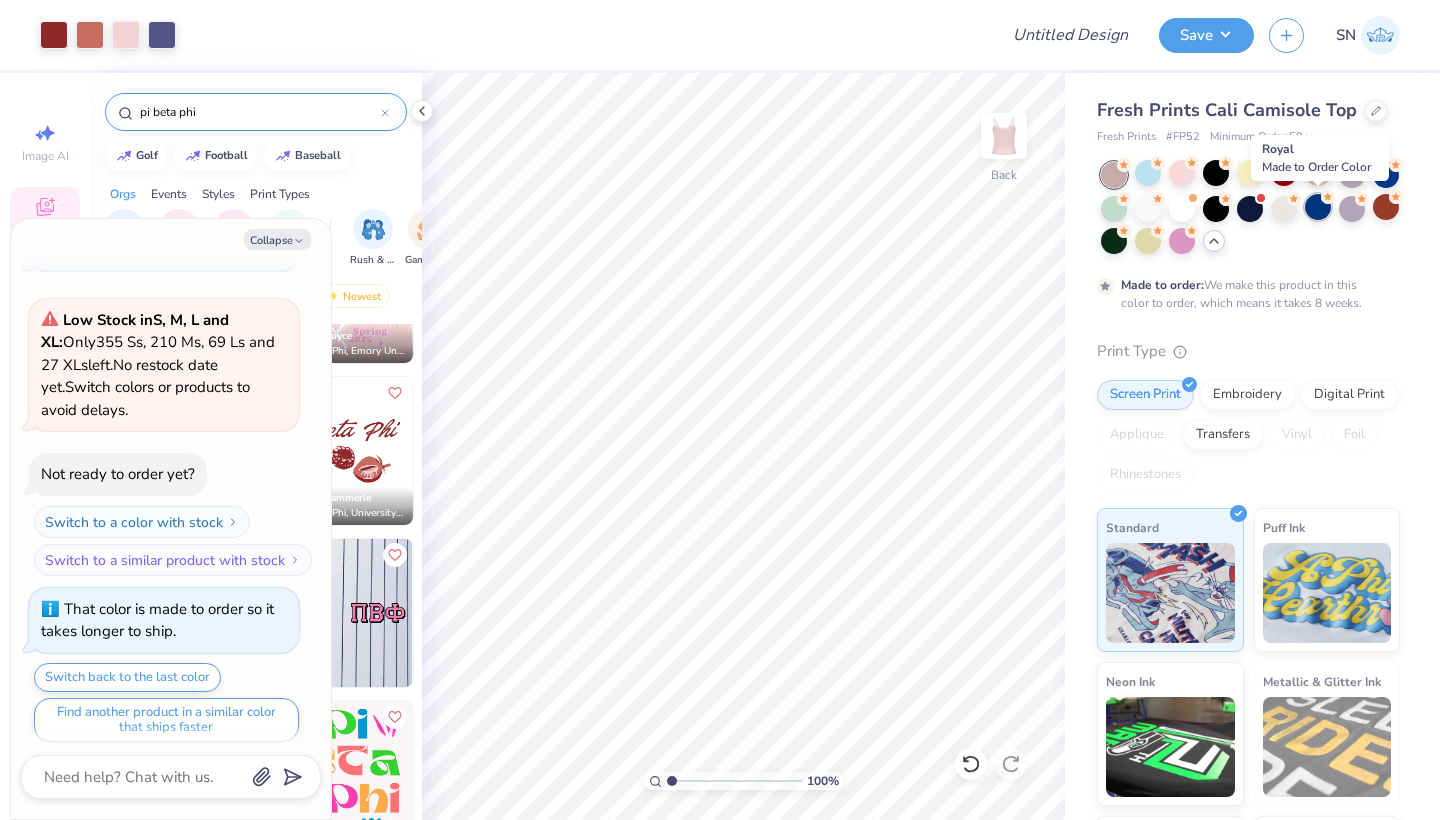 click at bounding box center (1318, 207) 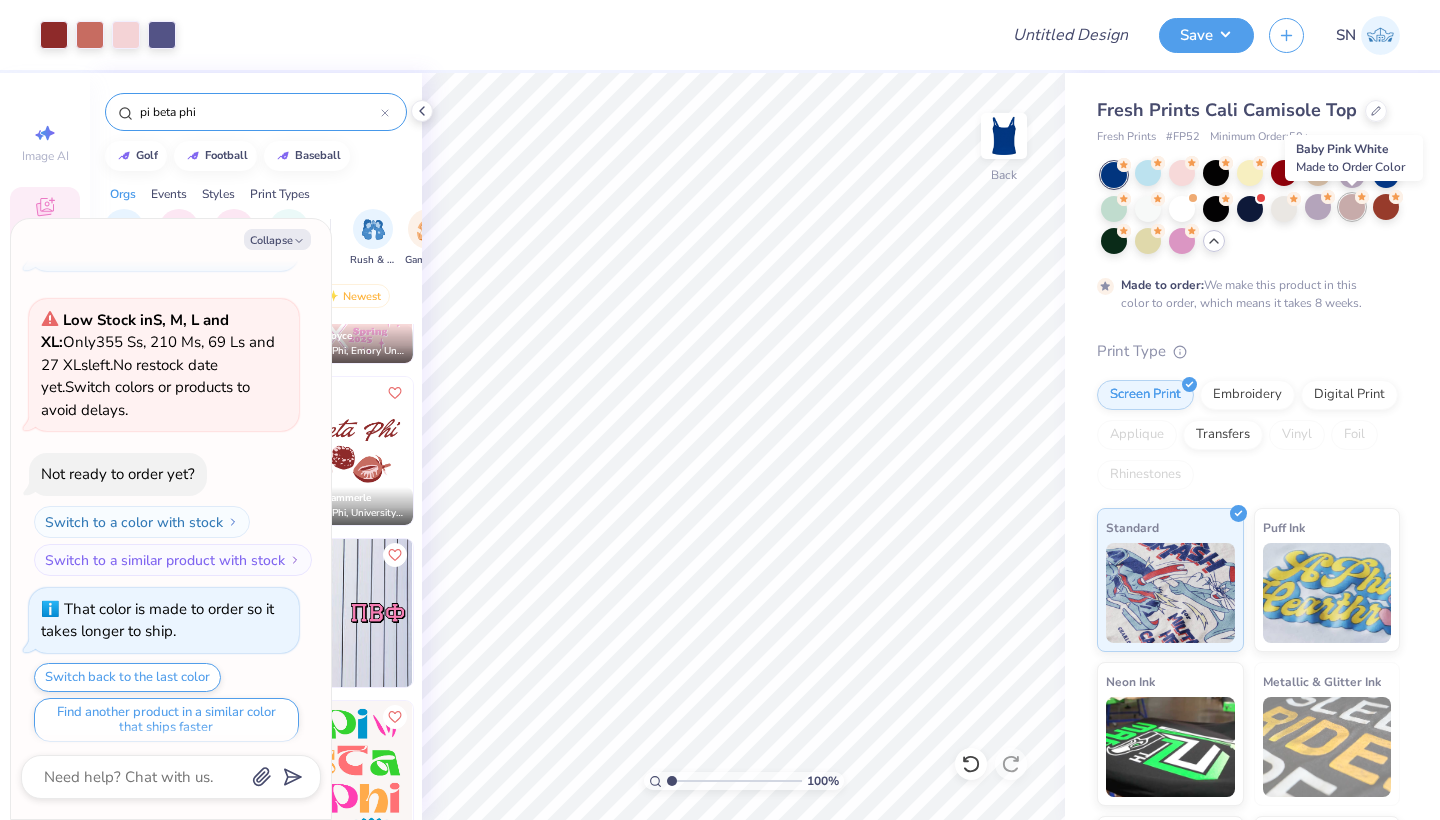 click at bounding box center (1352, 207) 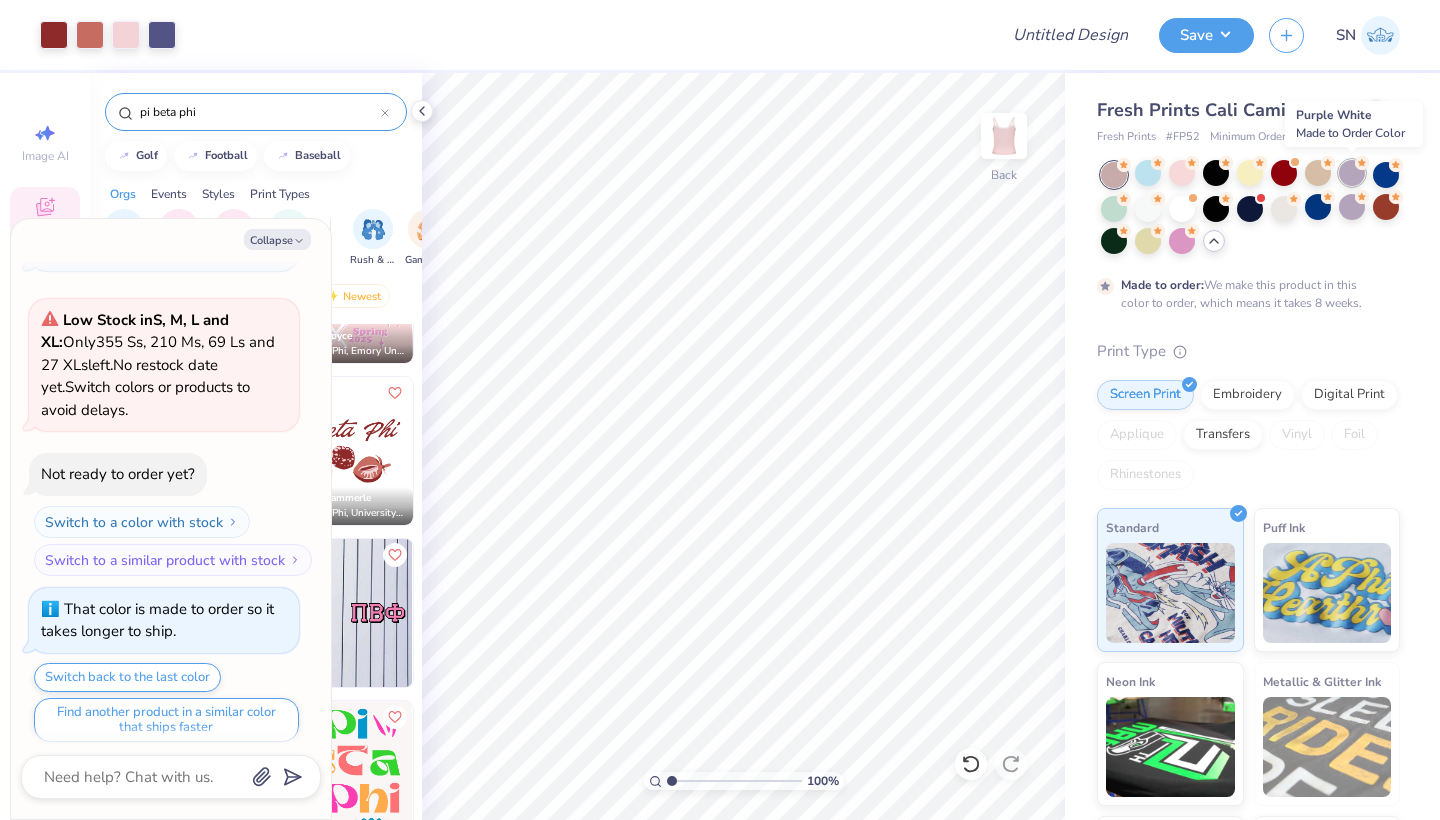 click at bounding box center (1352, 173) 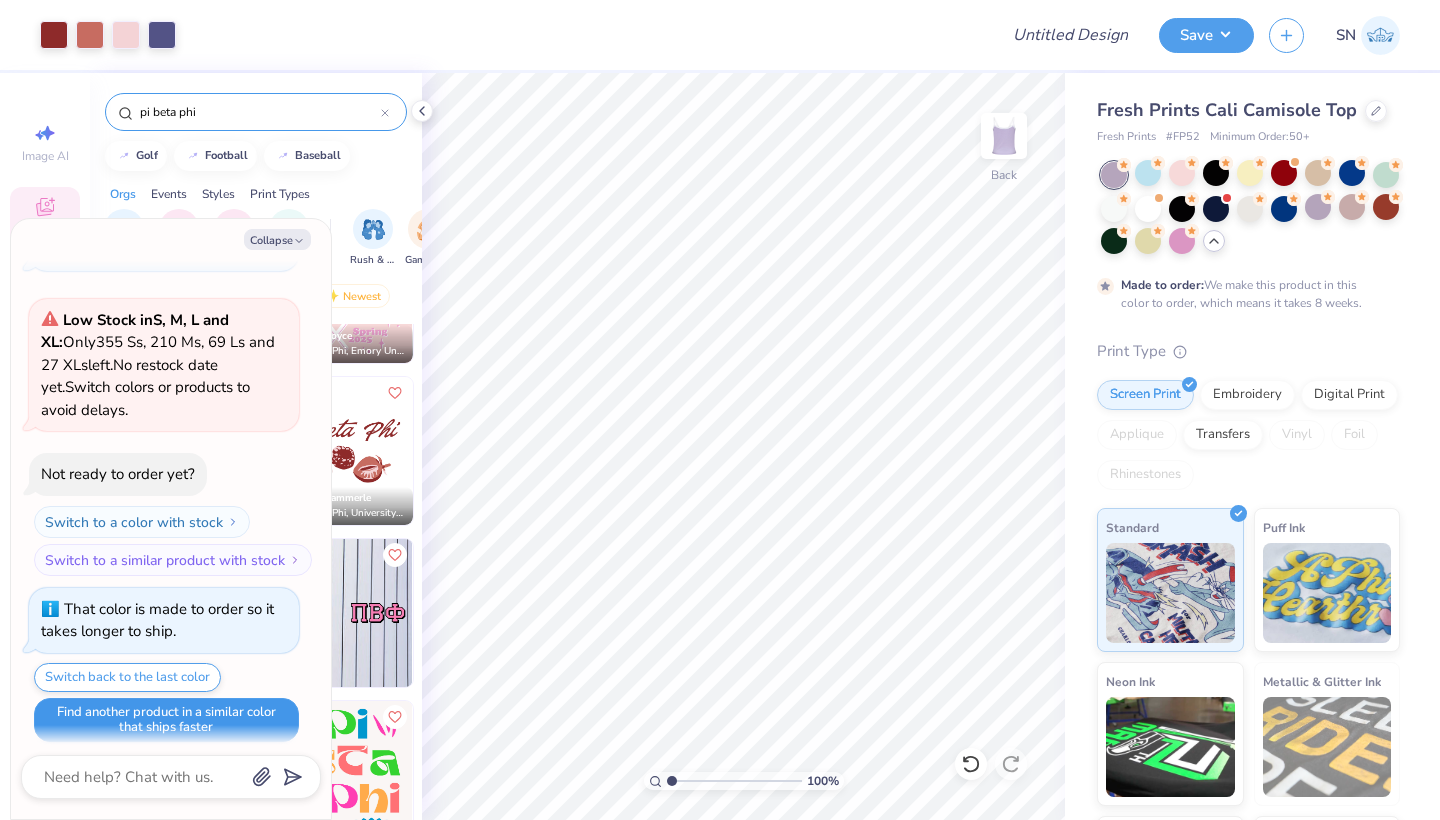 click on "Find another product in a similar color that ships faster" at bounding box center [166, 720] 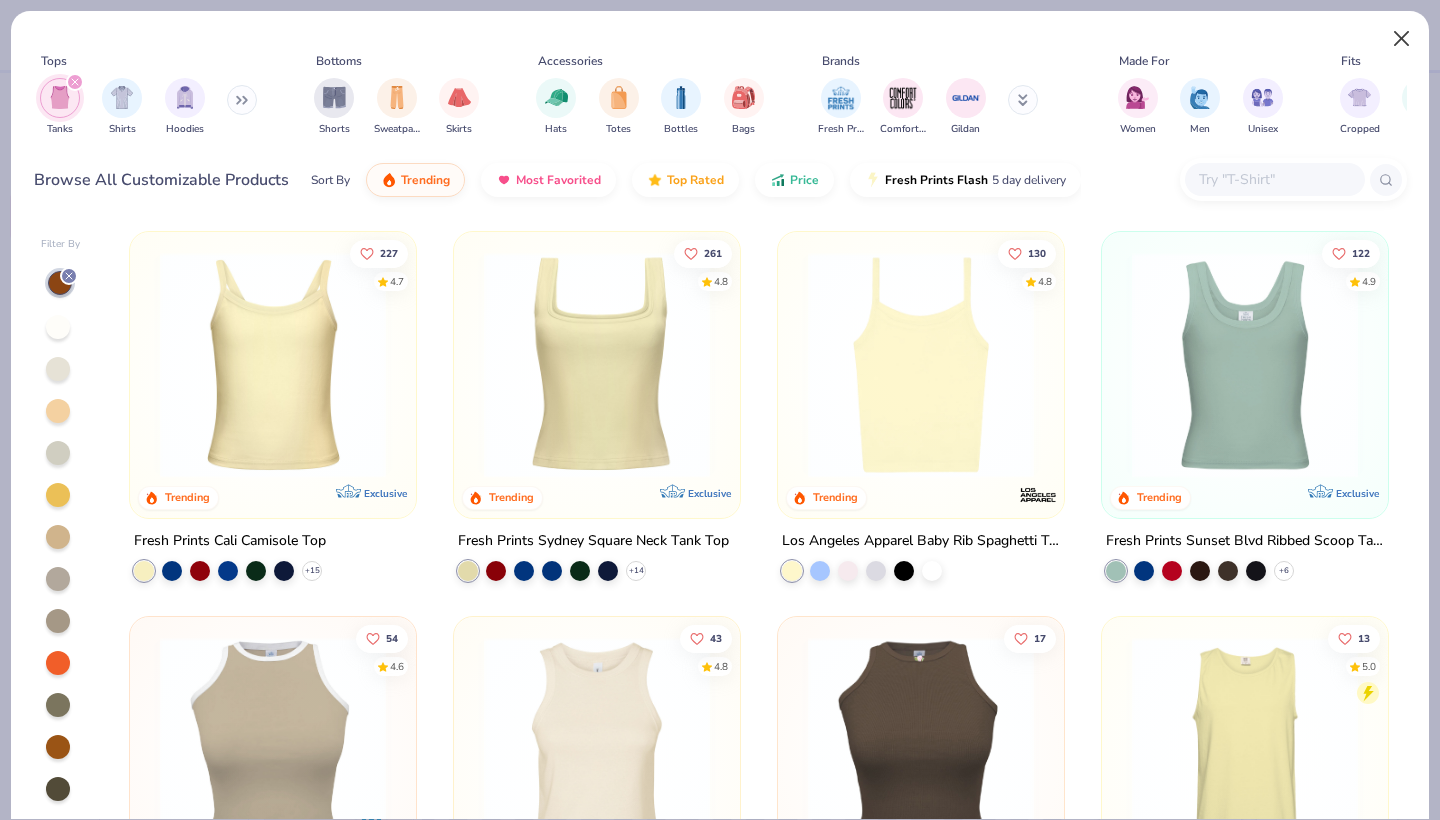 click at bounding box center [1402, 39] 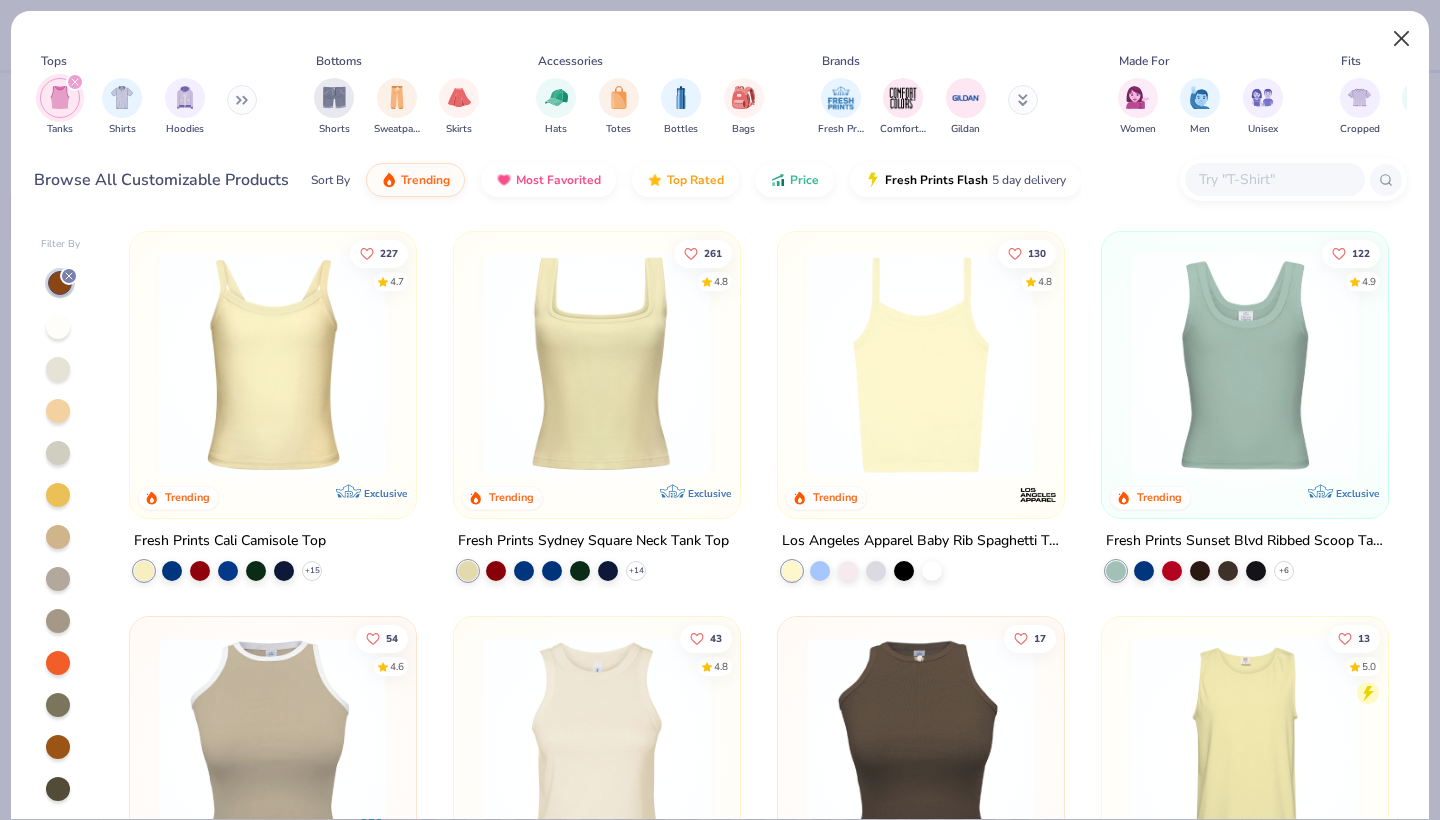 type on "x" 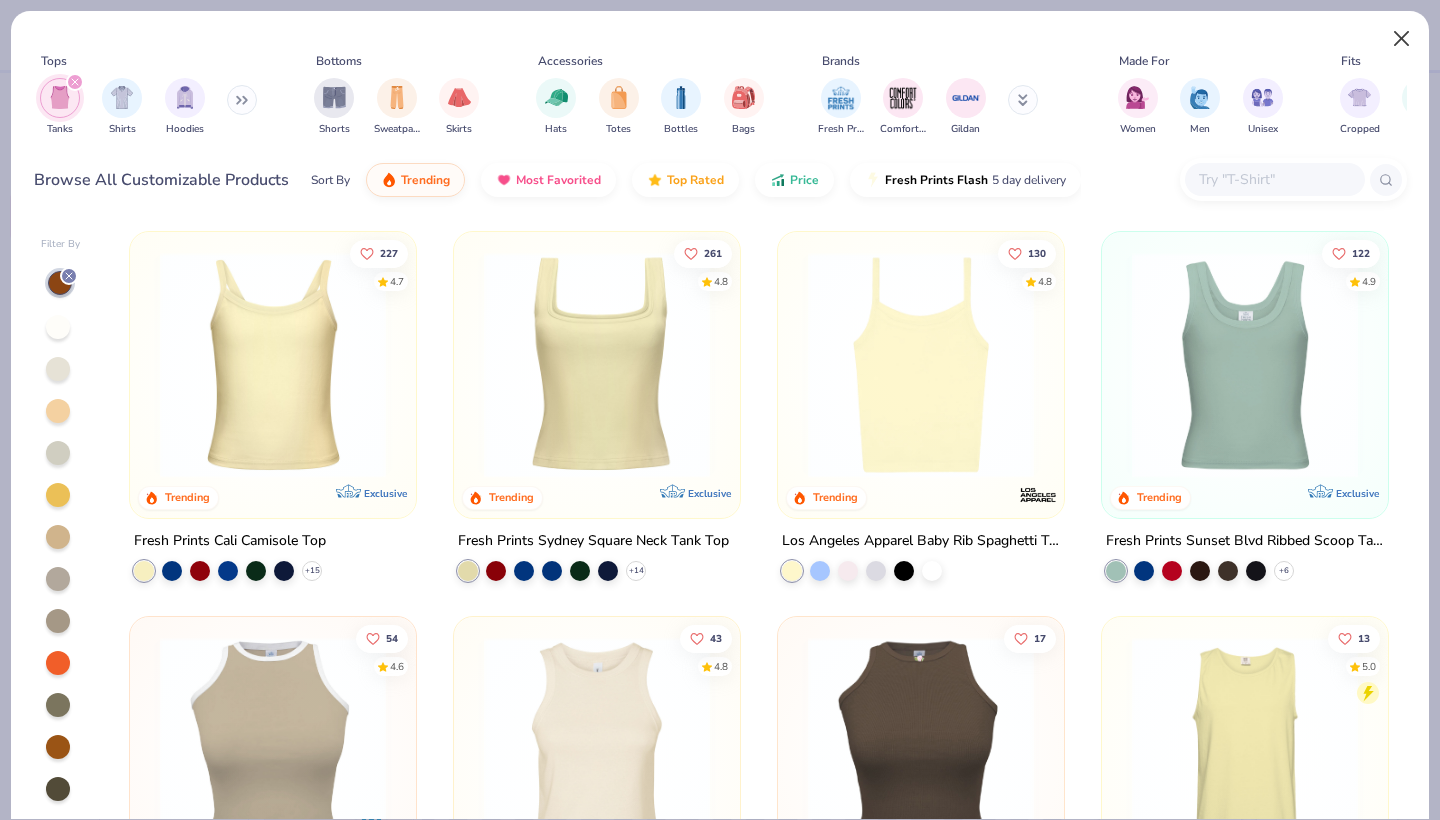 click at bounding box center (1402, 39) 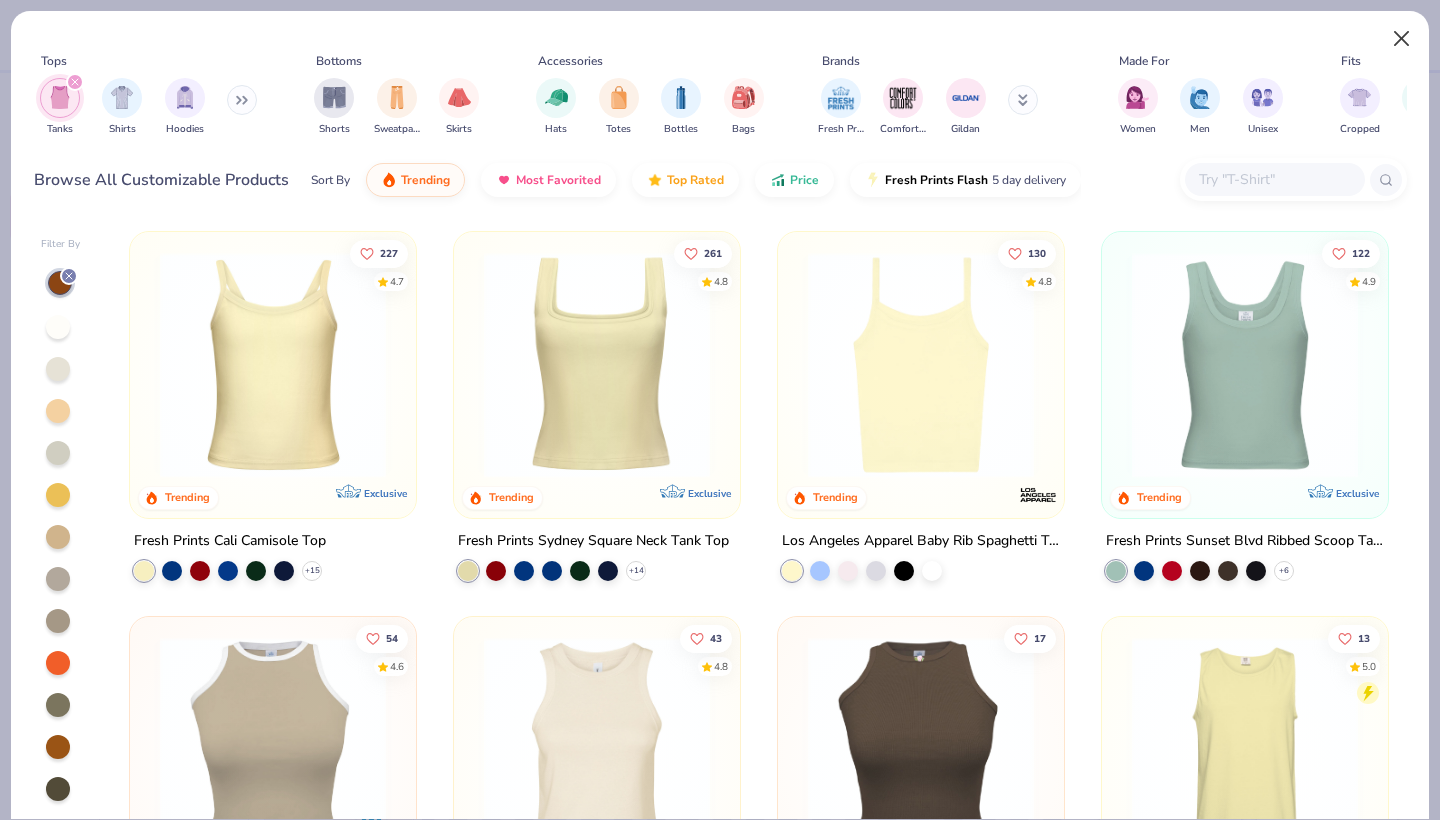 click at bounding box center [1402, 39] 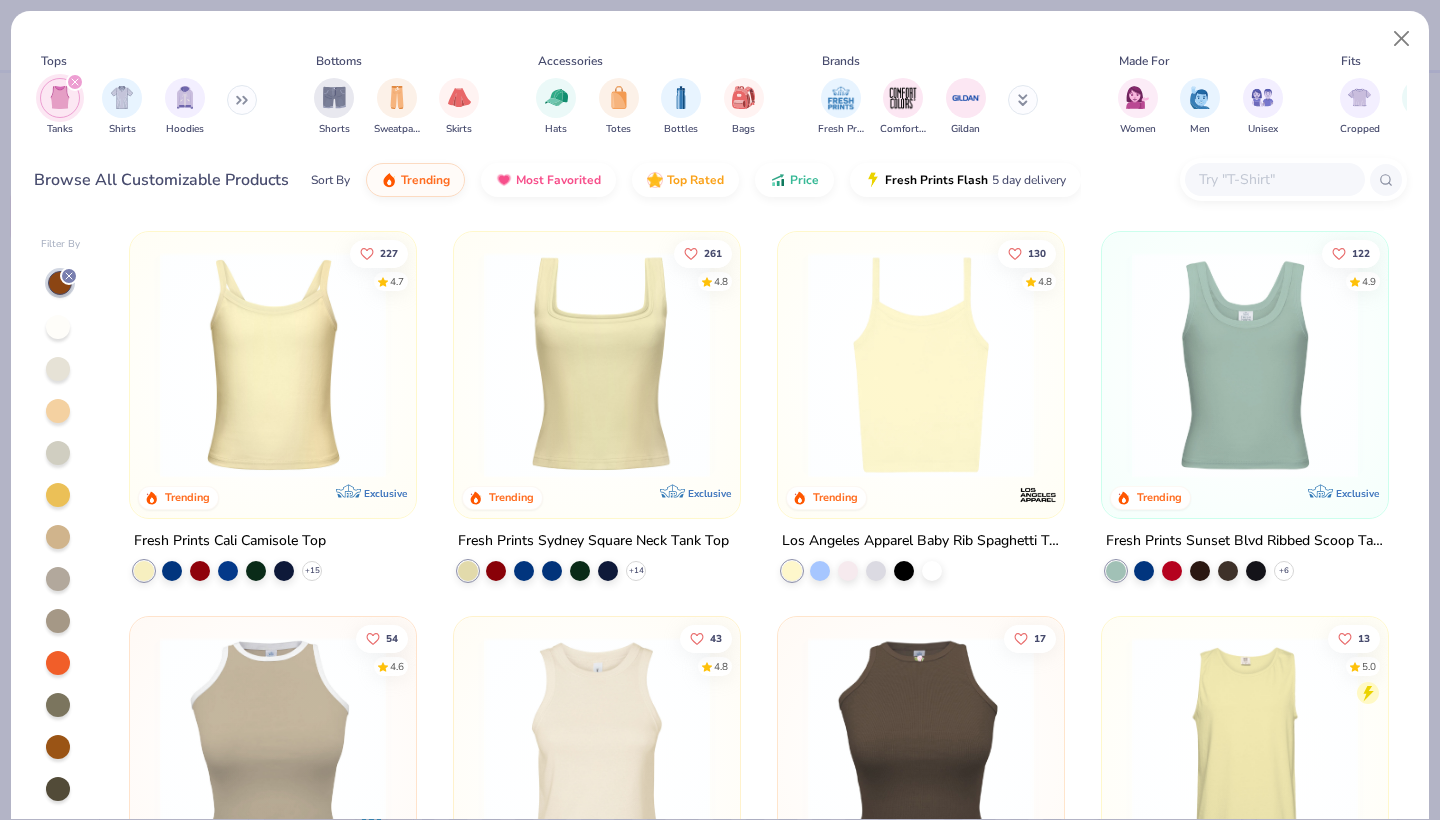 click at bounding box center (1402, 39) 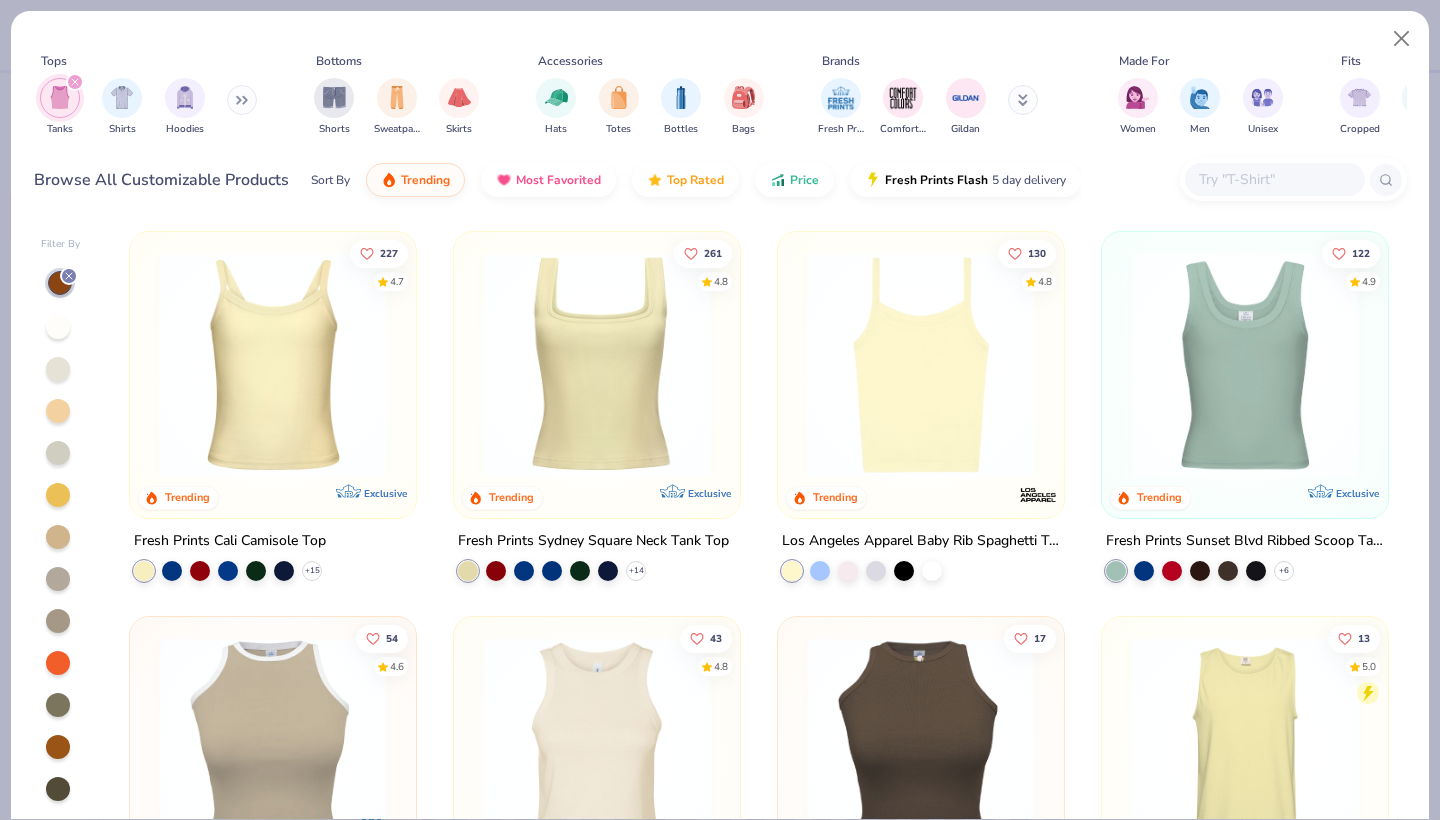 click at bounding box center [1402, 39] 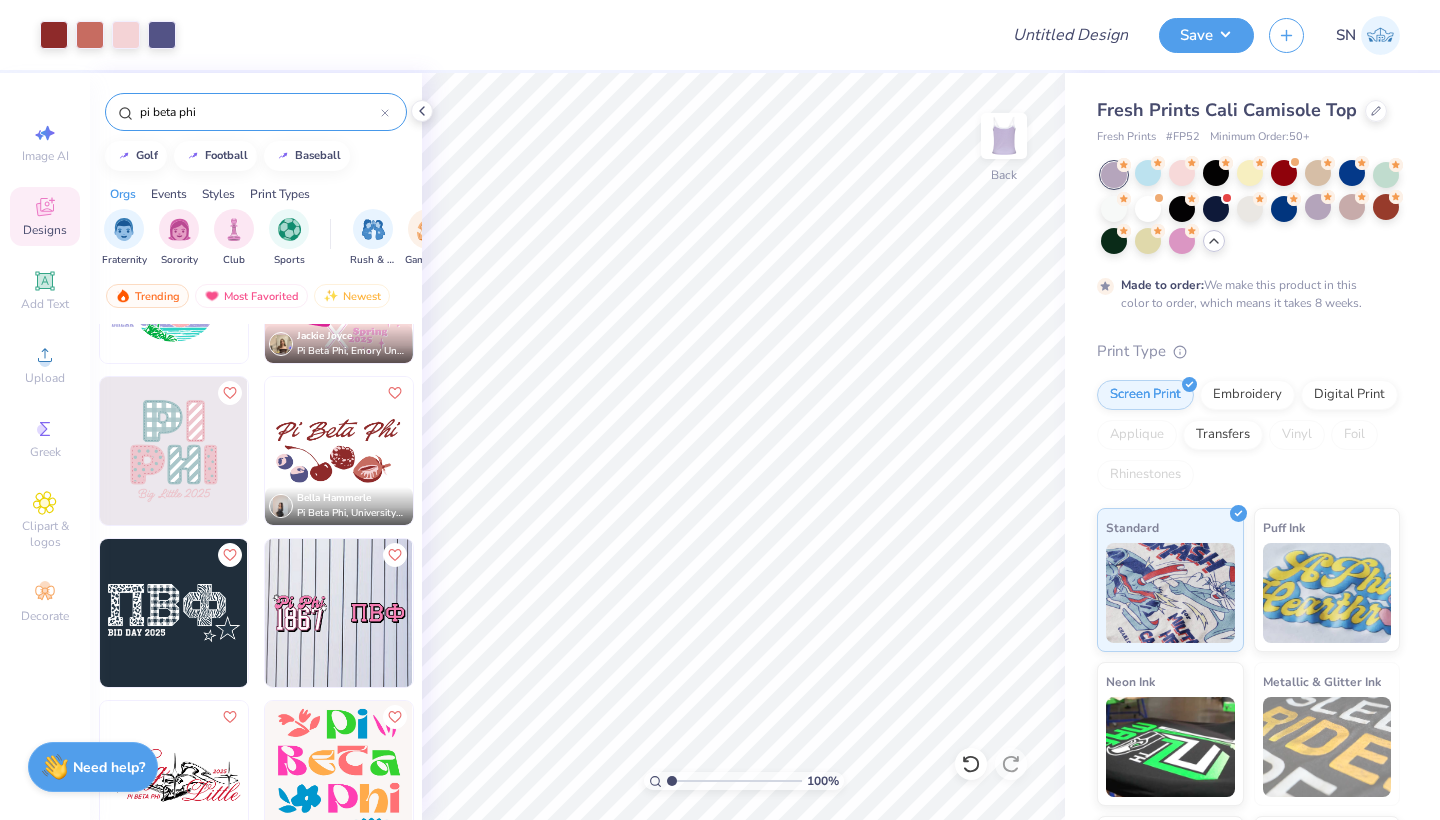 click on "Art colors Design Title Save SN Image AI Designs Add Text Upload Greek Clipart & logos Decorate pi beta phi golf football baseball Orgs Events Styles Print Types Fraternity Sorority Club Sports Rush & Bid Game Day Parent's Weekend PR & General Big Little Reveal Philanthropy Date Parties & Socials Retreat Spring Break Holidays Greek Week Formal & Semi Graduation Founder’s Day Classic Minimalist Varsity Y2K Typography Handdrawn Cartoons Grunge 80s & 90s 60s & 70s Embroidery Screen Print Patches Digital Print Vinyl Transfers Applique Trending Most Favorited Newest Kaitlyn Bartolutti Delta Chi, Louisiana State University Jackie Joyce Pi Beta Phi, Emory University Bella Hammerle Pi Beta Phi, University of Idaho Serena Scott Pi Beta Phi, University of California, Davis 12 Emma Coyle Pi Beta Phi, University of Delaware Kaitlyn Bartolutti Delta Chi, Louisiana State University 100  % Back Fresh Prints Cali Camisole Top Fresh Prints # FP52 Minimum Order:  50 +   Made to order: Print Type Vinyl" at bounding box center [720, 410] 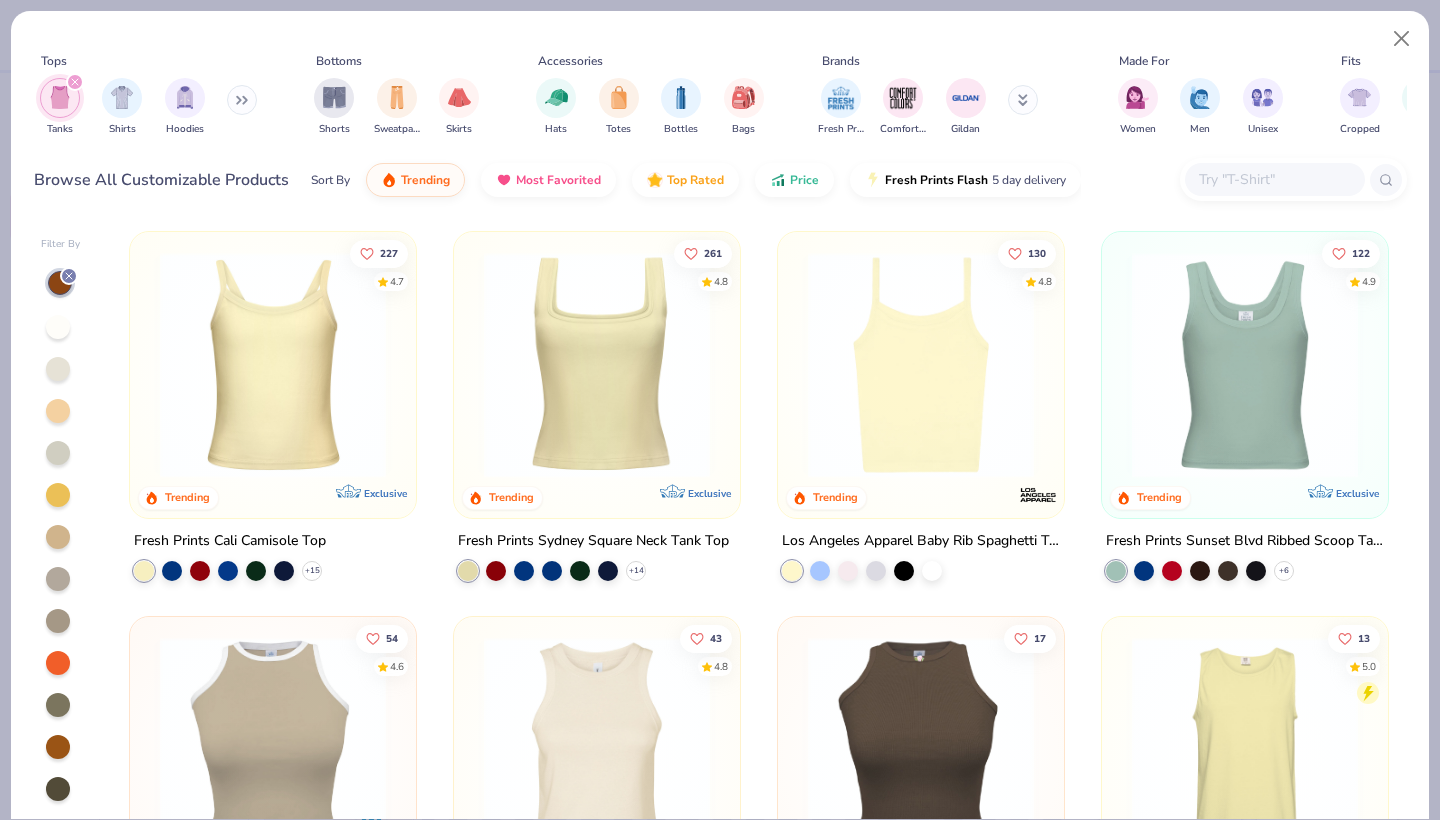 click on "Fits Cropped Slim Regular Oversized" at bounding box center (1454, 98) 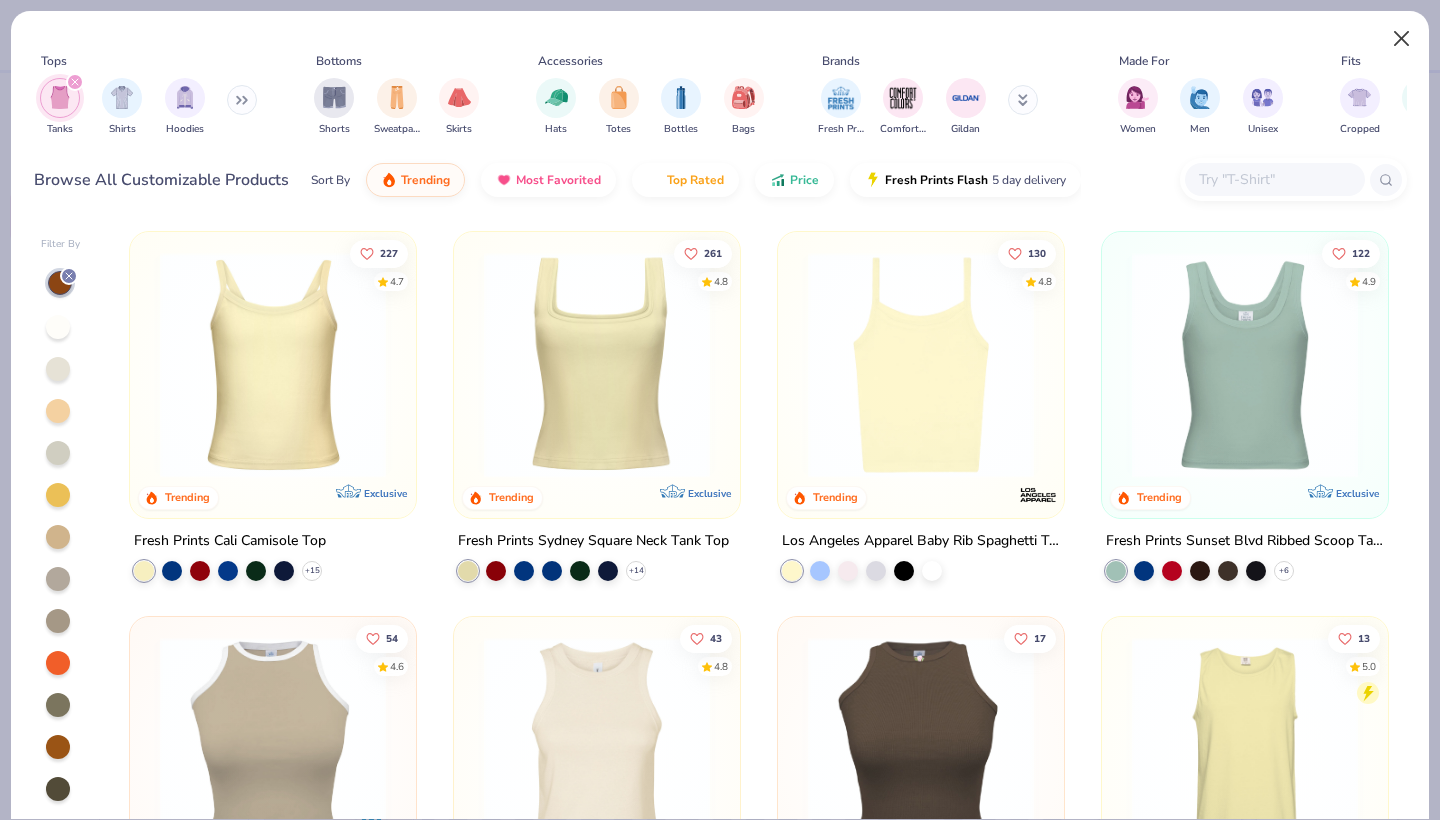 click at bounding box center (1402, 39) 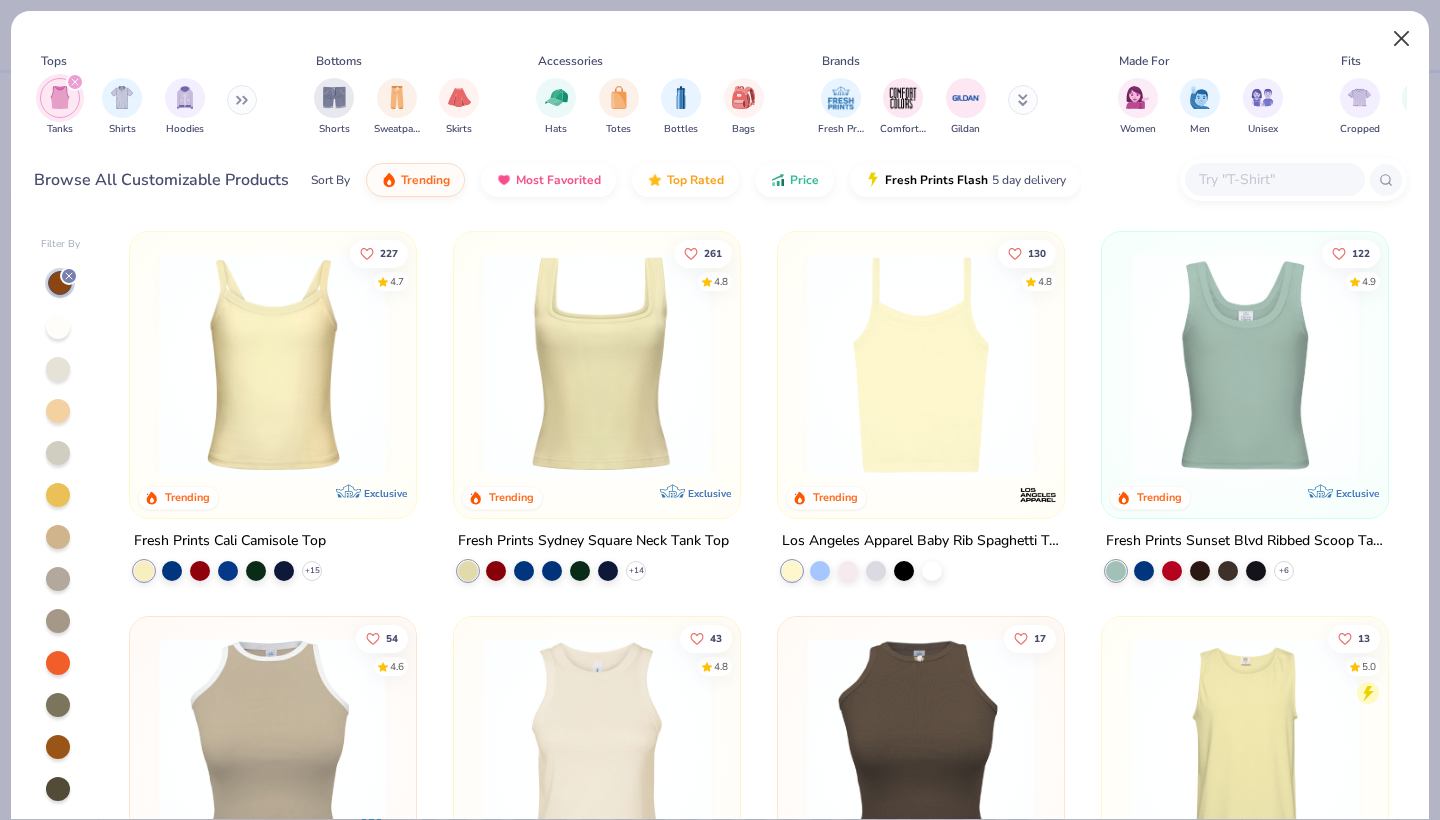 click at bounding box center (1380, 35) 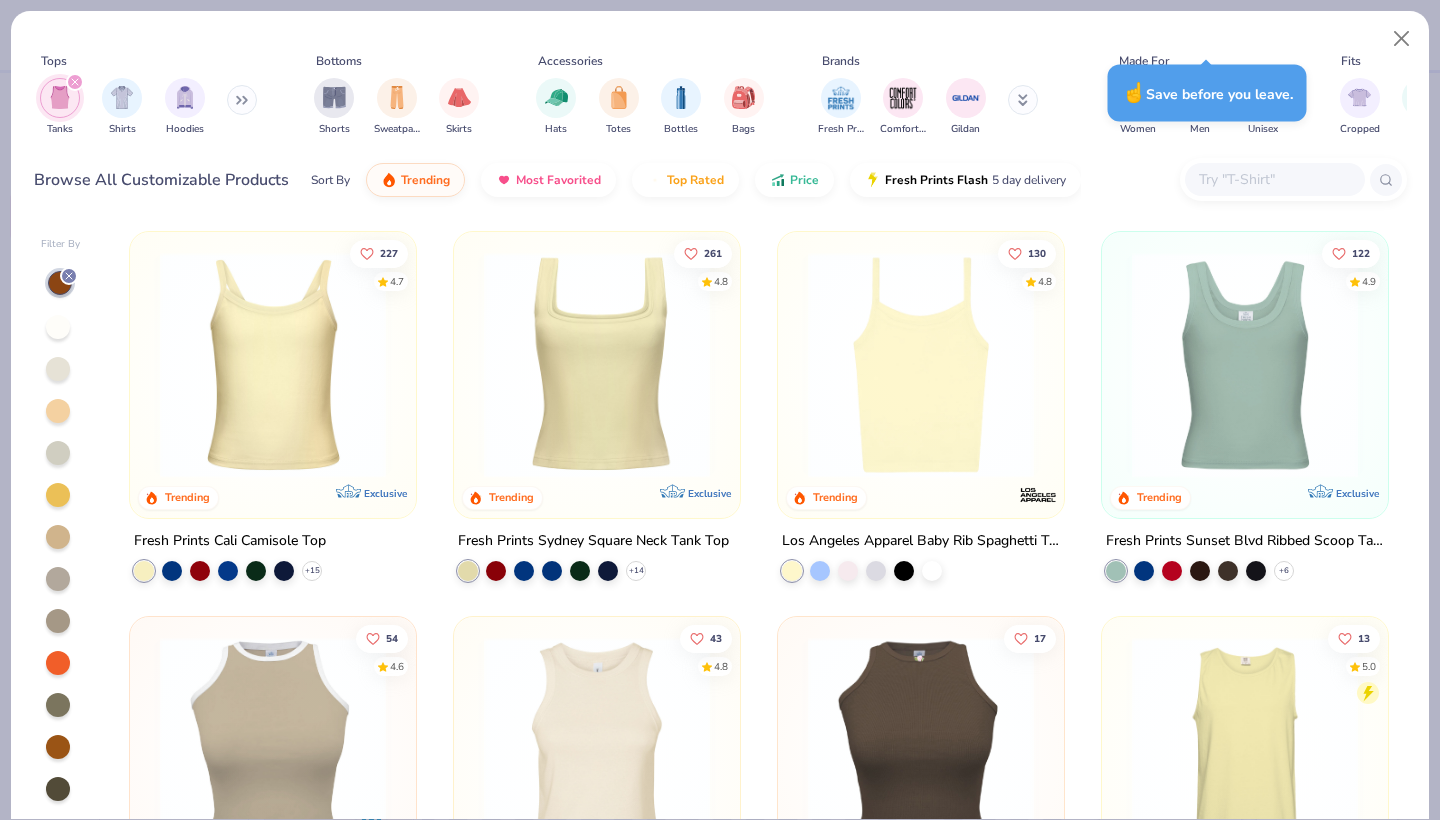 click on "Fits" at bounding box center (1454, 61) 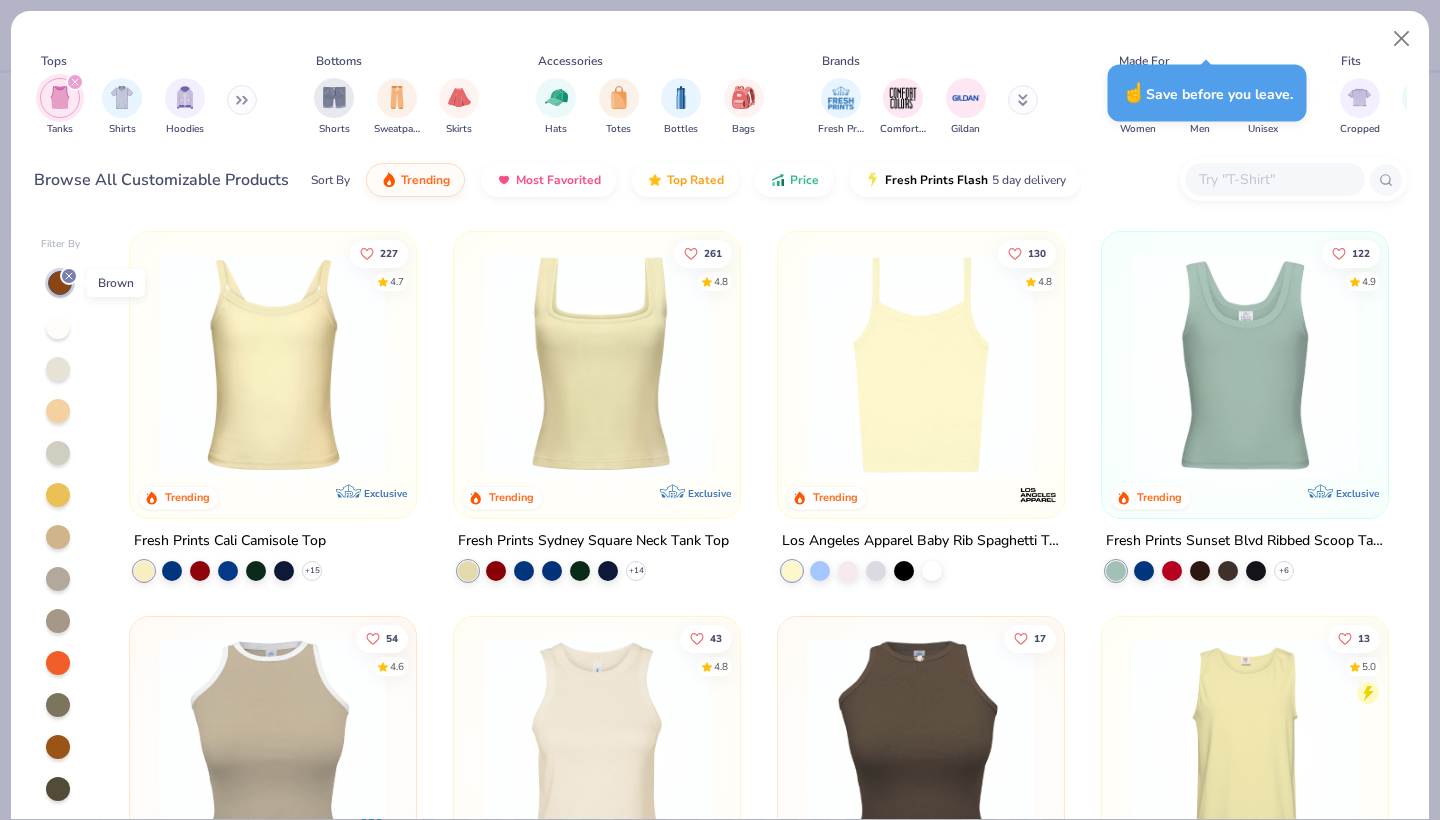 click 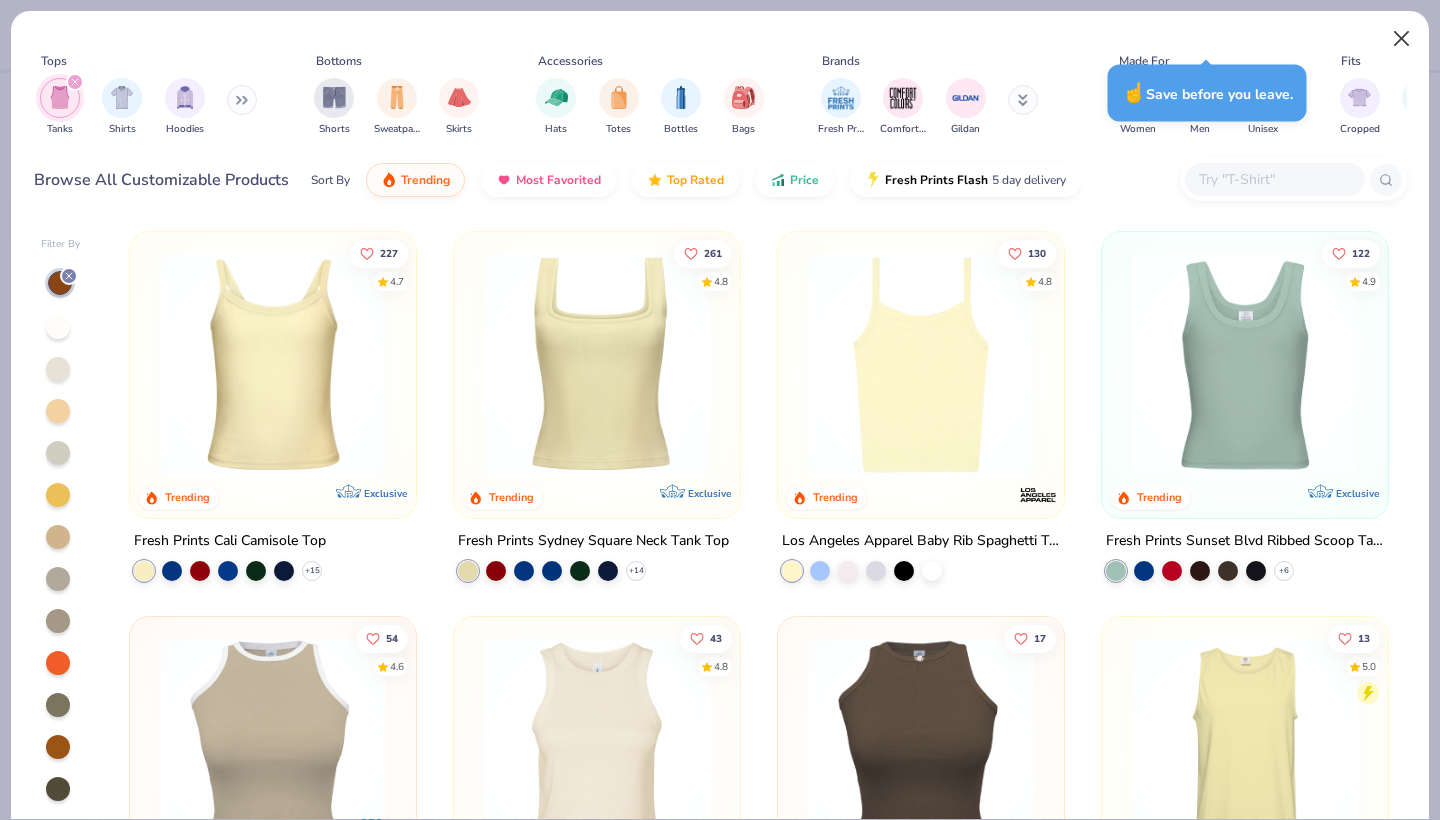 click at bounding box center (1402, 39) 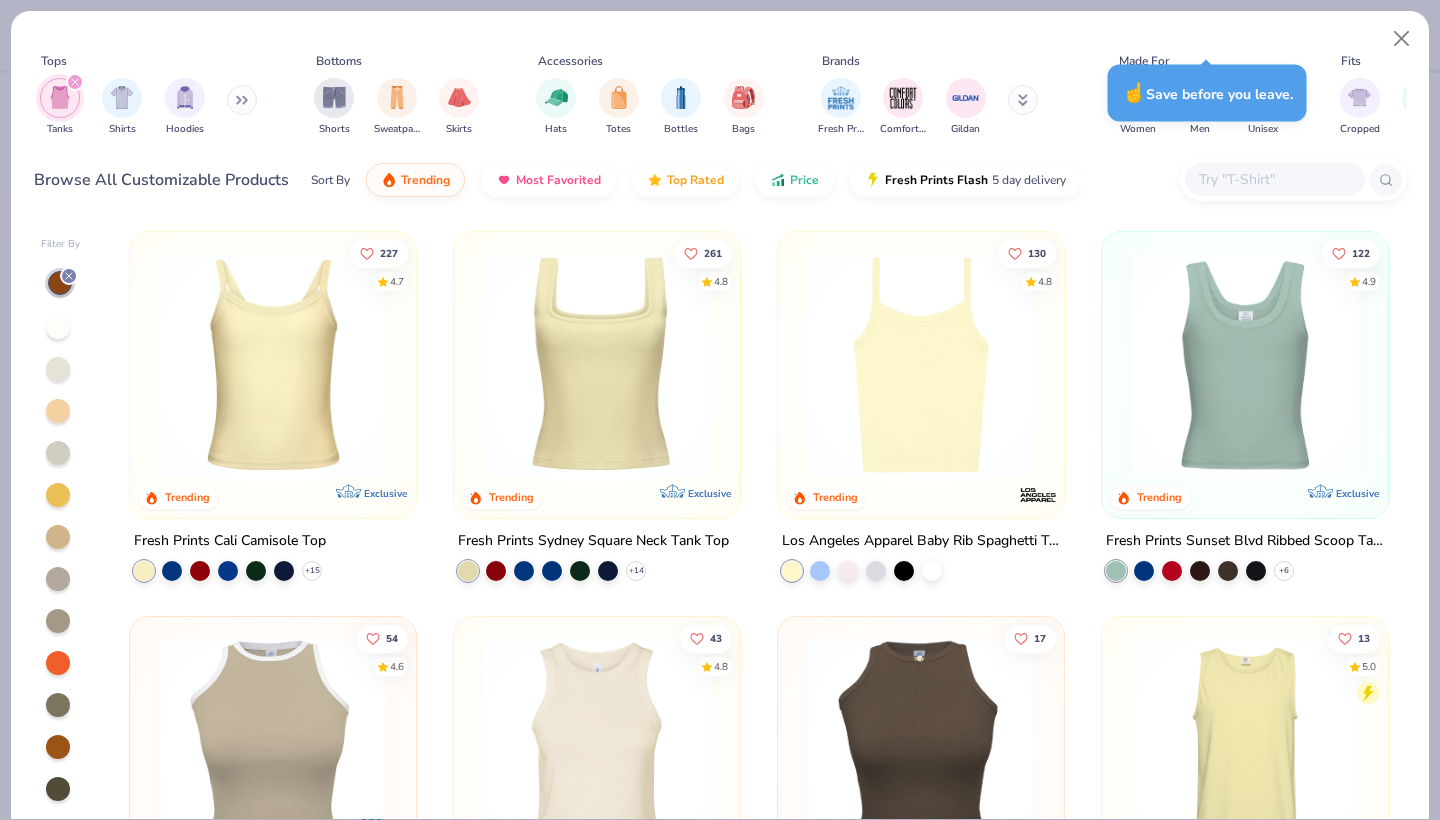 click at bounding box center (1402, 39) 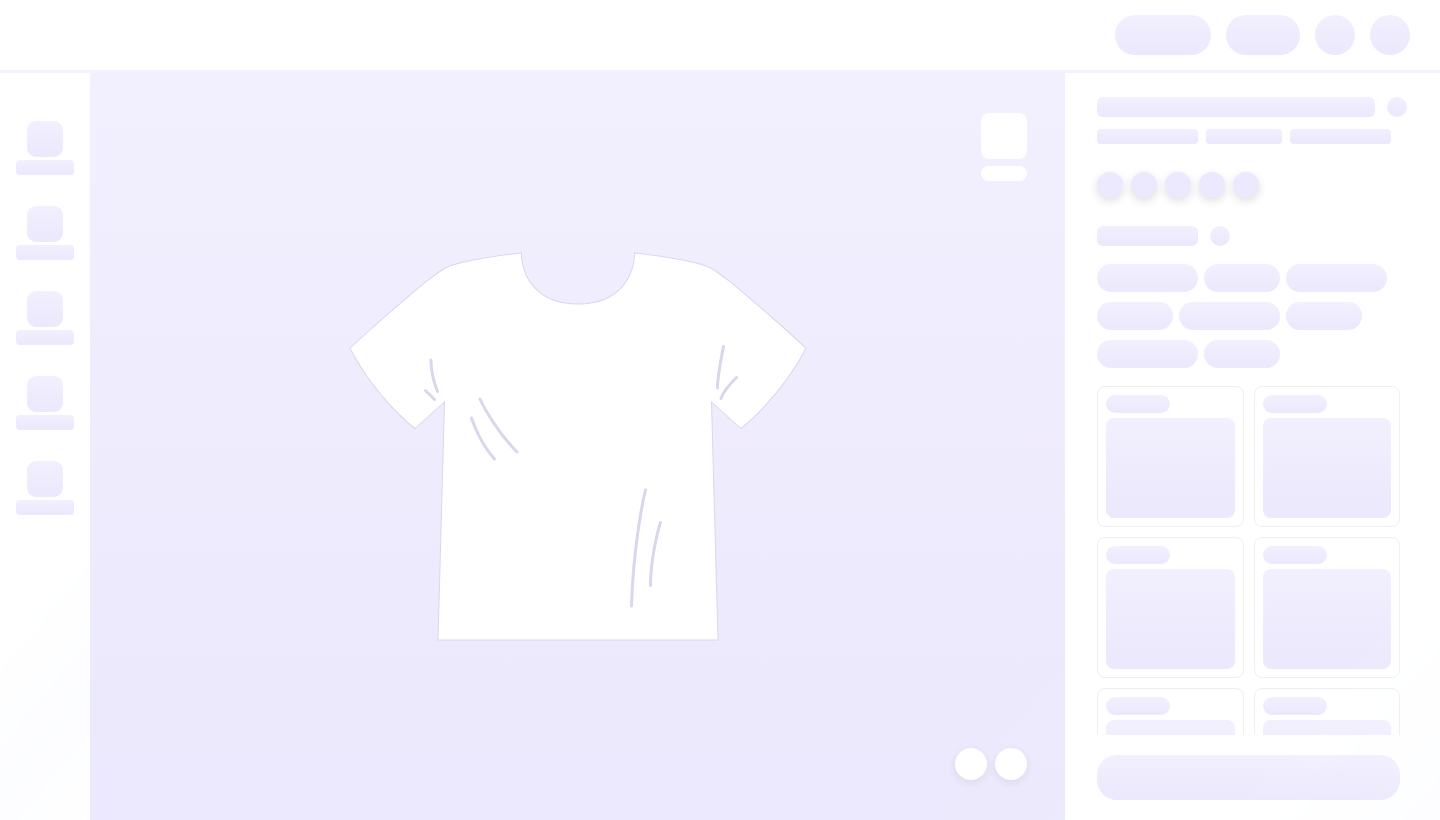 scroll, scrollTop: 0, scrollLeft: 0, axis: both 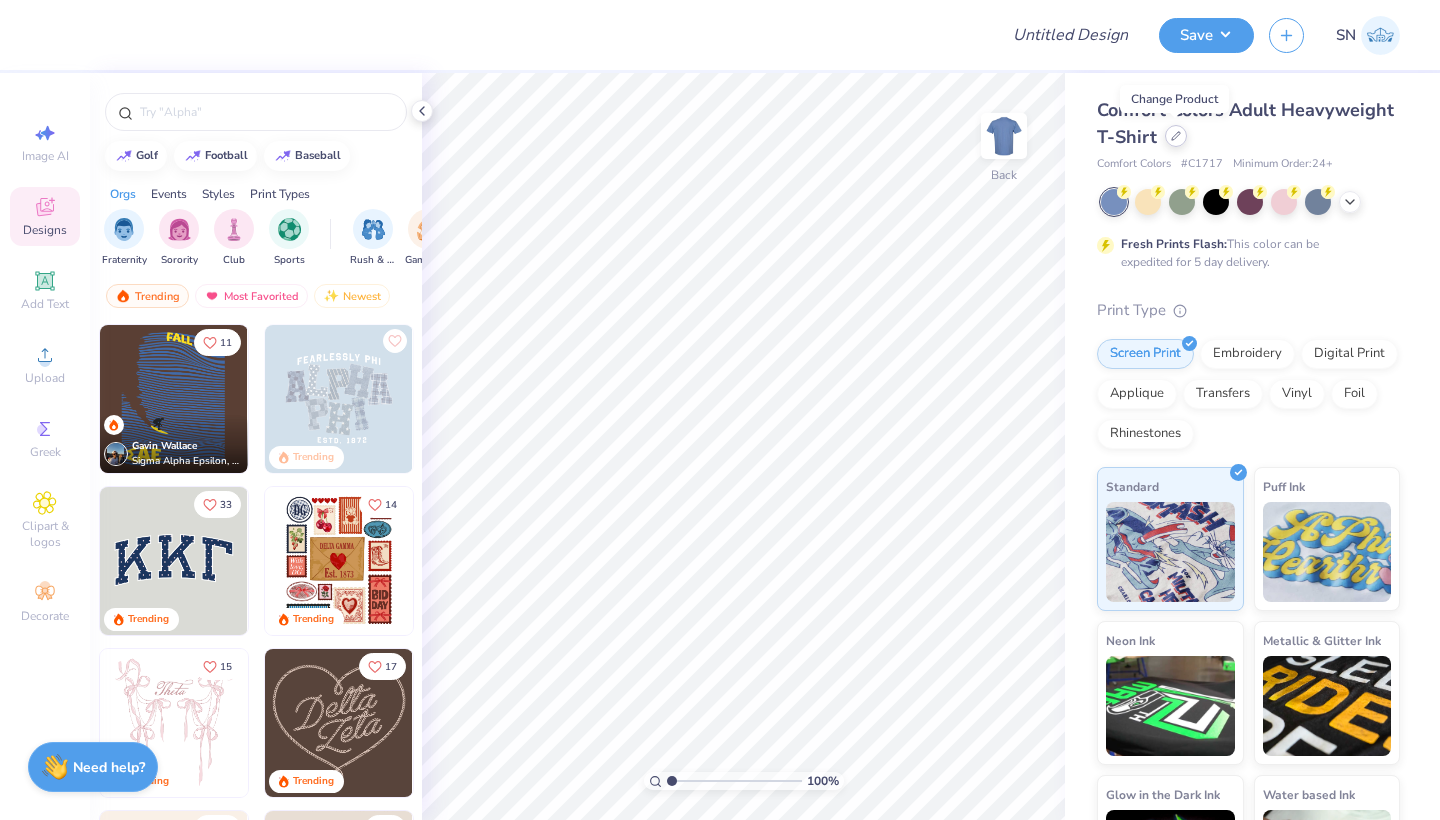 click 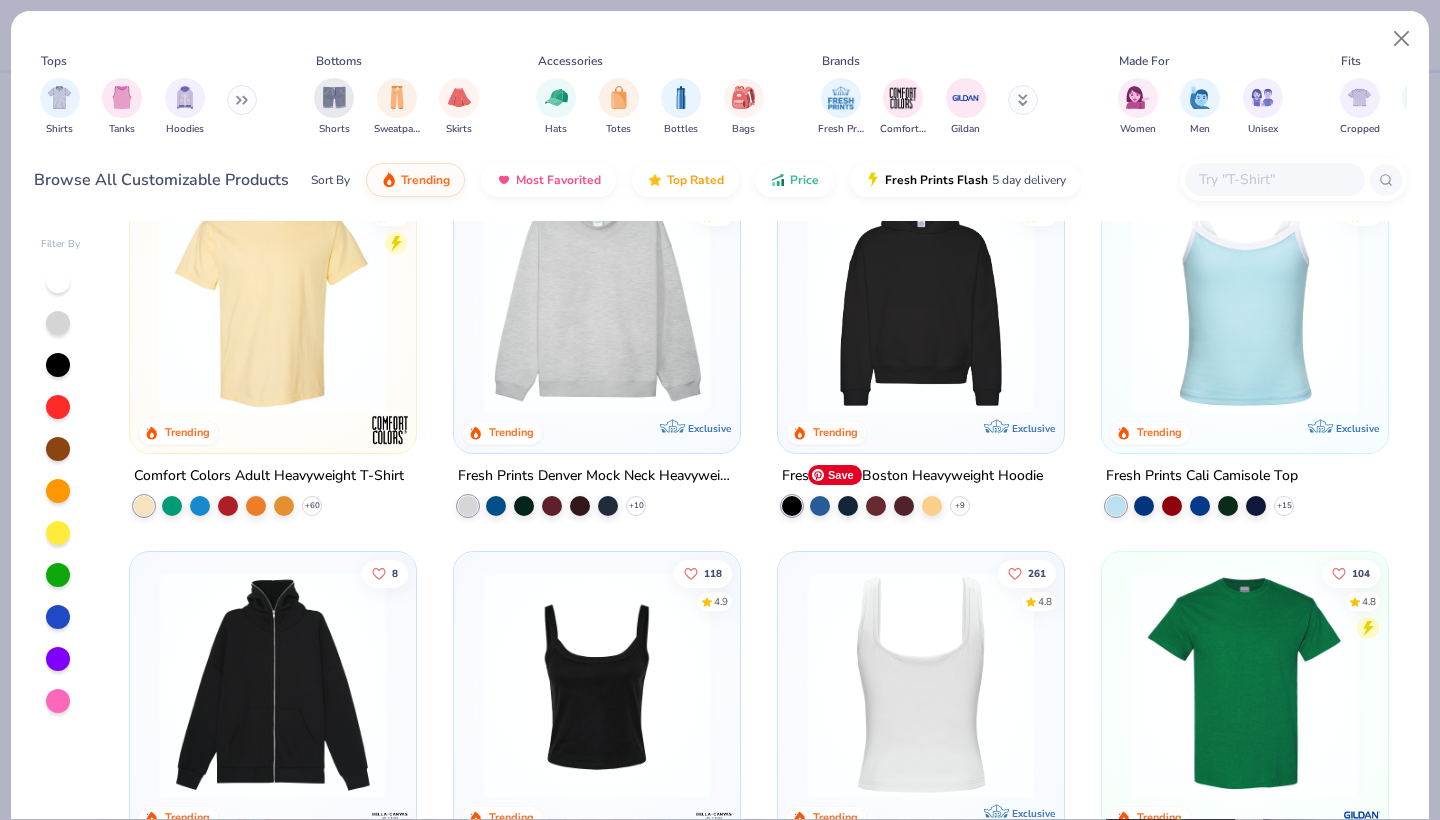 scroll, scrollTop: 66, scrollLeft: 0, axis: vertical 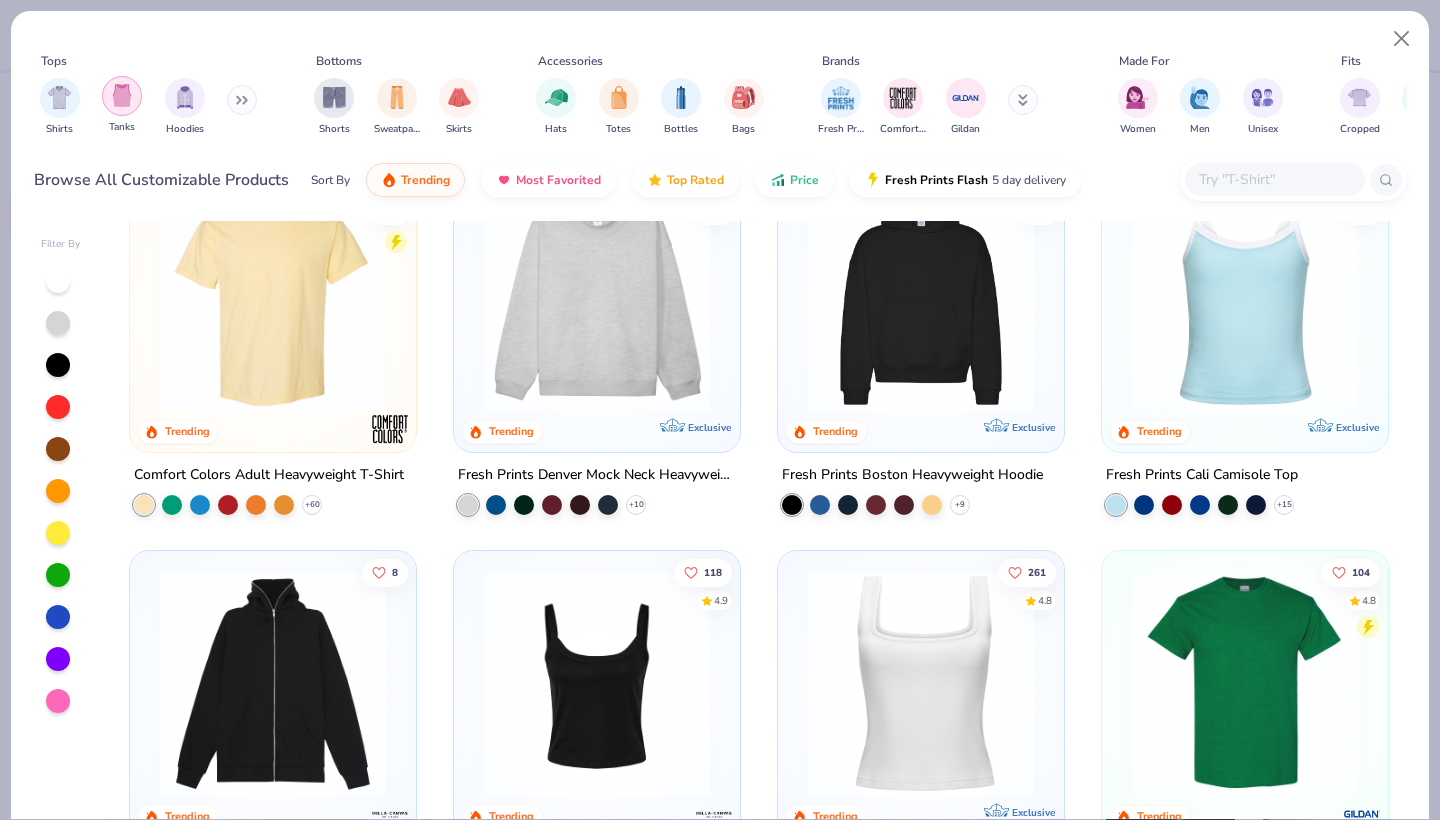 click at bounding box center [122, 95] 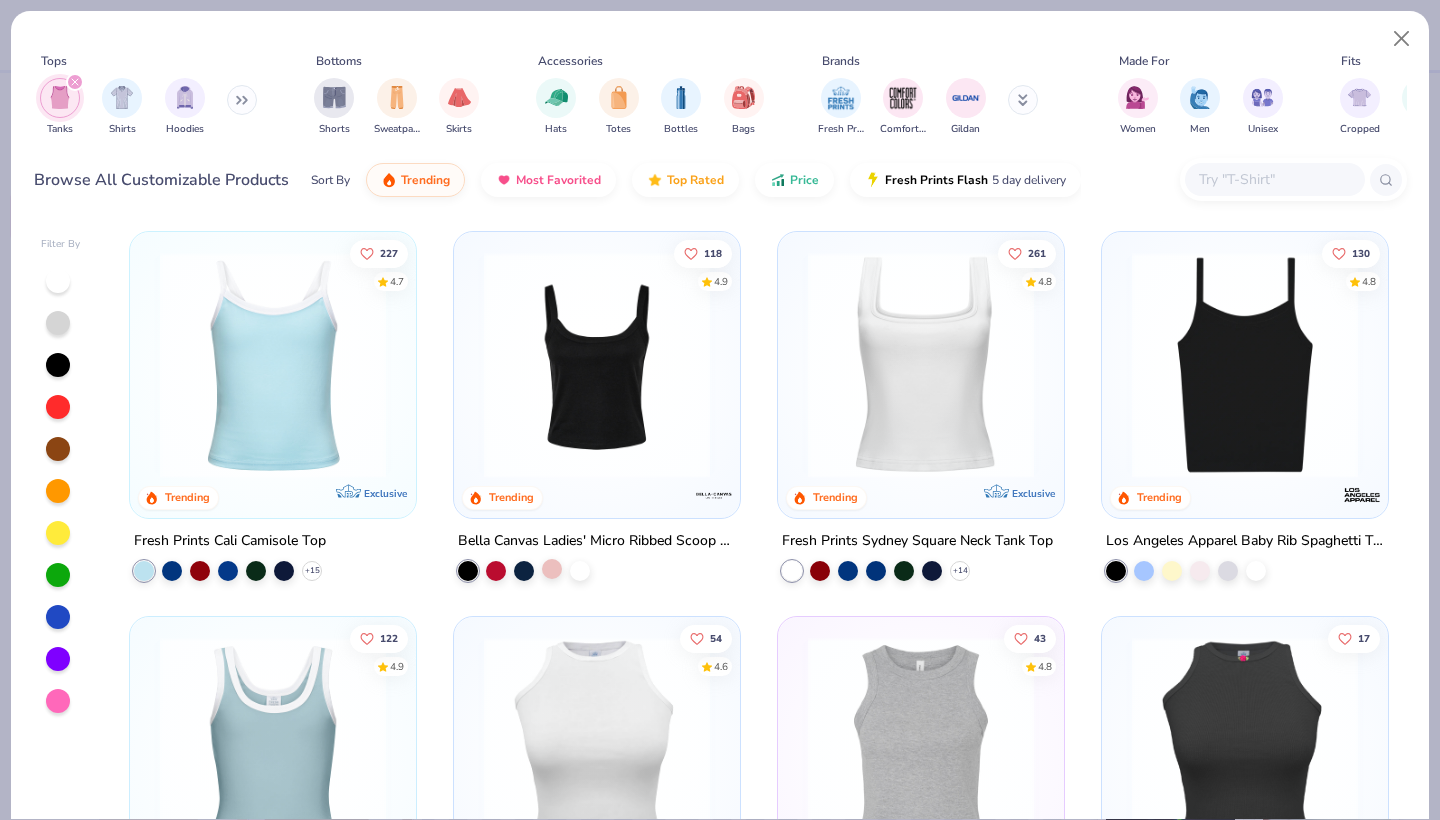 click at bounding box center [552, 569] 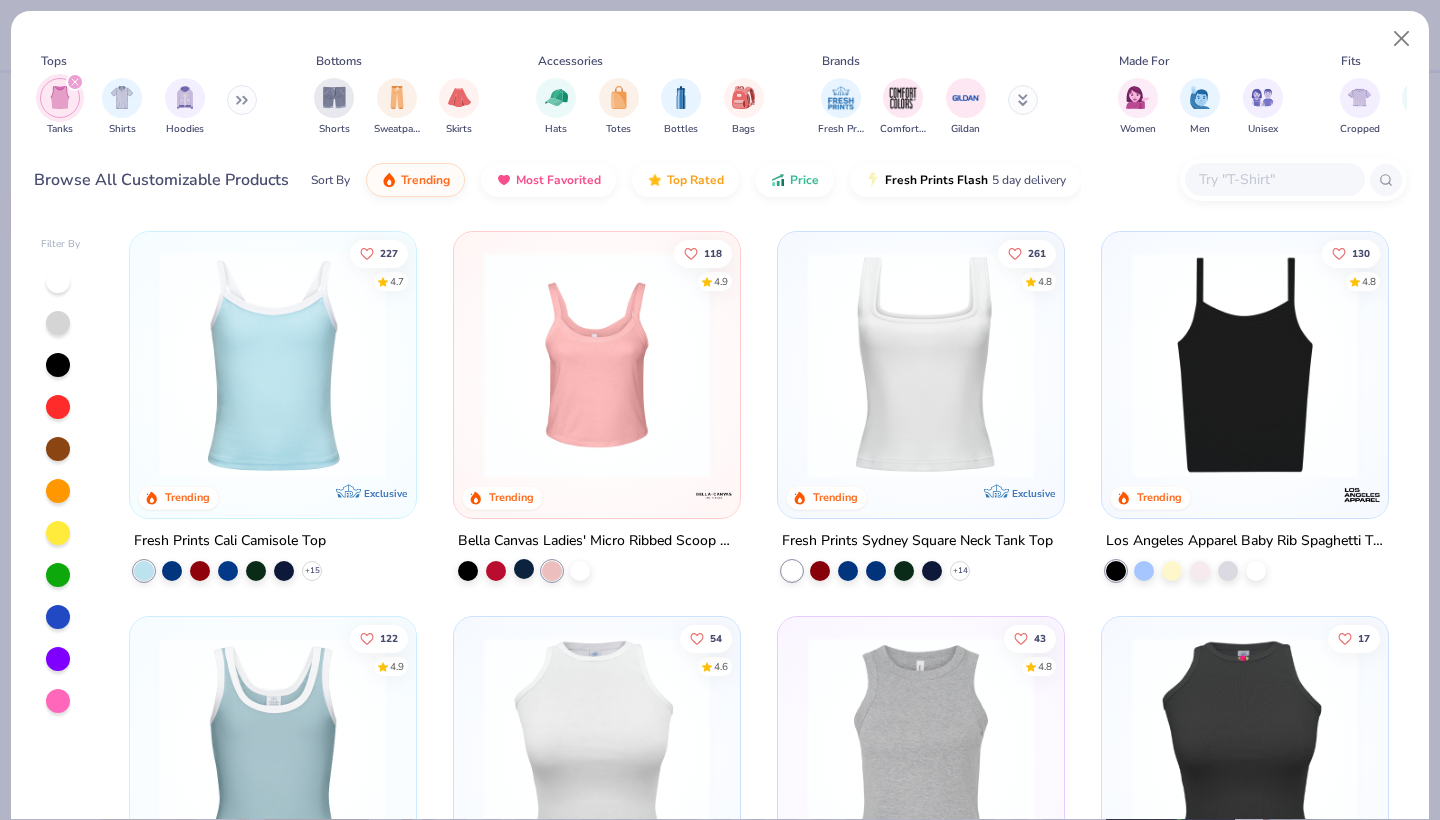 click at bounding box center (524, 569) 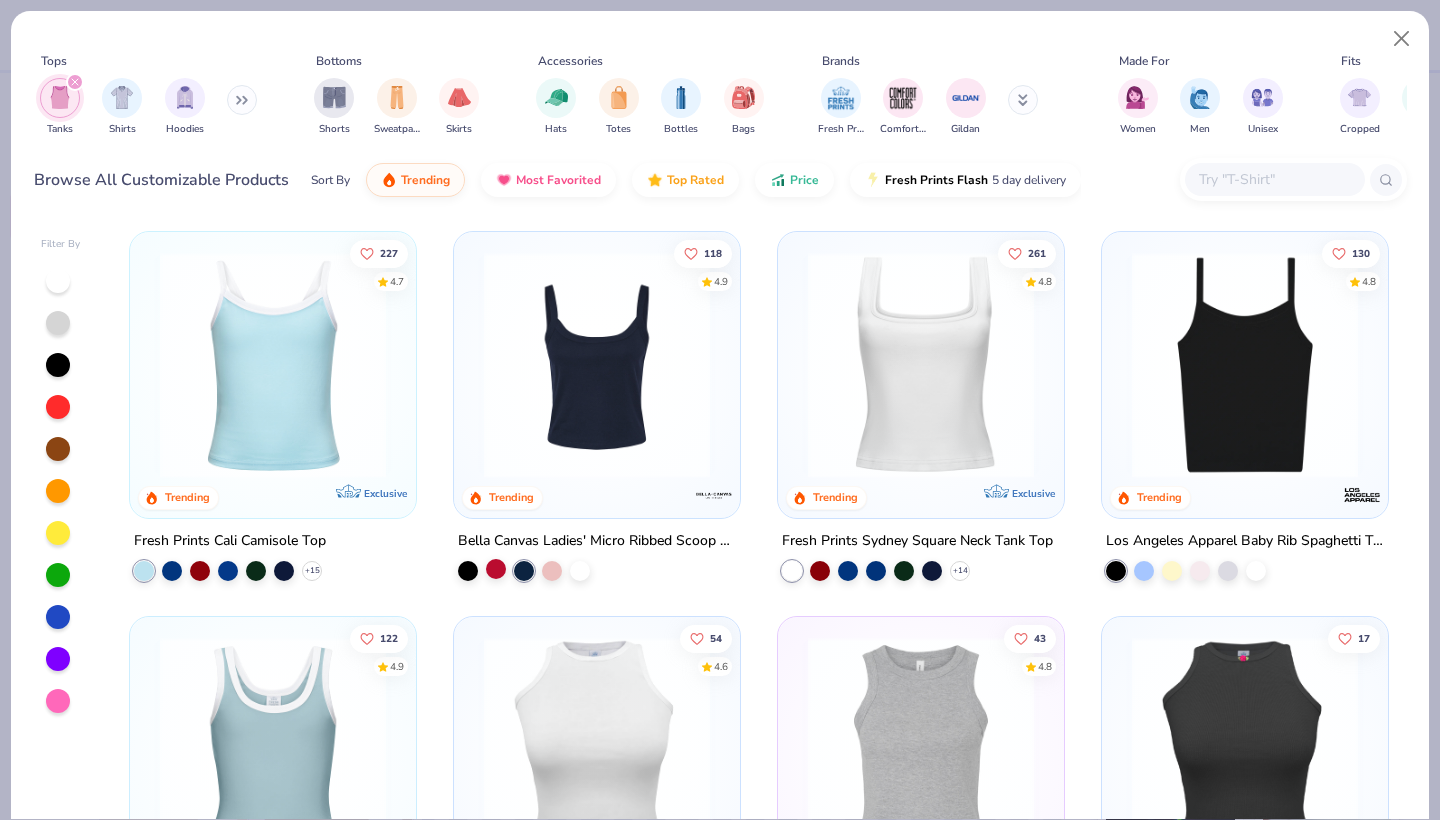 click at bounding box center (496, 569) 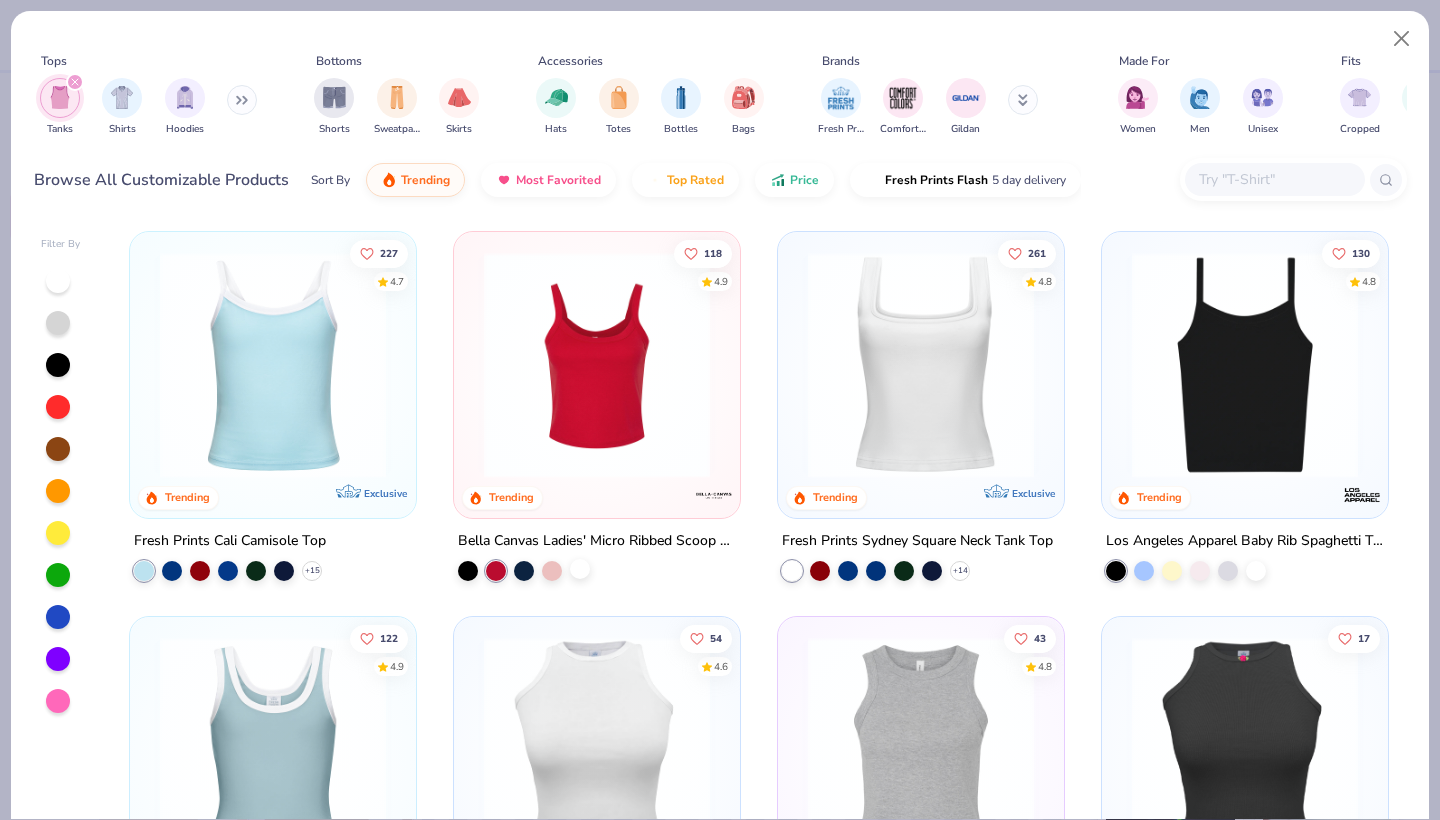 click at bounding box center [580, 569] 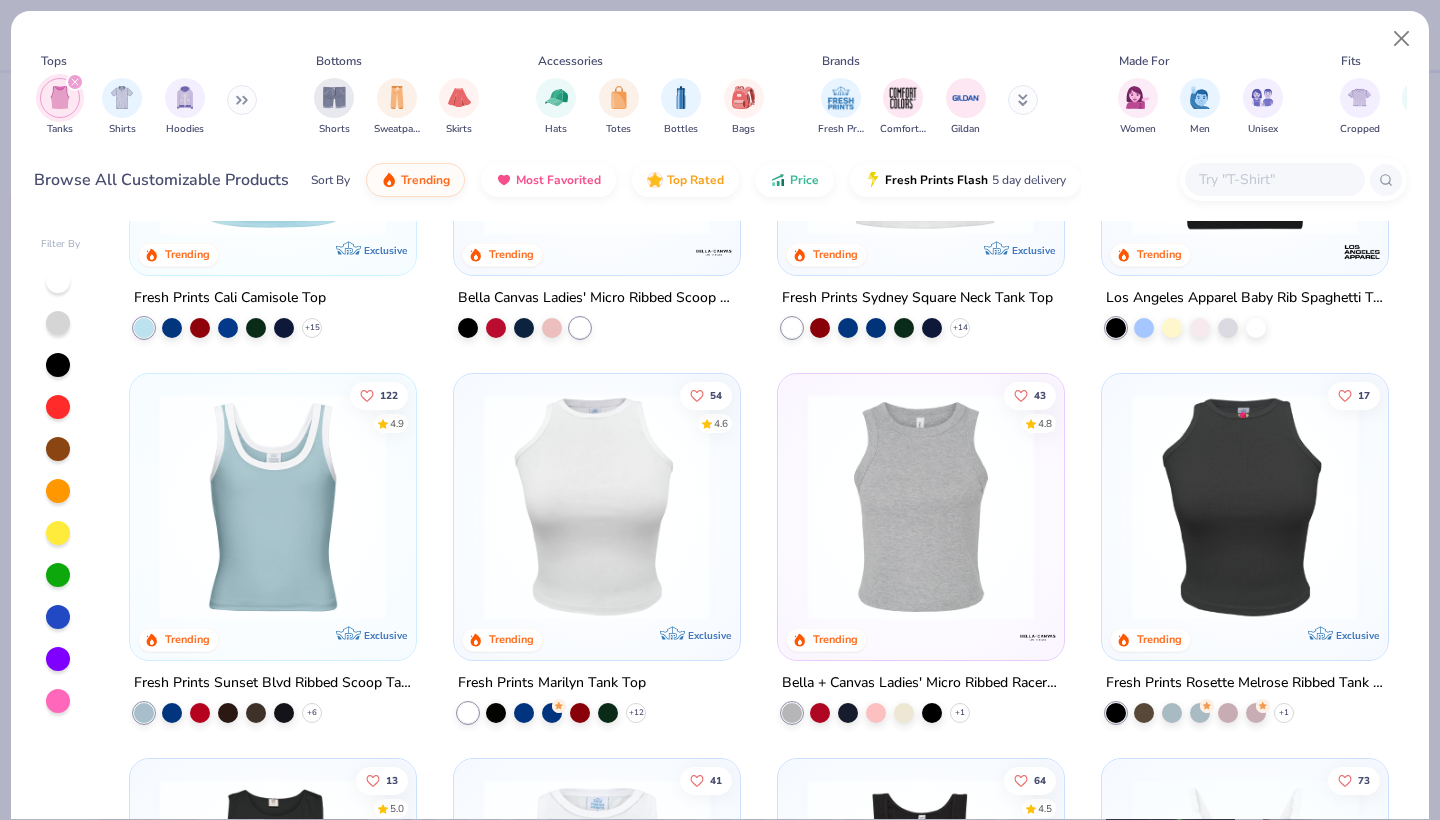 scroll, scrollTop: 250, scrollLeft: 0, axis: vertical 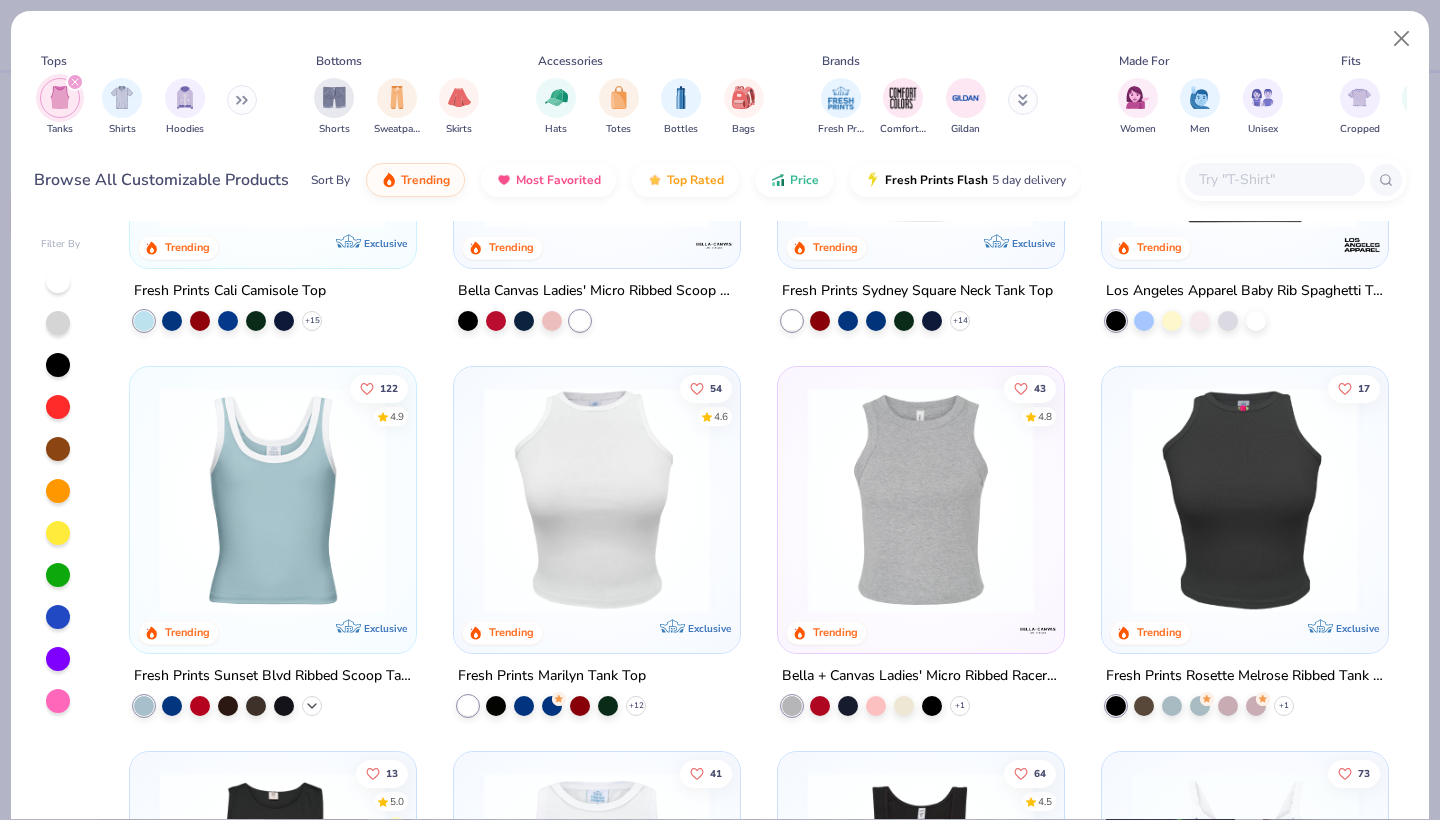 click 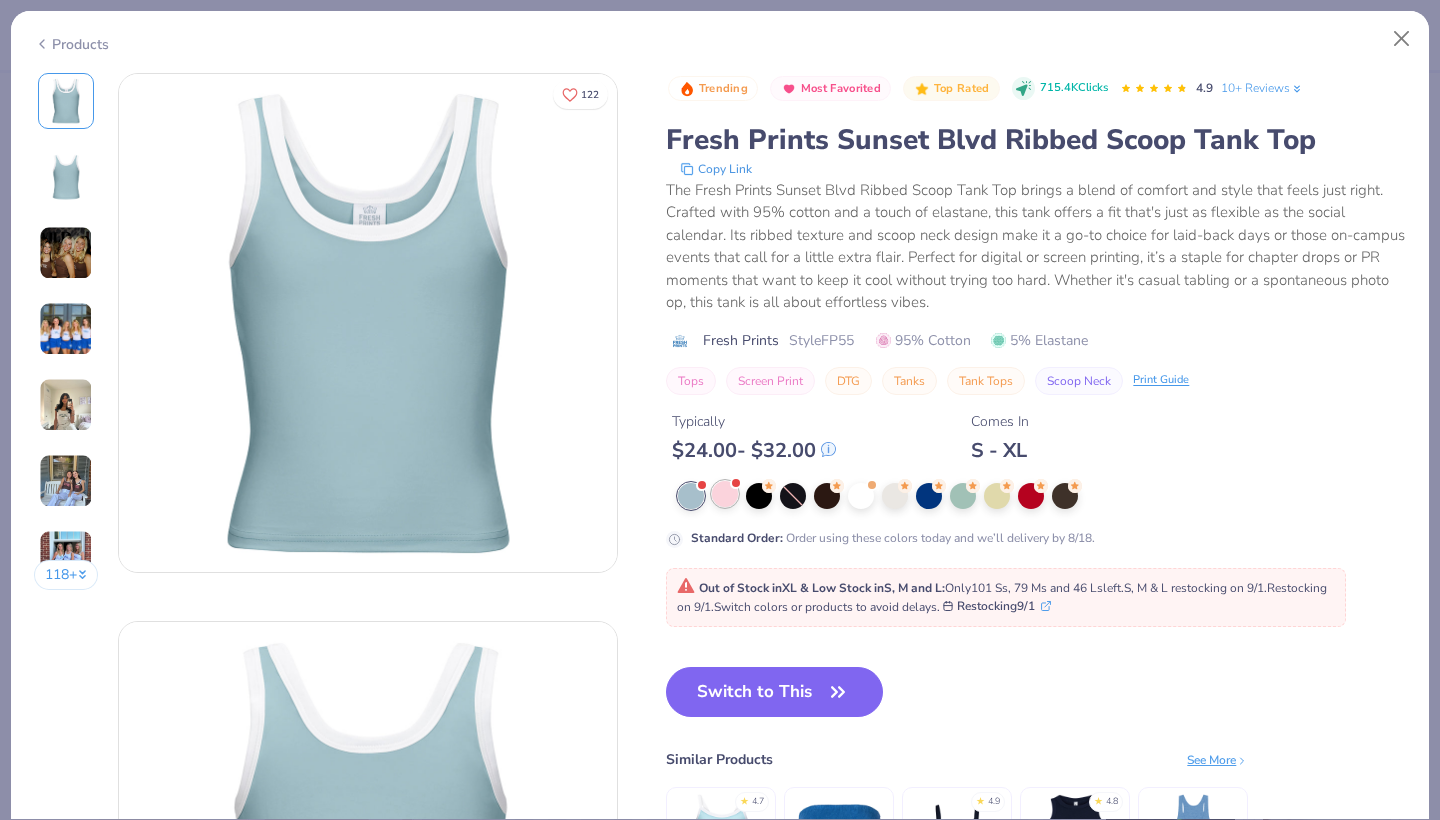 click at bounding box center (725, 494) 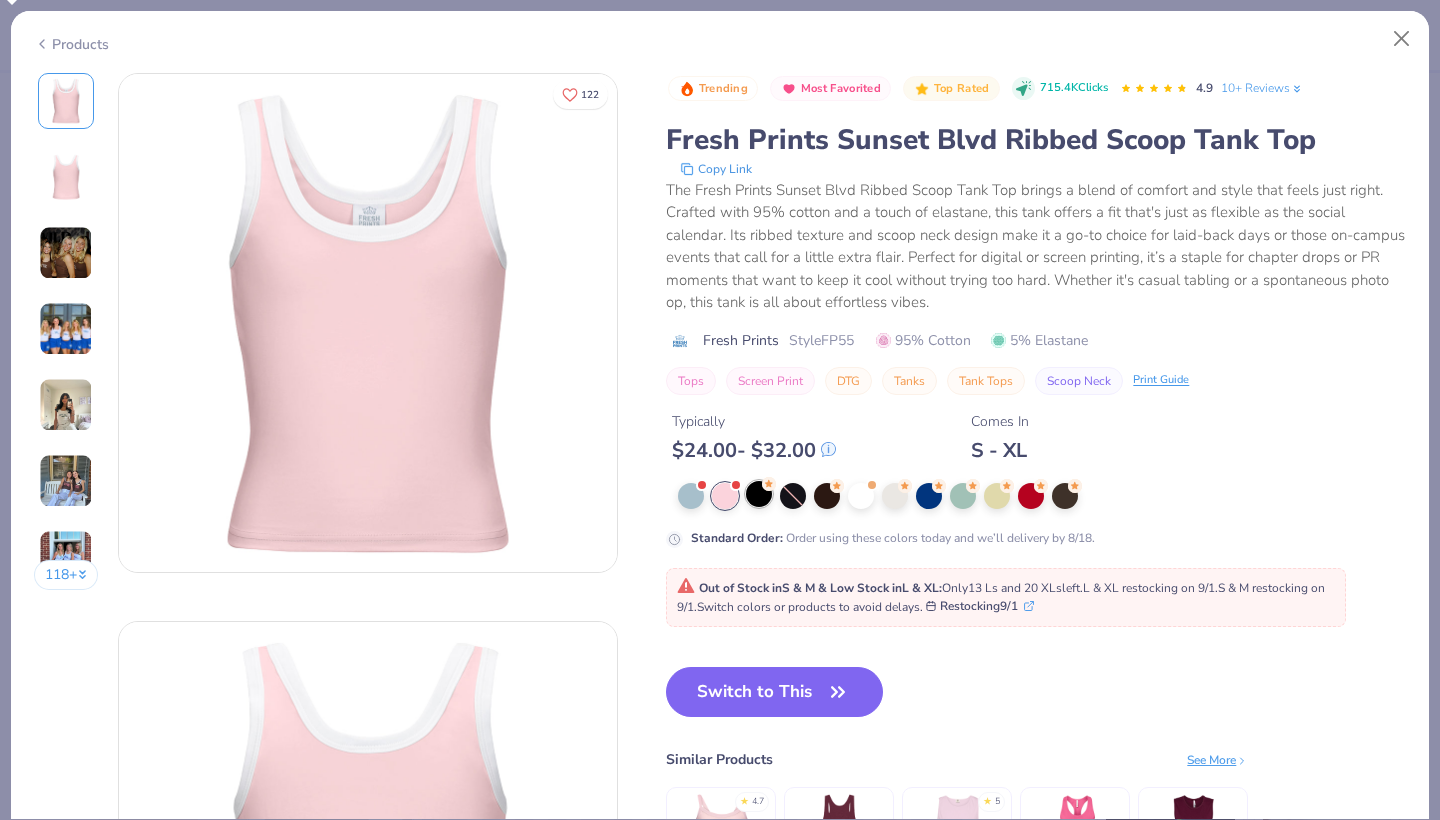 click at bounding box center [759, 494] 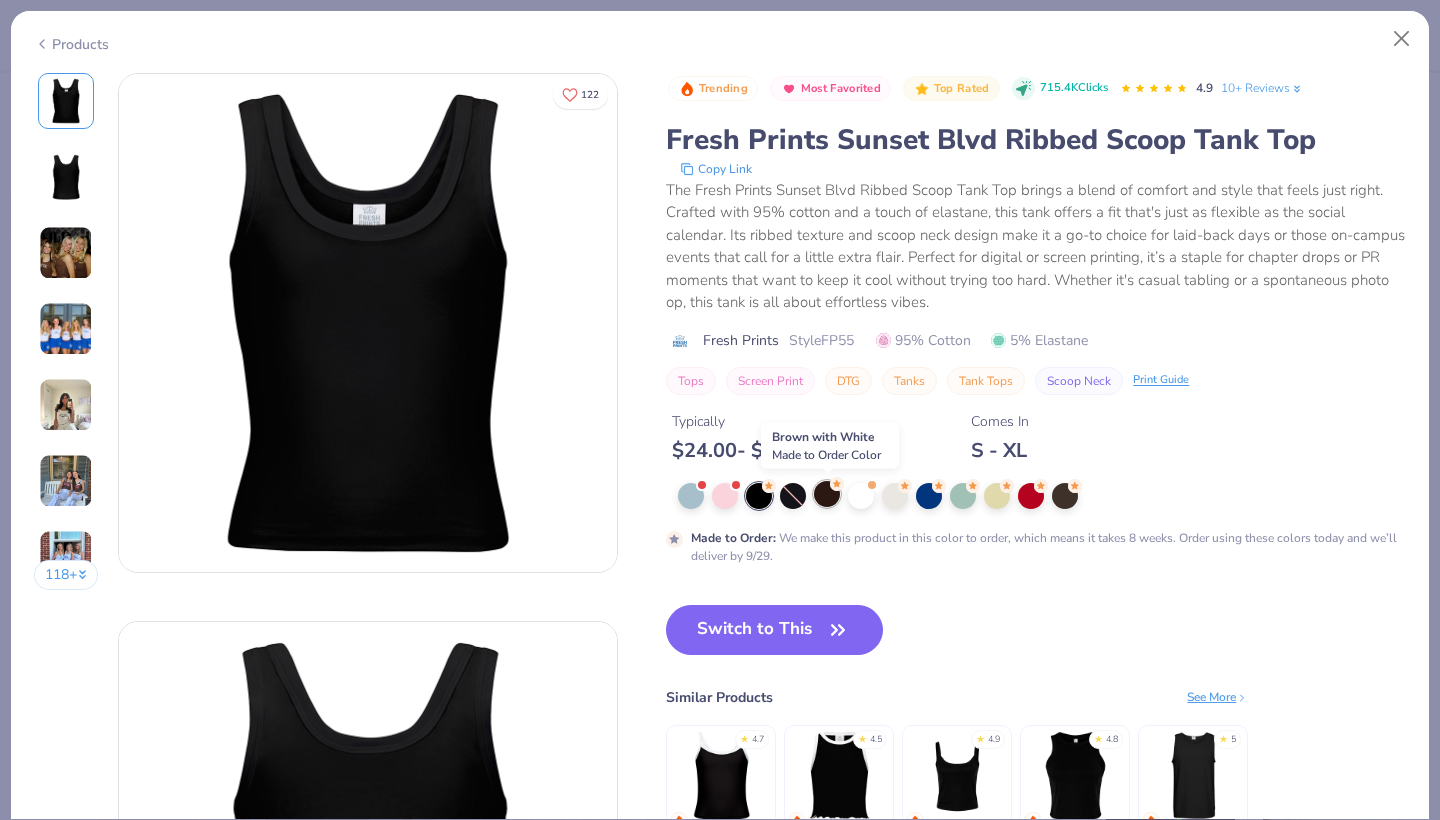 click at bounding box center (827, 494) 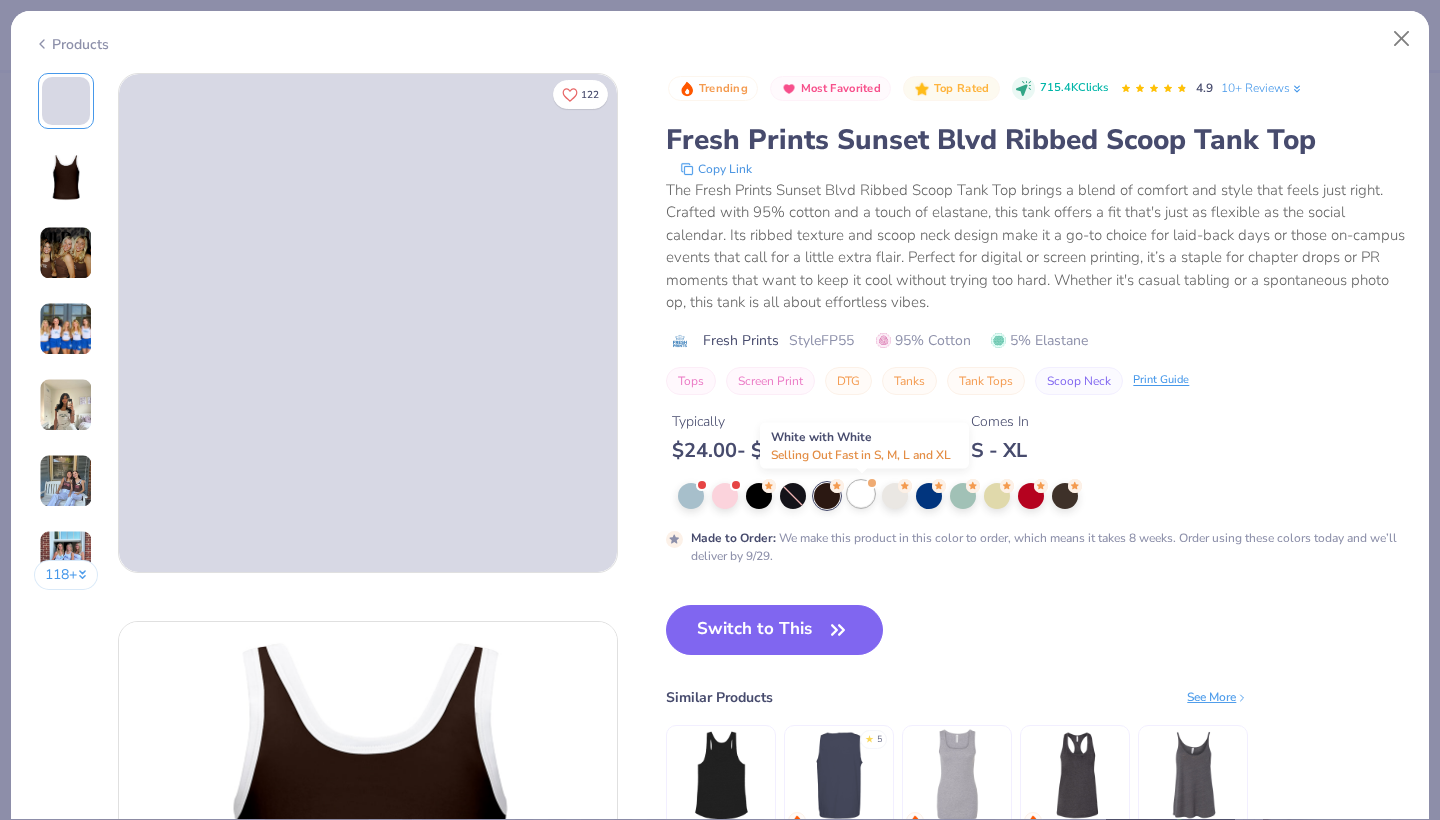 click at bounding box center (861, 494) 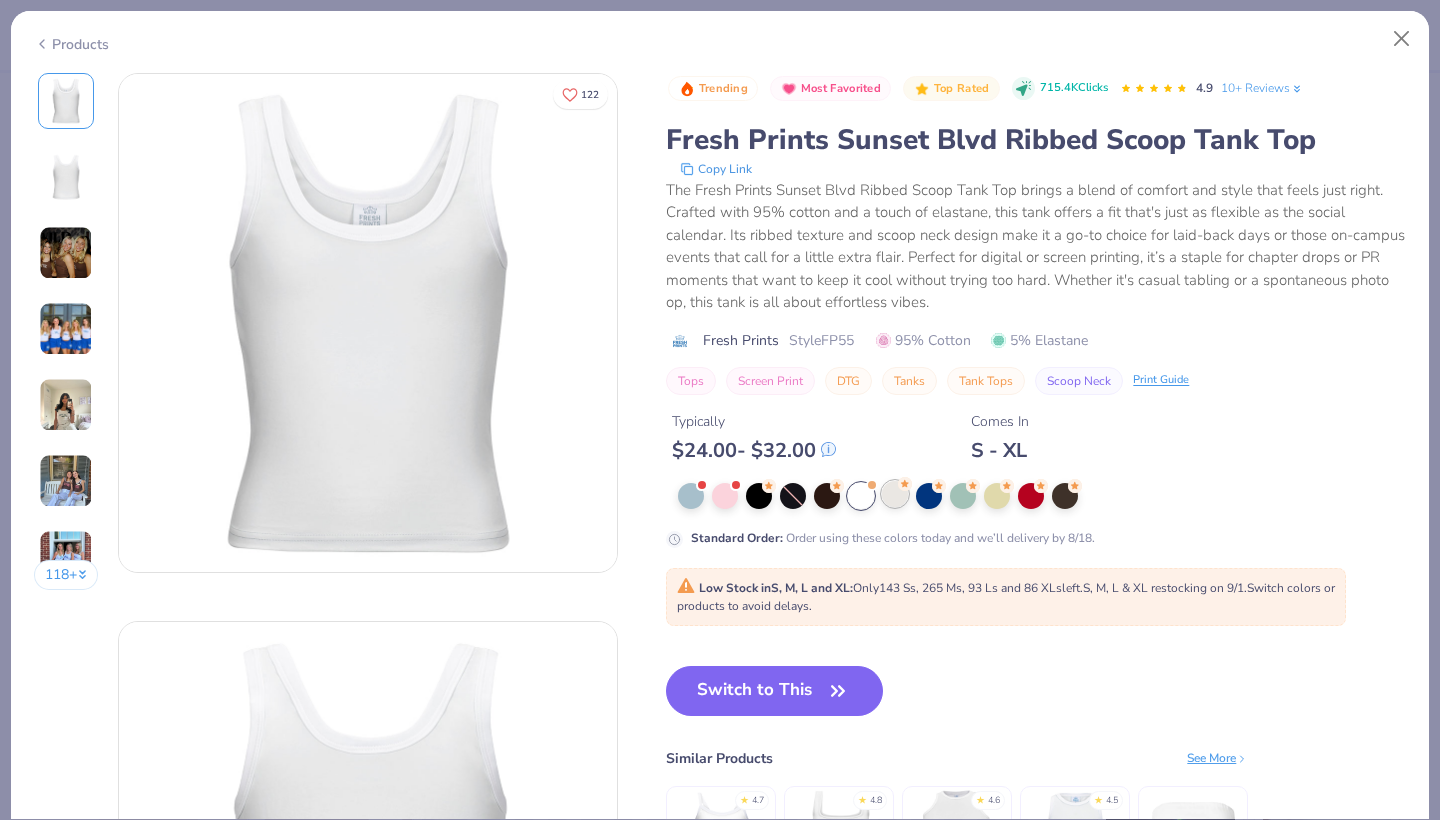 click at bounding box center [895, 494] 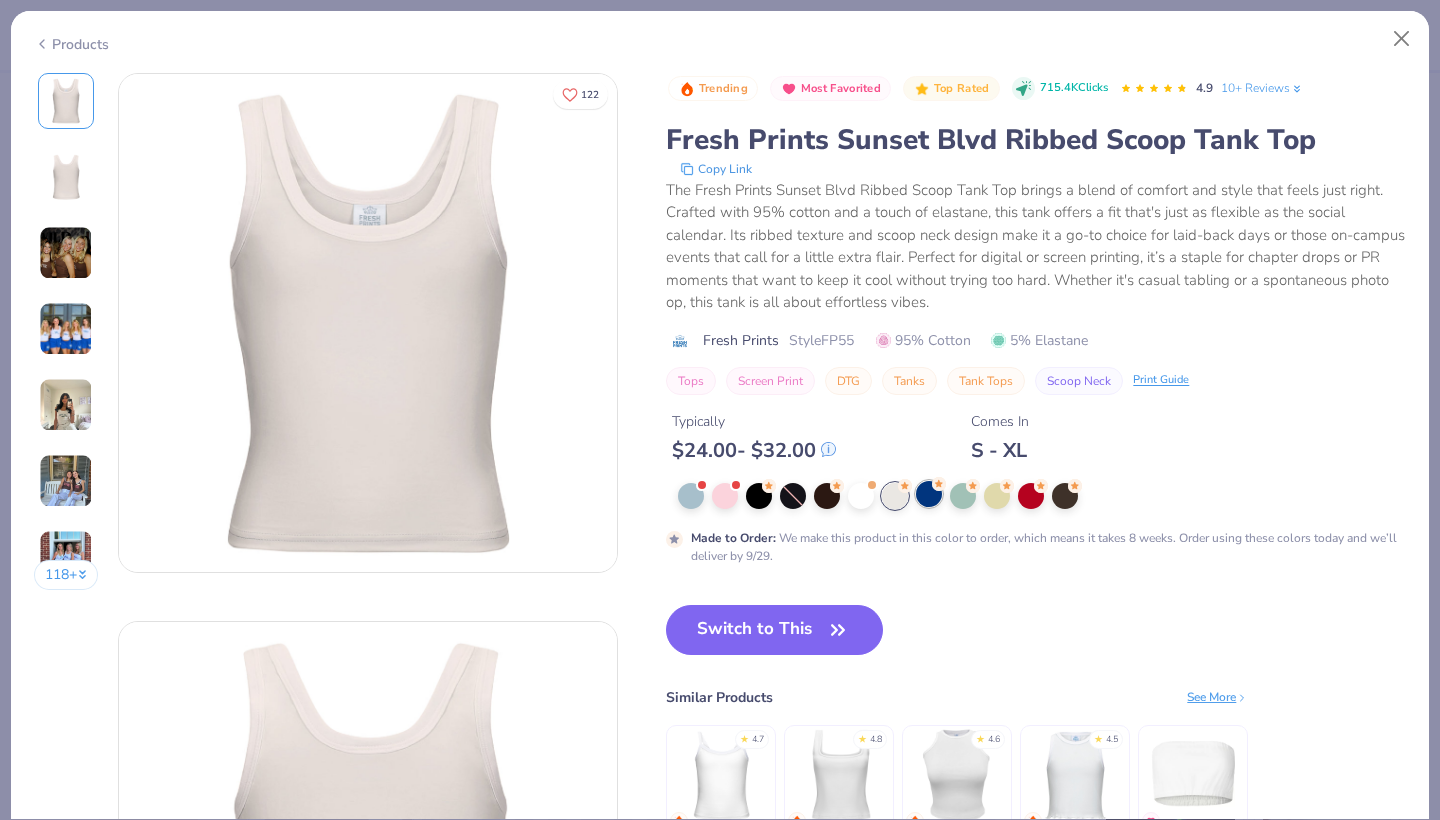 click at bounding box center [929, 494] 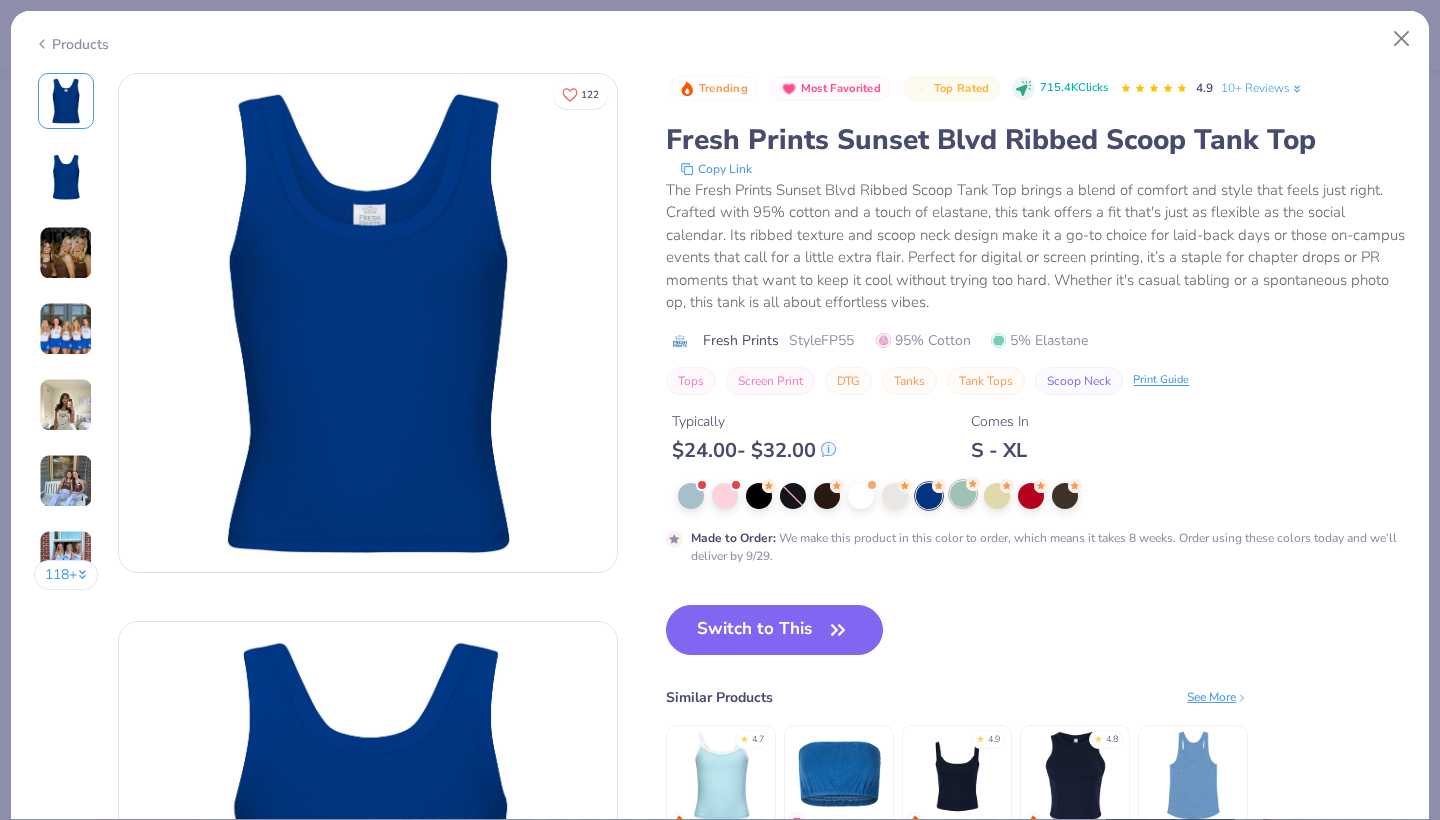 click at bounding box center [963, 494] 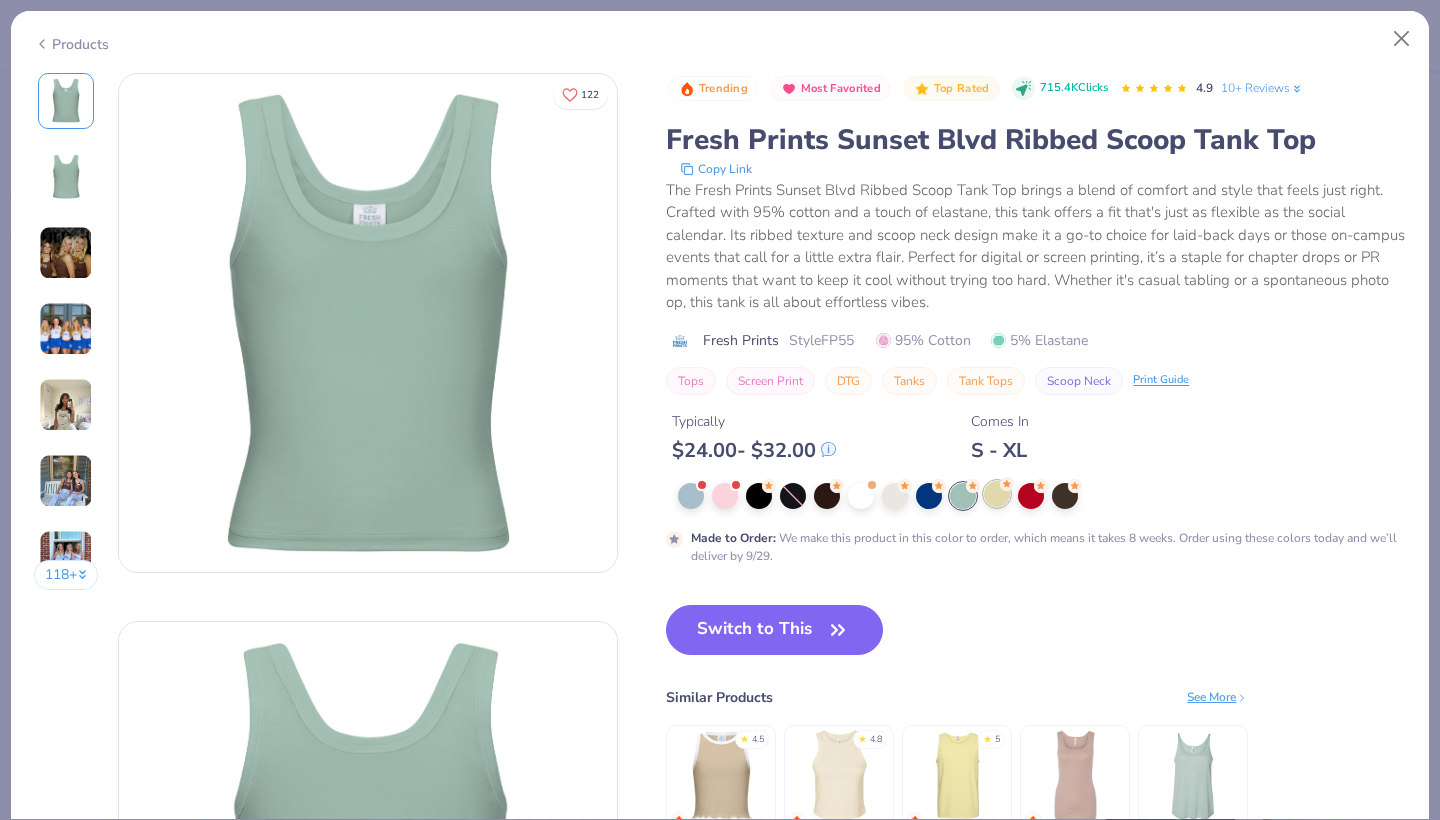 click at bounding box center [997, 494] 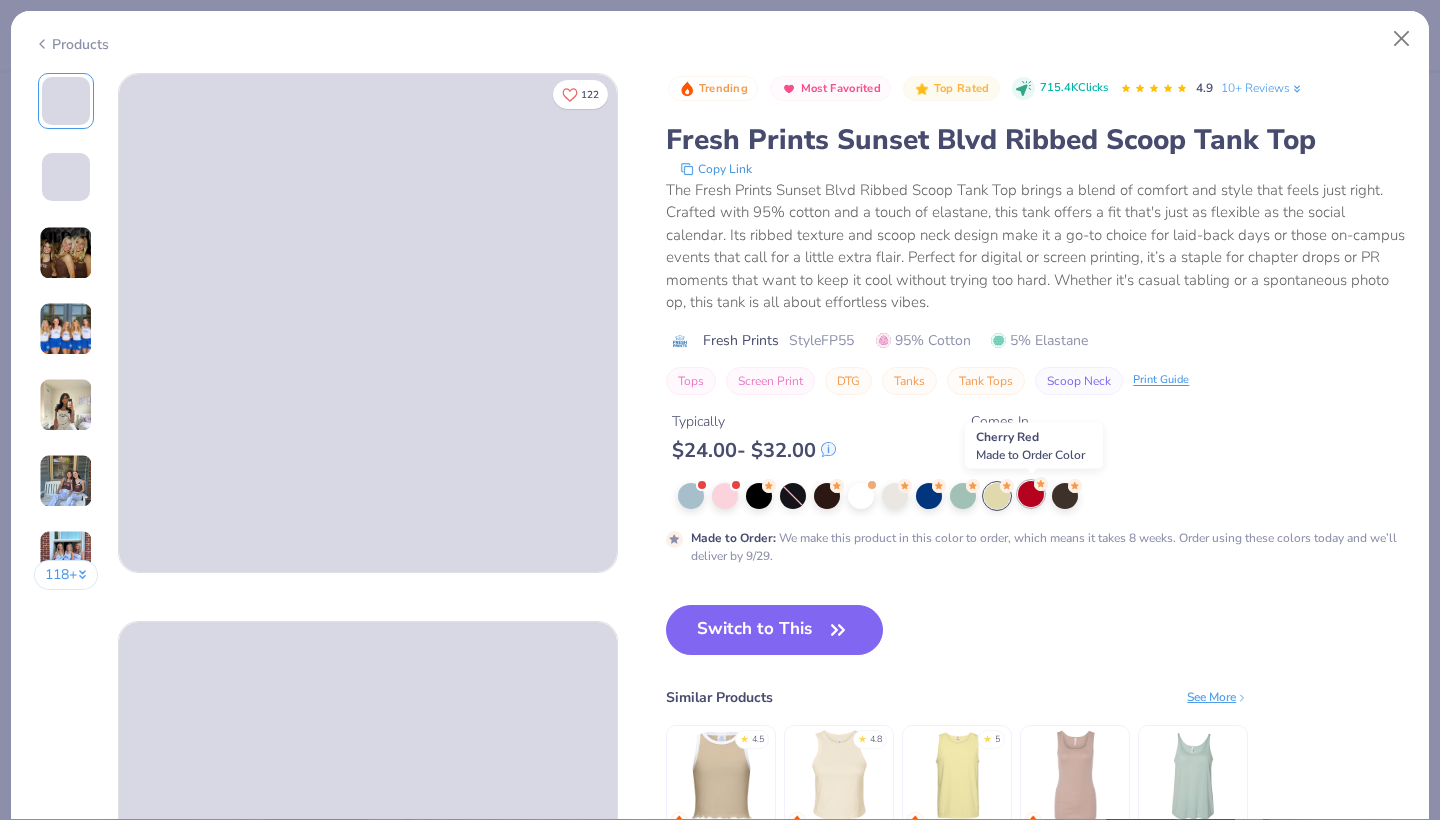 click at bounding box center (1031, 494) 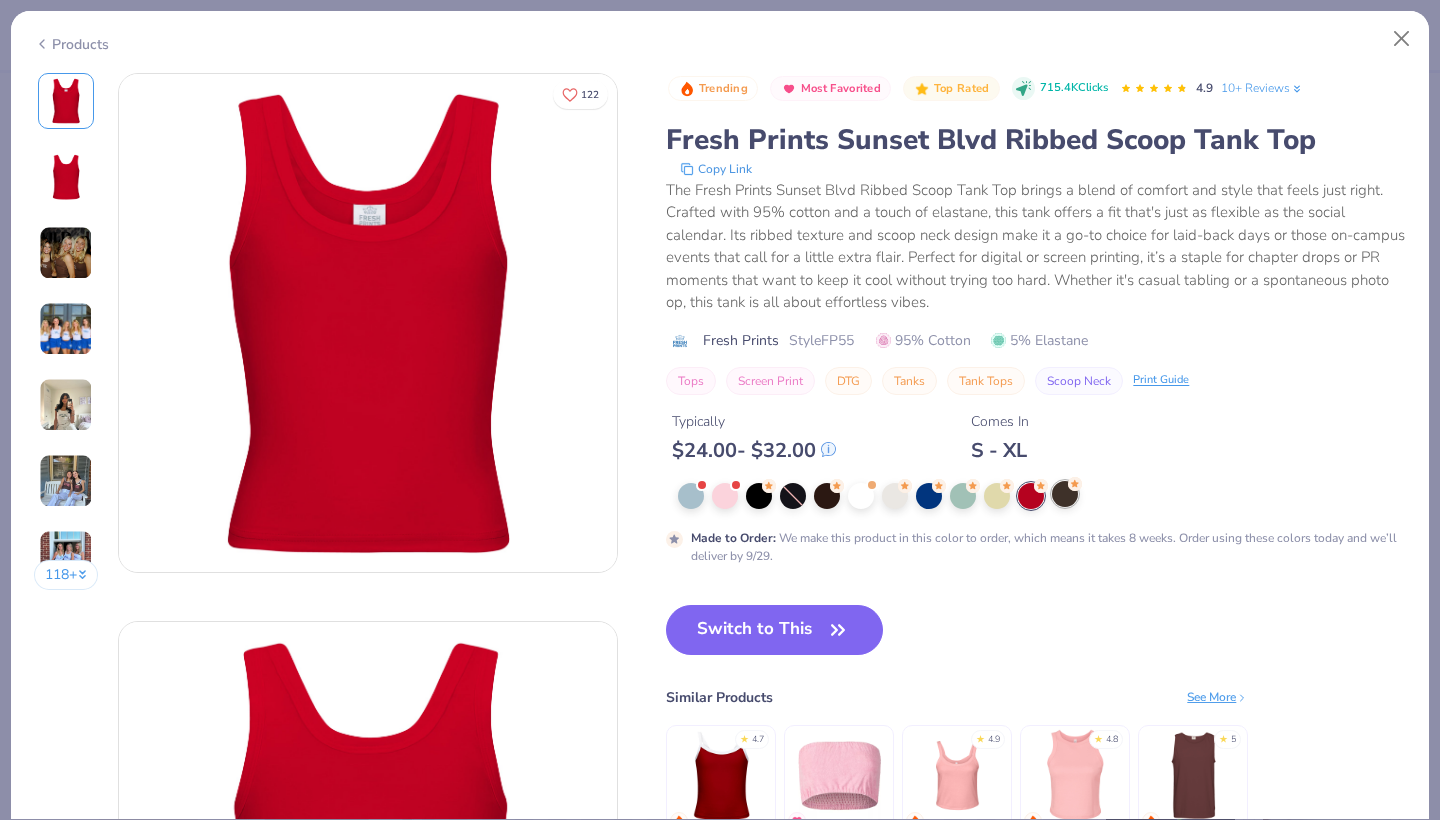click at bounding box center [1065, 494] 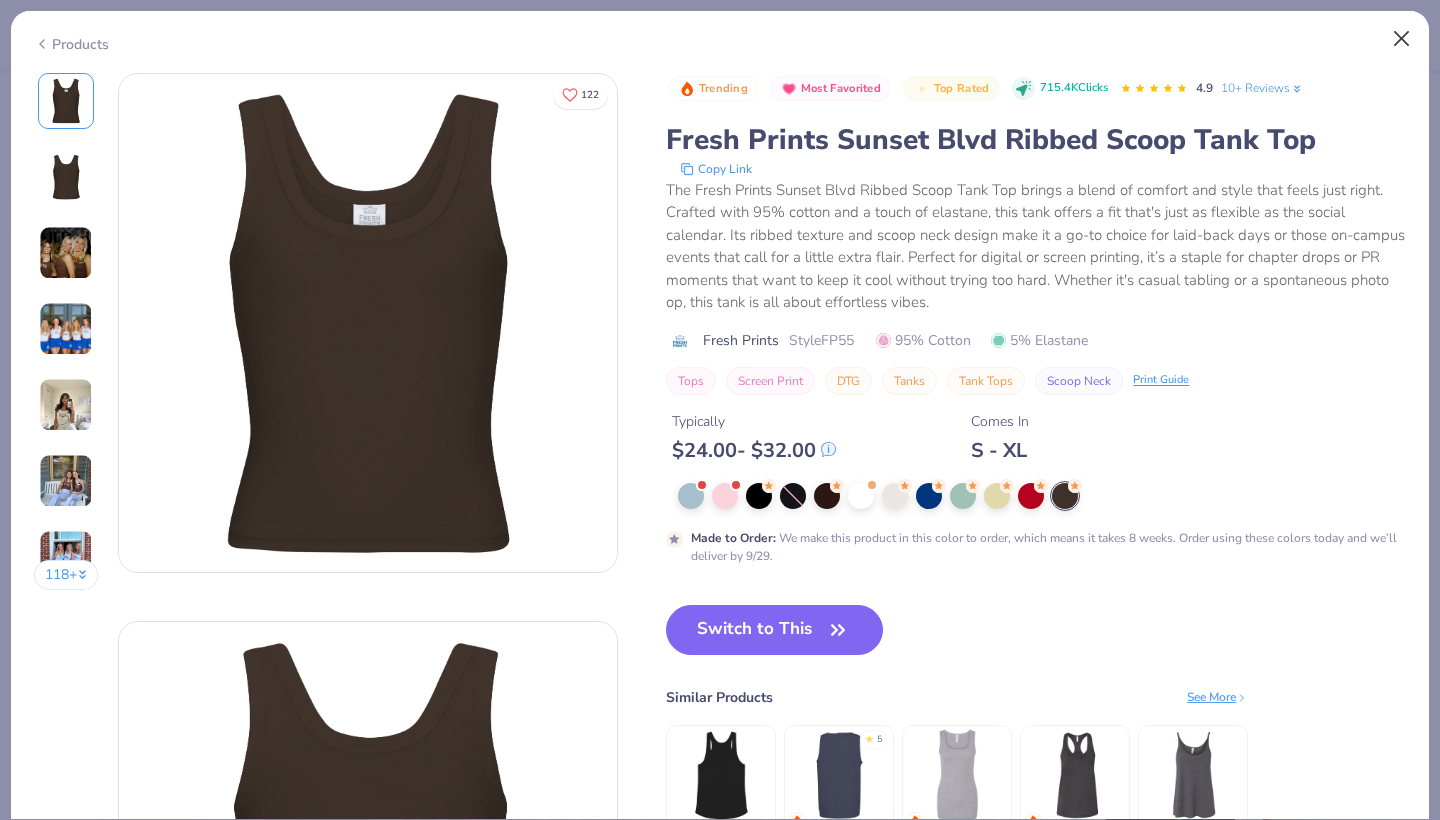click at bounding box center (1402, 39) 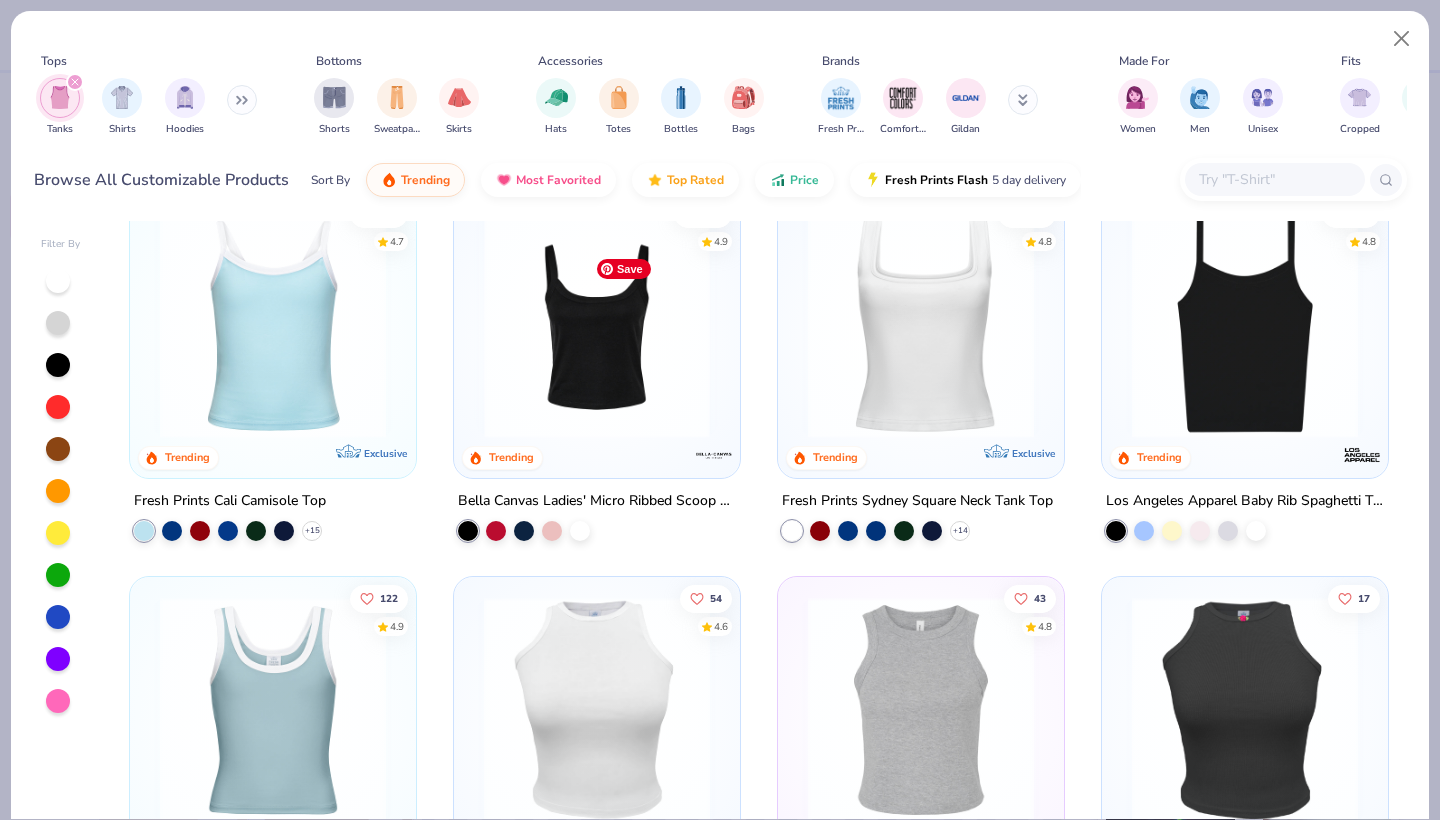 scroll, scrollTop: 48, scrollLeft: 0, axis: vertical 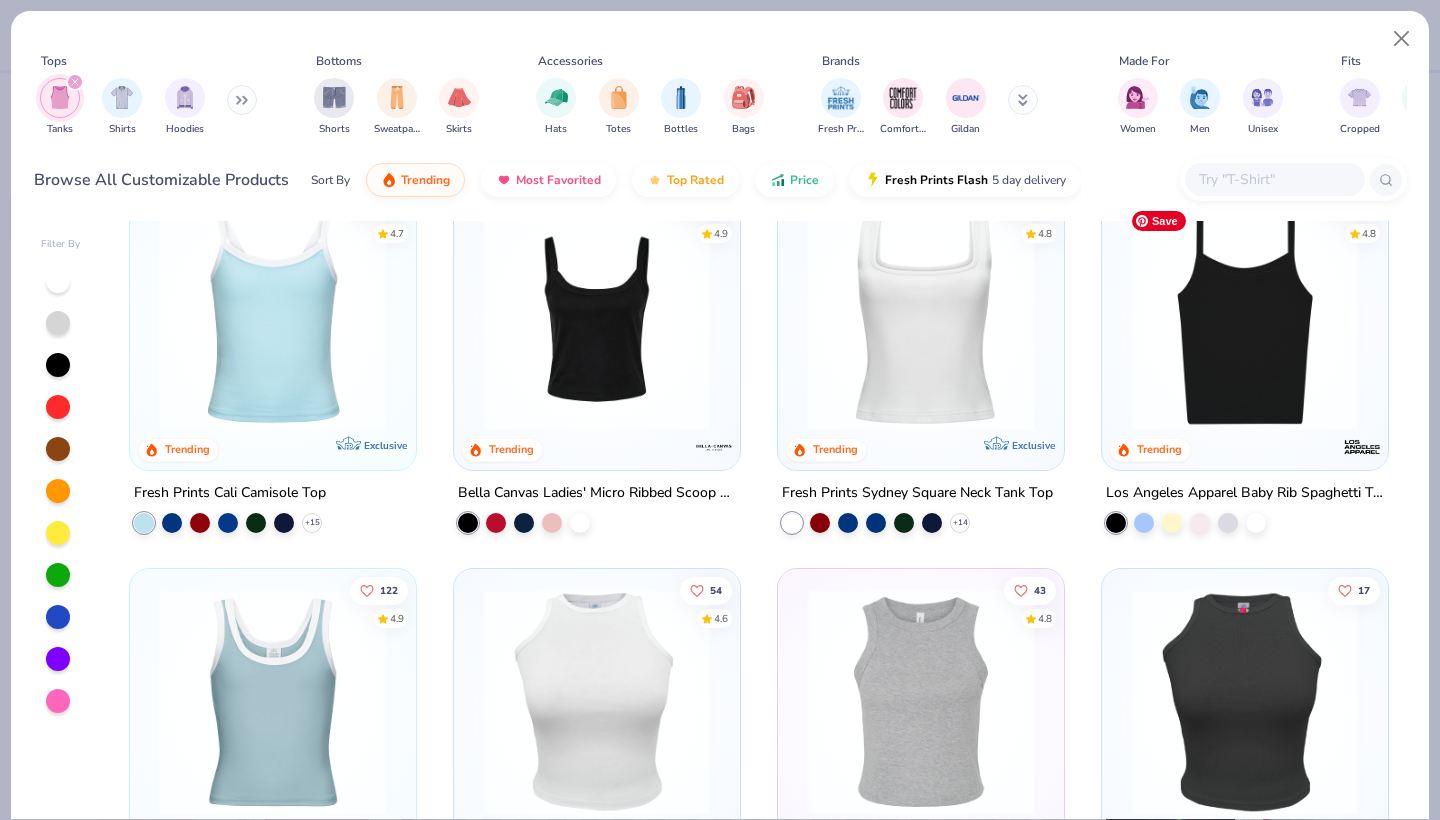 click at bounding box center [1245, 317] 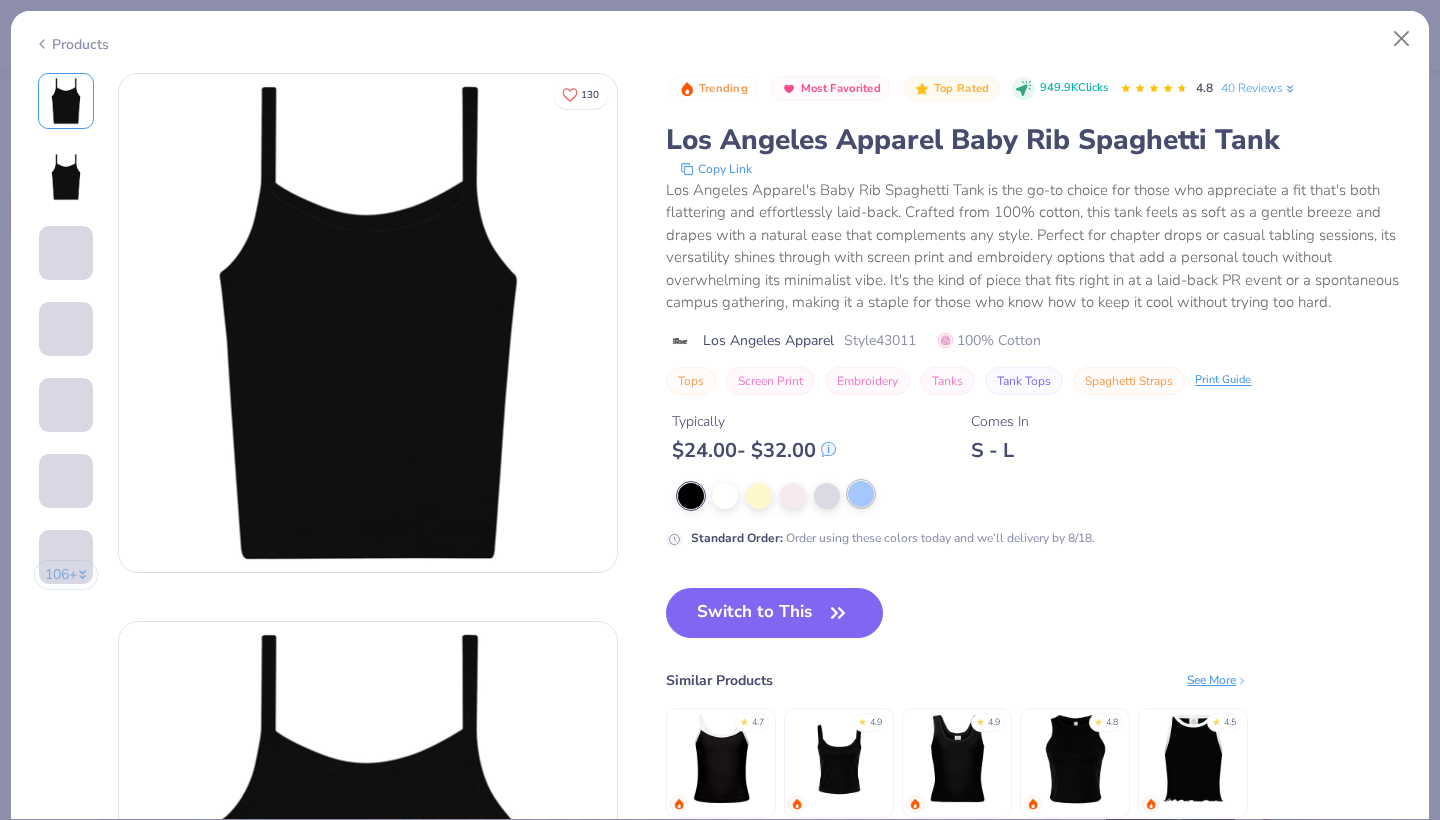 click at bounding box center (861, 494) 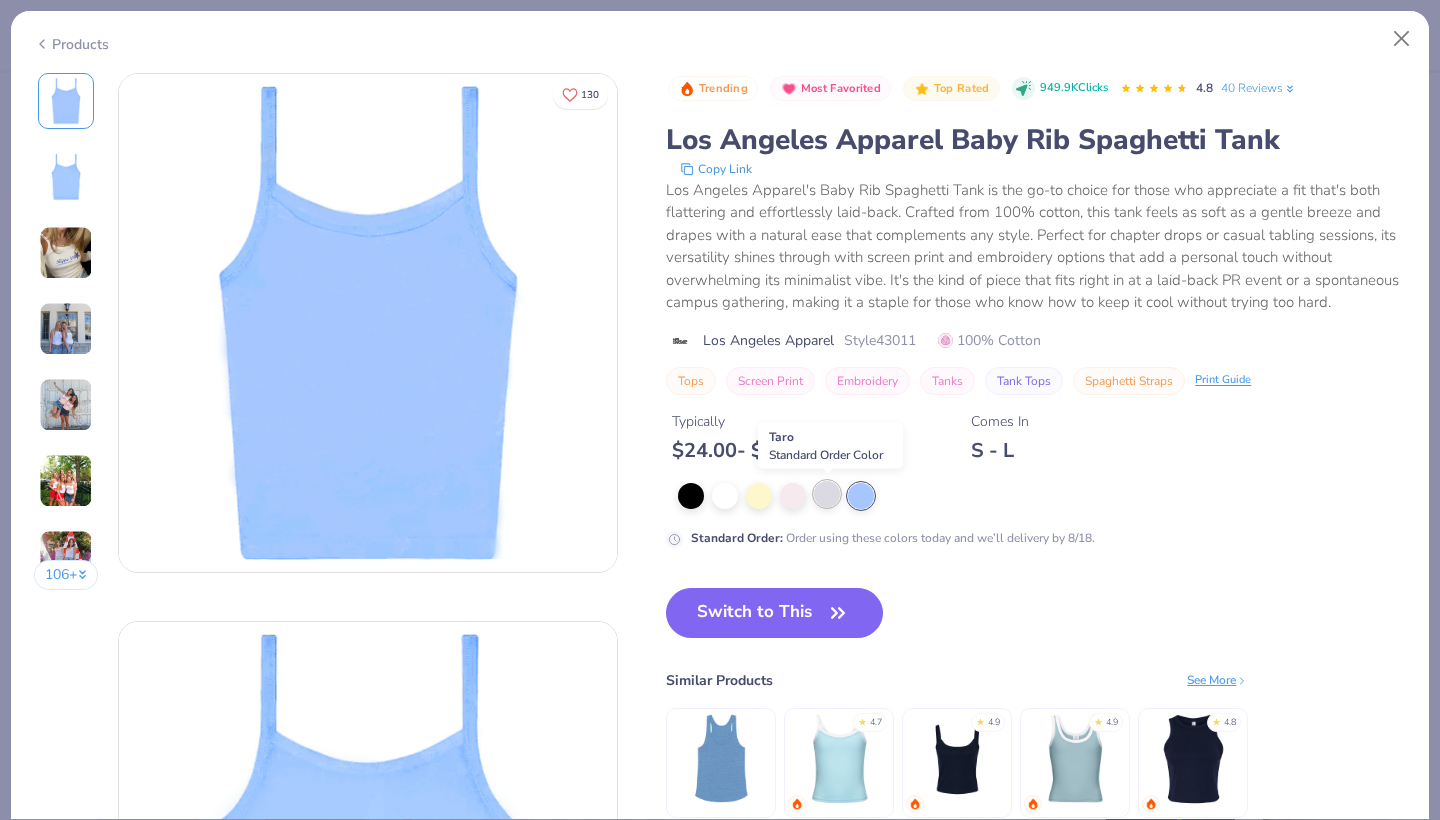 click at bounding box center [827, 494] 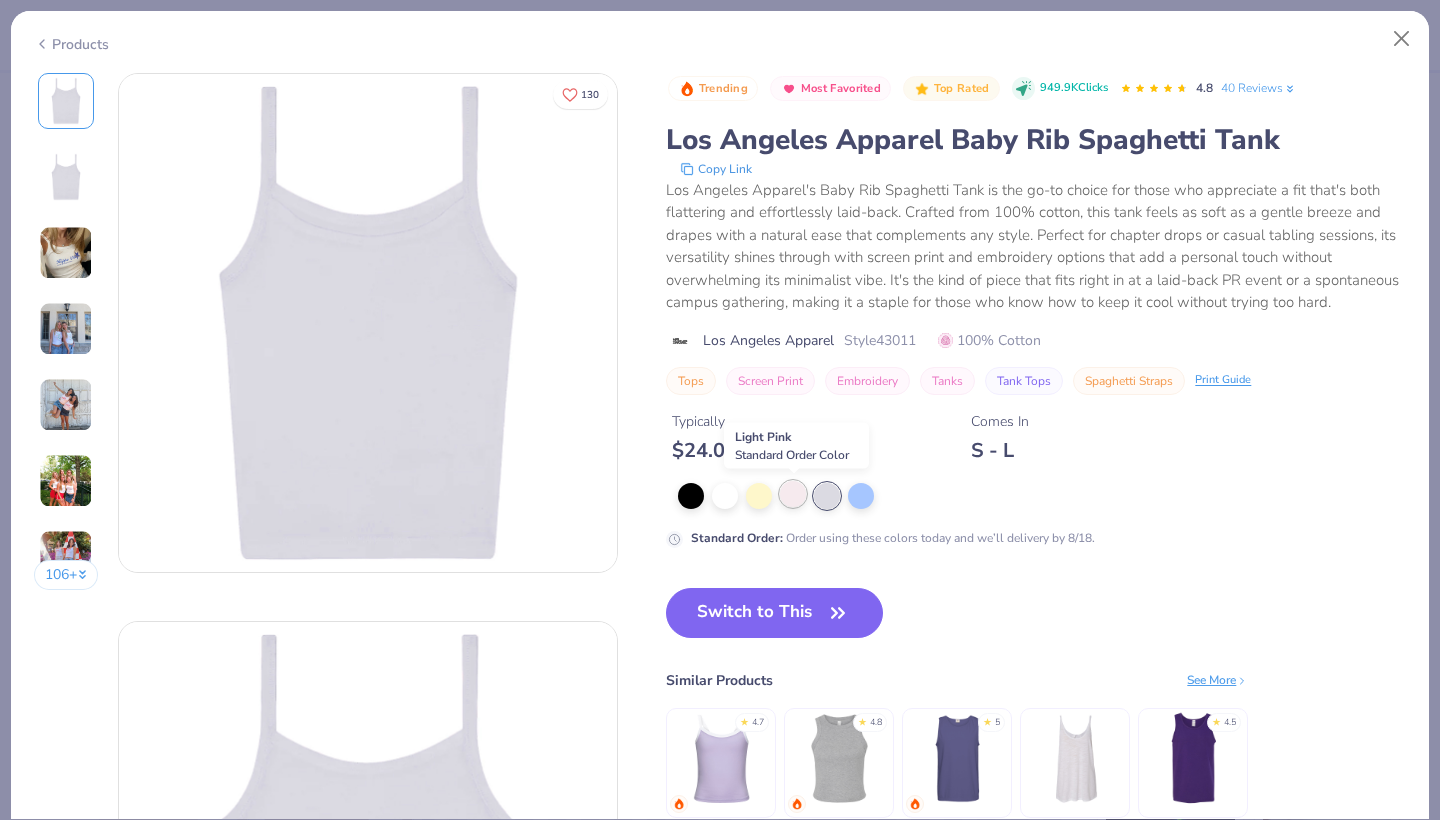 click at bounding box center [793, 494] 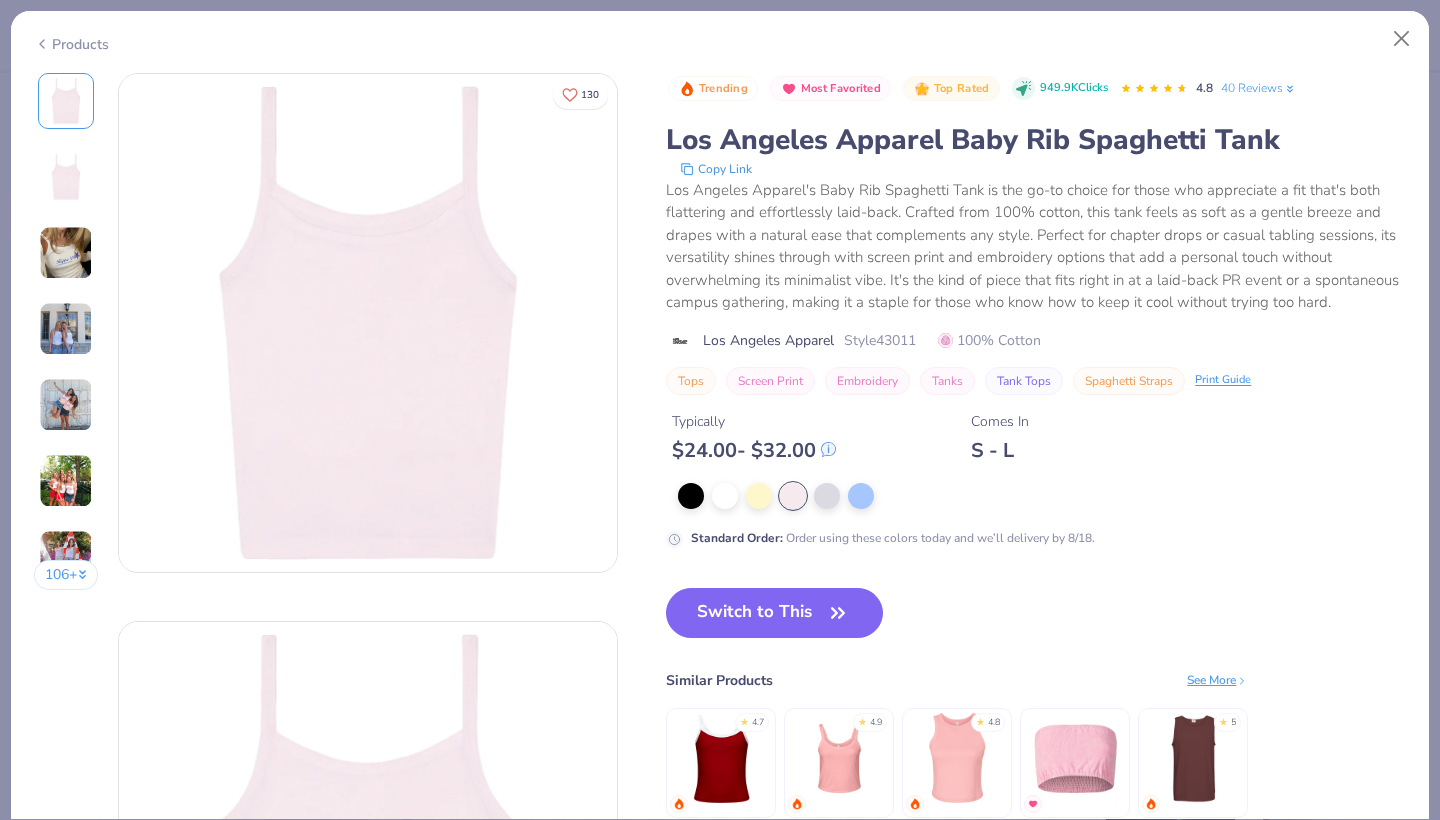 click at bounding box center (66, 405) 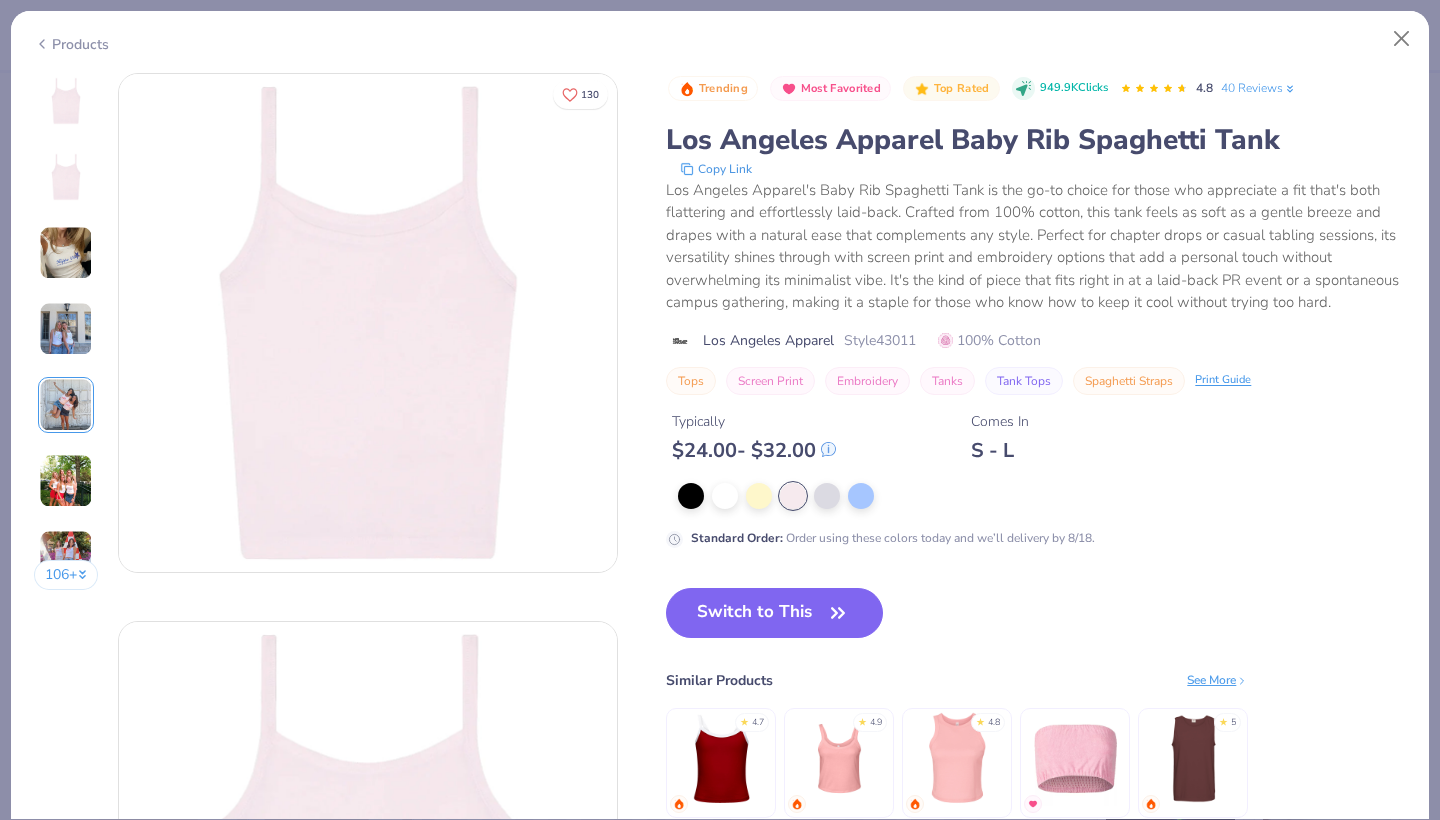 scroll, scrollTop: 2192, scrollLeft: 0, axis: vertical 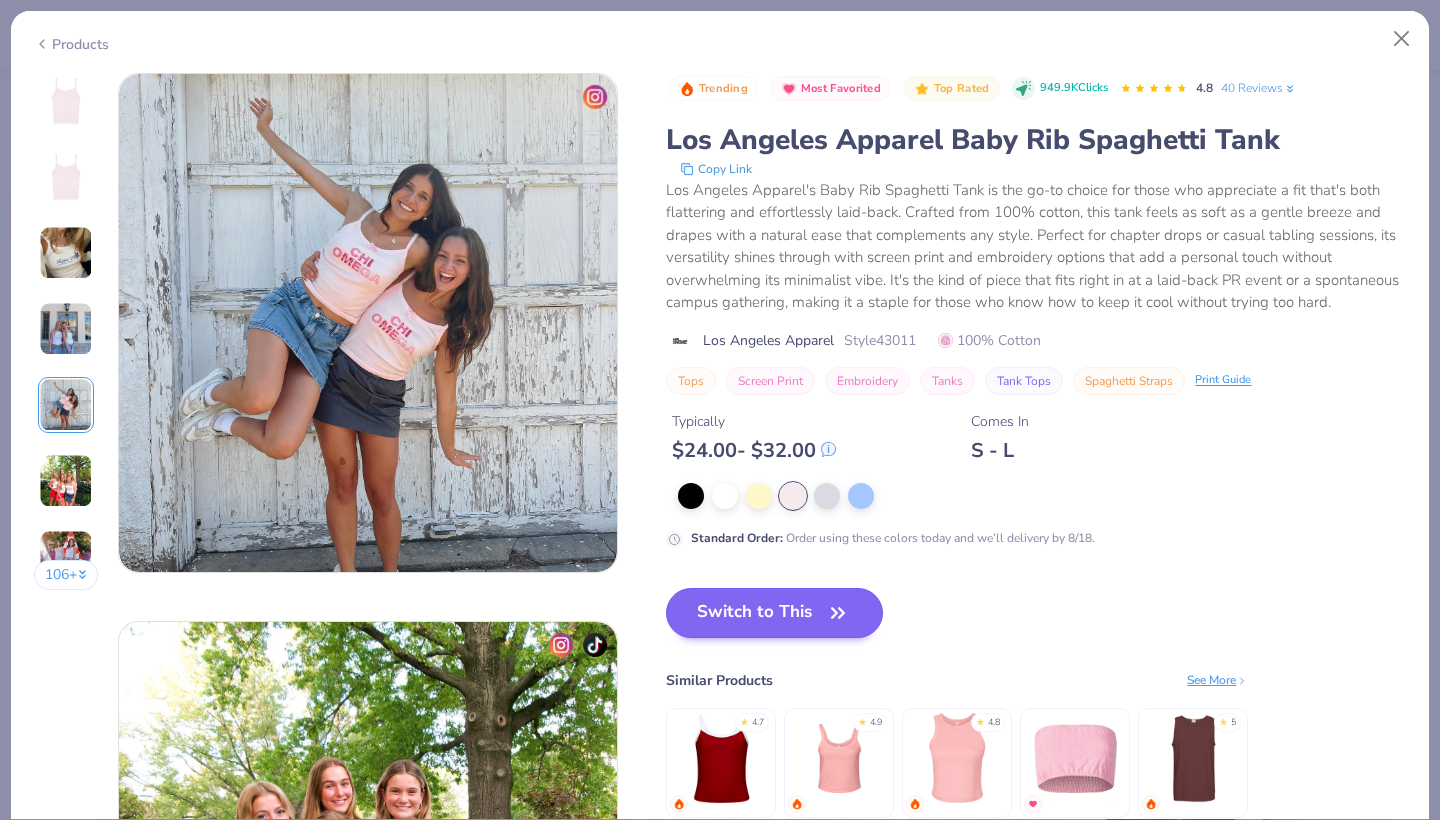 click on "Switch to This" at bounding box center (774, 613) 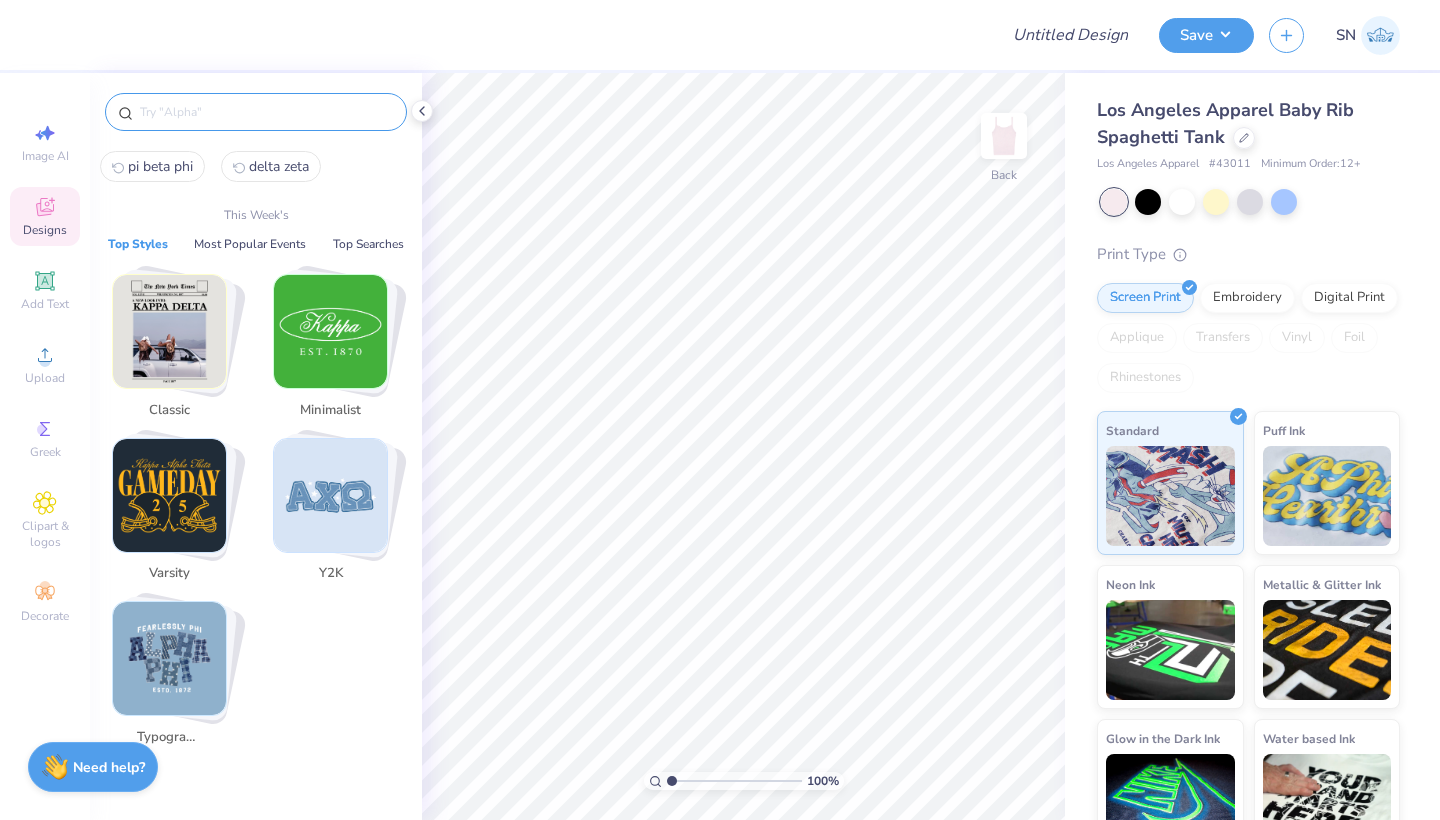 click at bounding box center [266, 112] 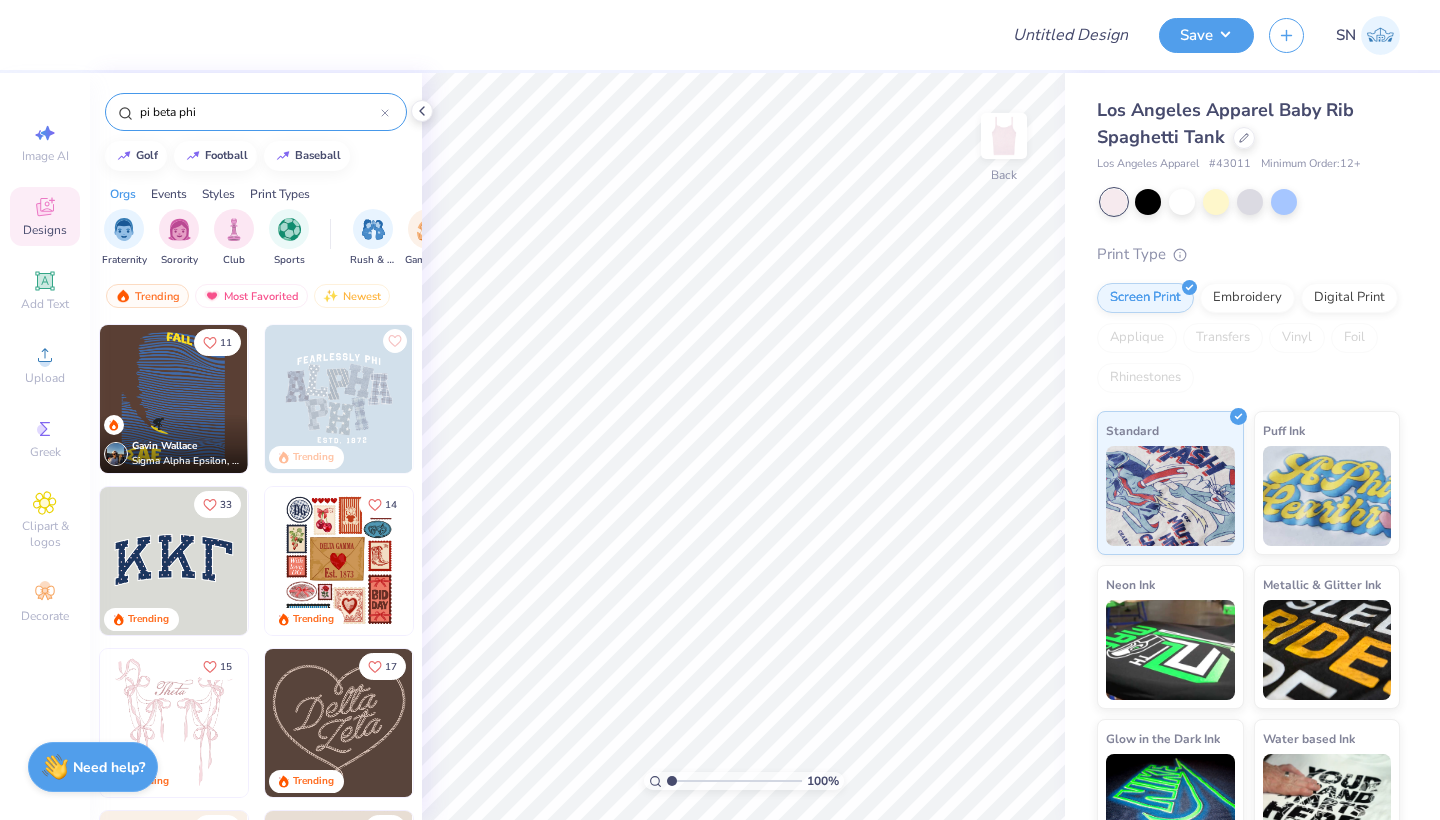 type on "pi beta phi" 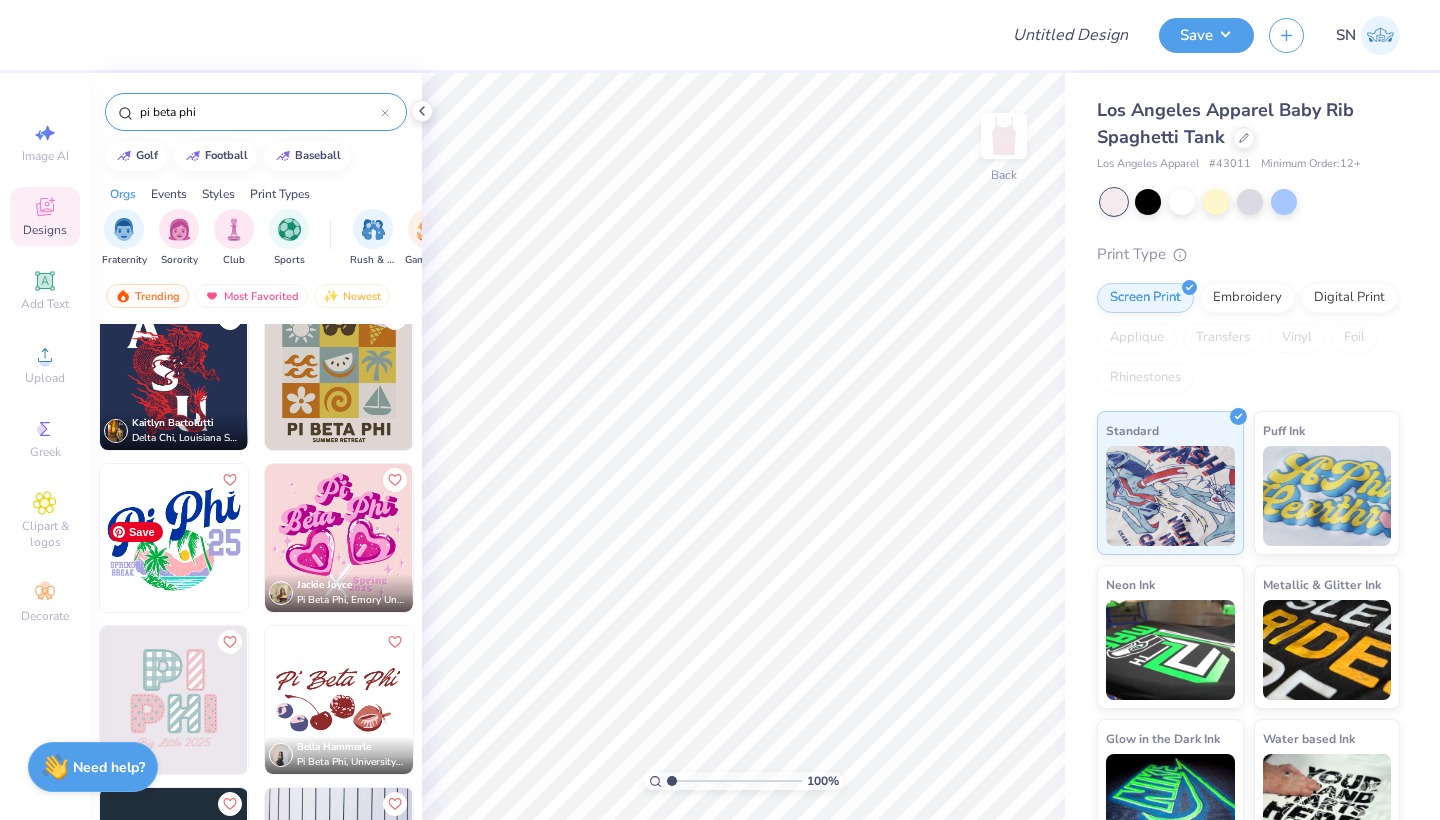 scroll, scrollTop: 263, scrollLeft: 0, axis: vertical 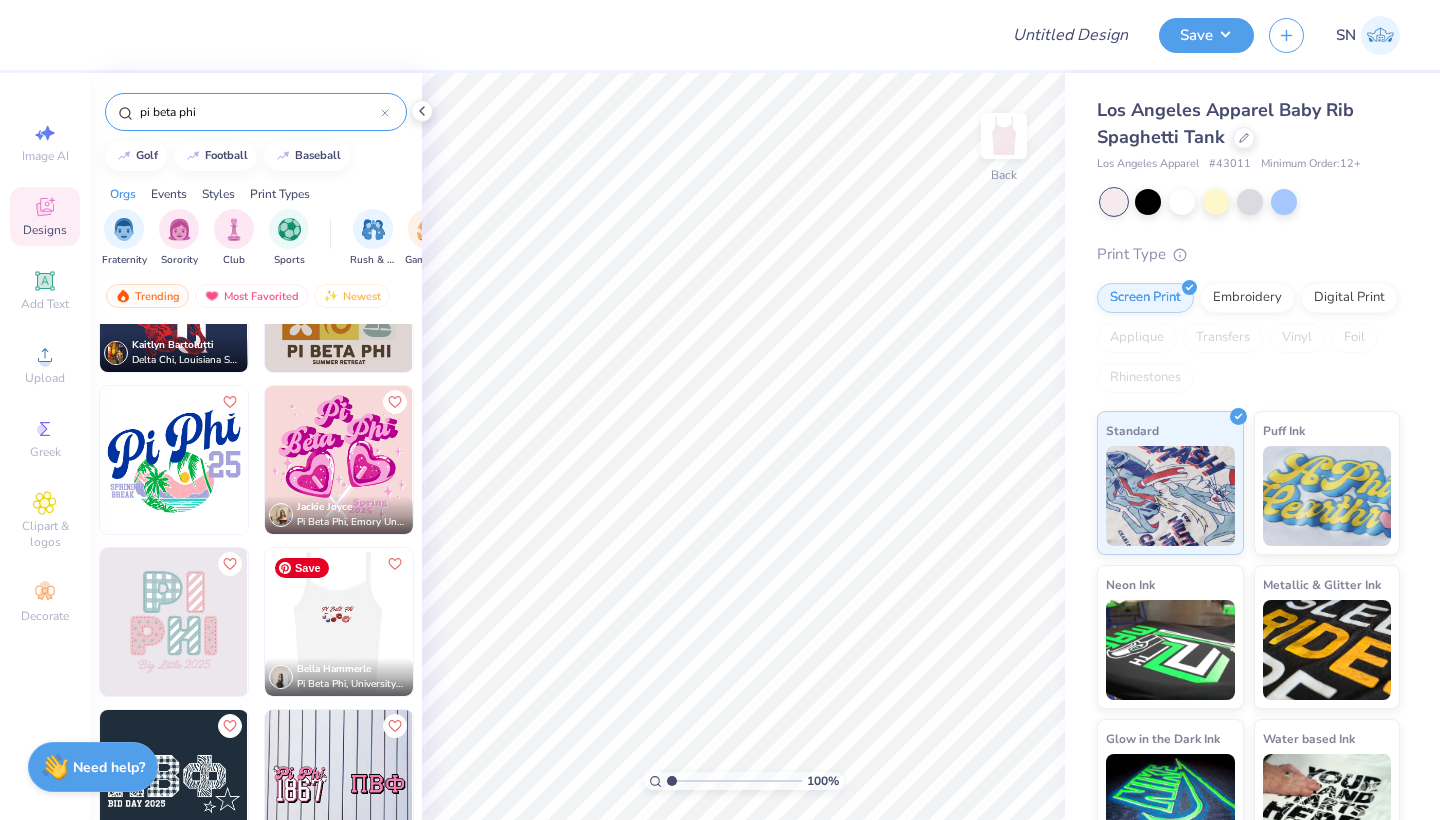 click at bounding box center [339, 622] 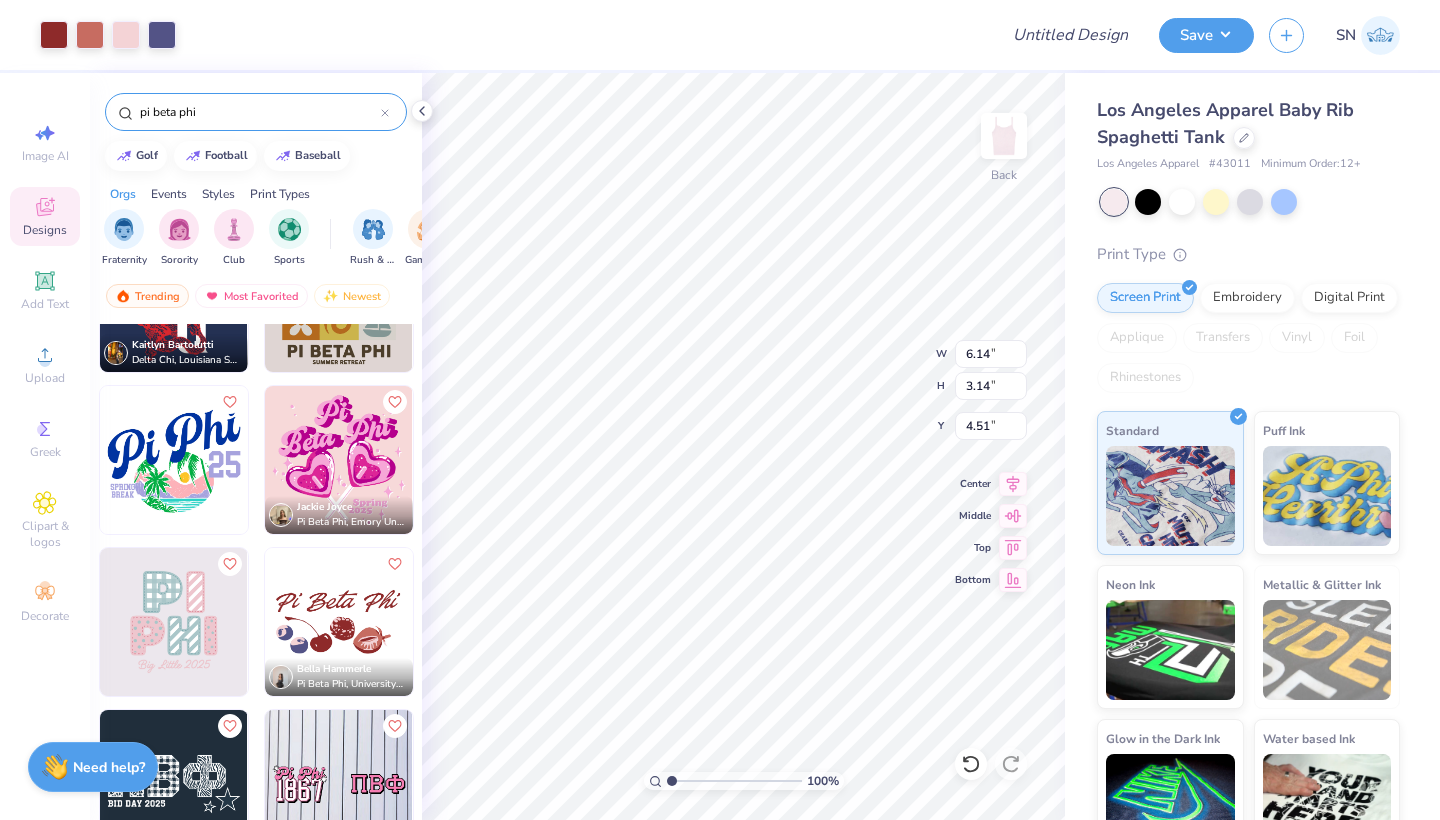 type on "6.14" 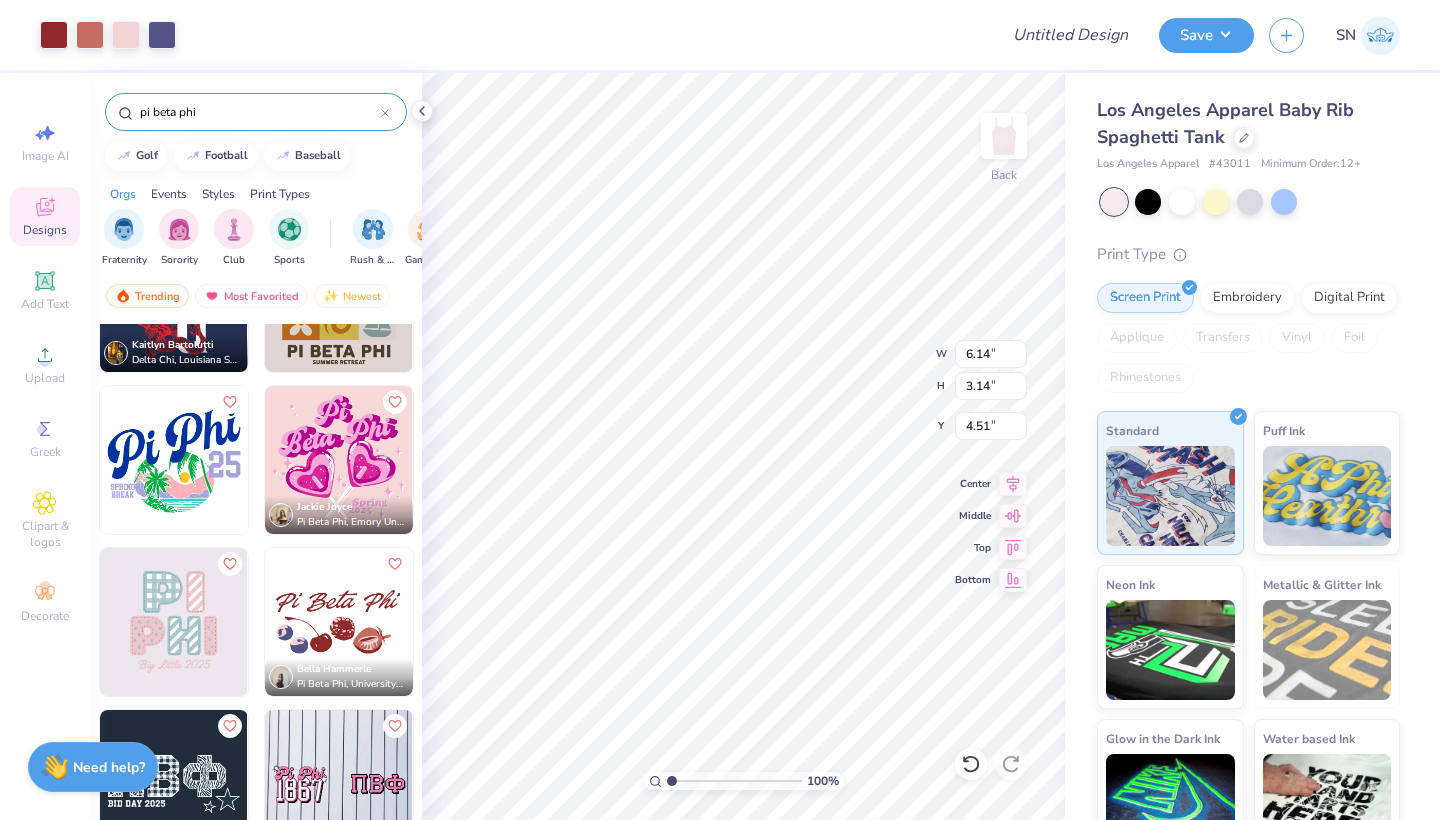 type on "3.14" 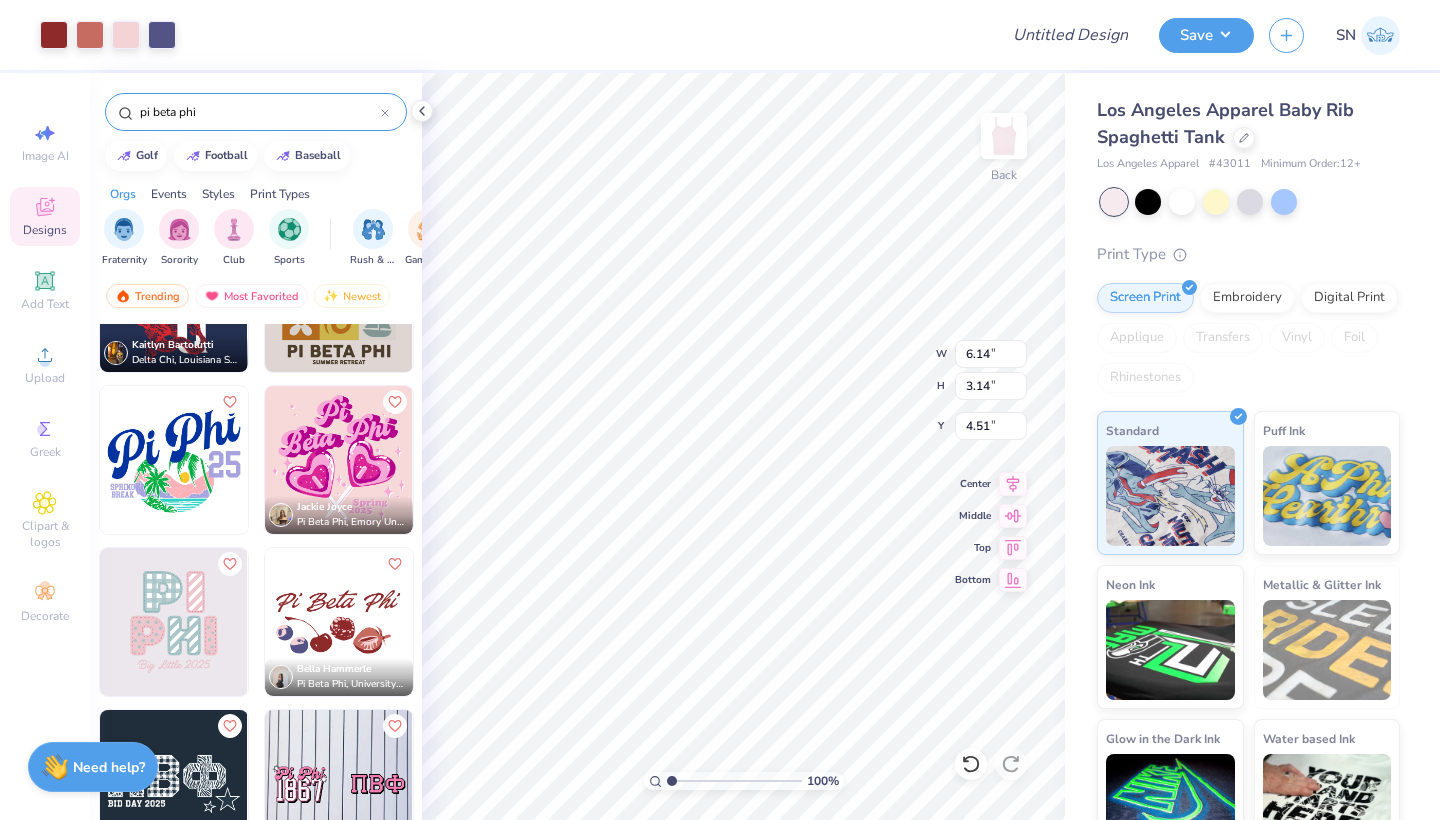 type on "2.28" 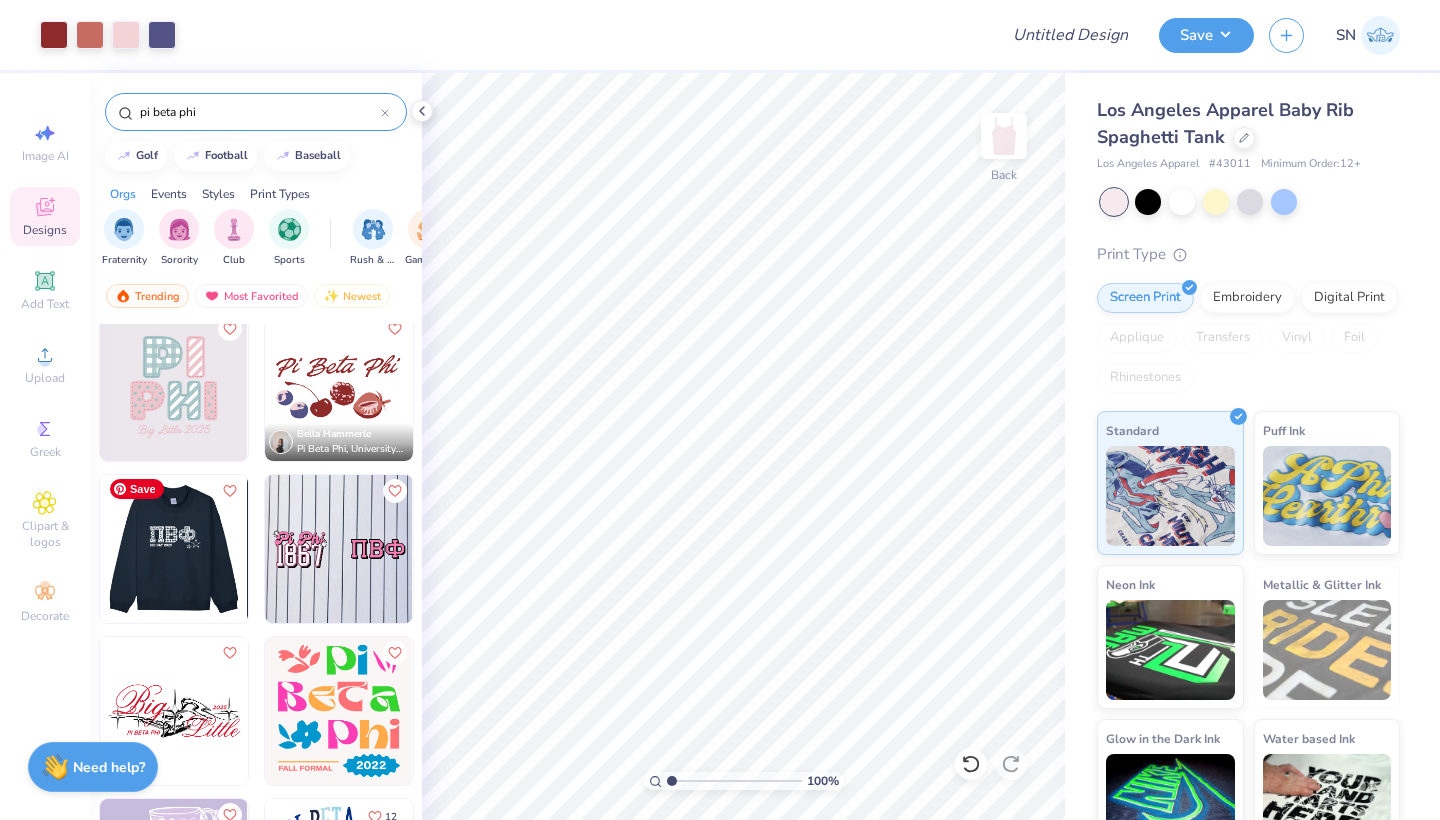 scroll, scrollTop: 459, scrollLeft: 0, axis: vertical 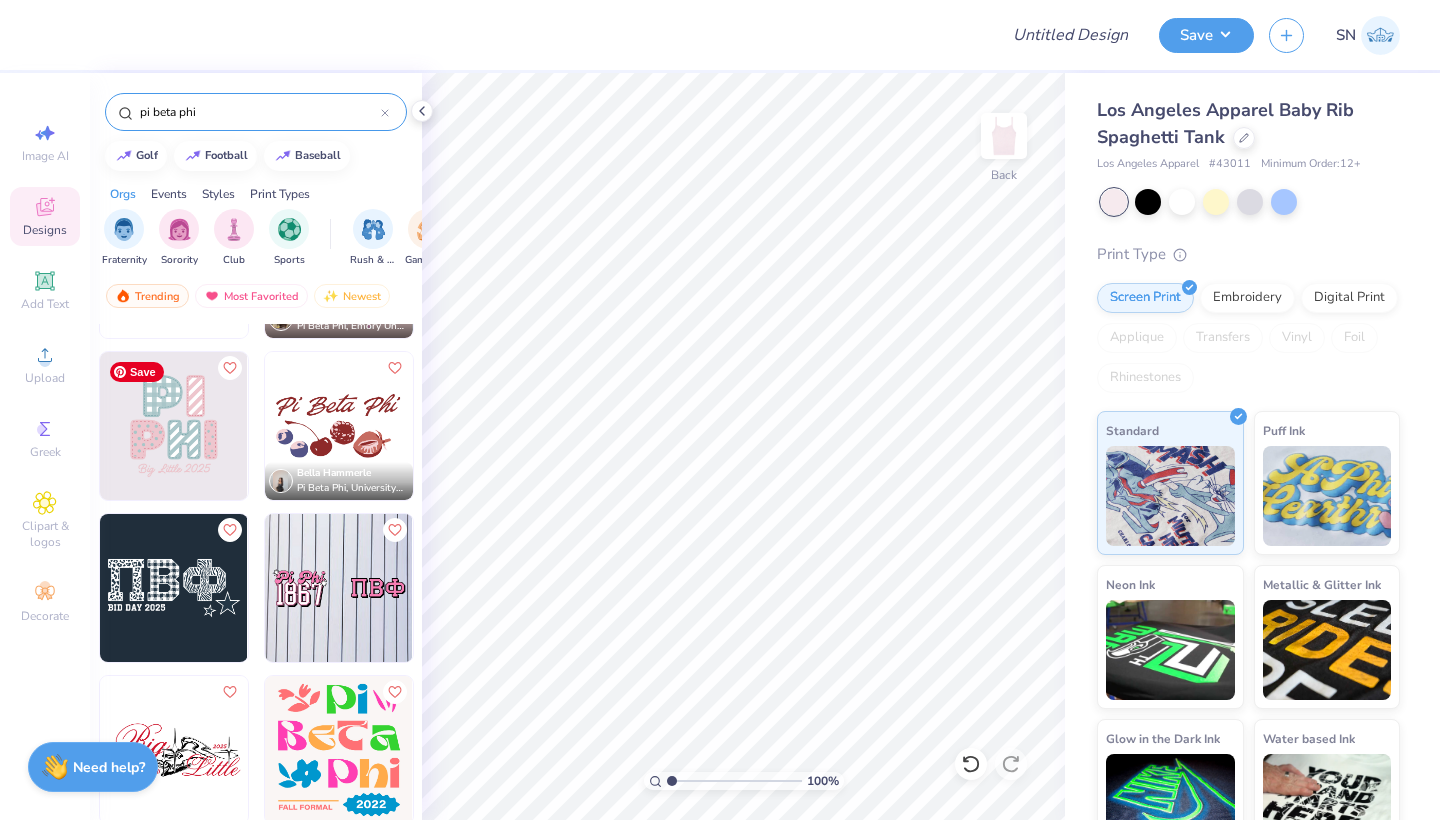 click at bounding box center [174, 426] 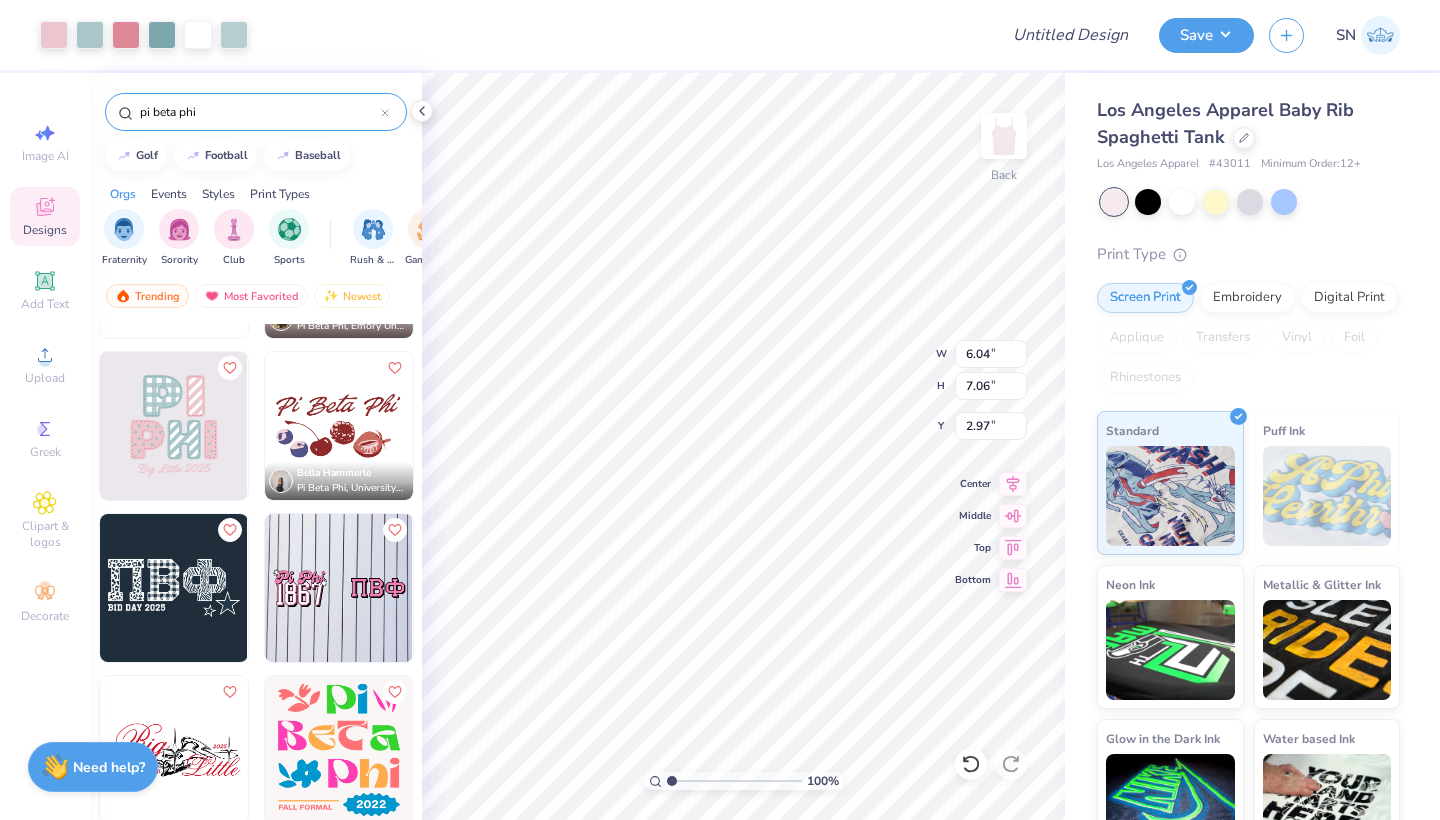 type on "2.47" 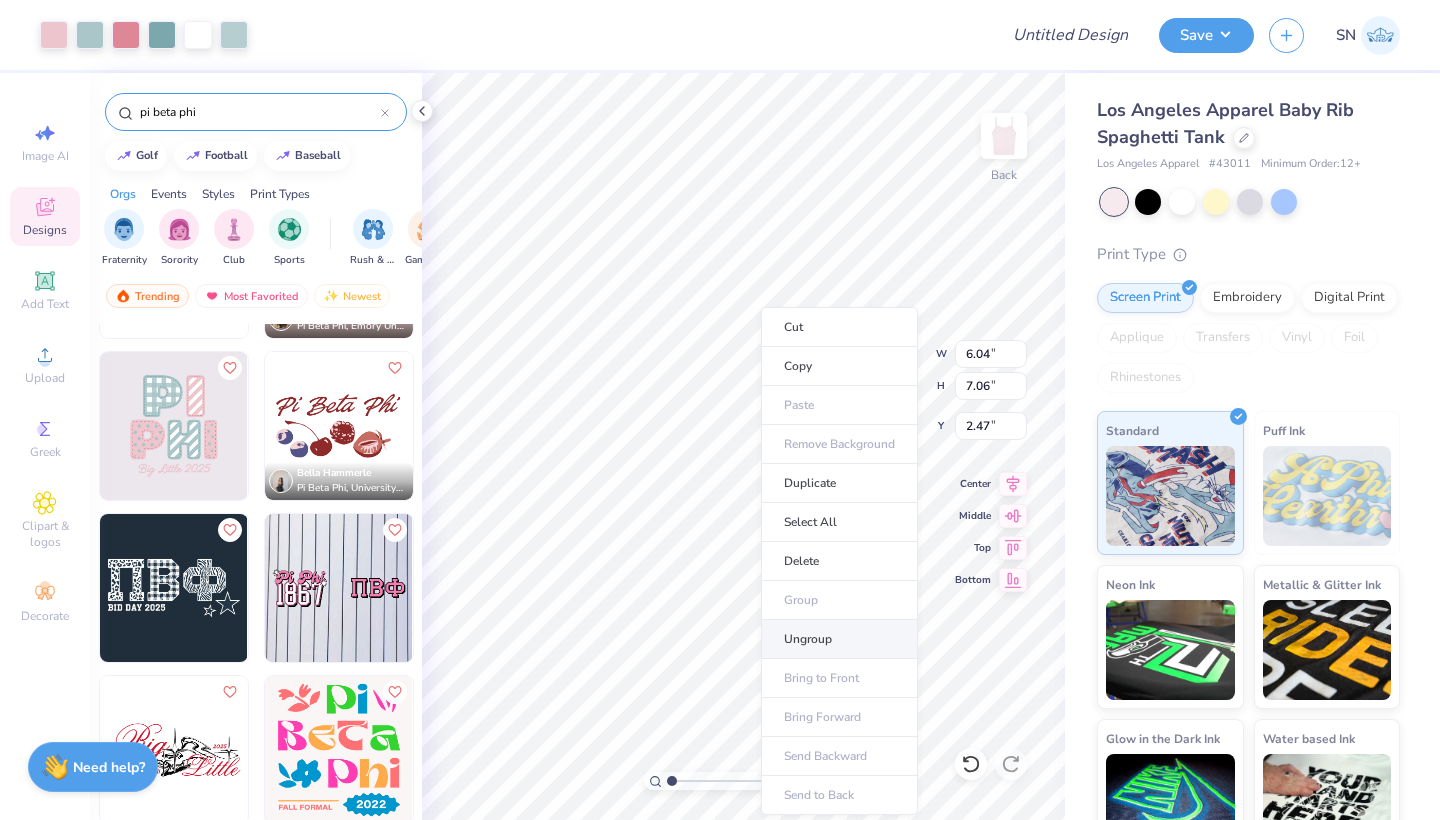 click on "Ungroup" at bounding box center [839, 639] 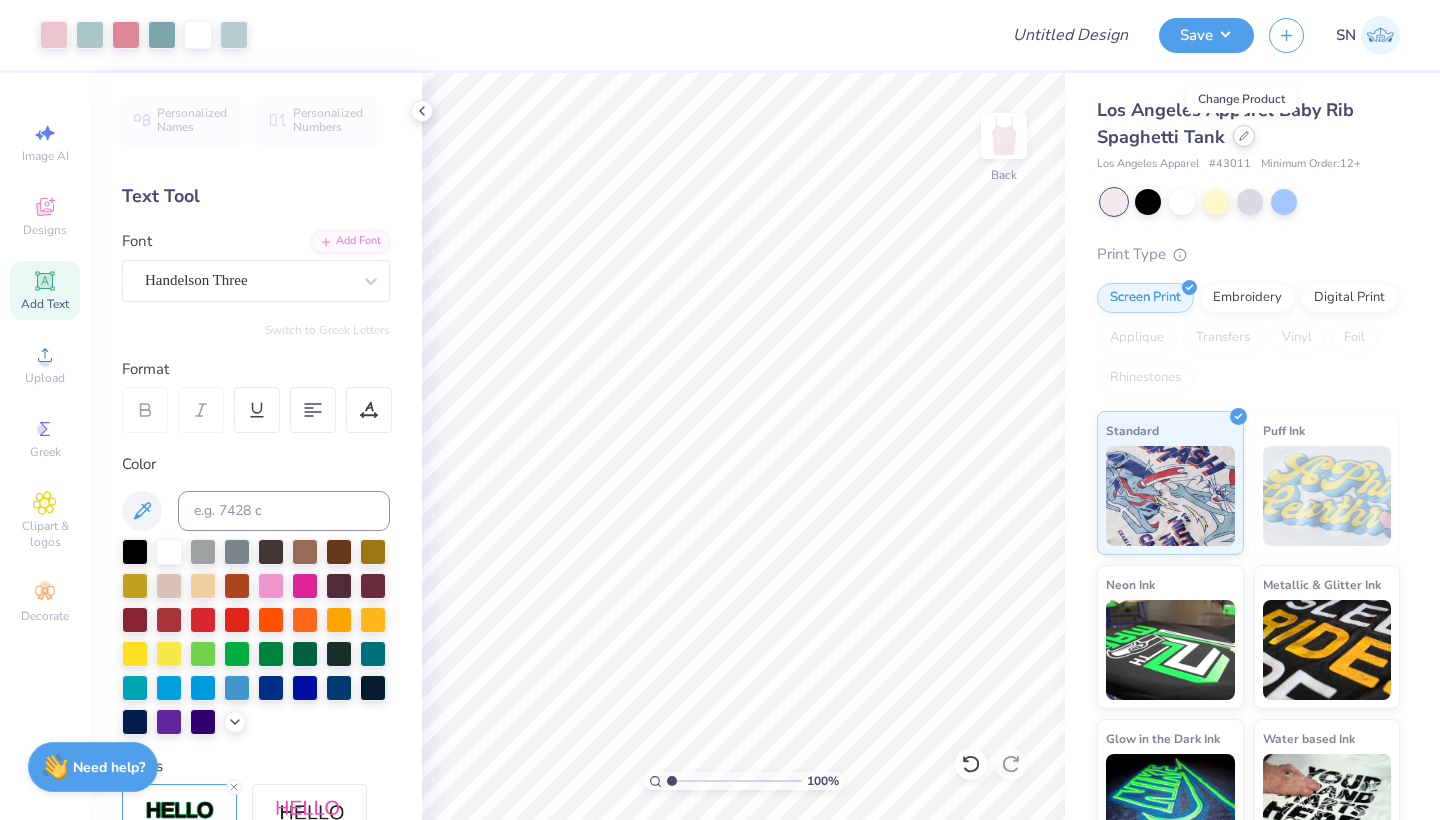 click at bounding box center (1244, 136) 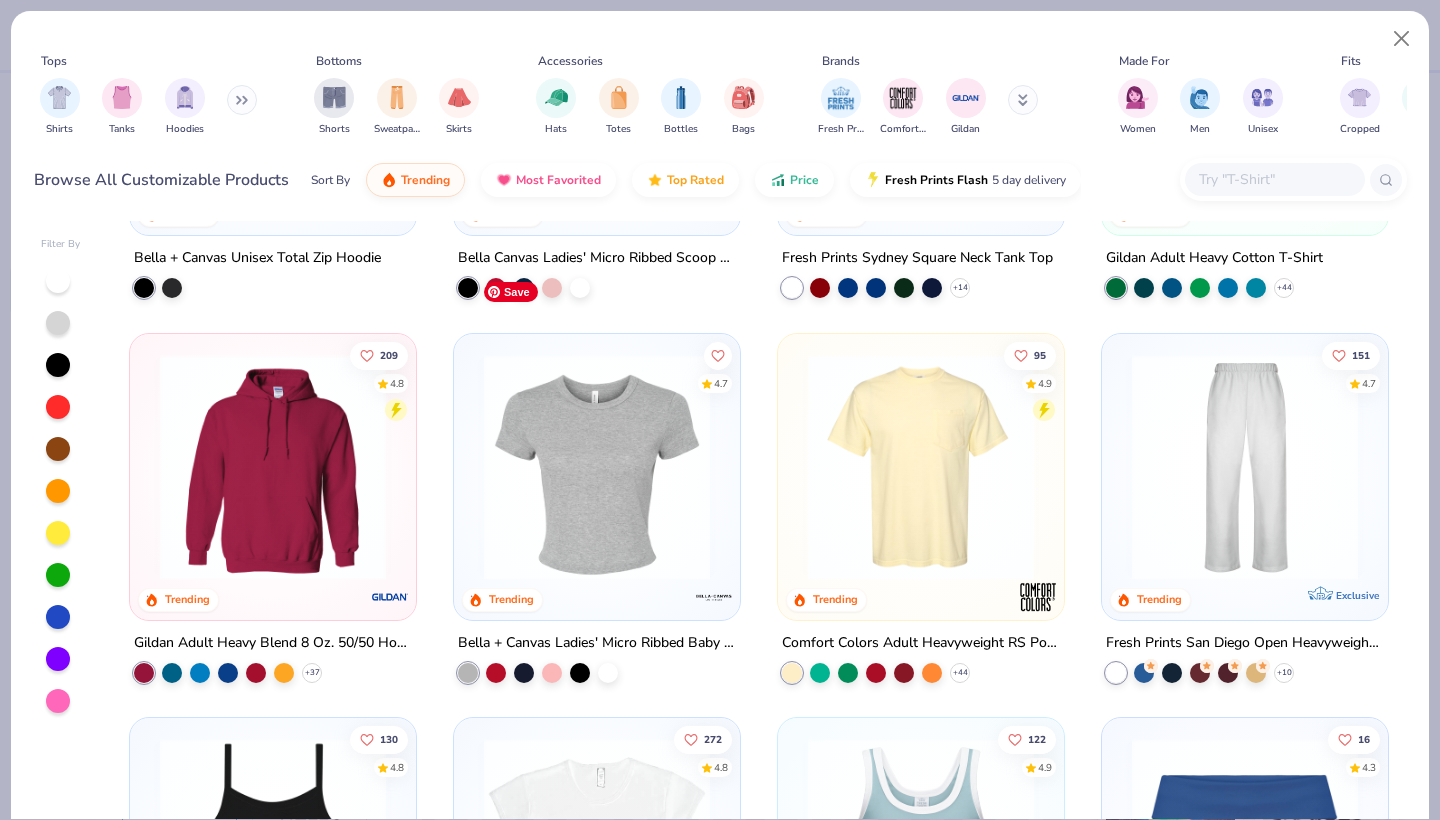 scroll, scrollTop: 672, scrollLeft: 0, axis: vertical 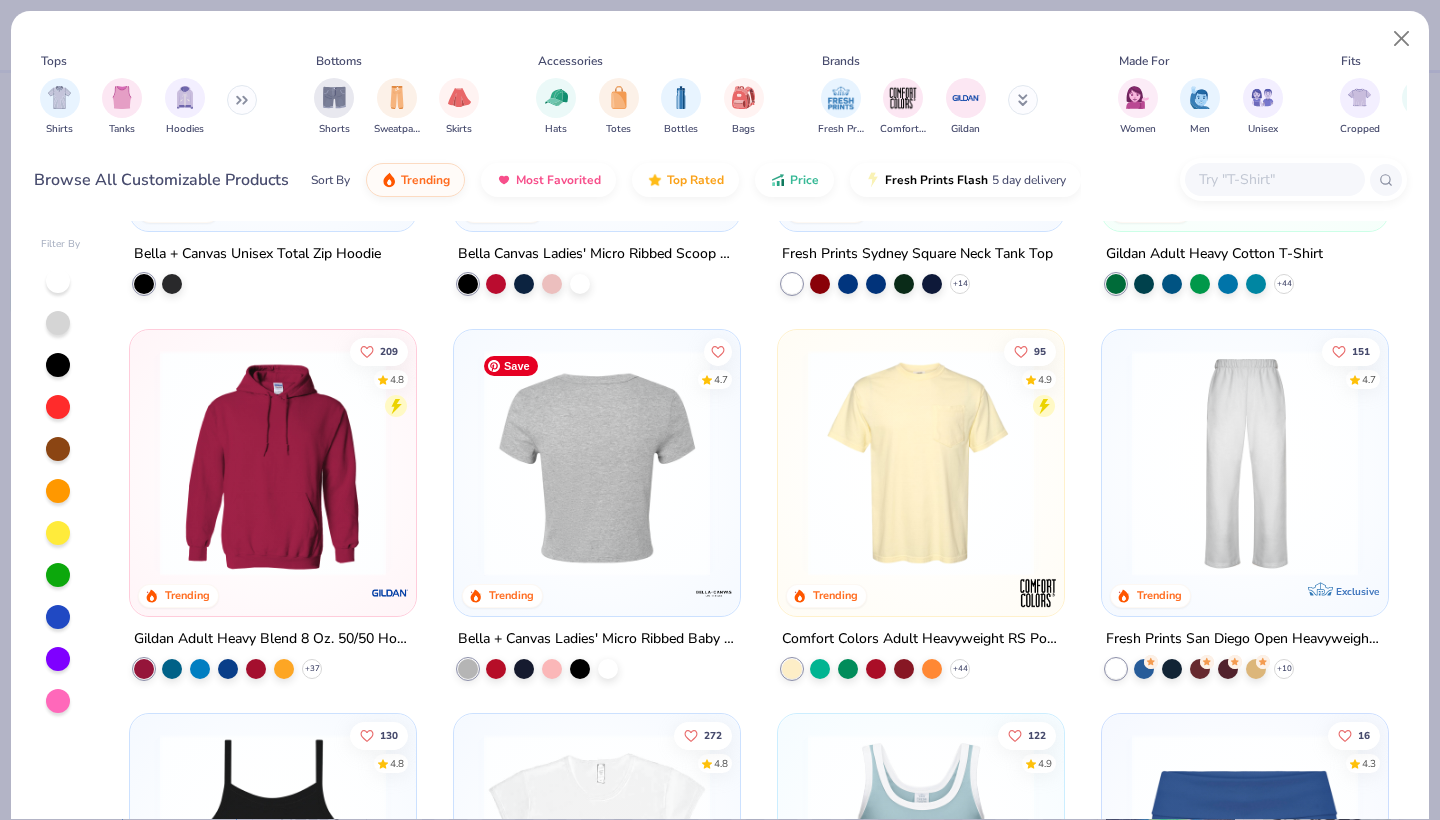 click at bounding box center [597, 462] 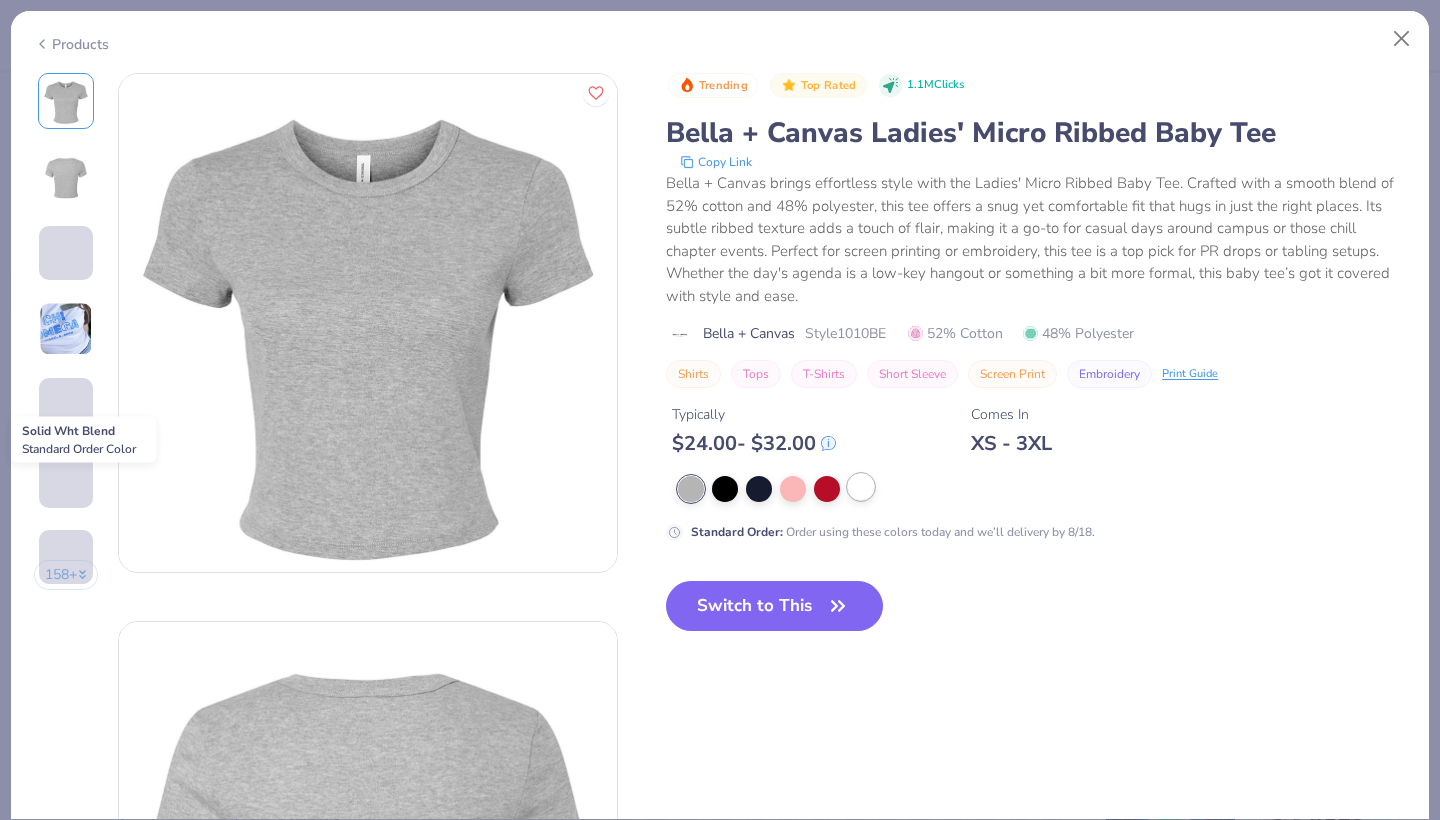 click at bounding box center [861, 487] 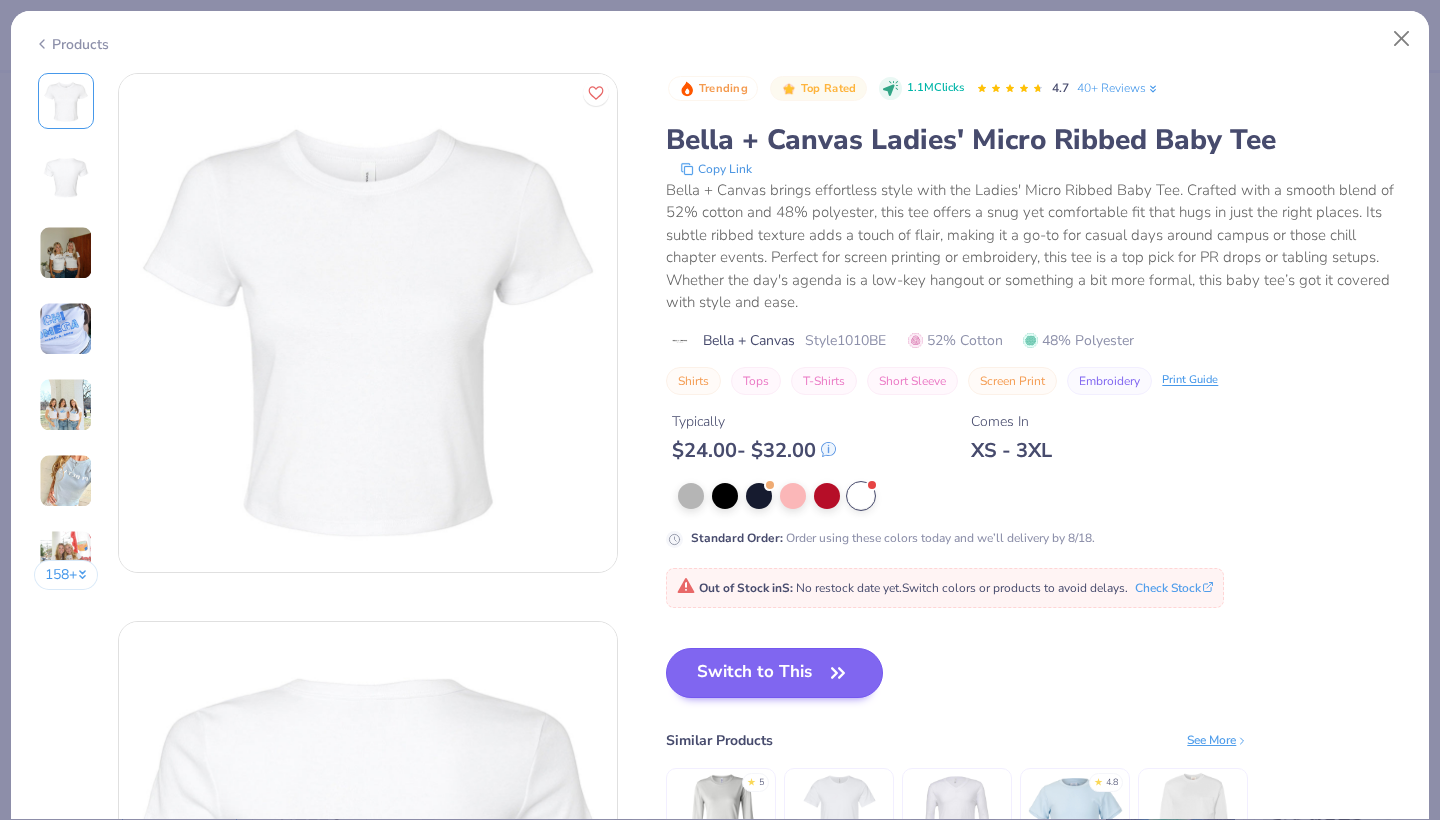 click on "Switch to This" at bounding box center [774, 673] 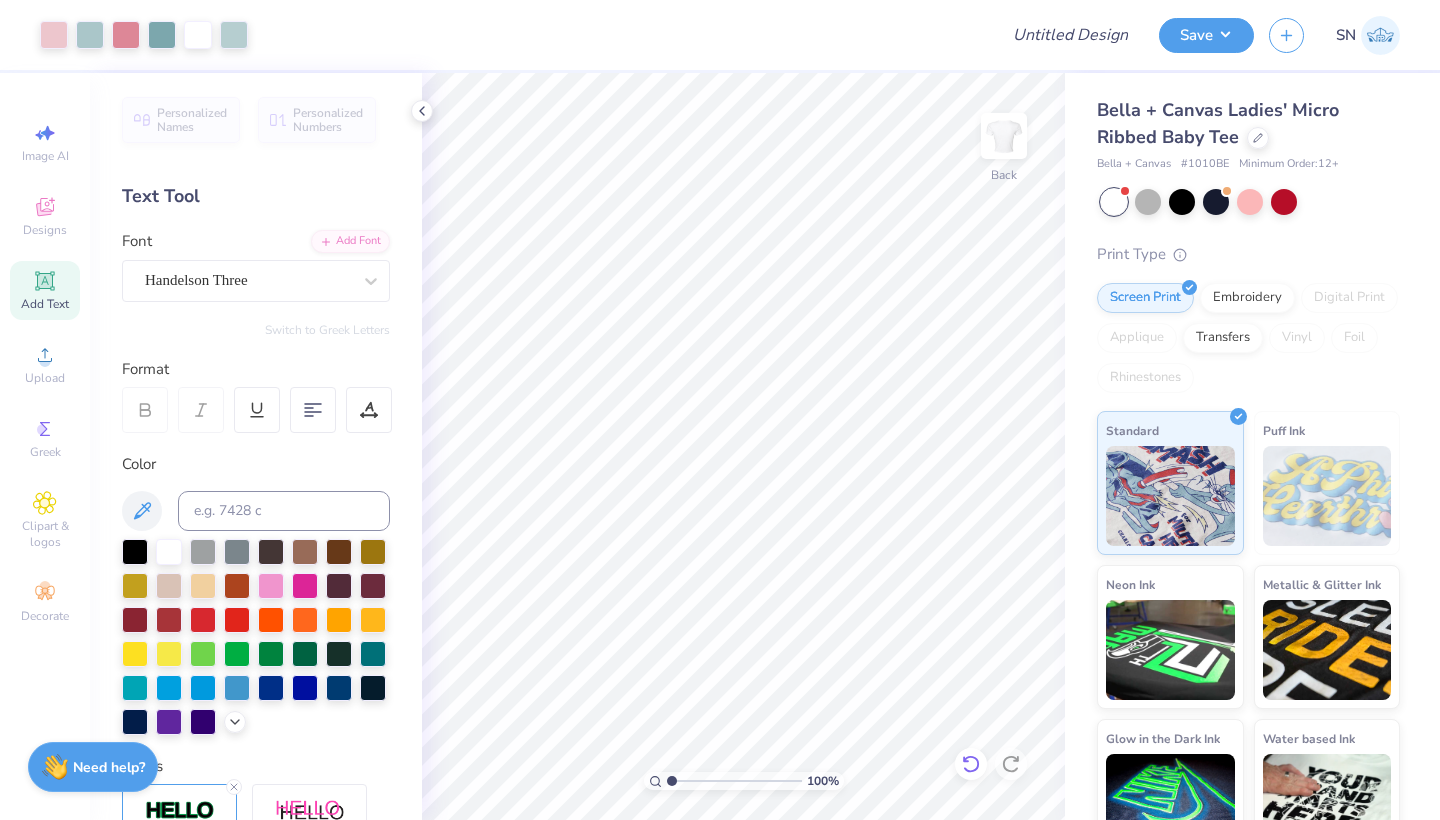 click 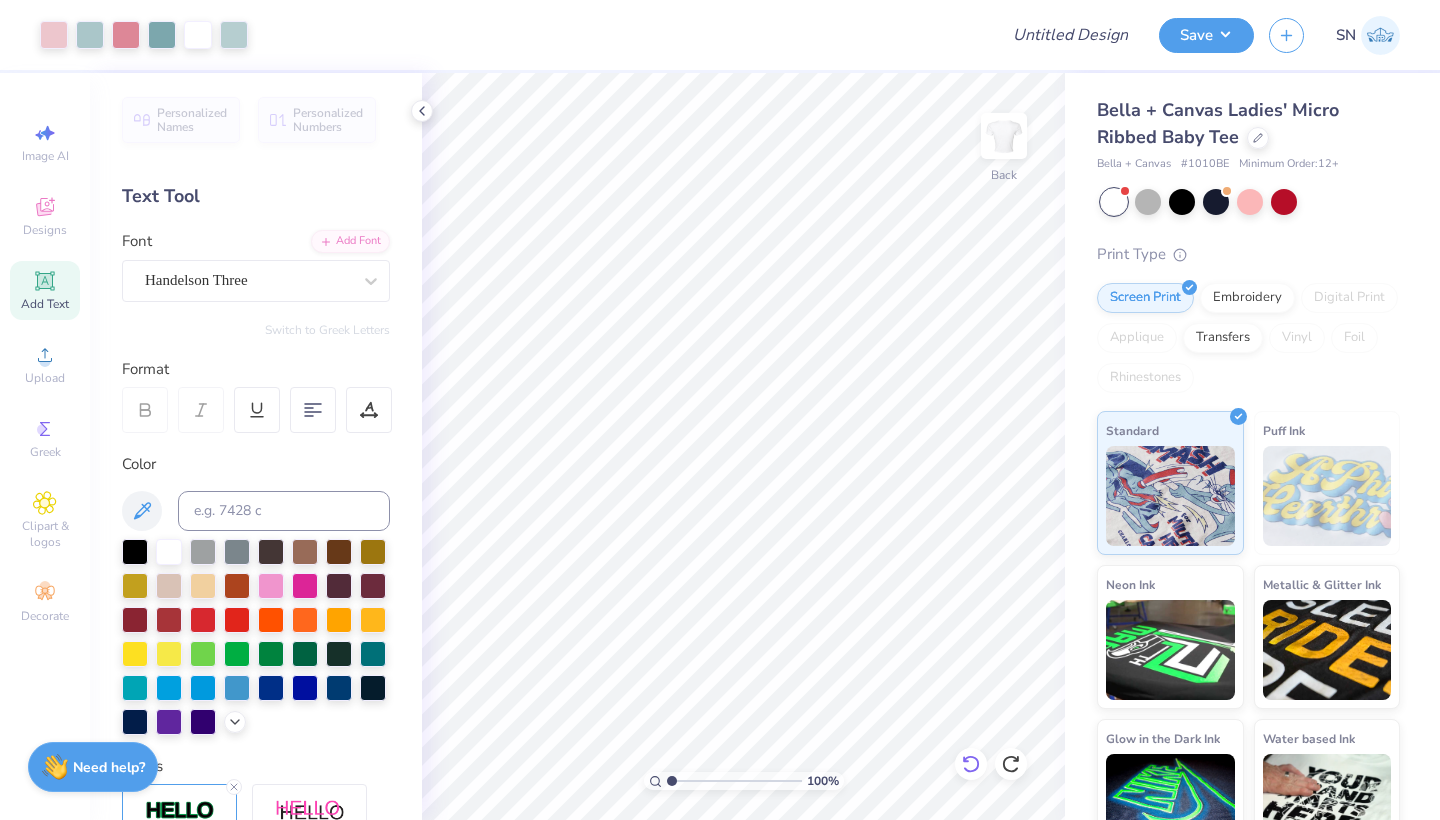 click 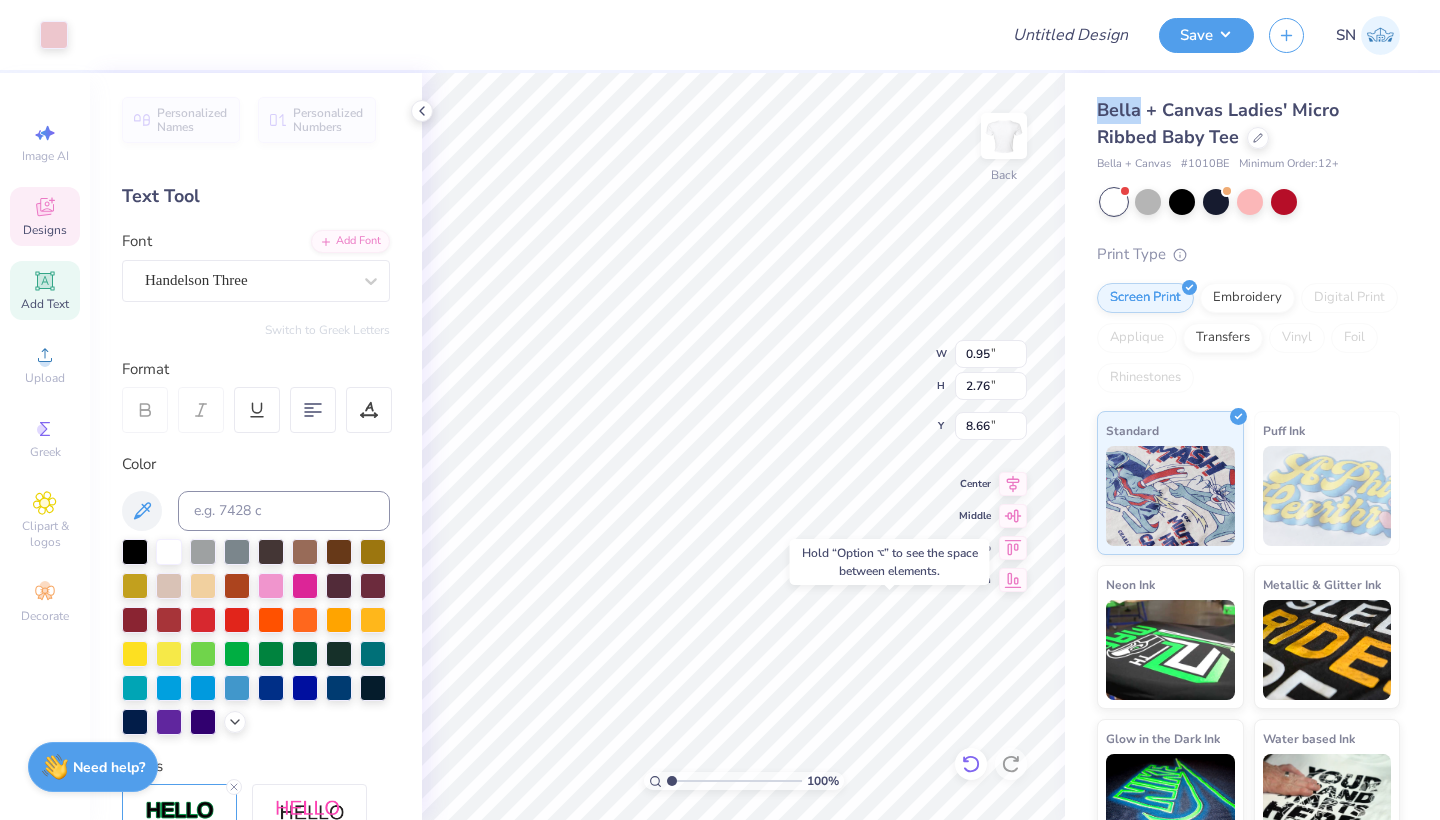 type on "12.13" 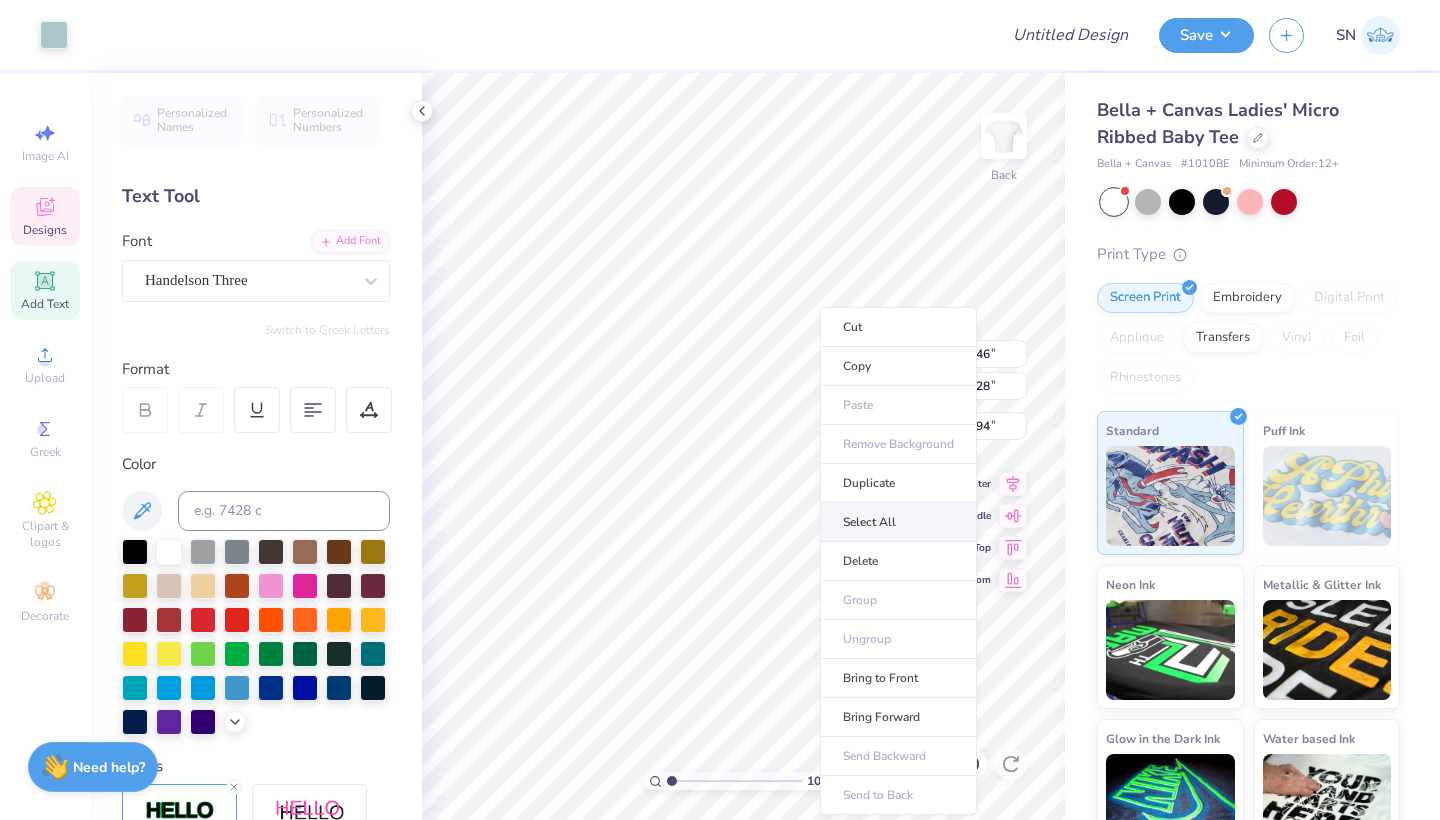 click on "Select All" at bounding box center (898, 522) 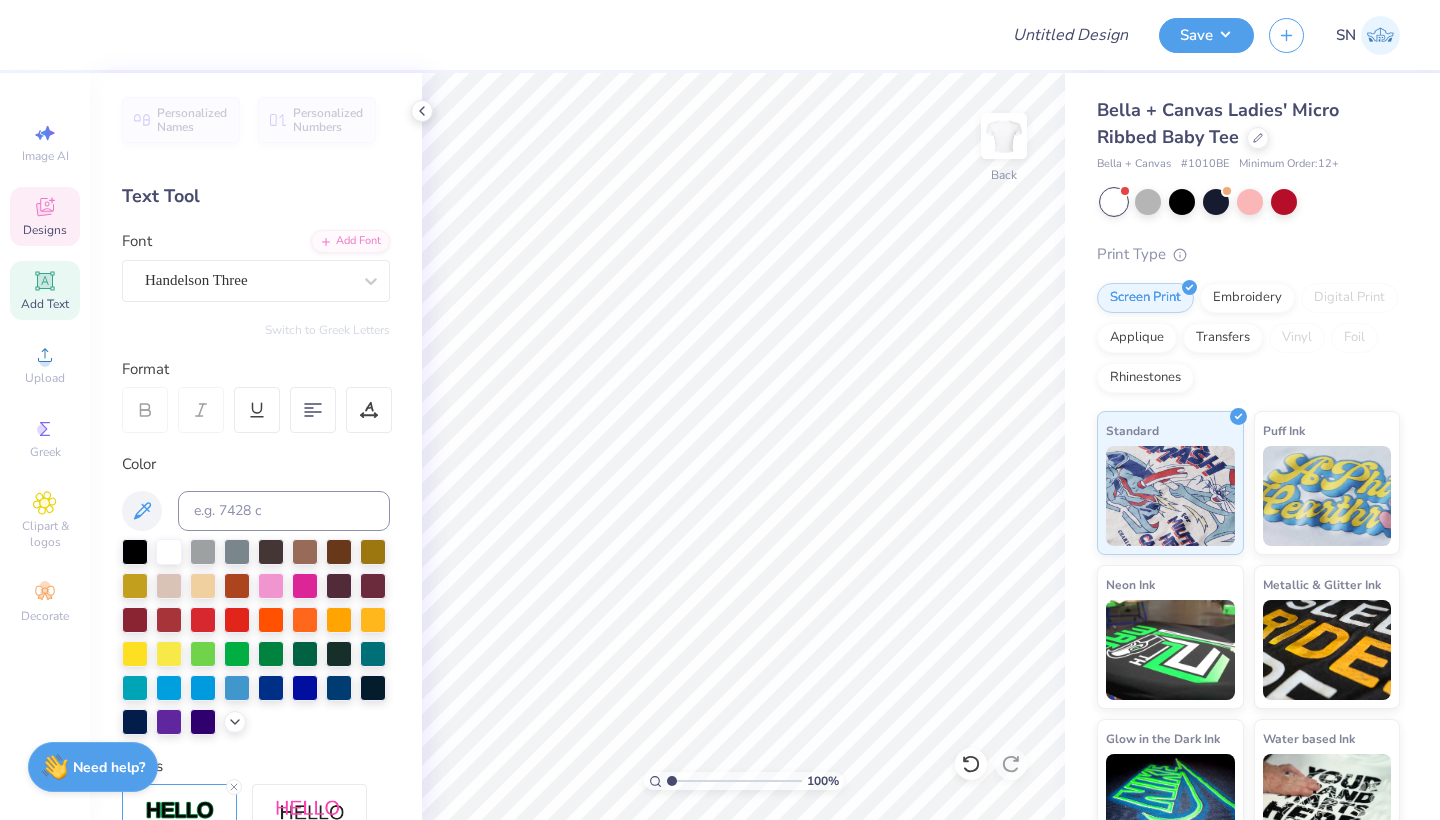 click on "Designs" at bounding box center (45, 230) 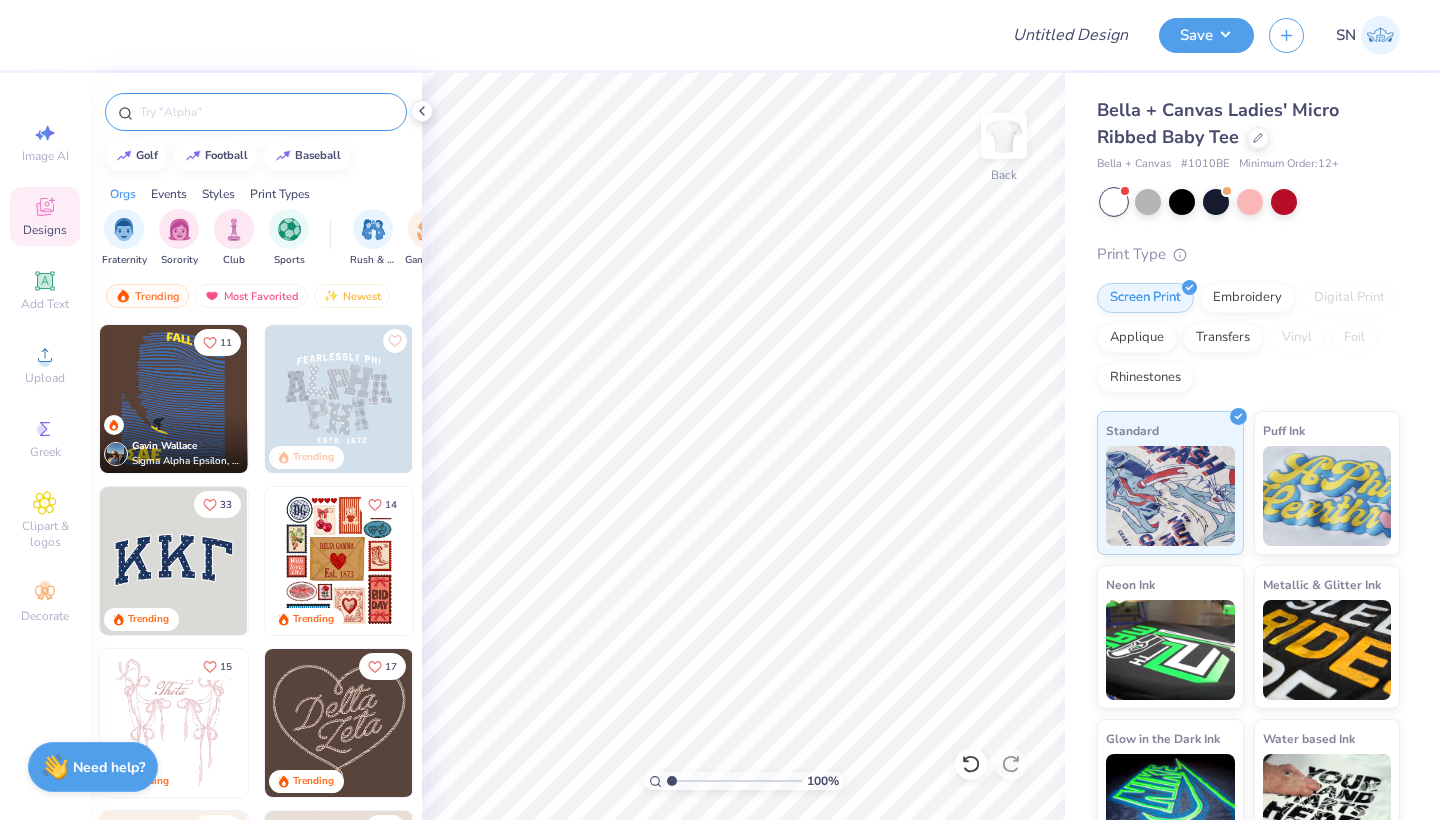 click at bounding box center [266, 112] 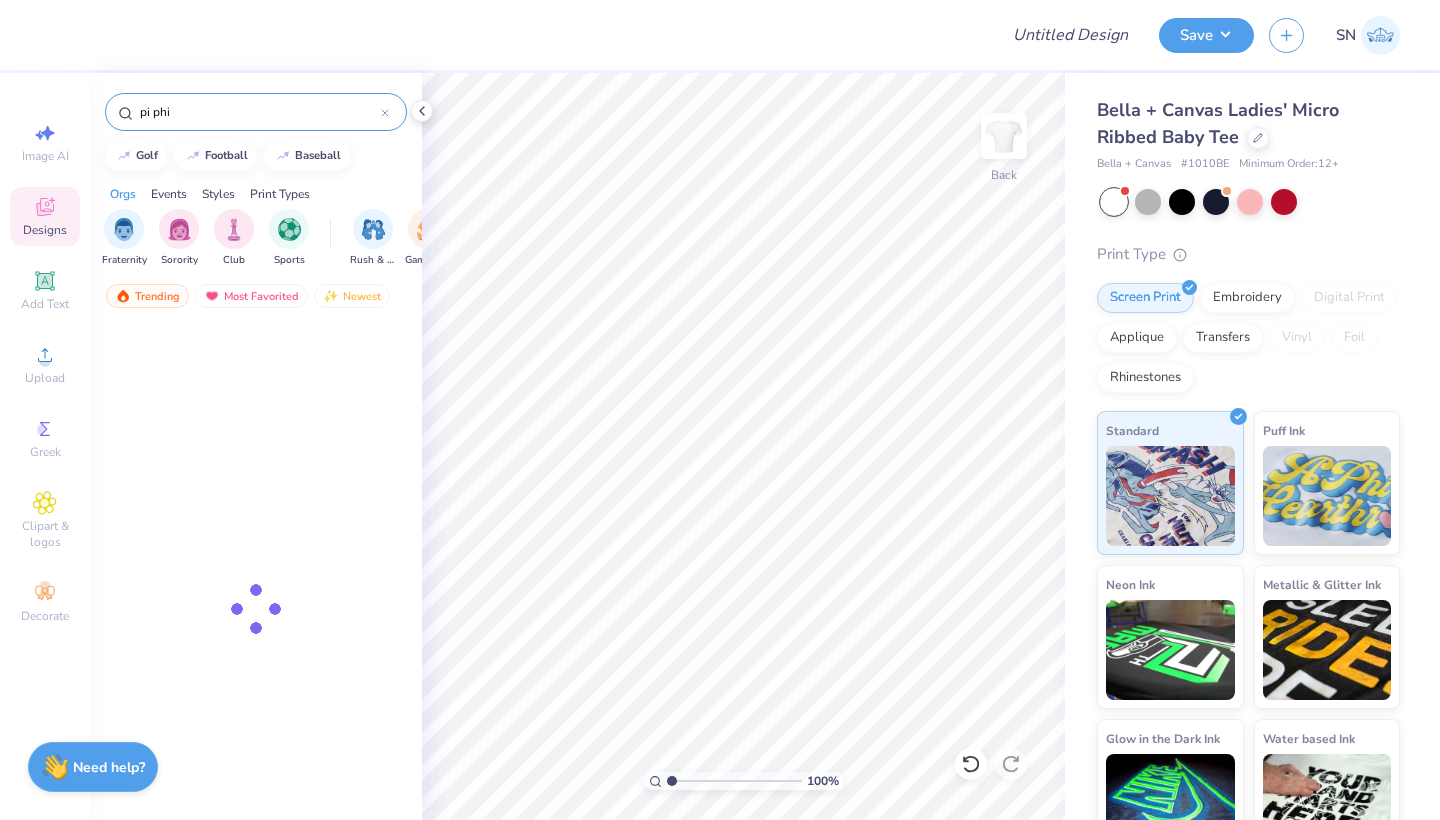 type on "pi phi" 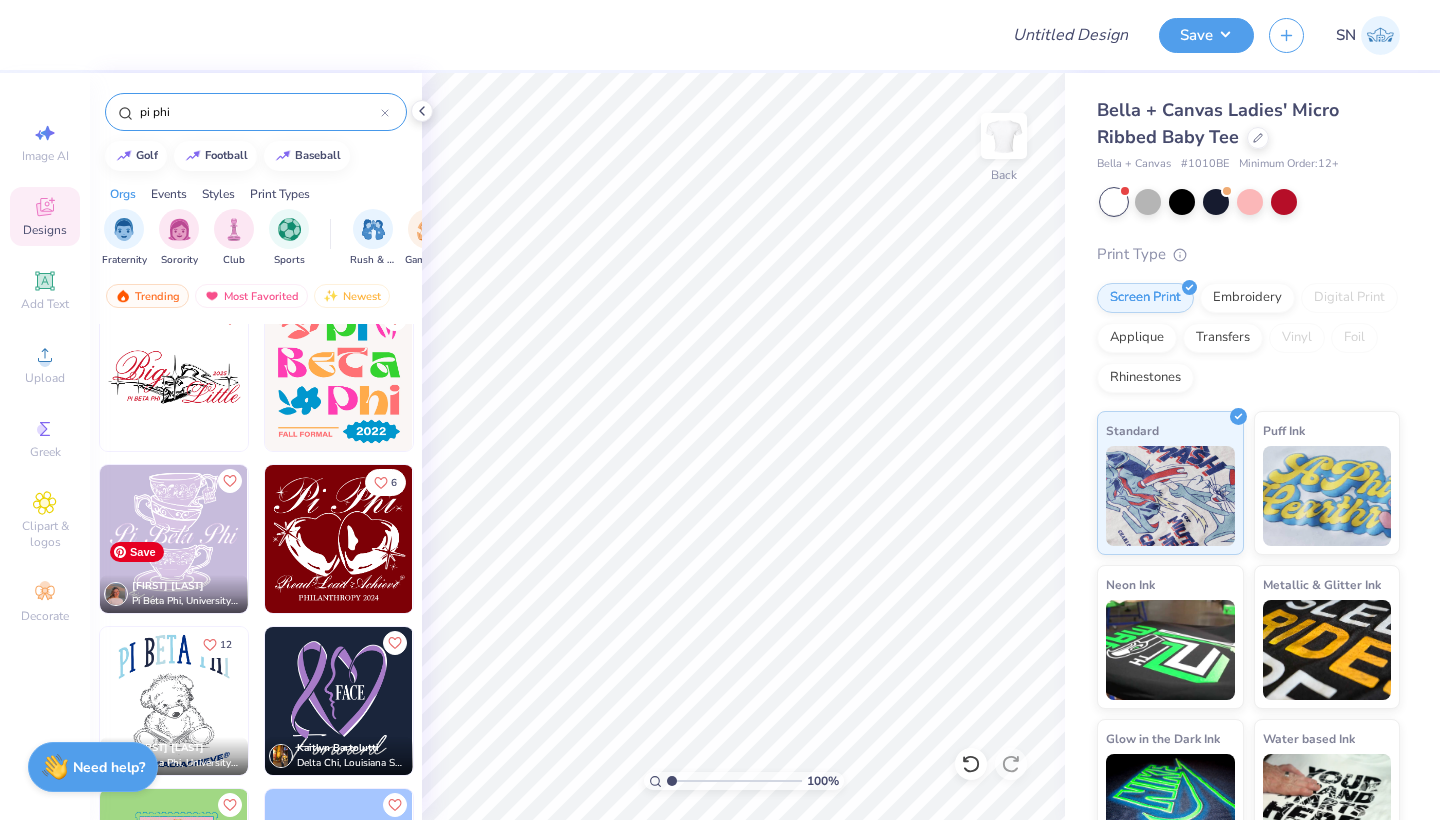 scroll, scrollTop: 838, scrollLeft: 0, axis: vertical 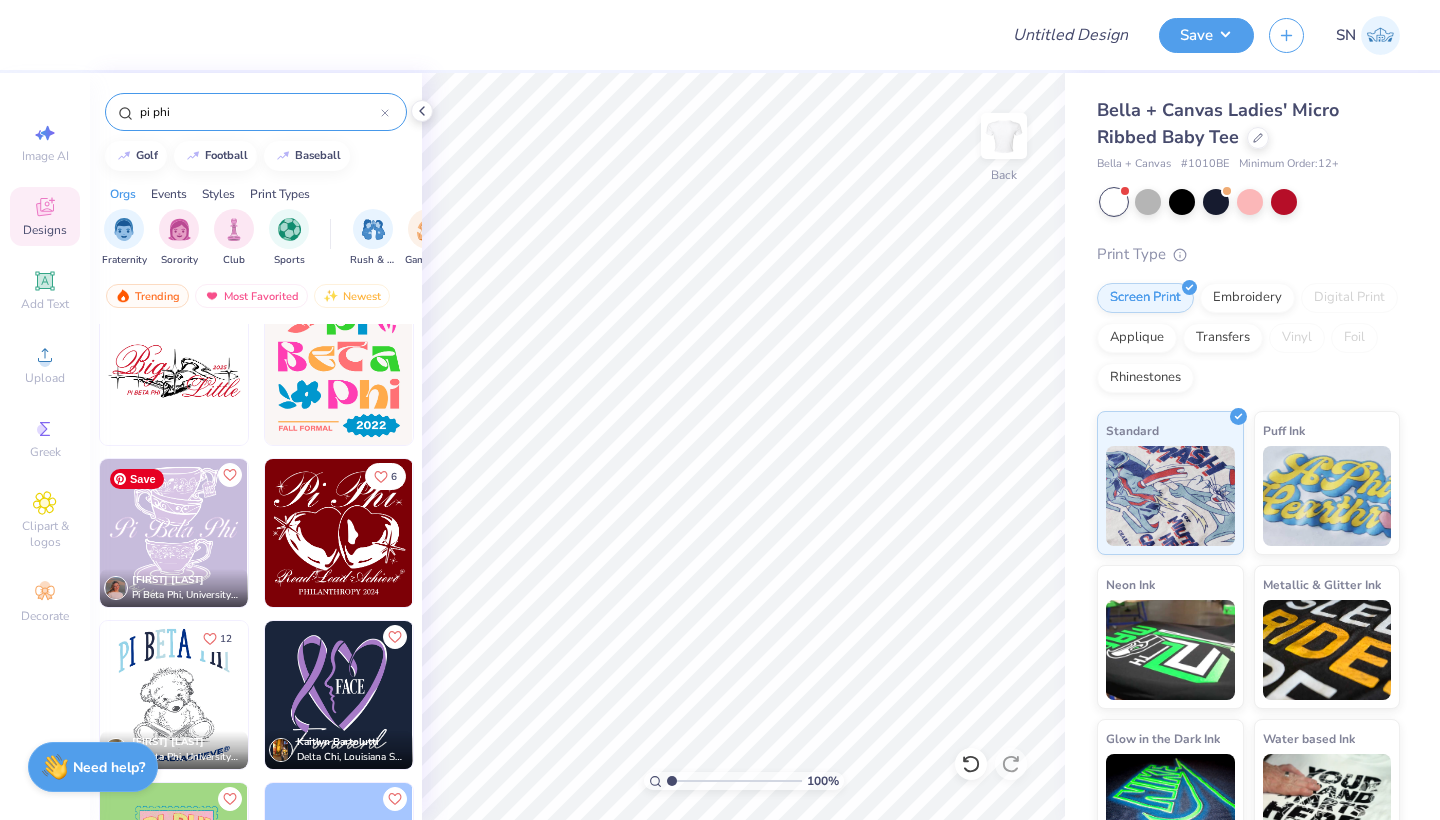click at bounding box center [174, 533] 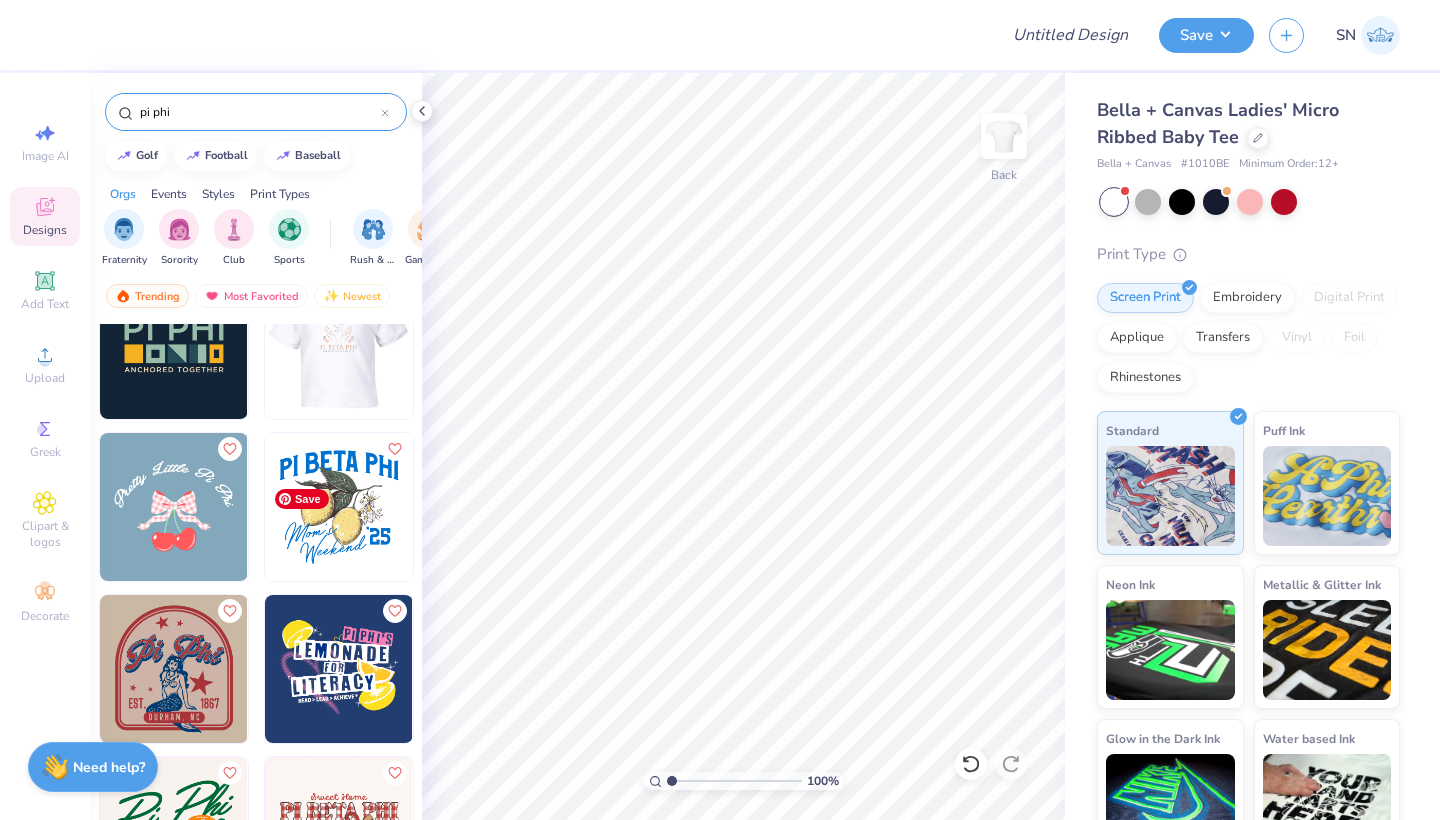 scroll, scrollTop: 1689, scrollLeft: 0, axis: vertical 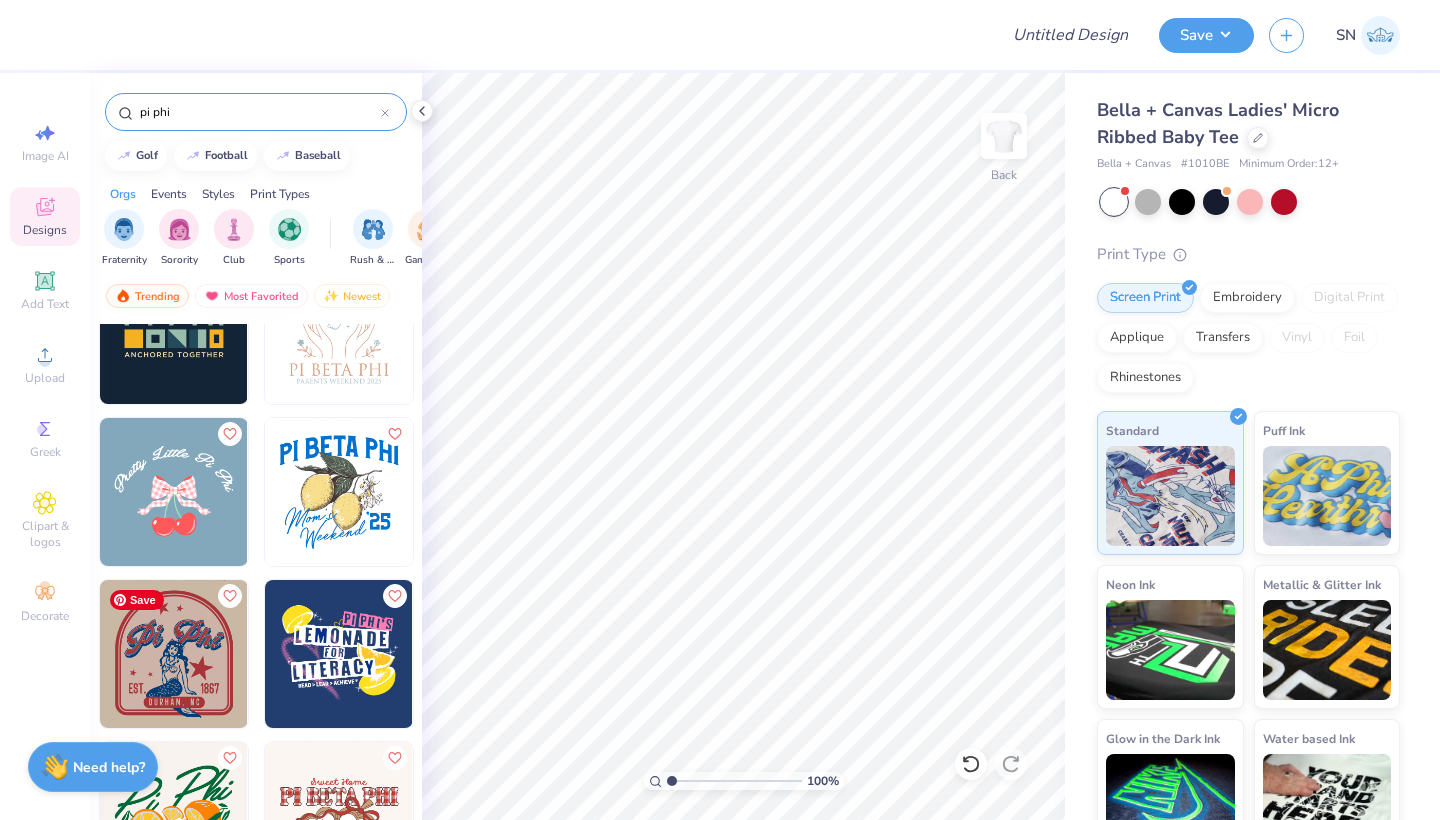 click at bounding box center [174, 654] 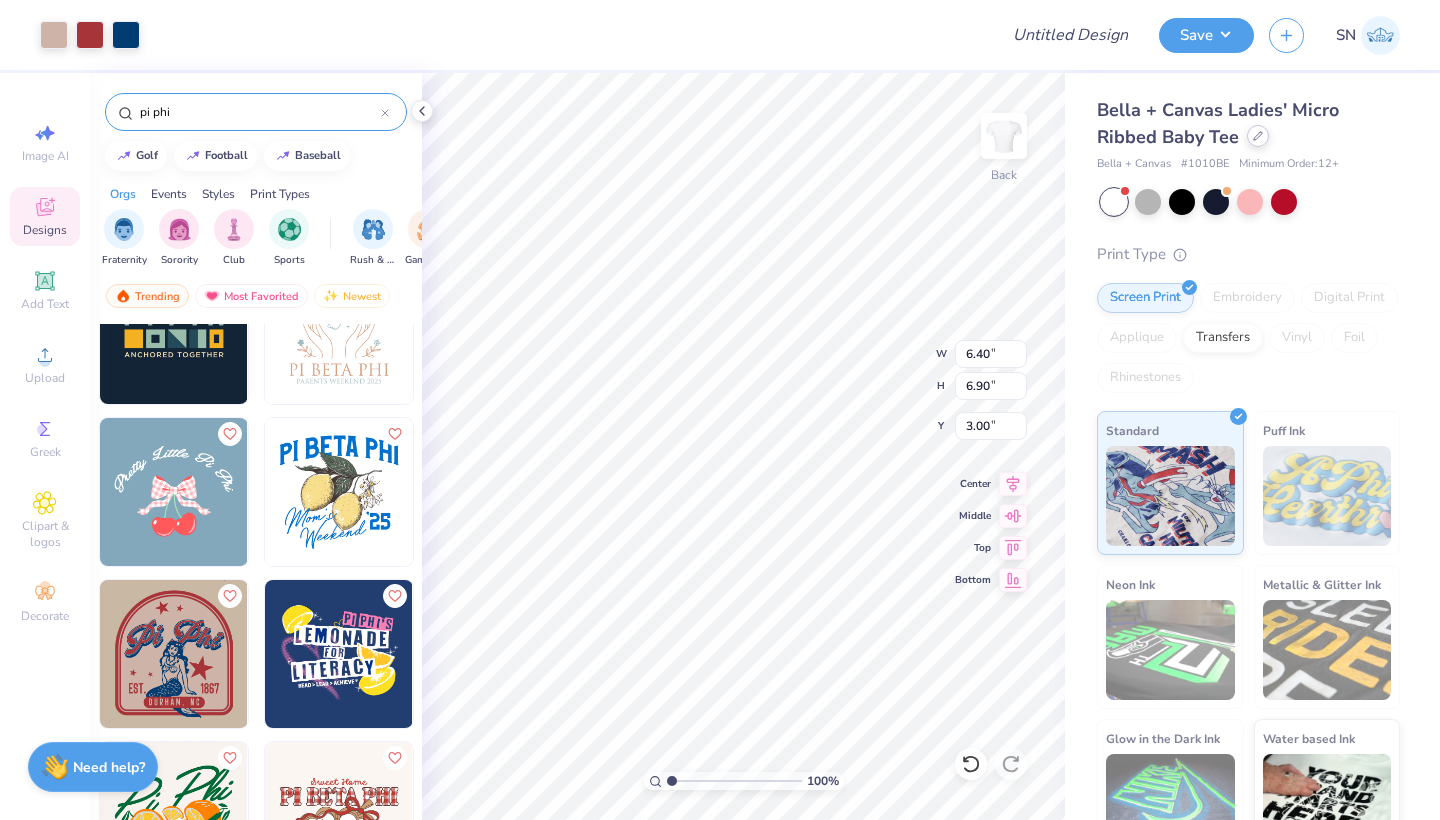 click 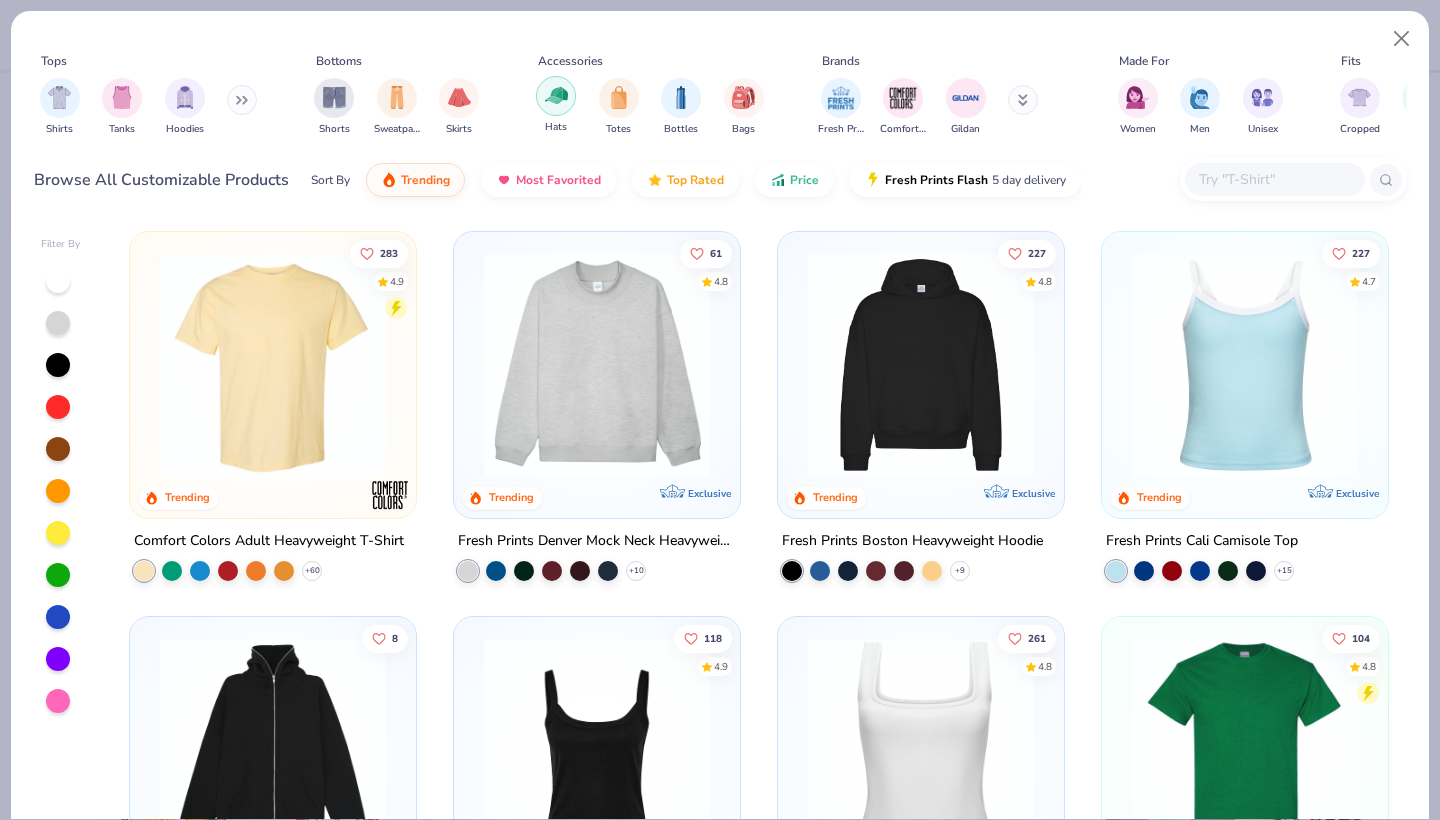 click at bounding box center (556, 95) 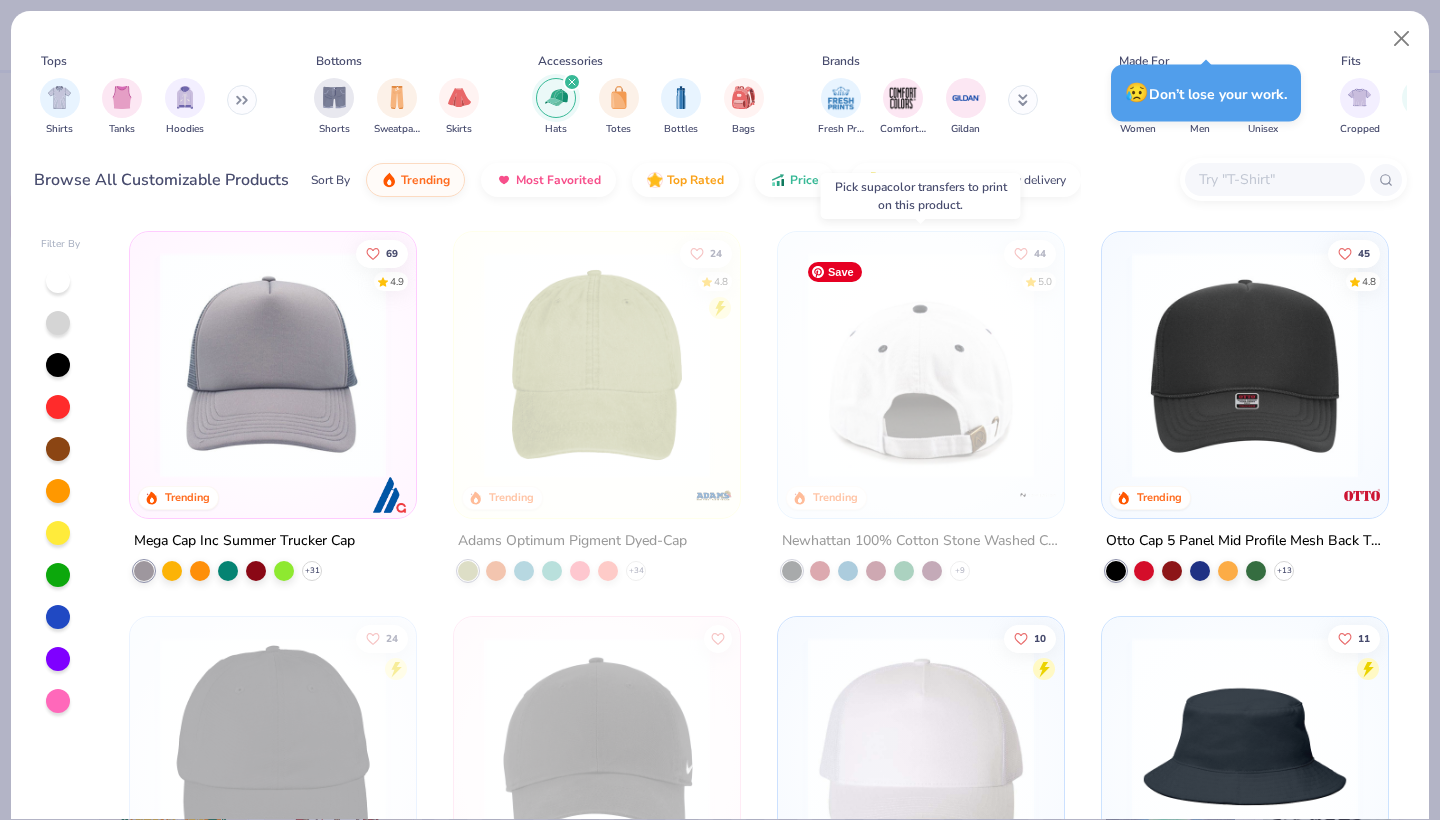 click at bounding box center [675, 365] 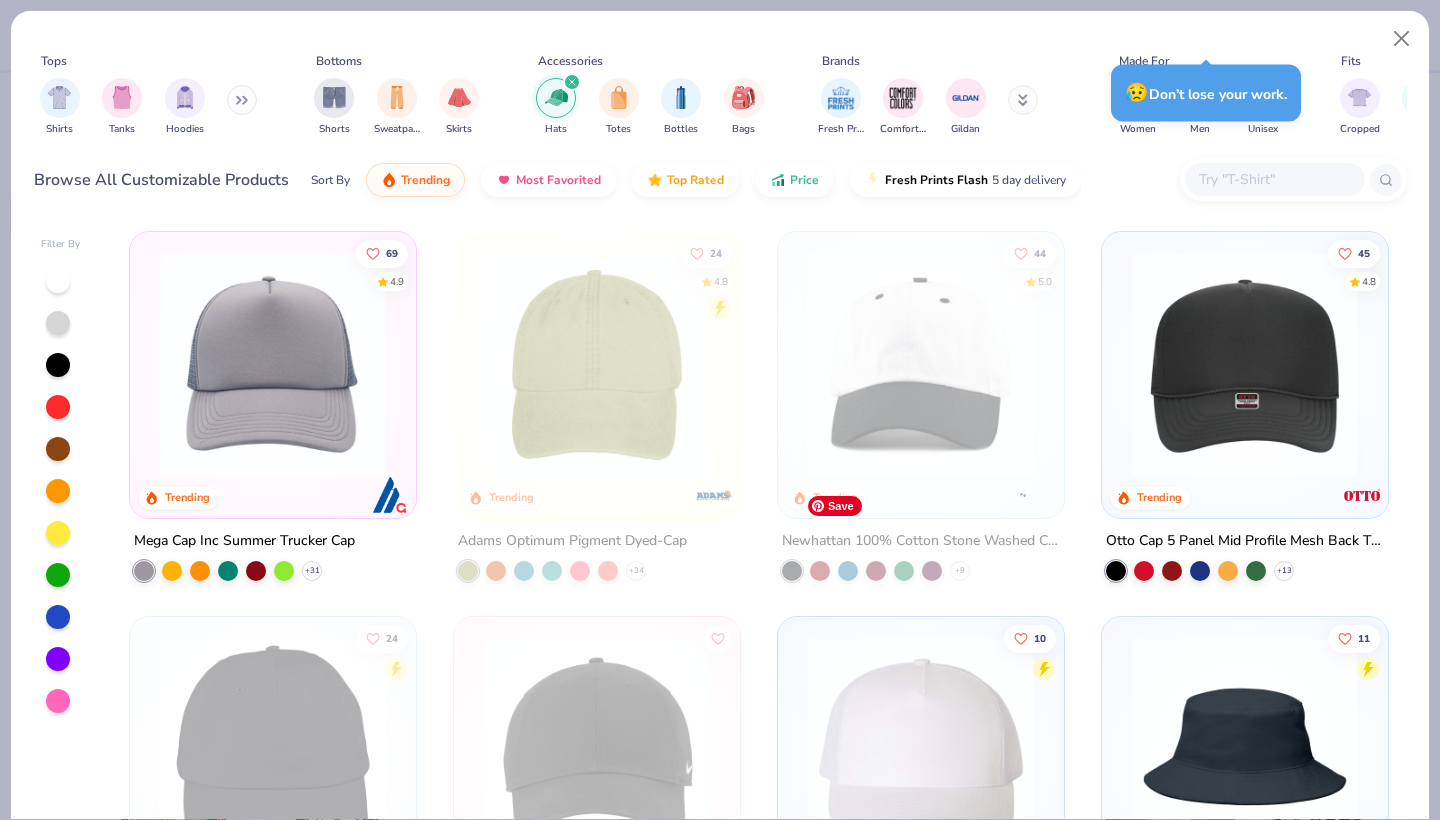 scroll, scrollTop: 0, scrollLeft: 0, axis: both 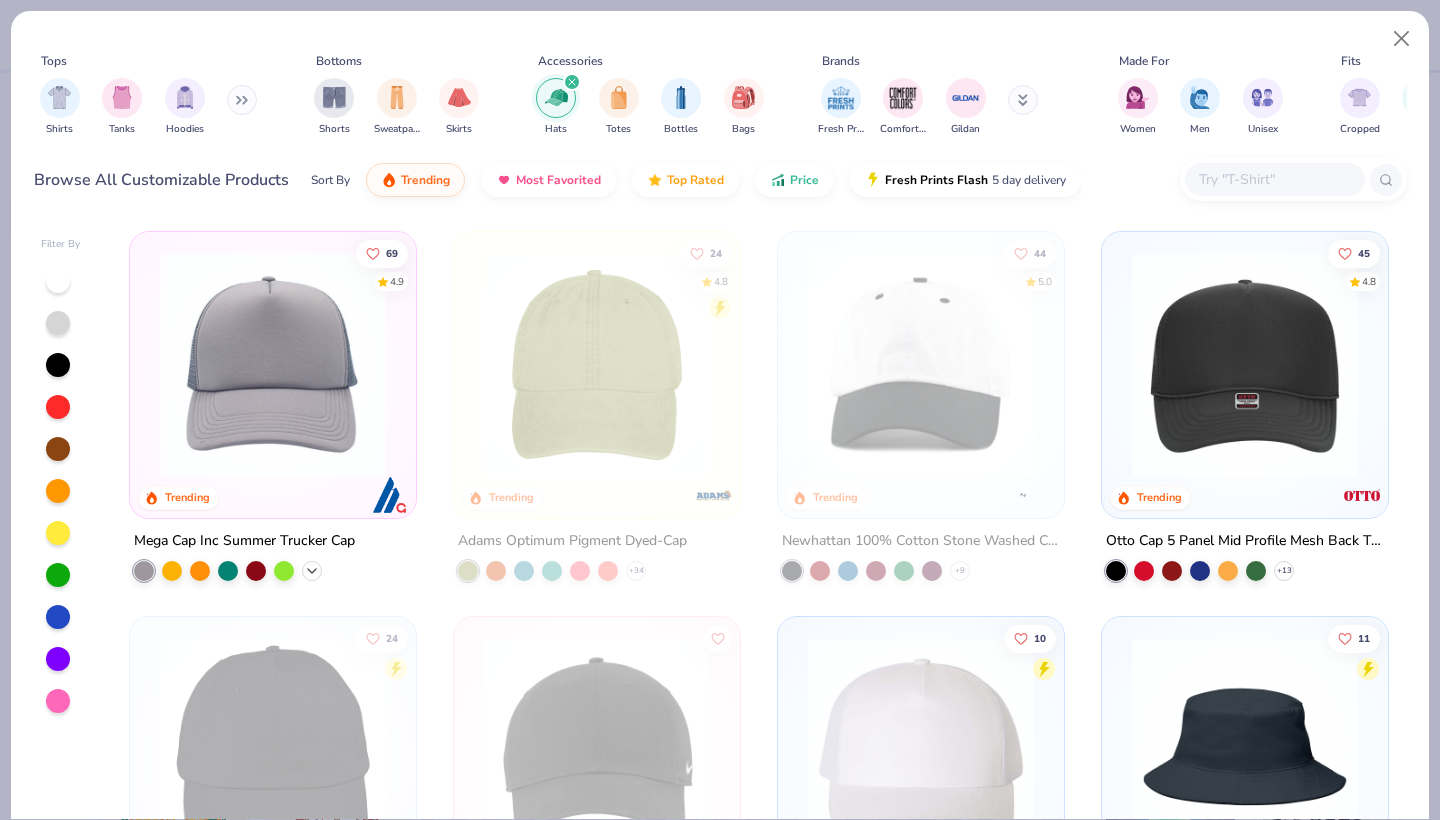 click 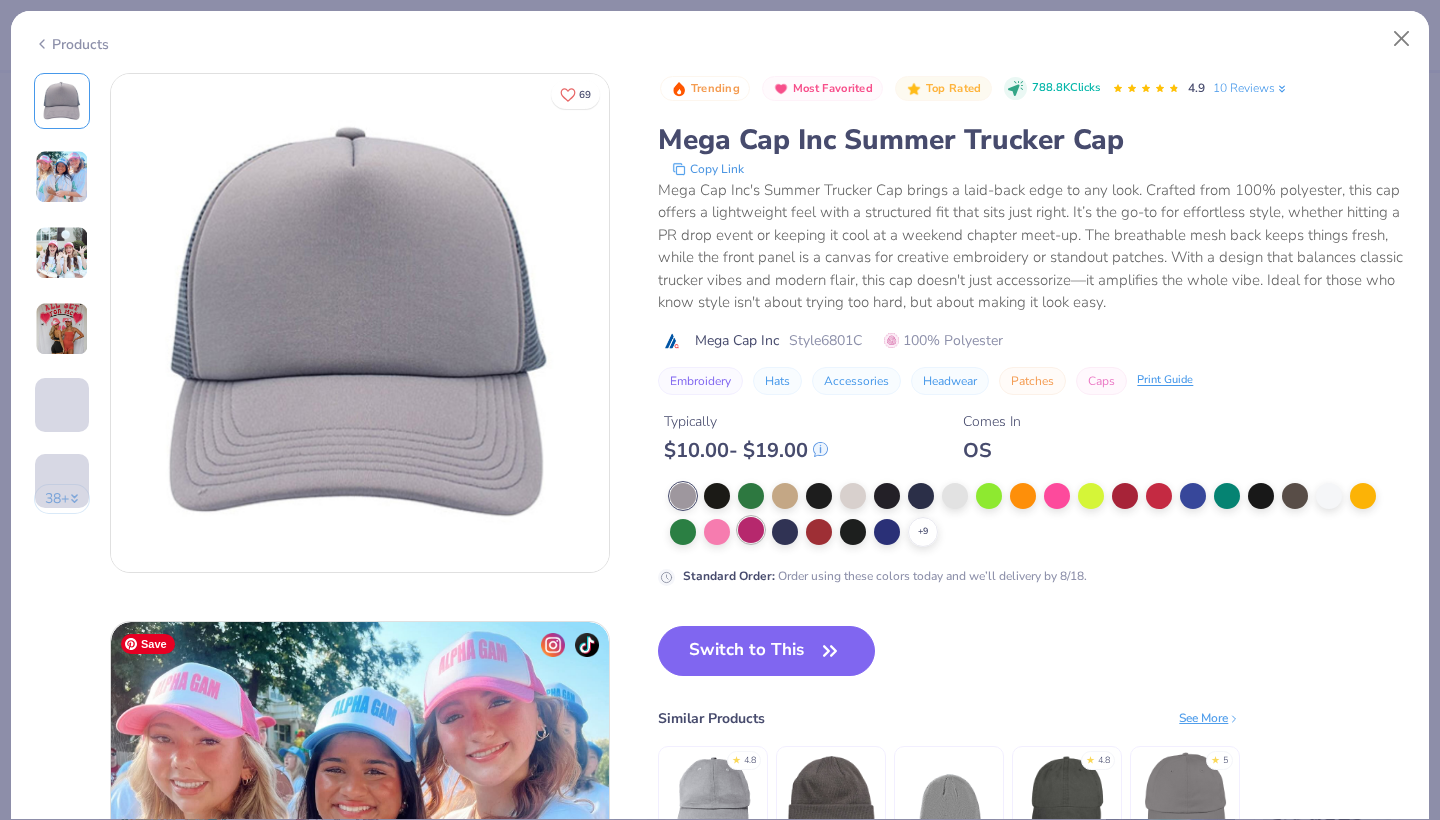 scroll, scrollTop: 0, scrollLeft: 0, axis: both 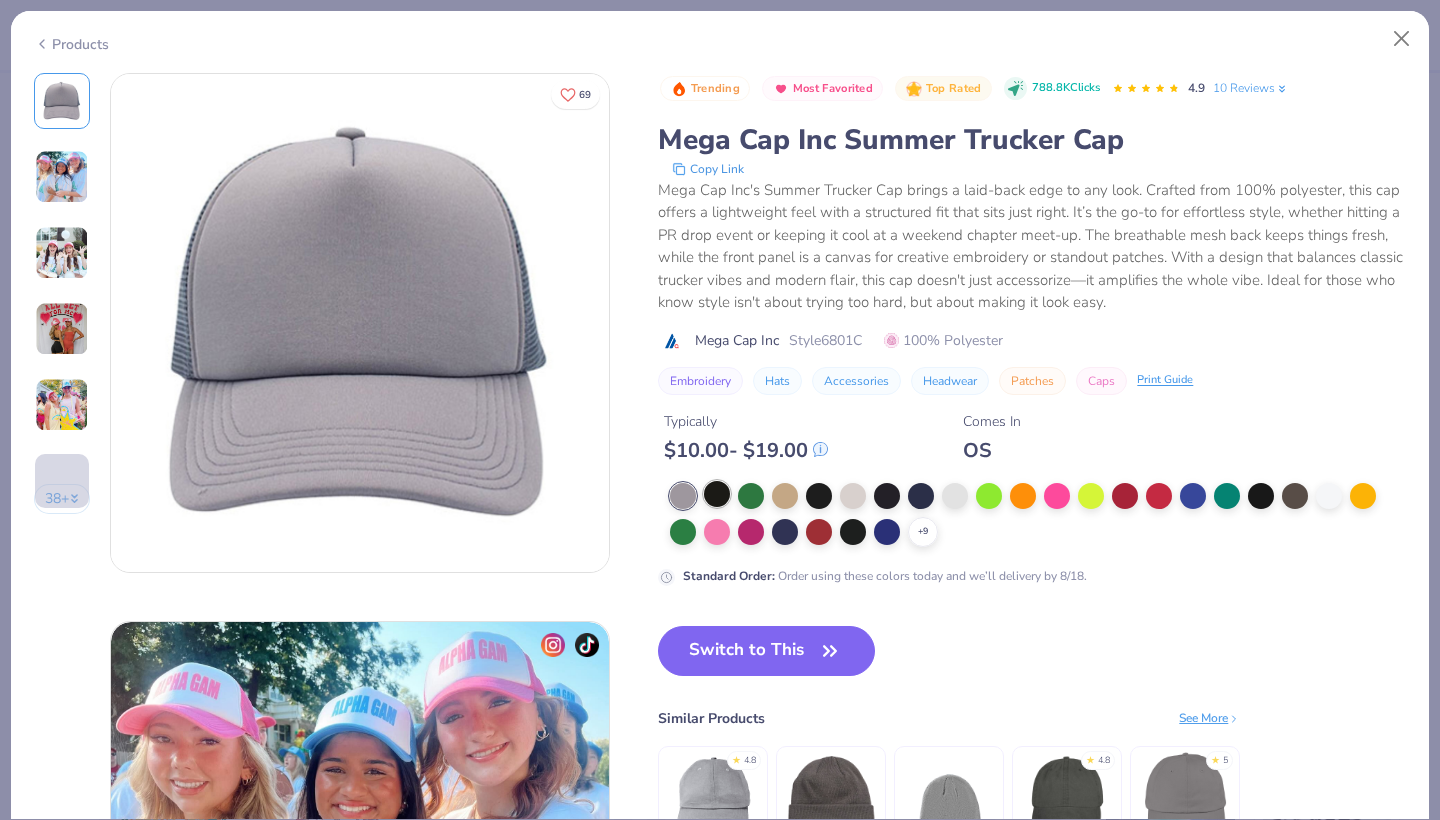 click at bounding box center (717, 494) 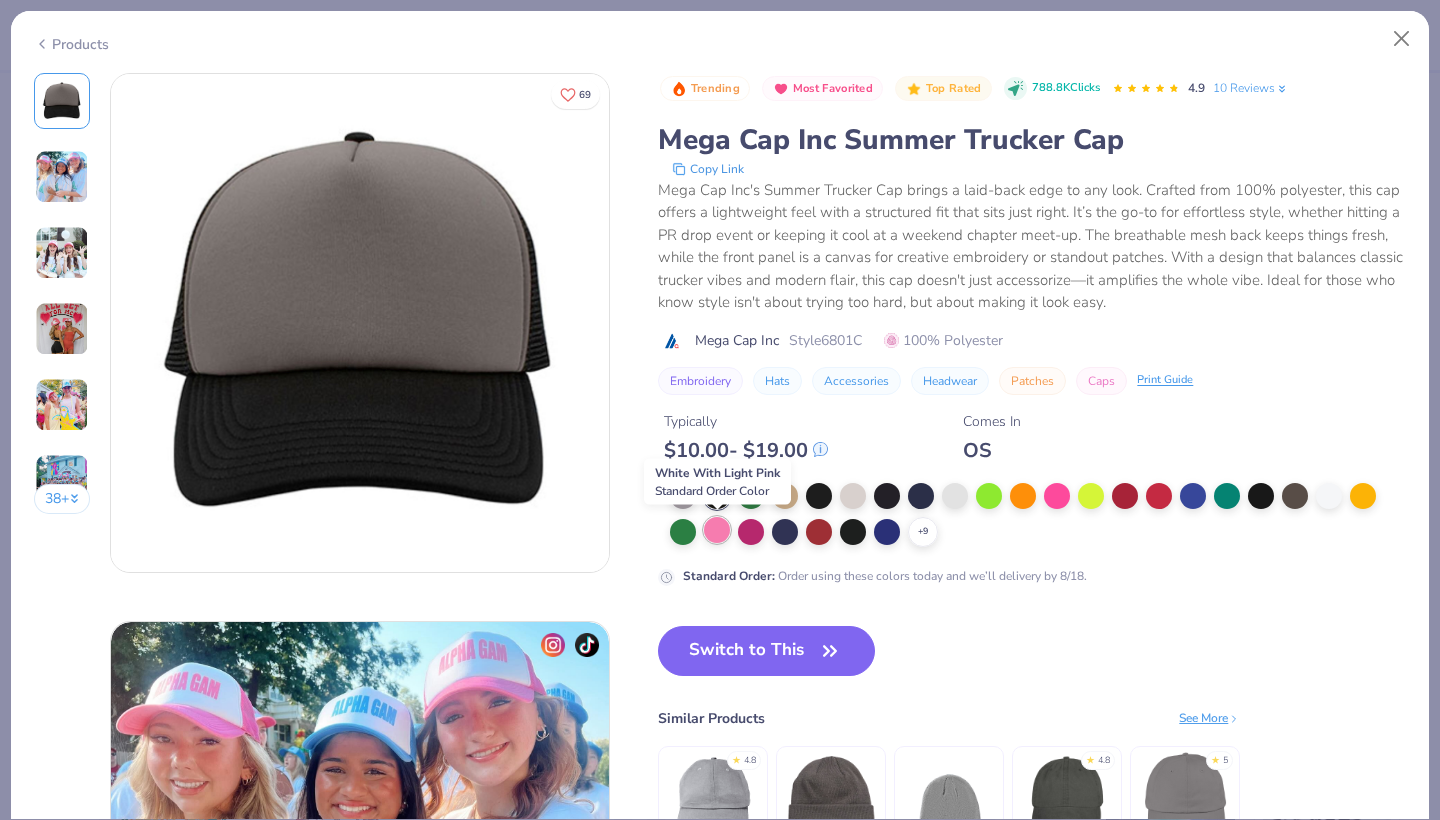 click at bounding box center [717, 530] 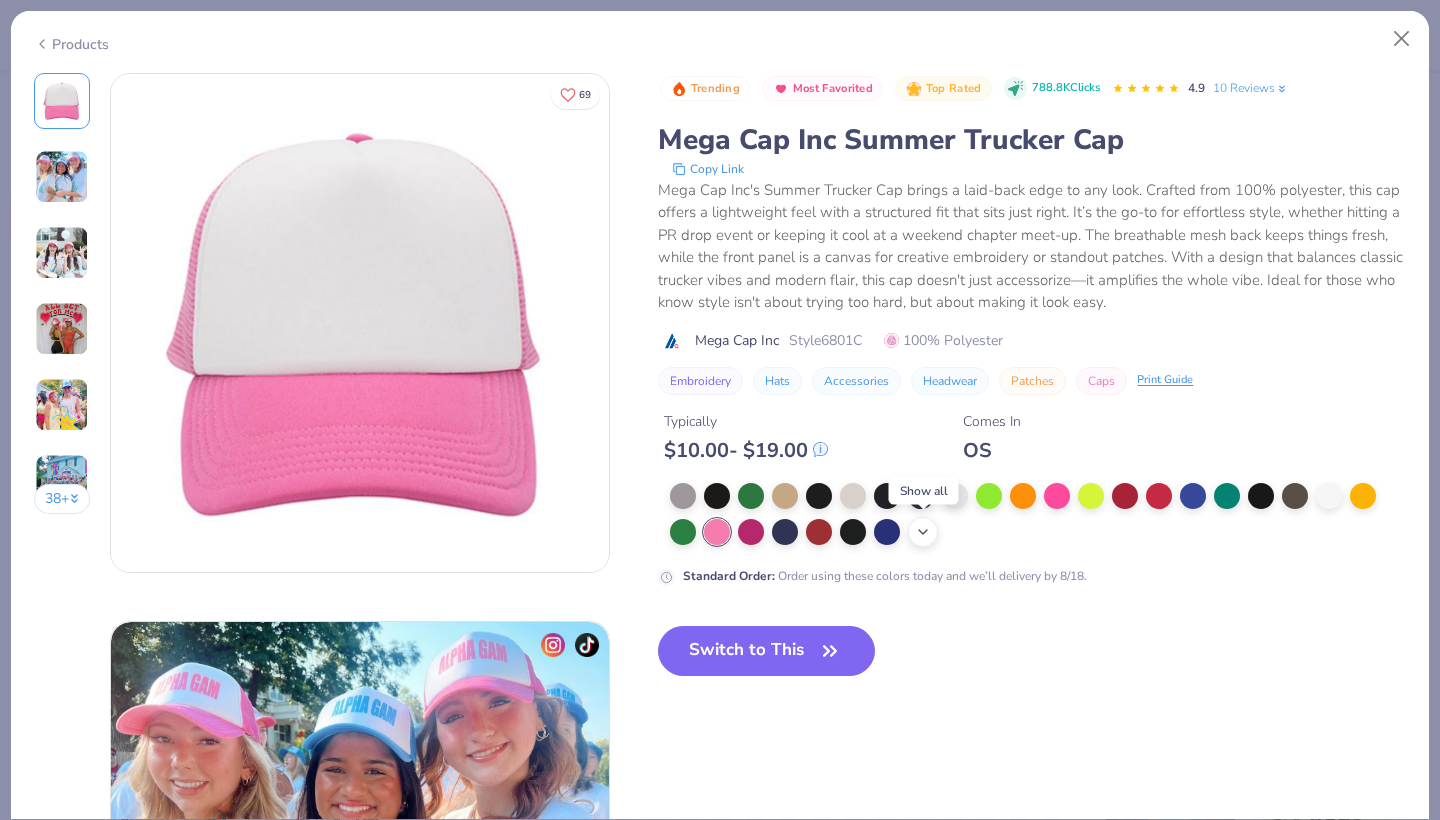 click 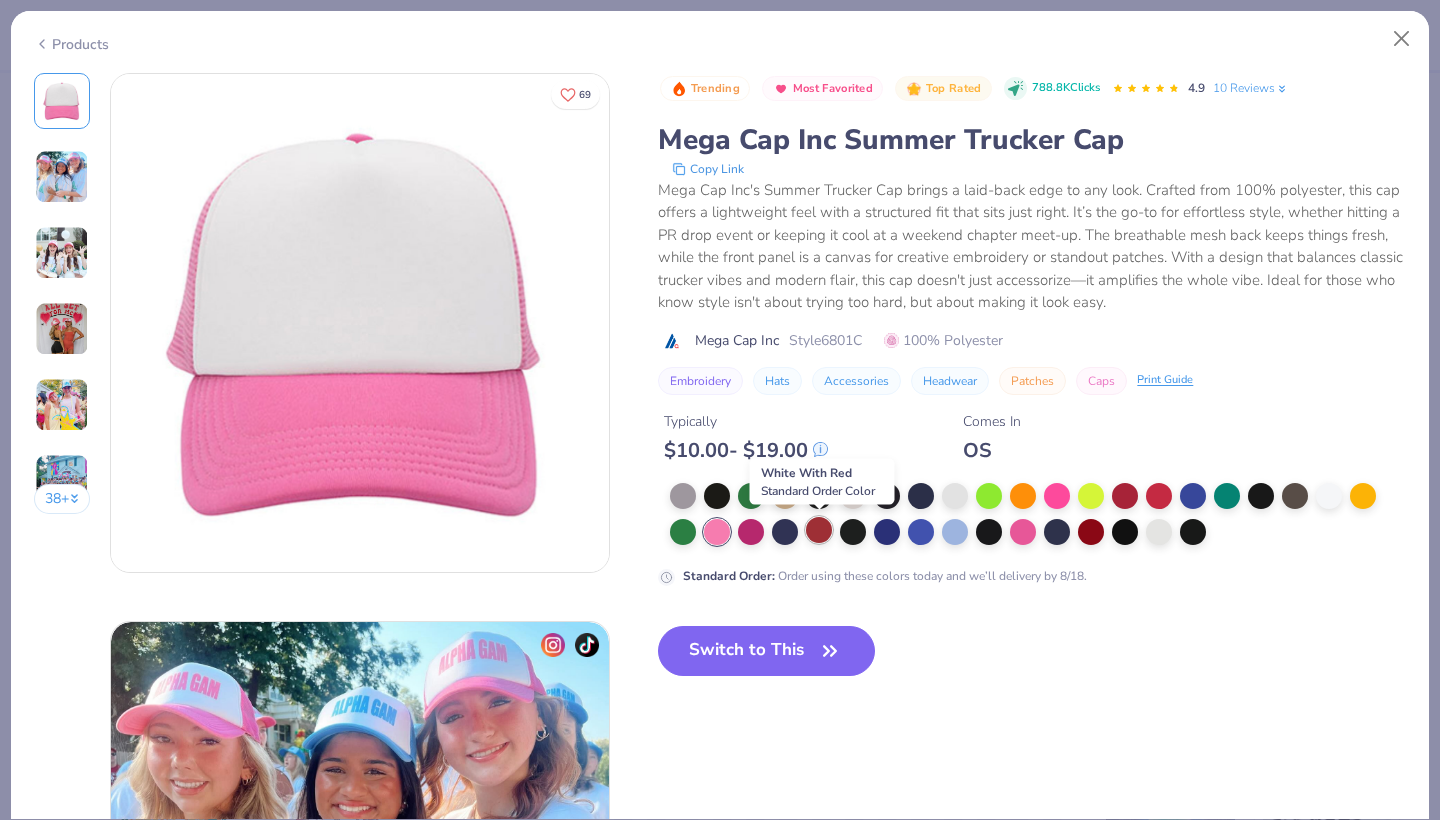 click at bounding box center (819, 530) 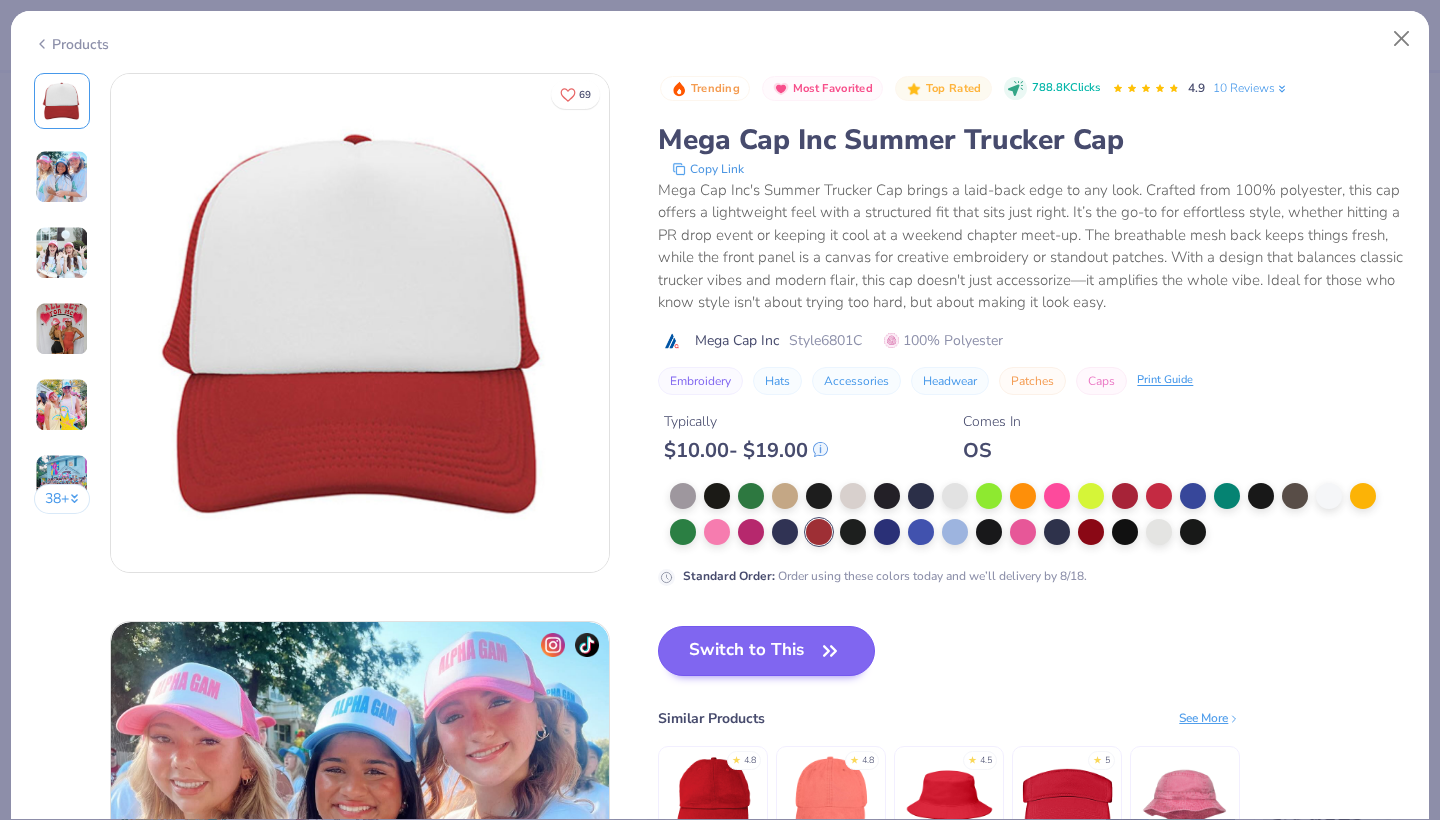 click on "Switch to This" at bounding box center (766, 651) 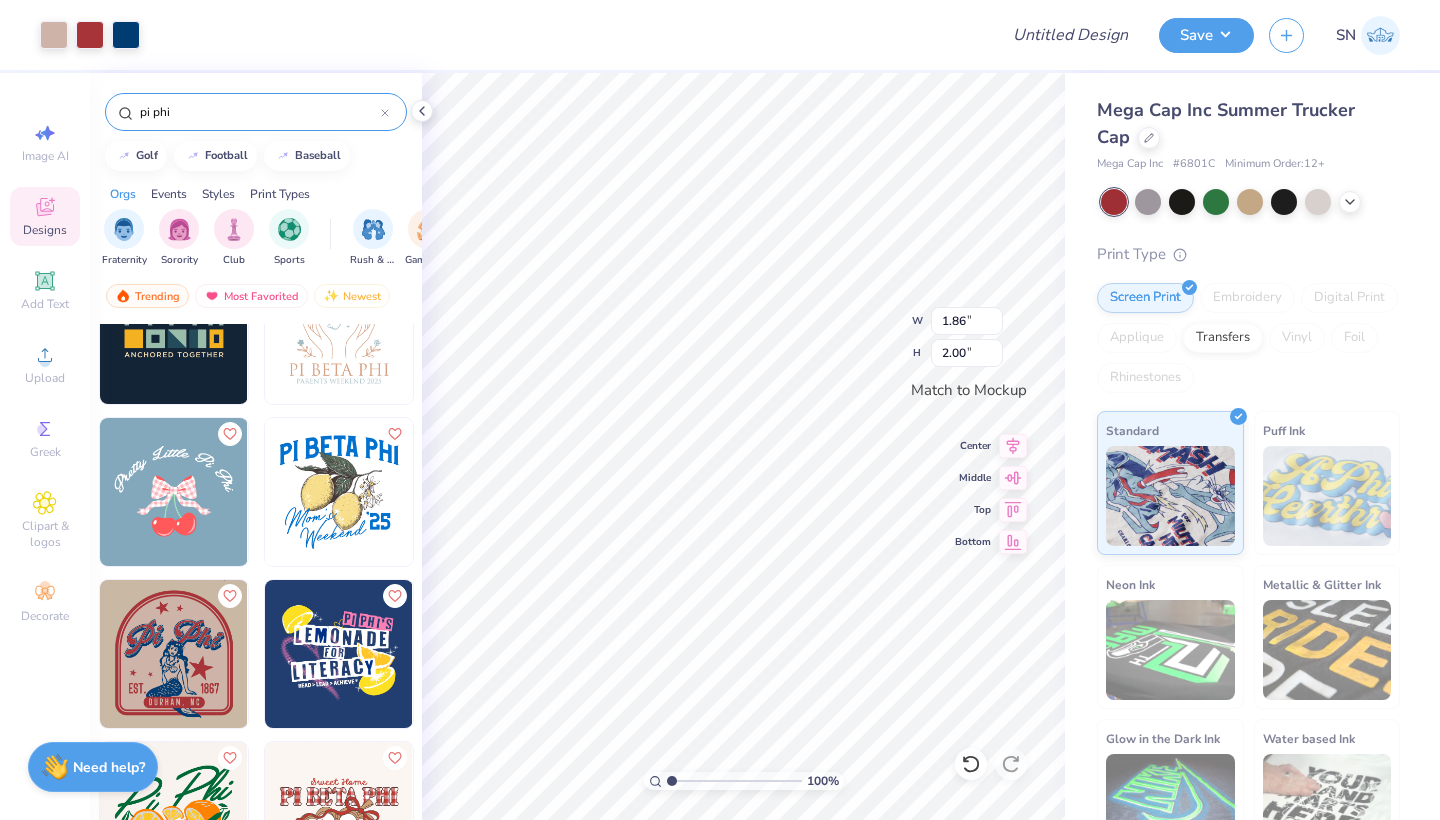 click on "Mega Cap Inc Summer Trucker Cap Mega Cap Inc # 6801C Minimum Order:  12 +   Print Type Screen Print Embroidery Digital Print Applique Transfers Vinyl Foil Rhinestones Standard Puff Ink Neon Ink Metallic & Glitter Ink Glow in the Dark Ink Water based Ink" at bounding box center (1252, 468) 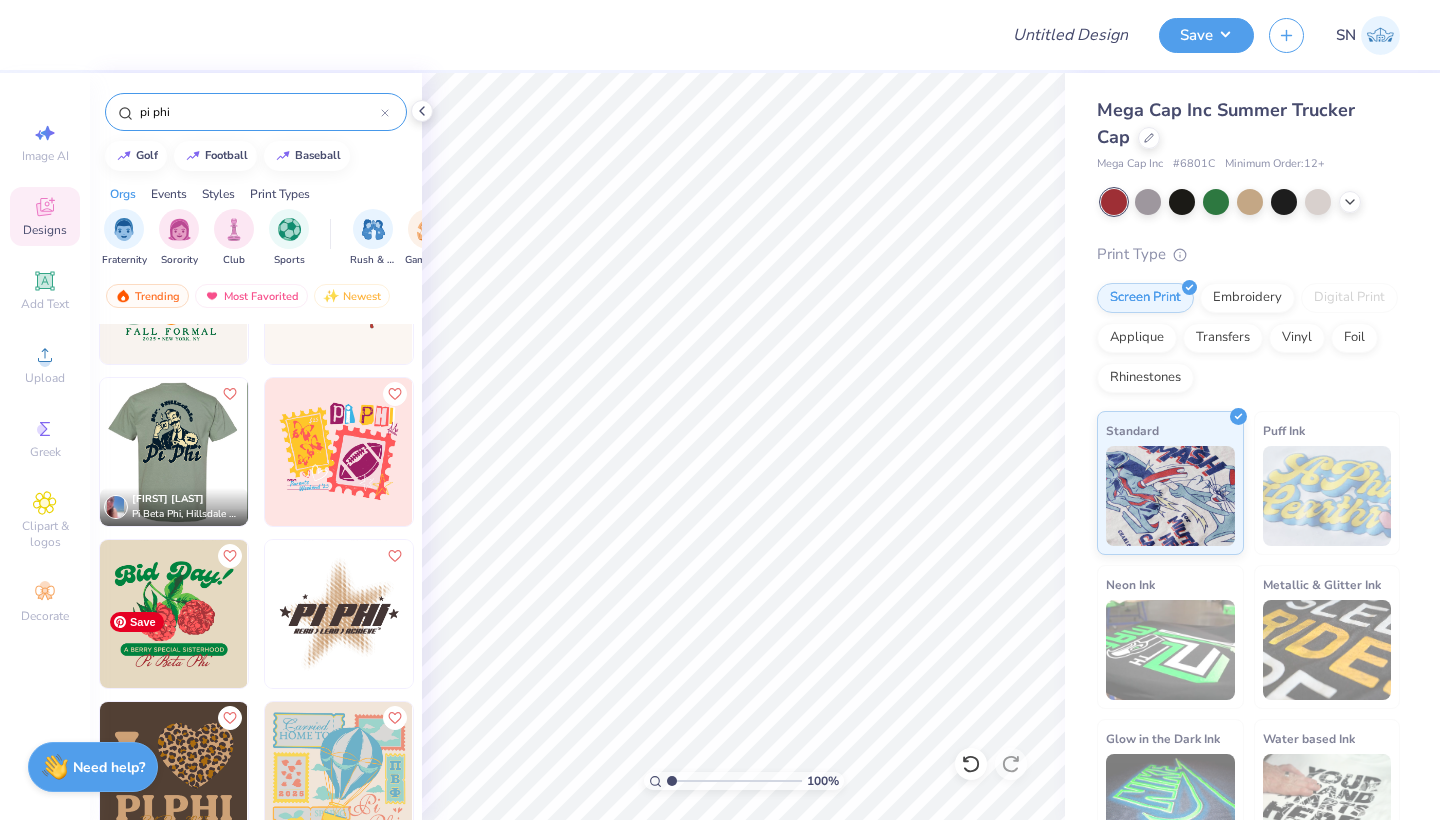 scroll, scrollTop: 2250, scrollLeft: 0, axis: vertical 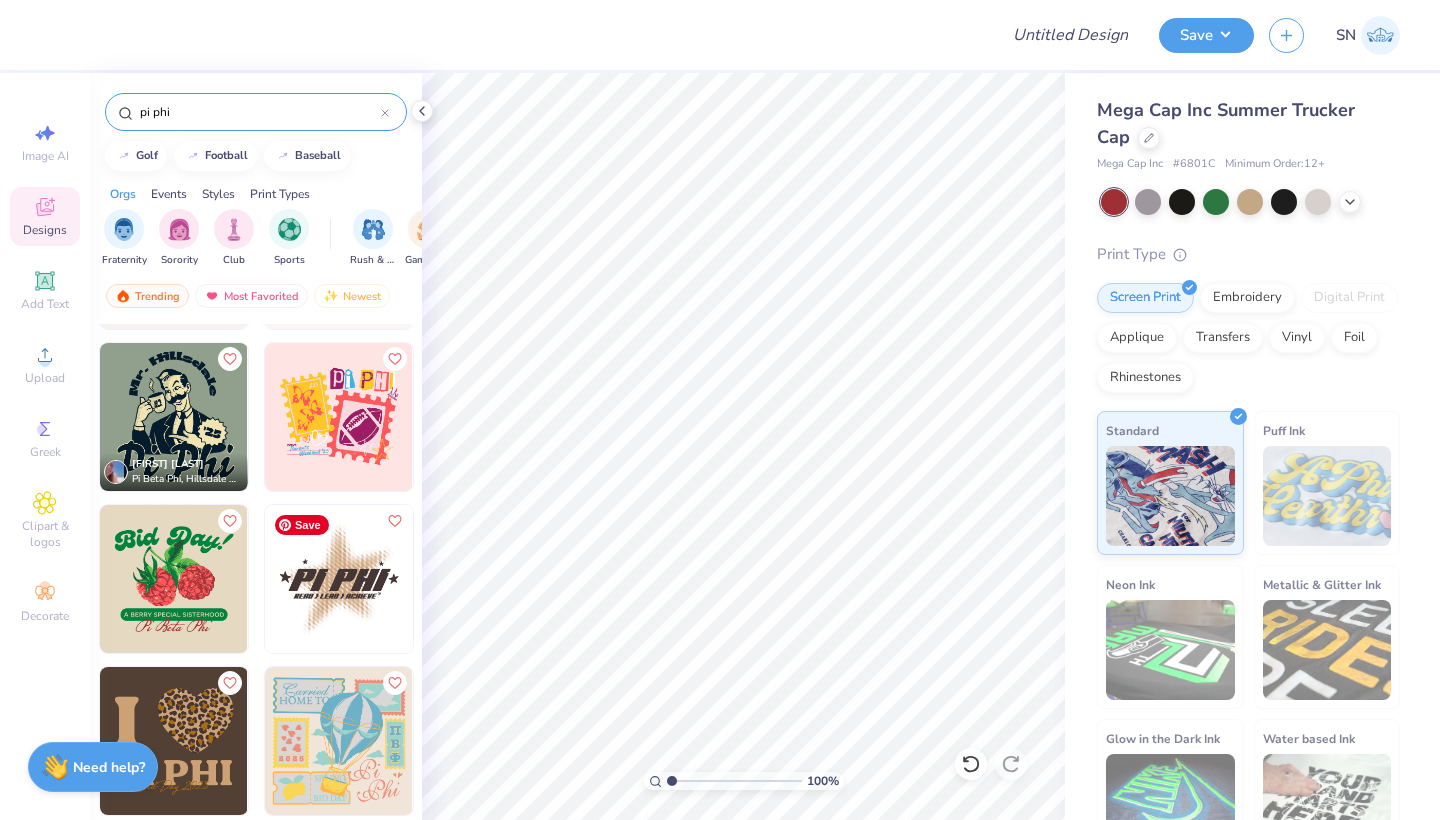 click at bounding box center (339, 579) 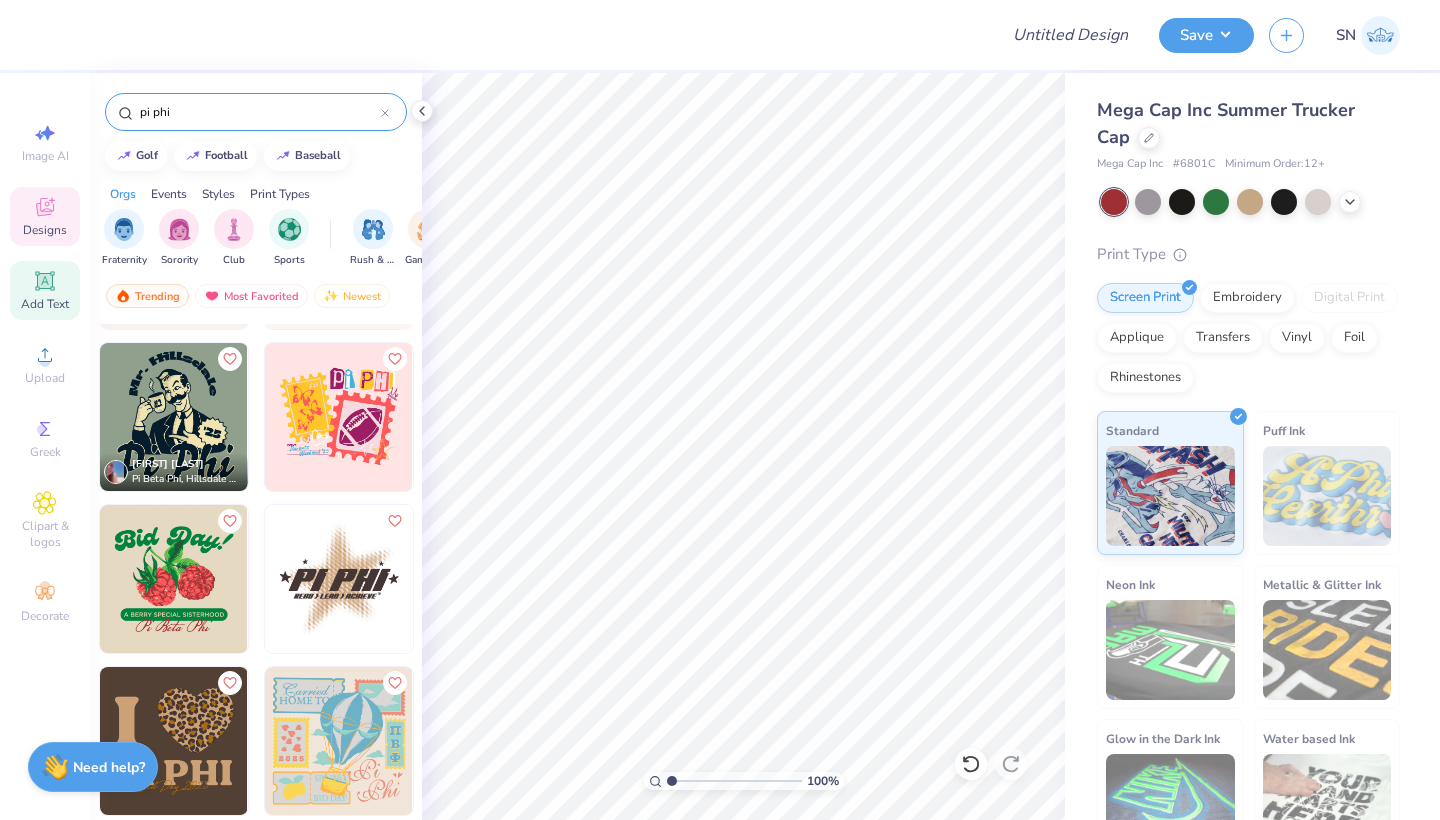 click on "Add Text" at bounding box center [45, 304] 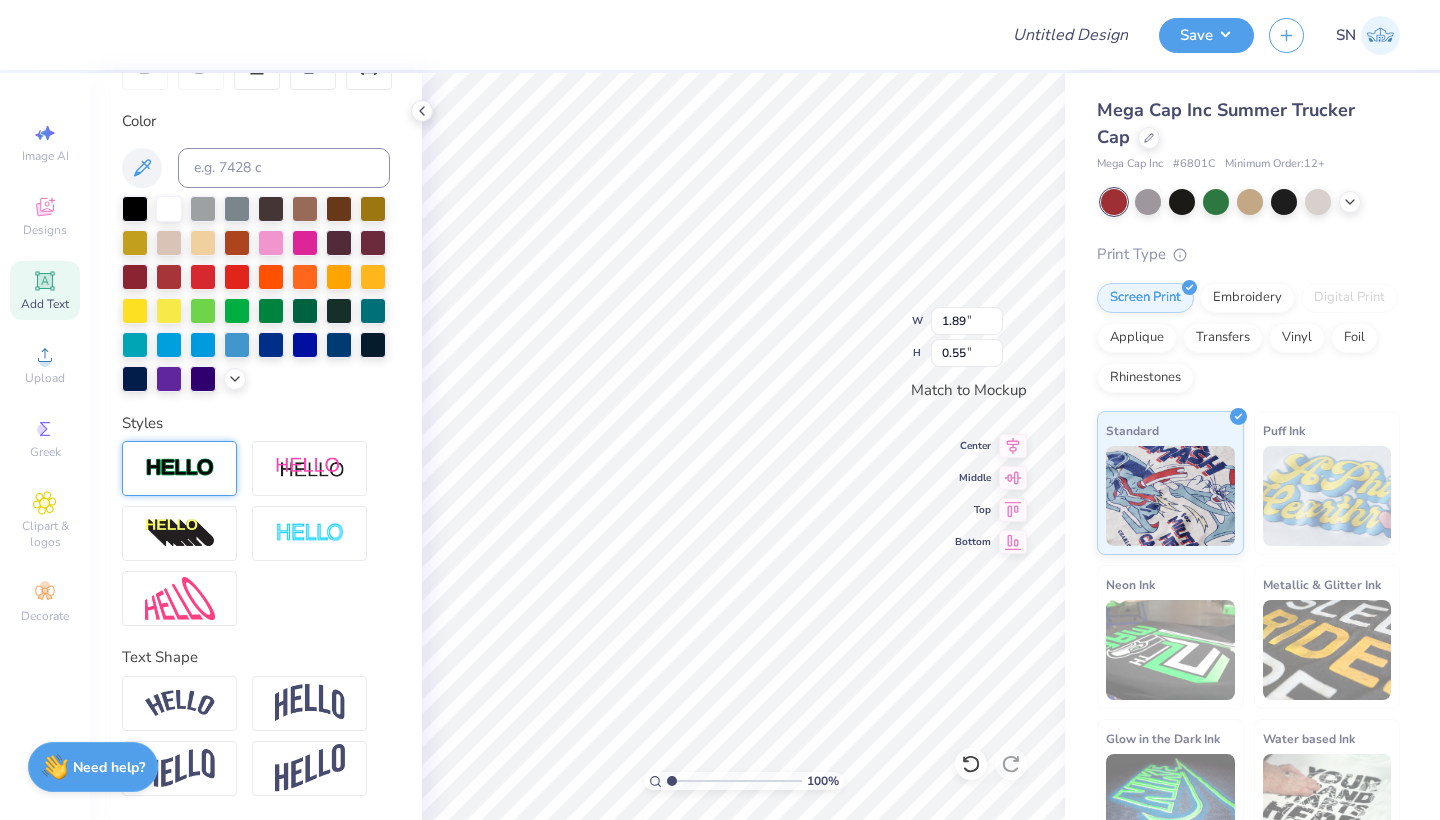 scroll, scrollTop: 343, scrollLeft: 0, axis: vertical 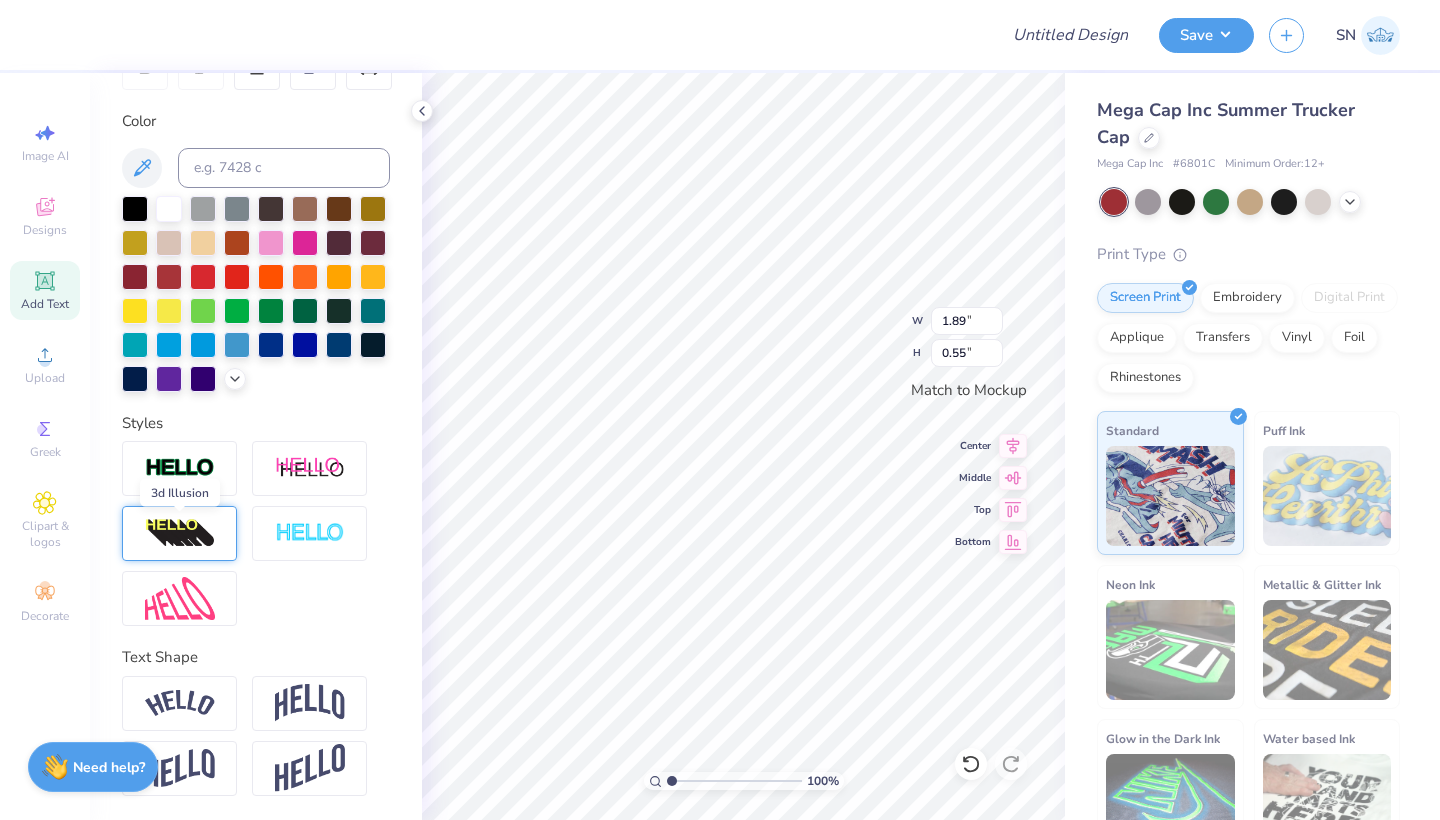 click at bounding box center (180, 534) 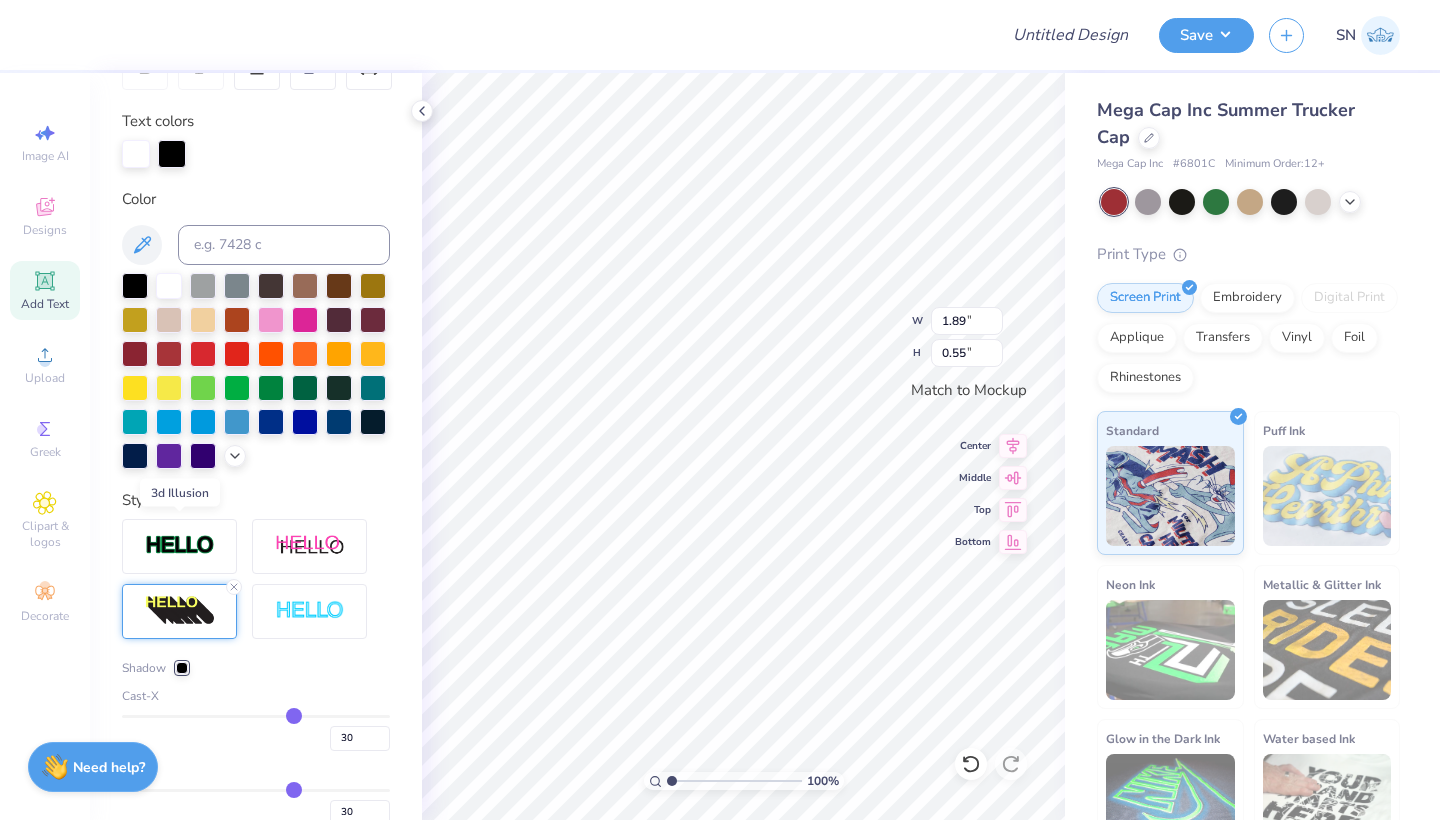 type on "2.45" 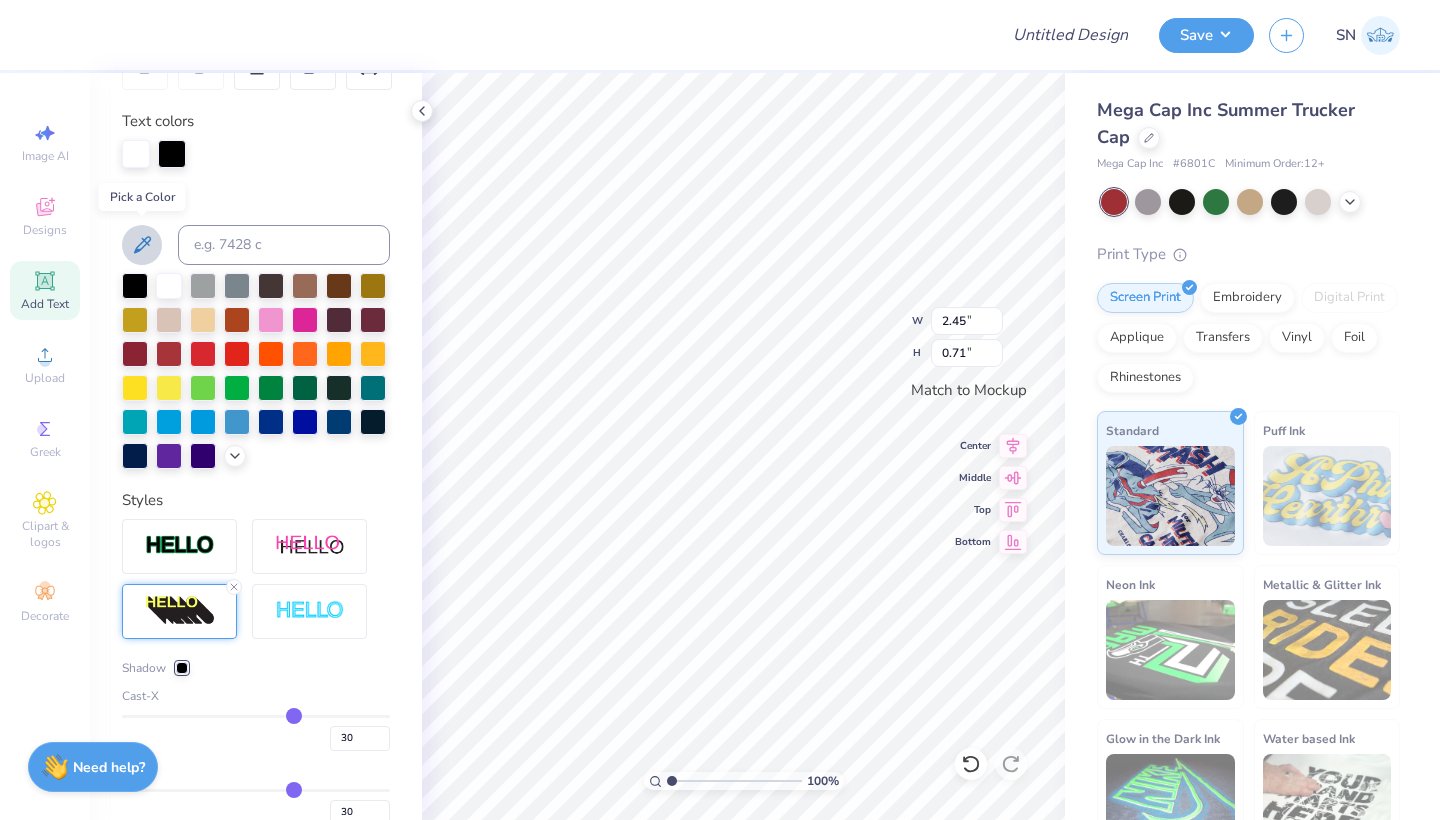 click 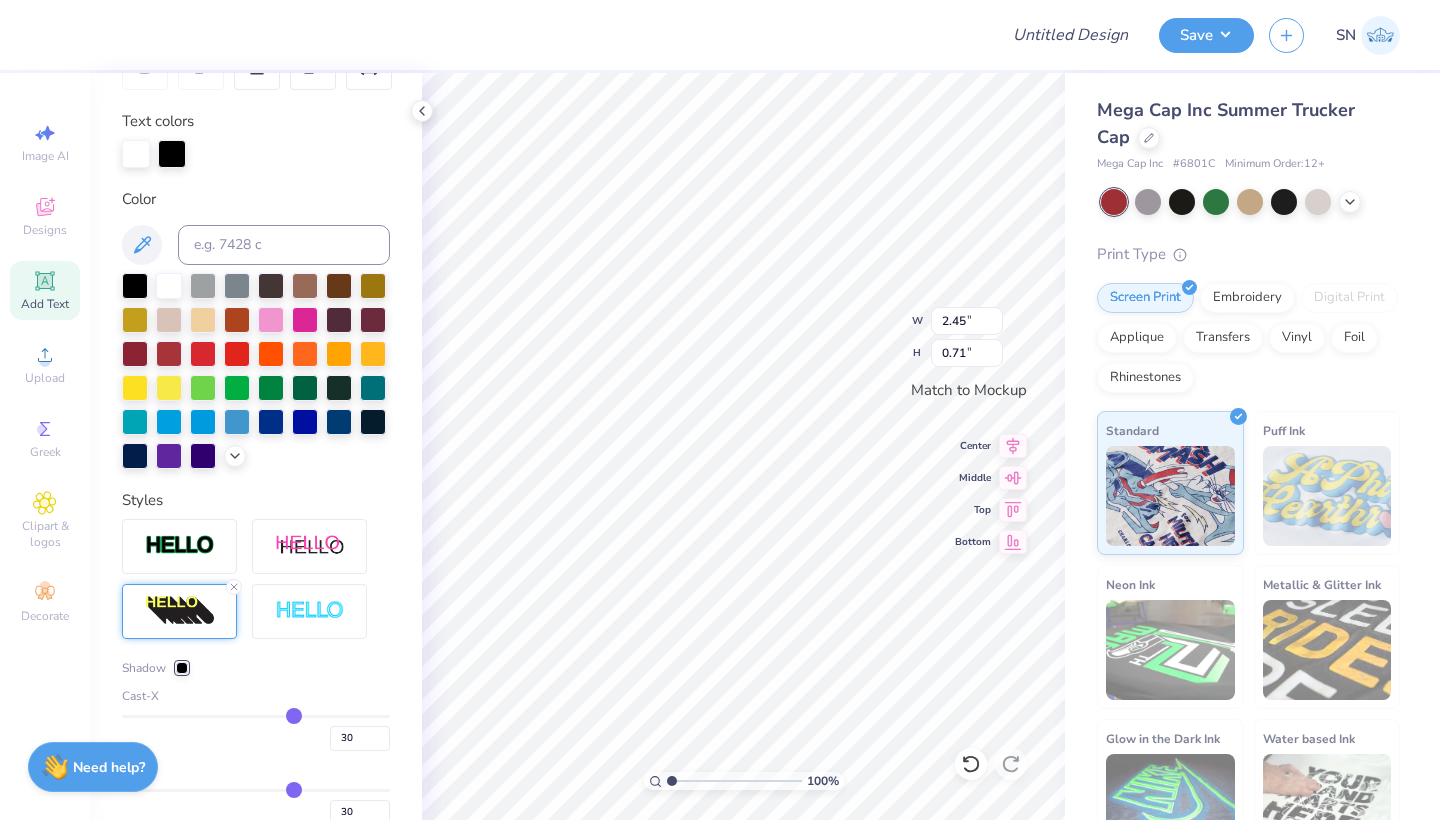 type on "T" 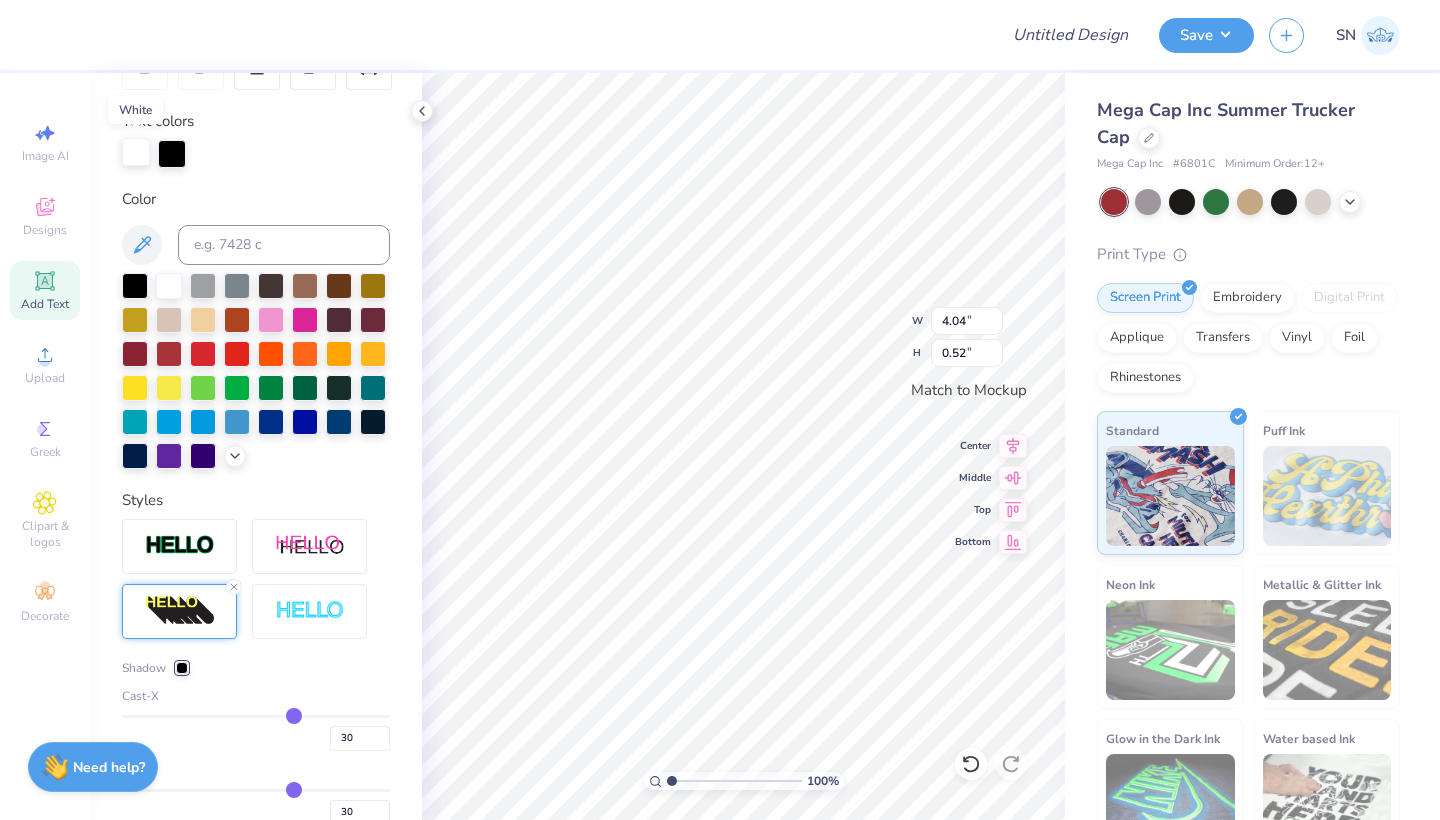 click at bounding box center (136, 152) 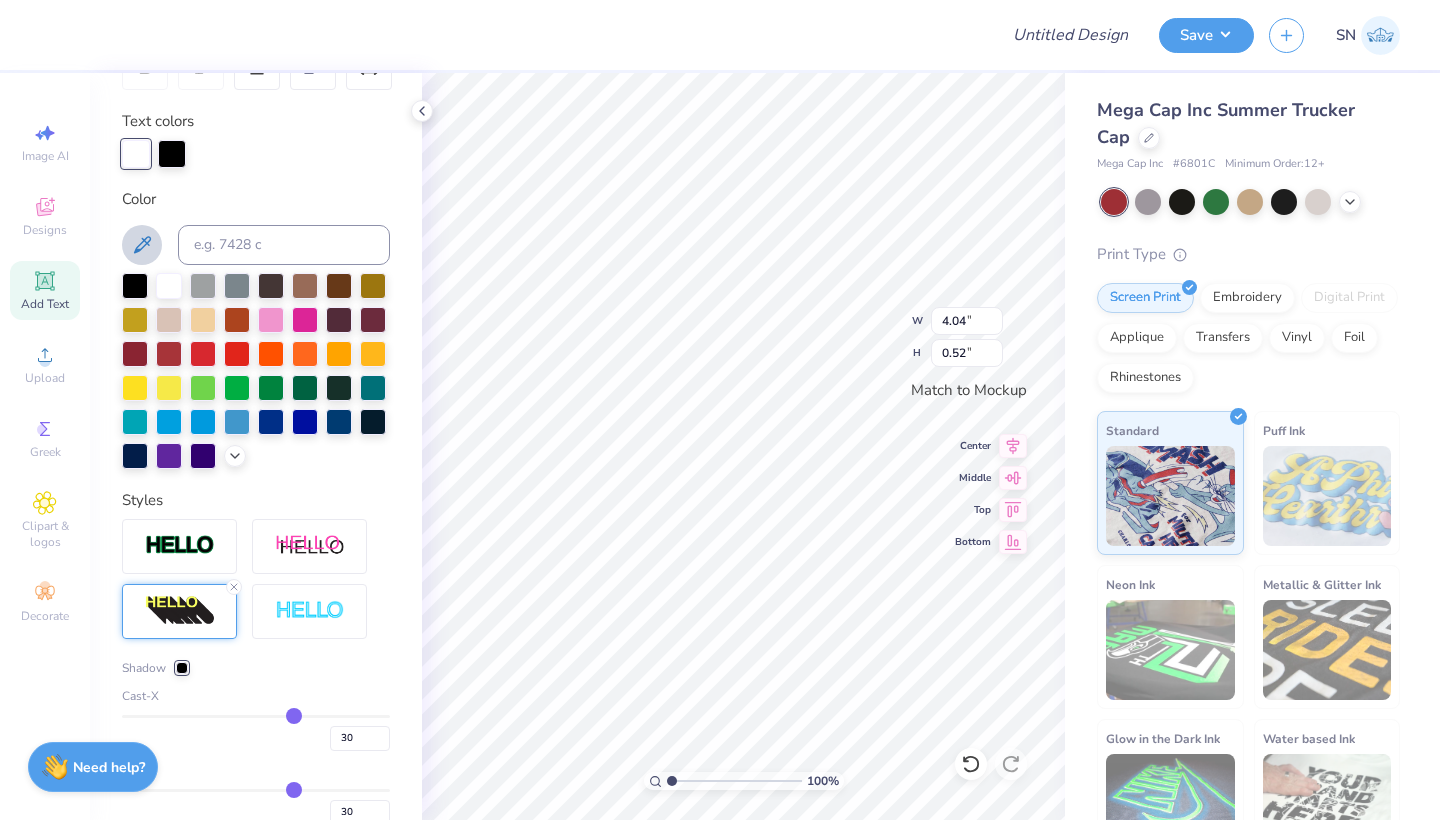 click 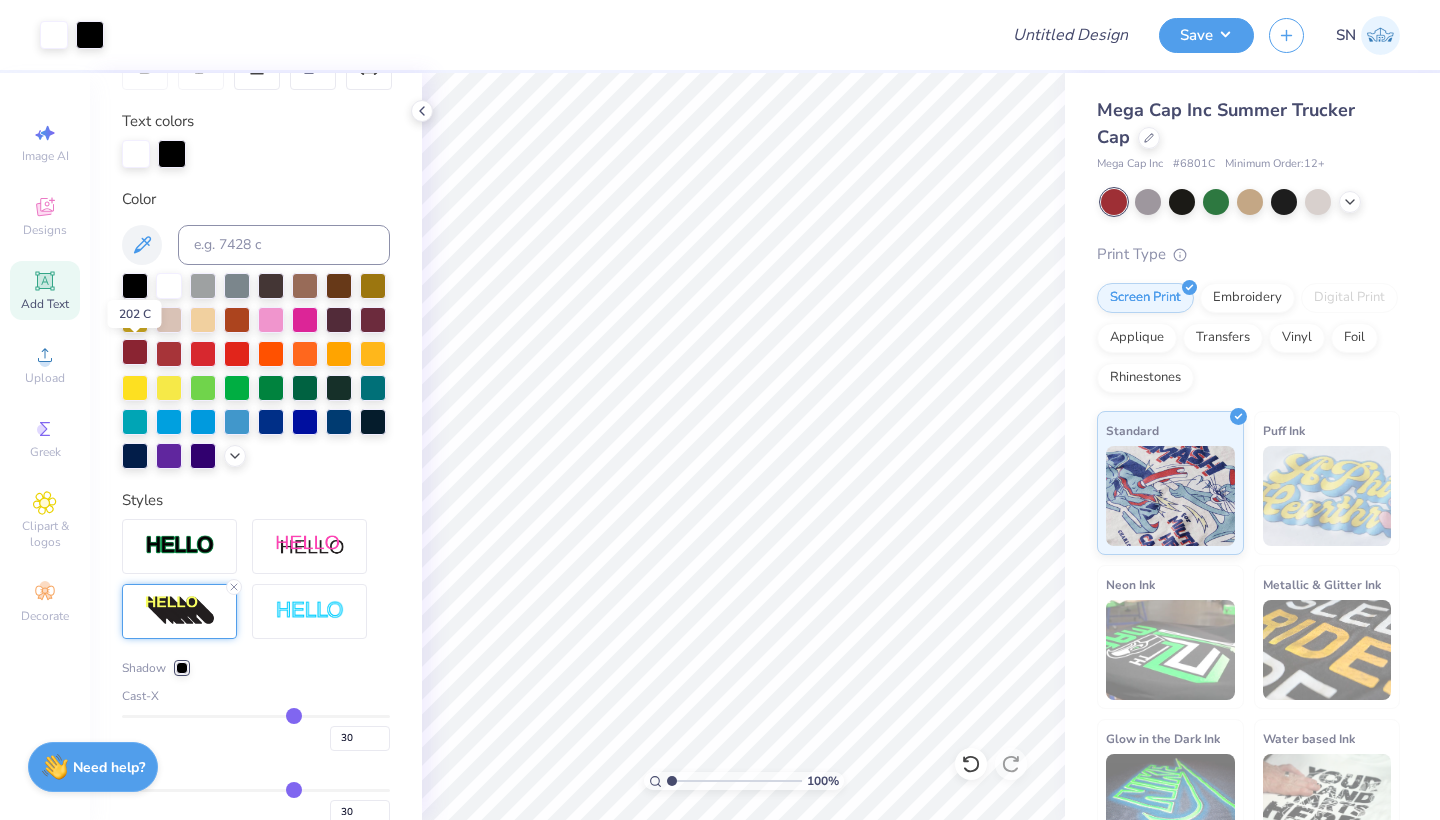 click at bounding box center [135, 352] 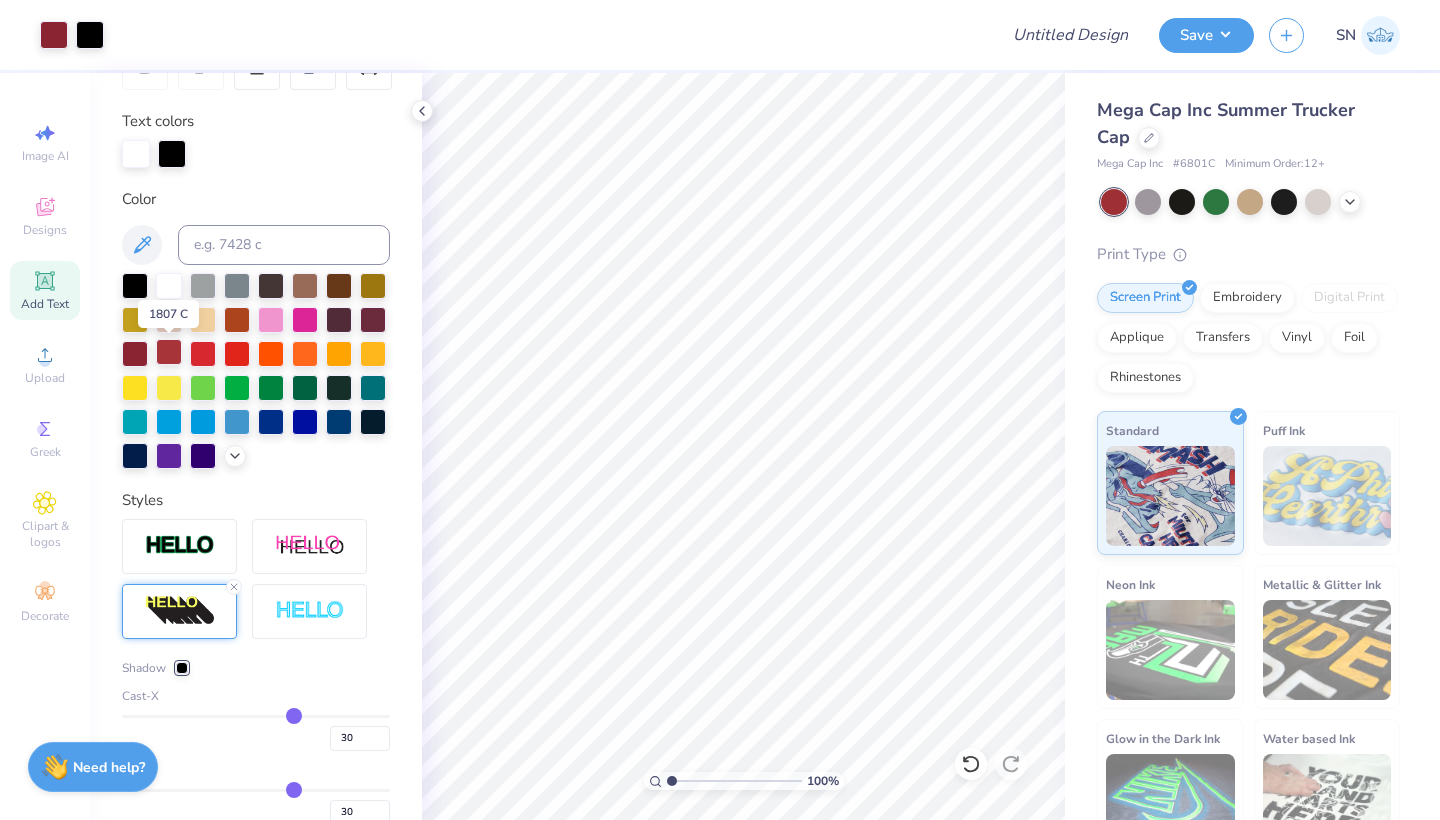 click at bounding box center (169, 352) 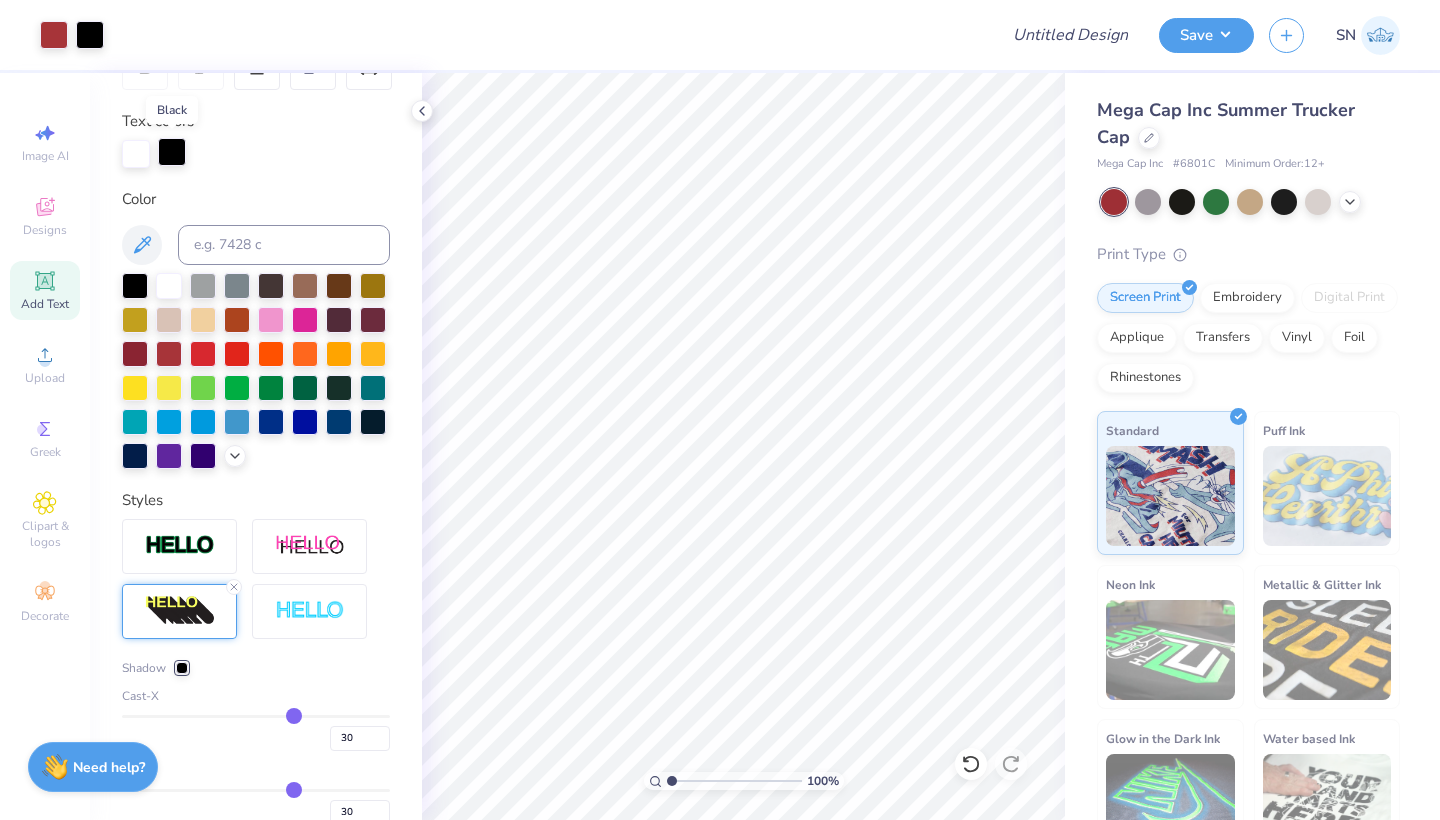 click at bounding box center (172, 152) 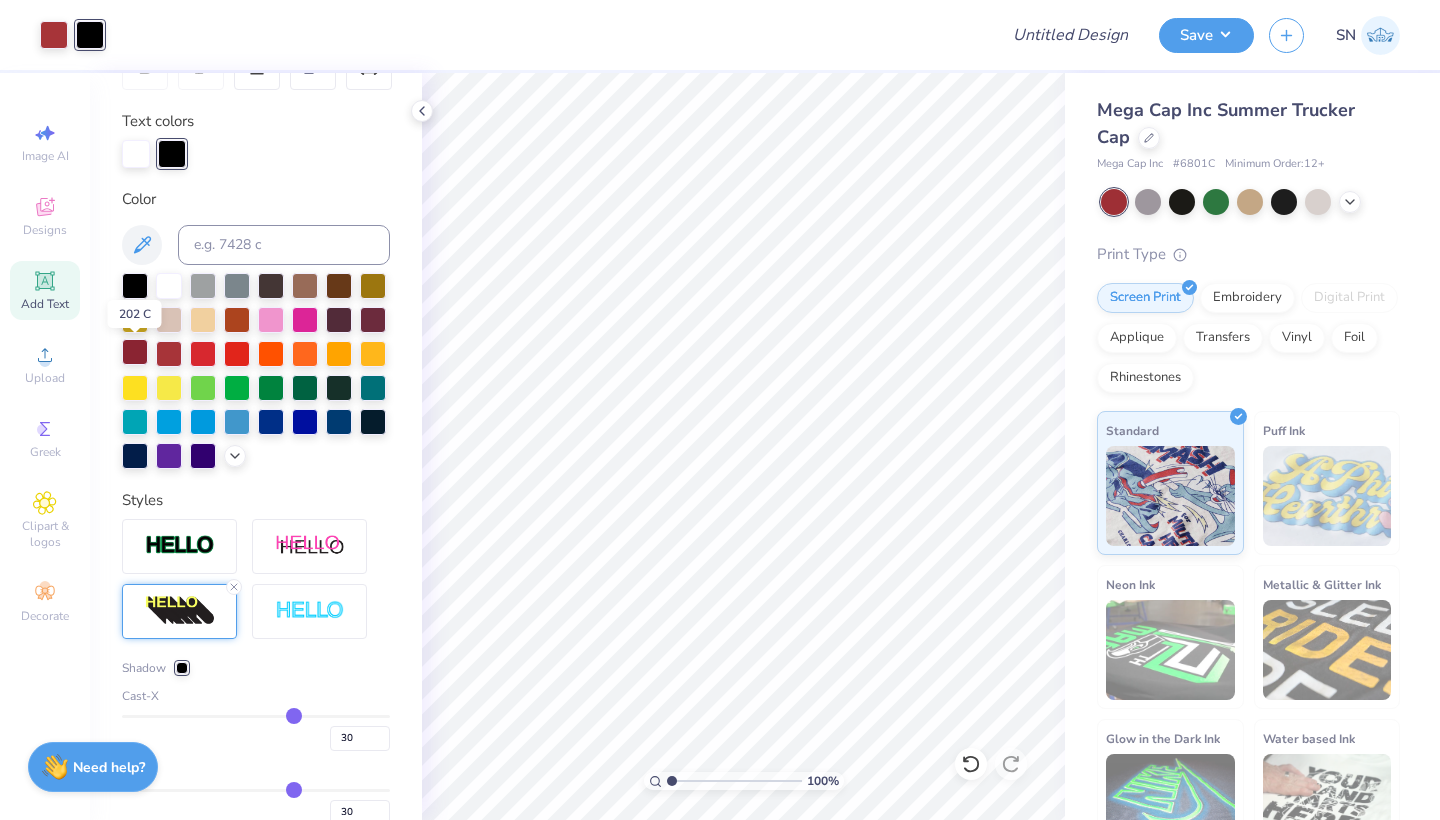 click at bounding box center [135, 352] 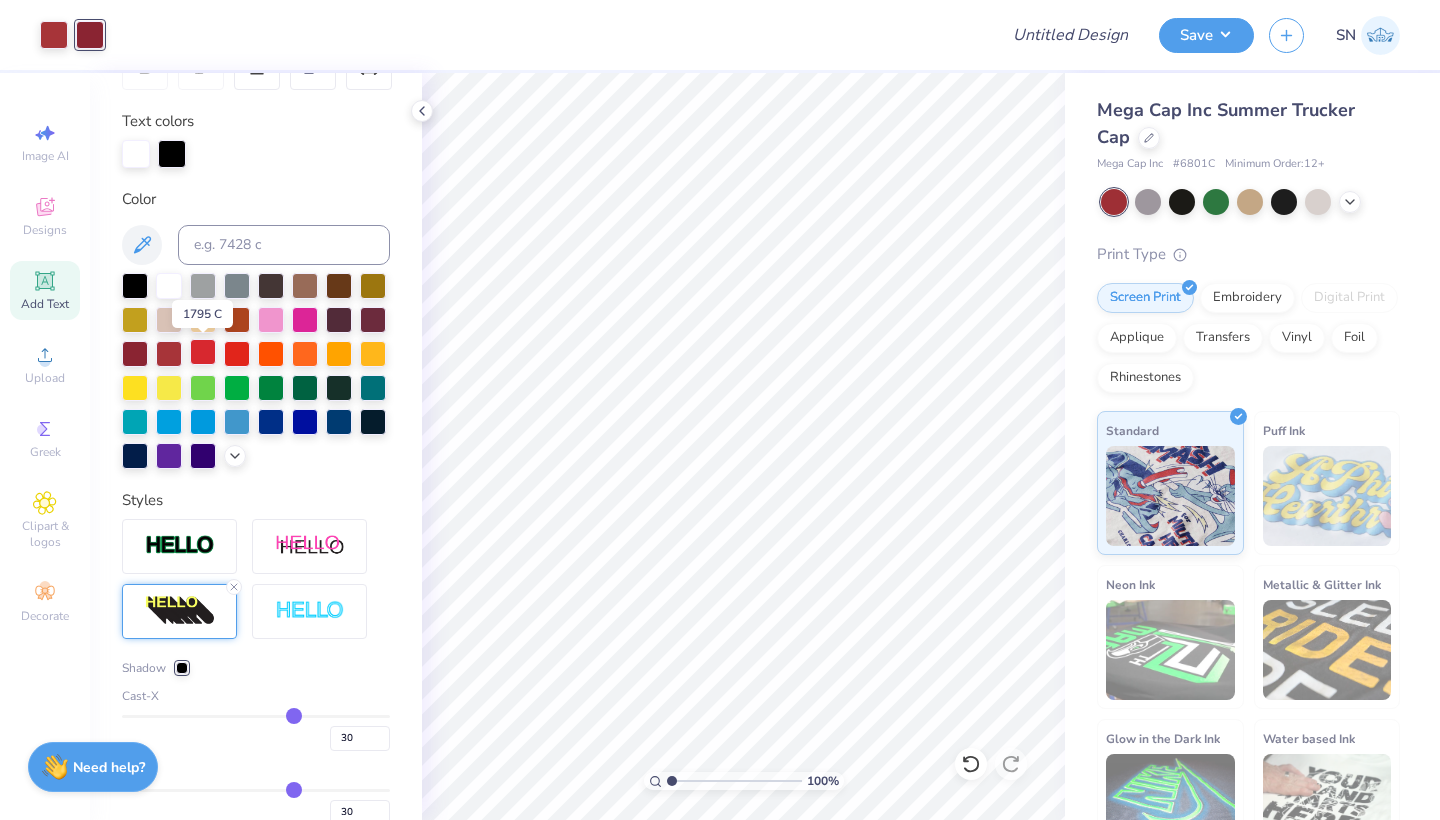 click at bounding box center (203, 352) 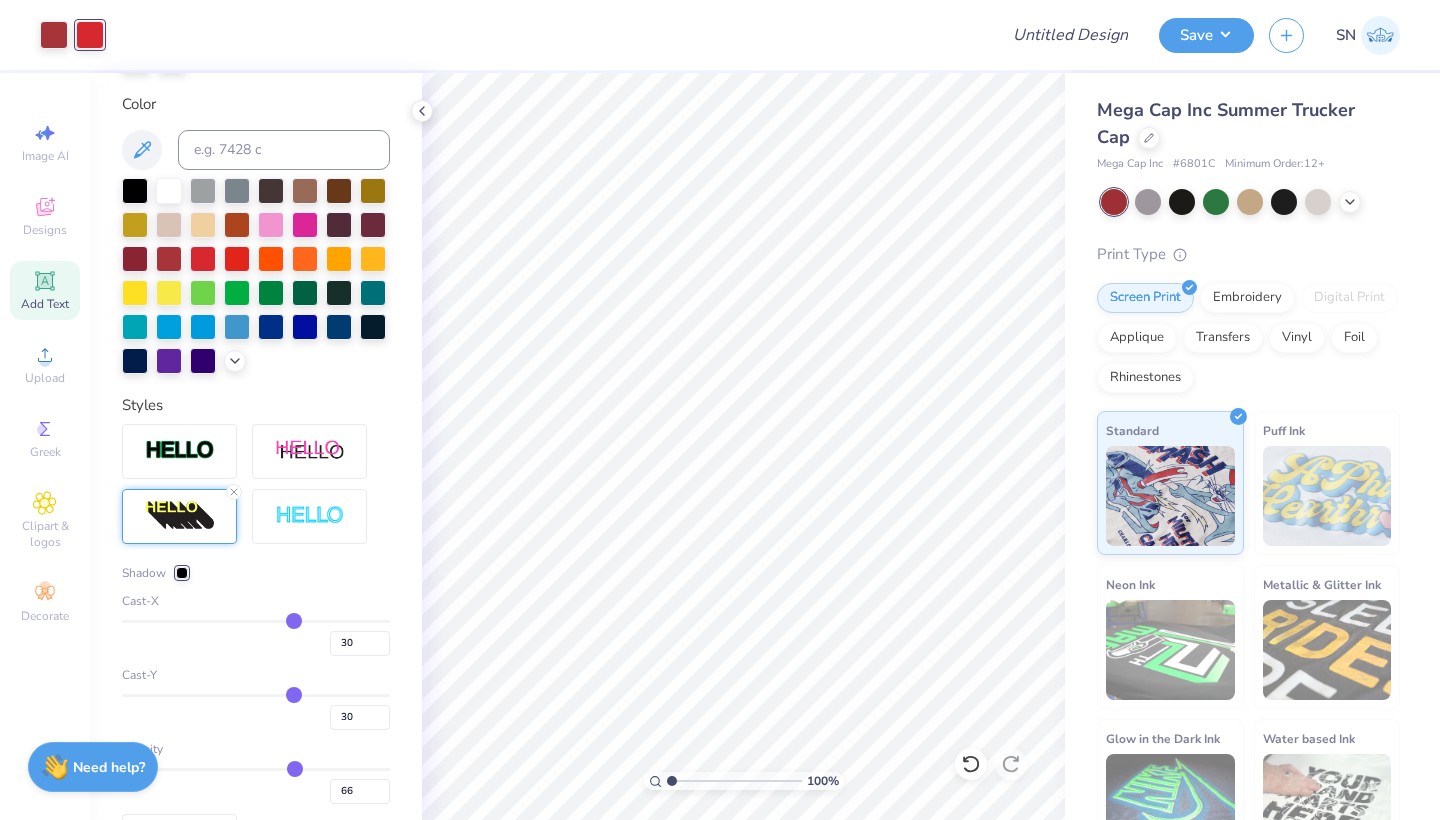 scroll, scrollTop: 408, scrollLeft: 0, axis: vertical 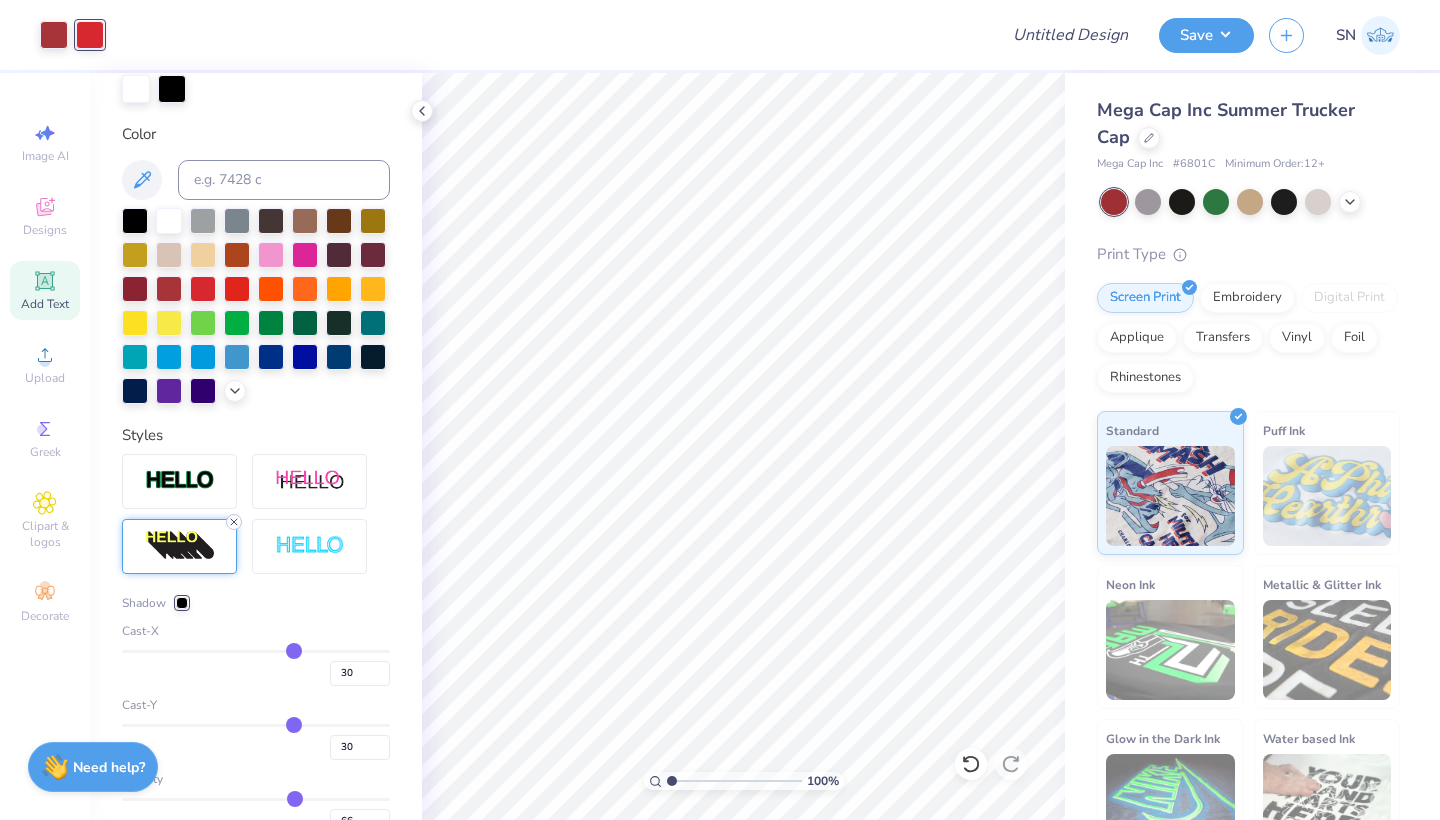 click 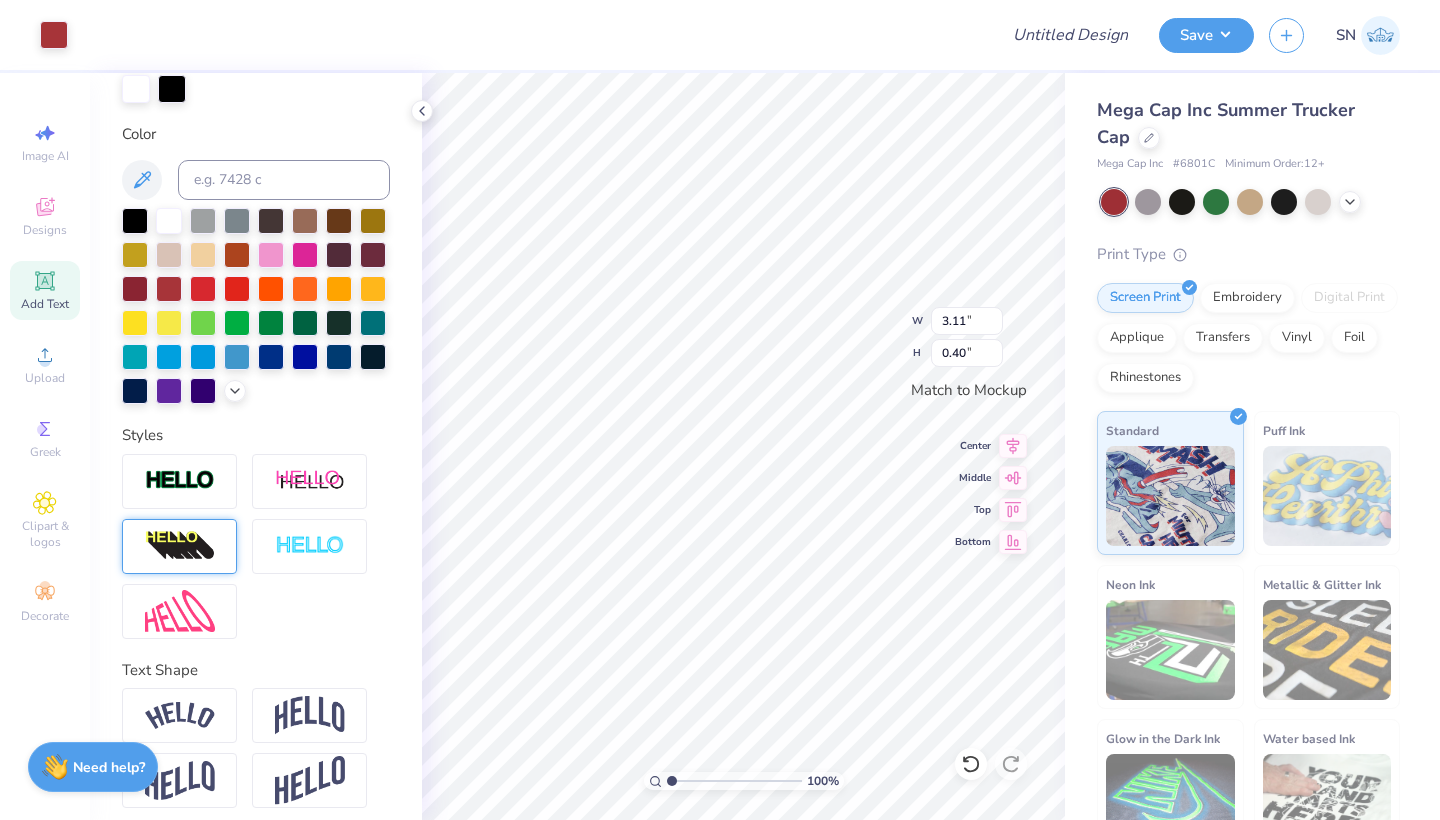 scroll, scrollTop: 343, scrollLeft: 0, axis: vertical 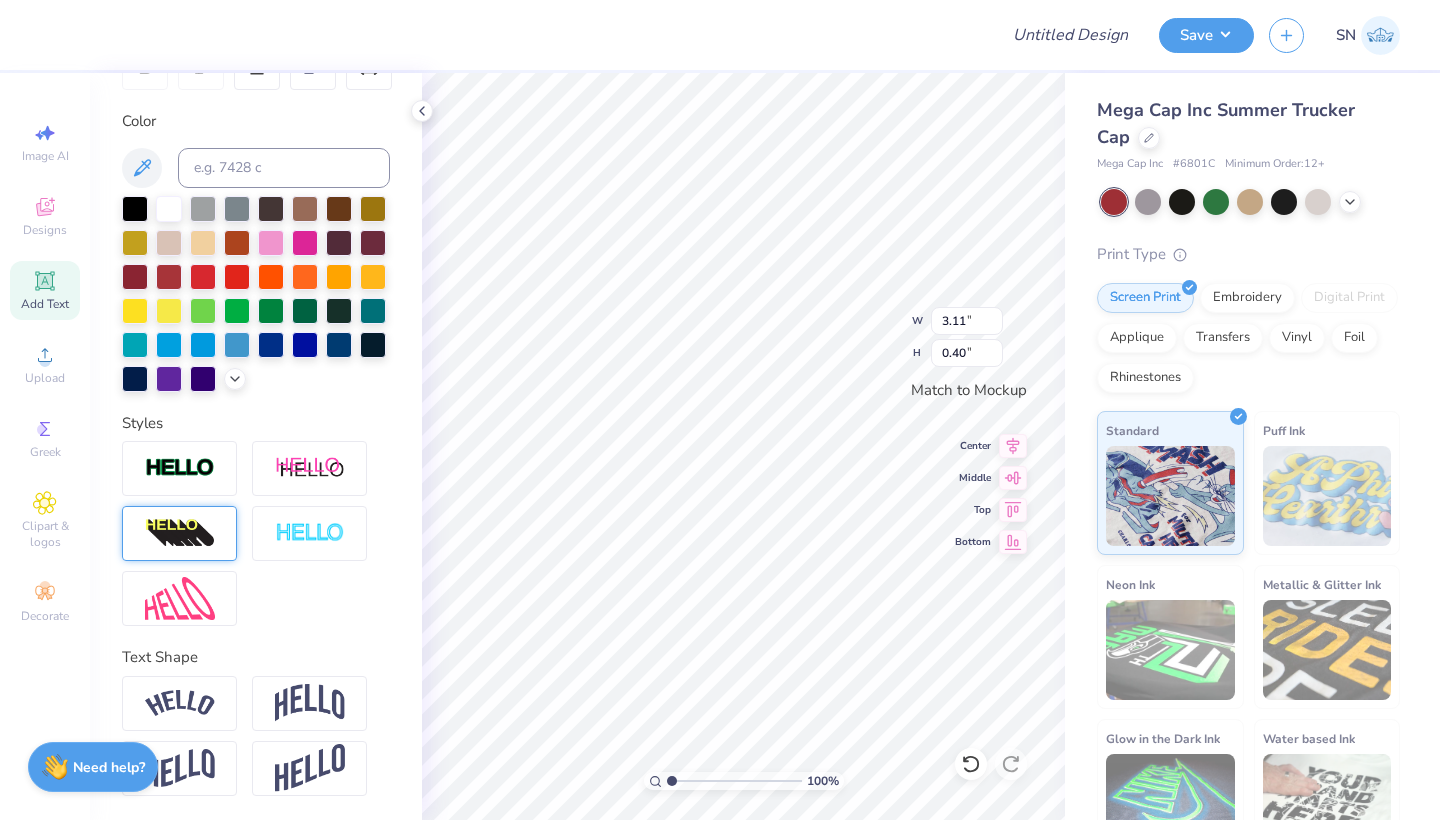 type on "3.93" 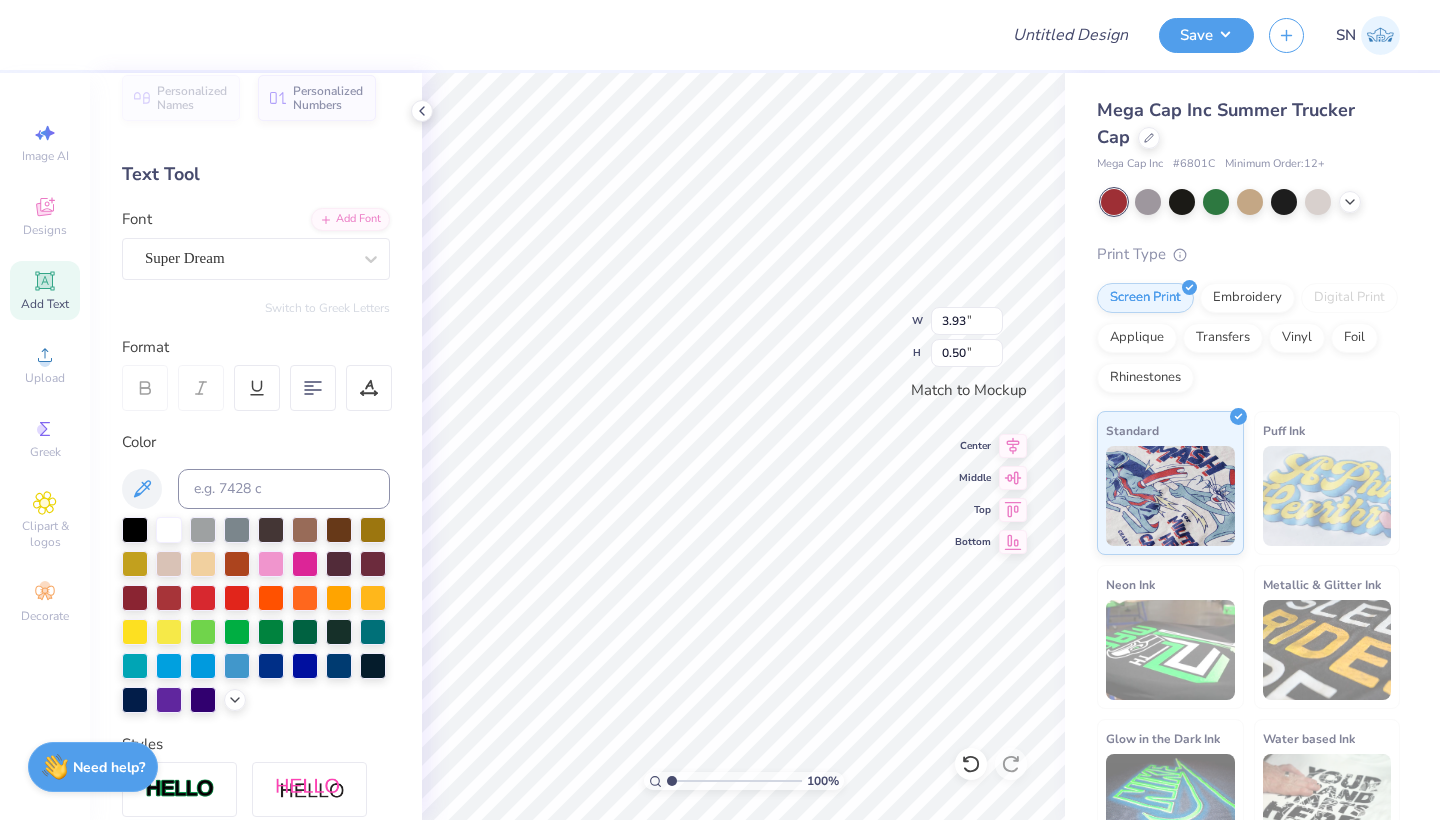scroll, scrollTop: 22, scrollLeft: 0, axis: vertical 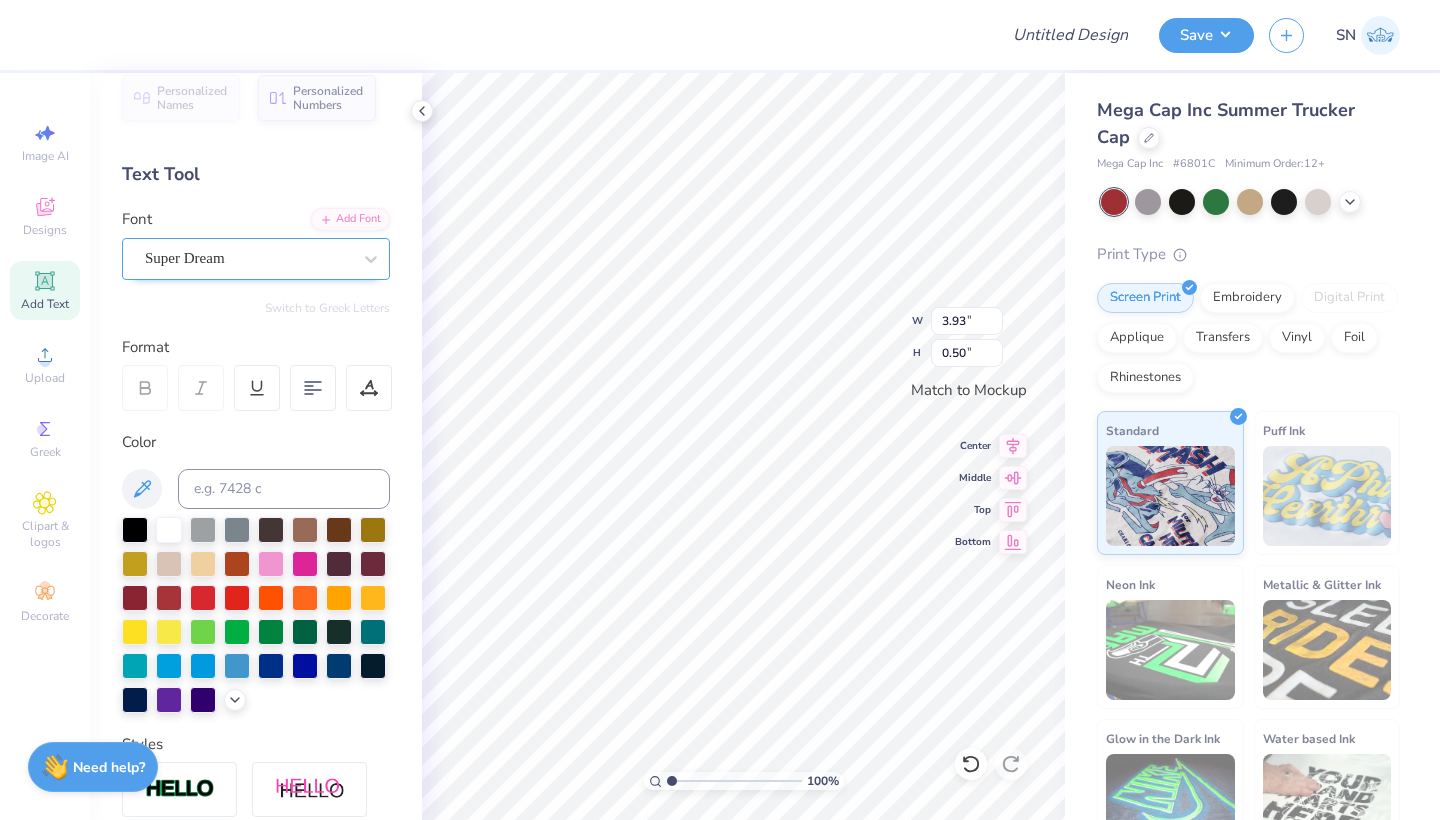 click on "Super Dream" at bounding box center [248, 258] 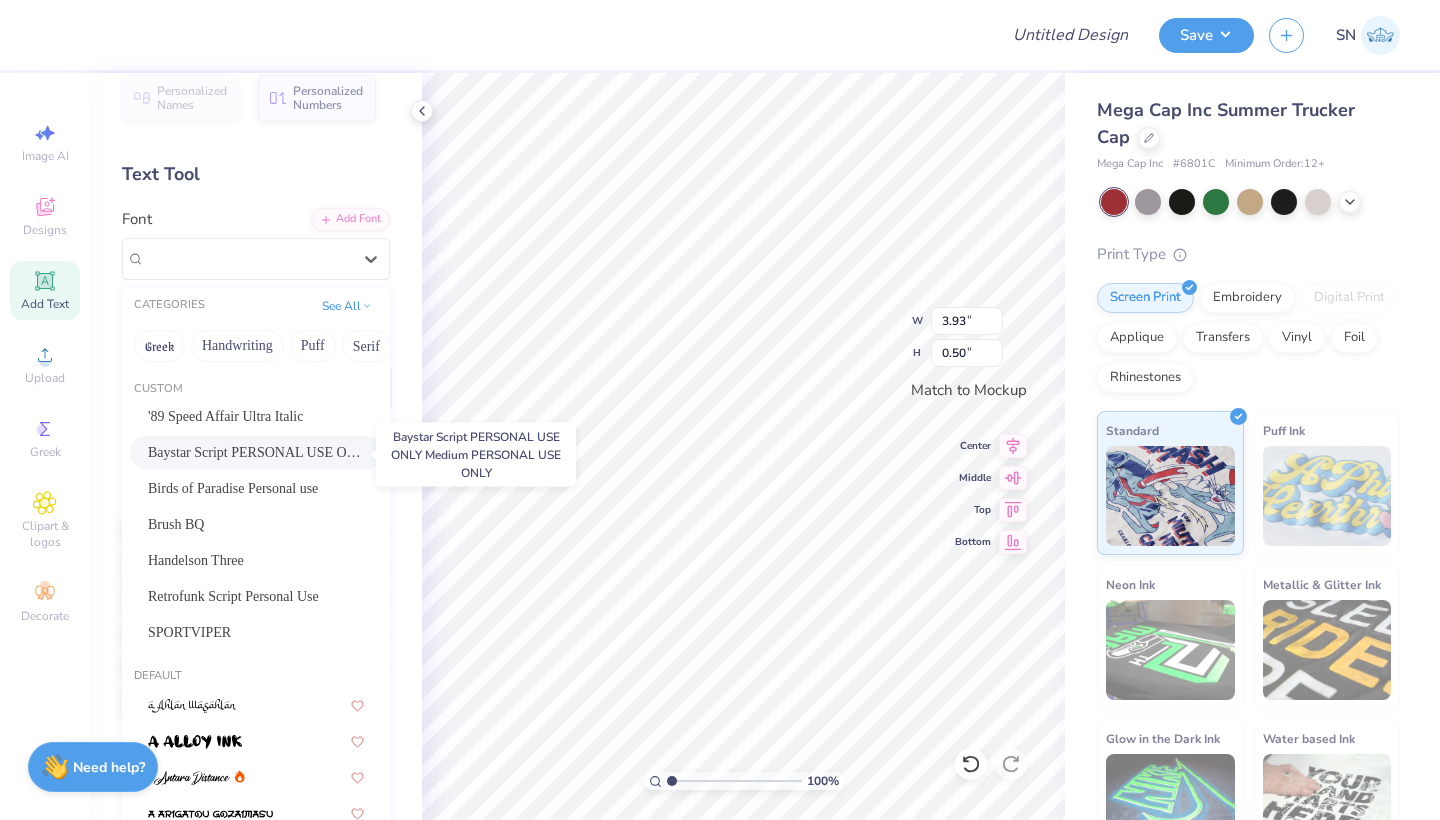 click on "Baystar Script PERSONAL USE ONLY Medium PERSONAL USE ONLY" at bounding box center [256, 452] 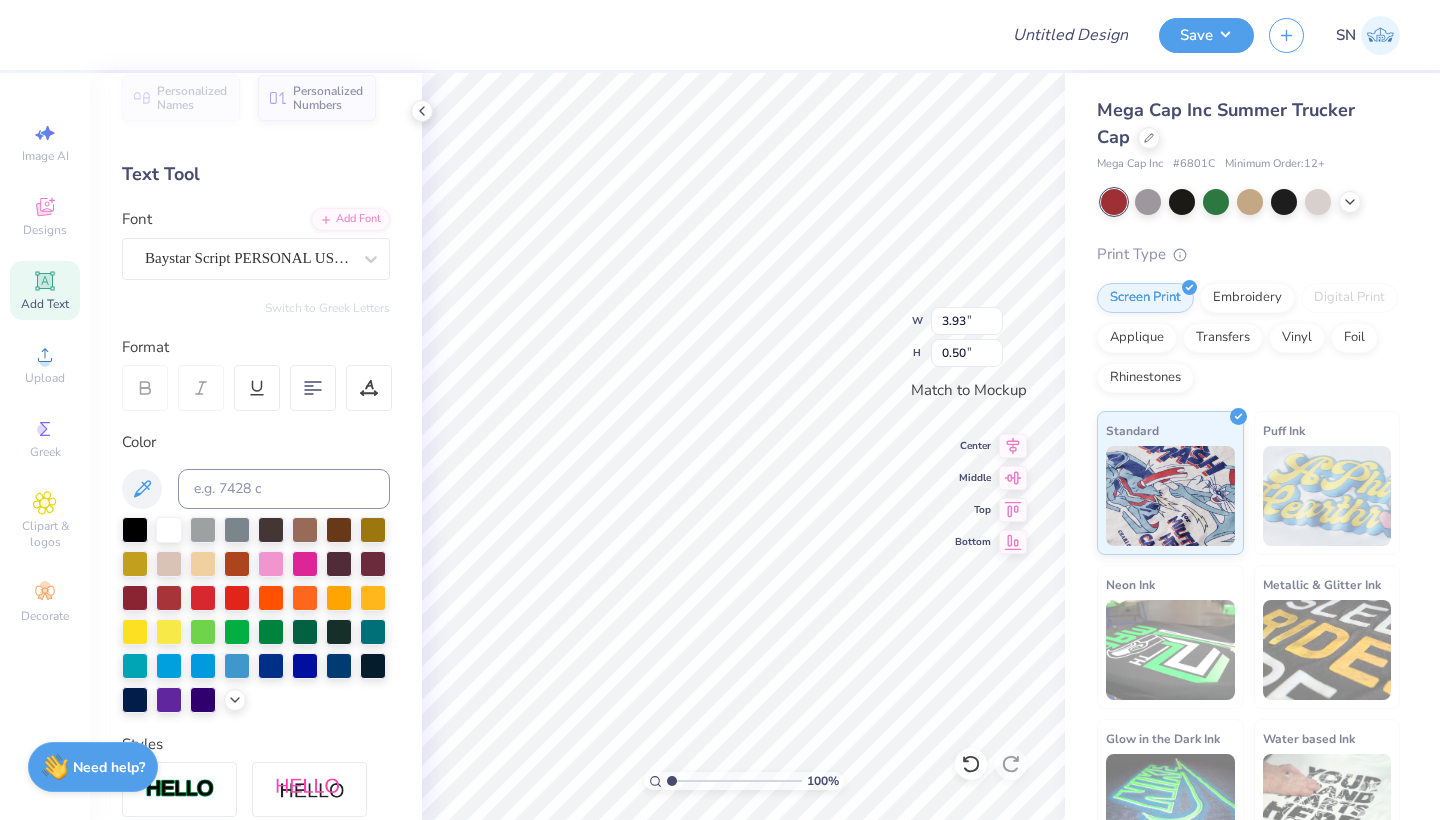 type on "4.04" 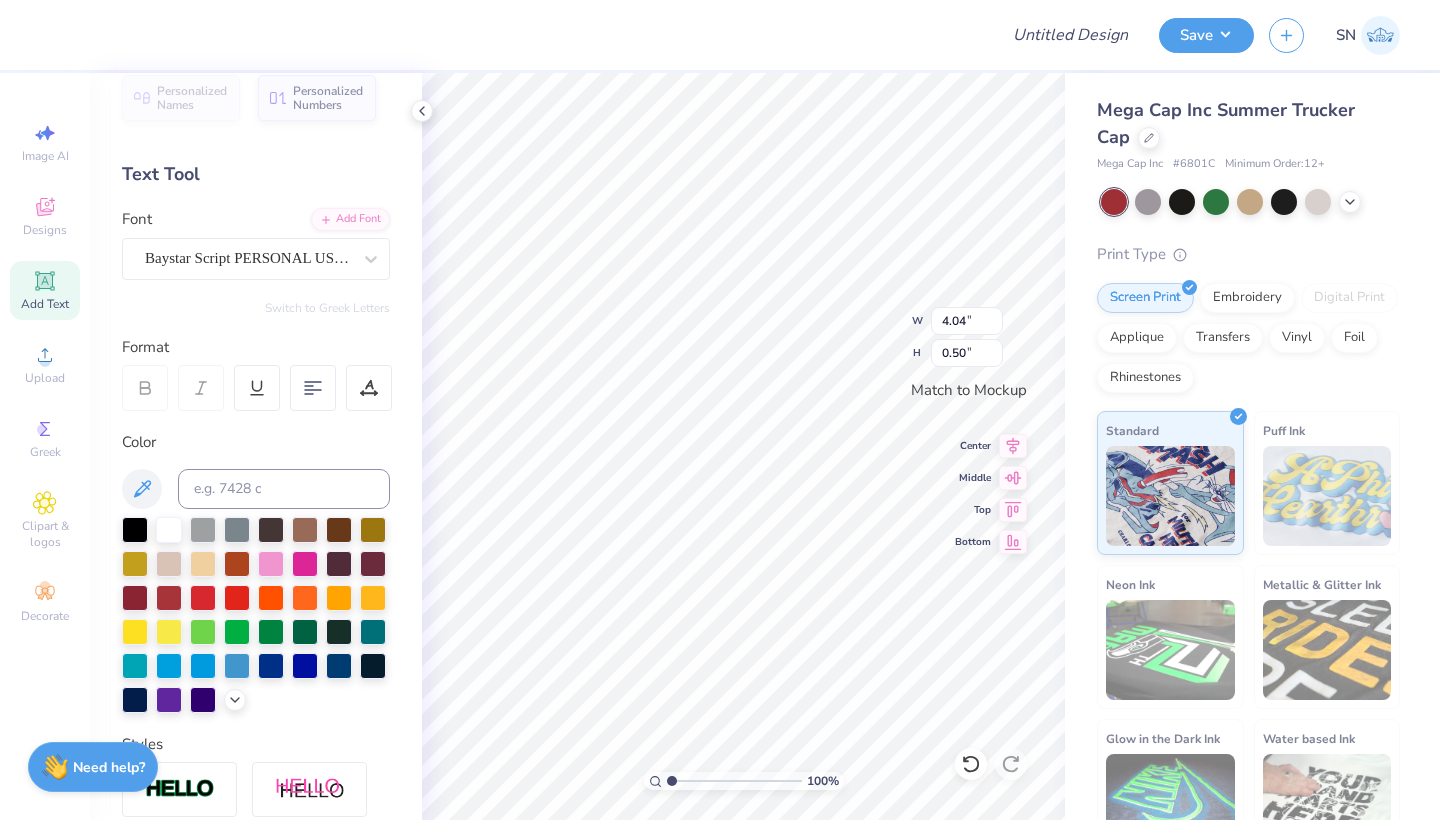 type on "0.66" 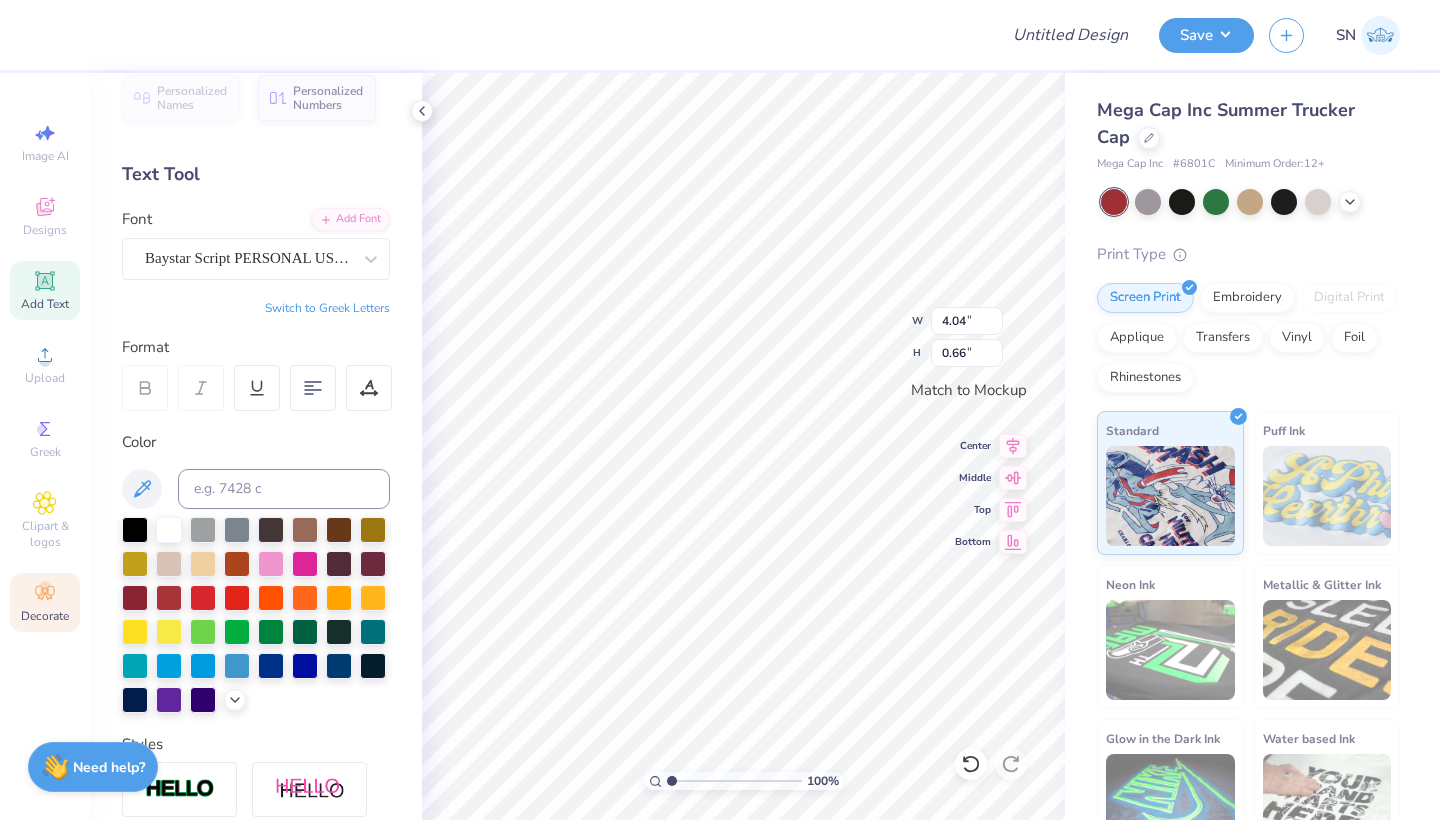 click on "Decorate" at bounding box center [45, 616] 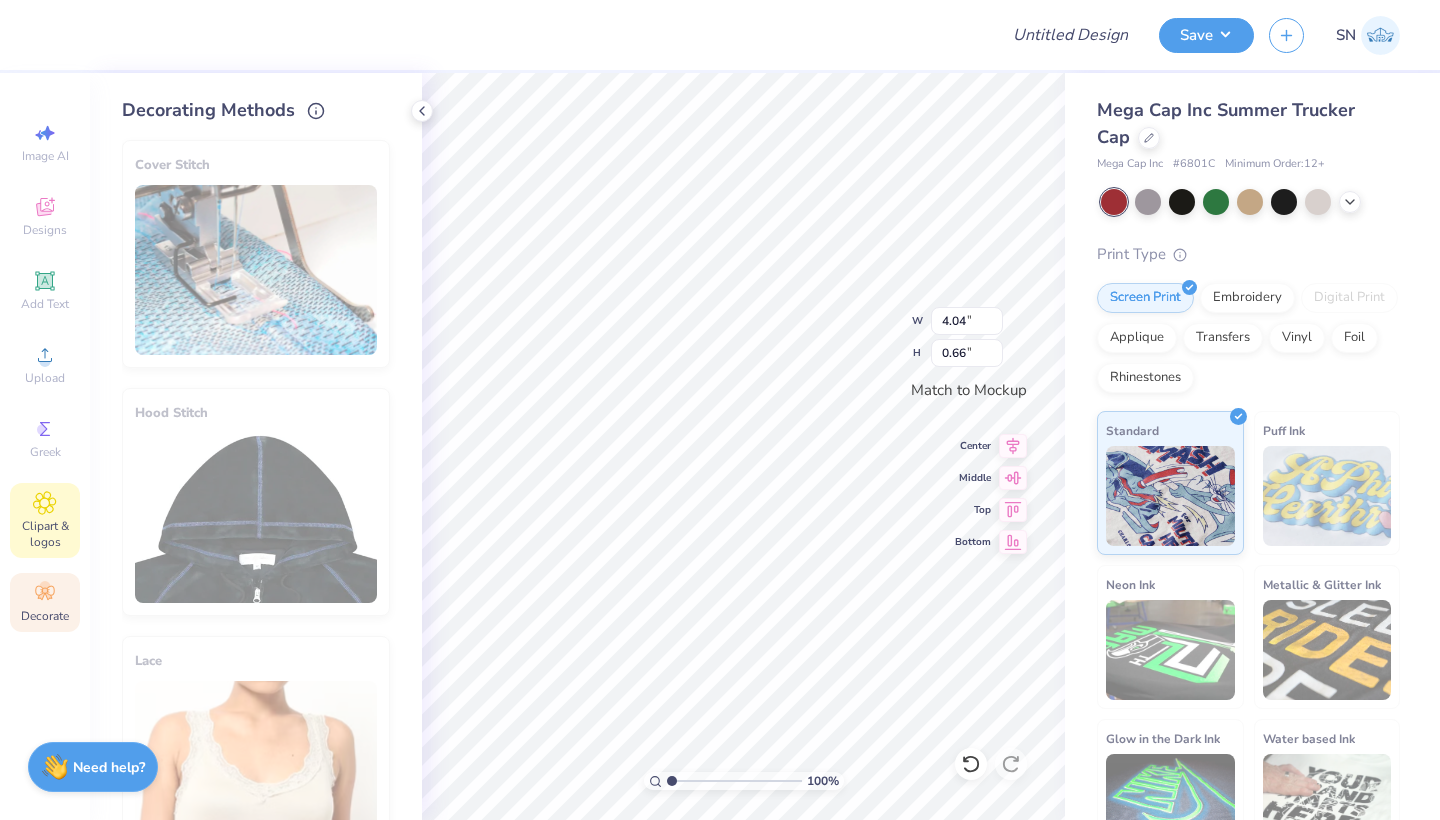 click on "Clipart & logos" at bounding box center [45, 534] 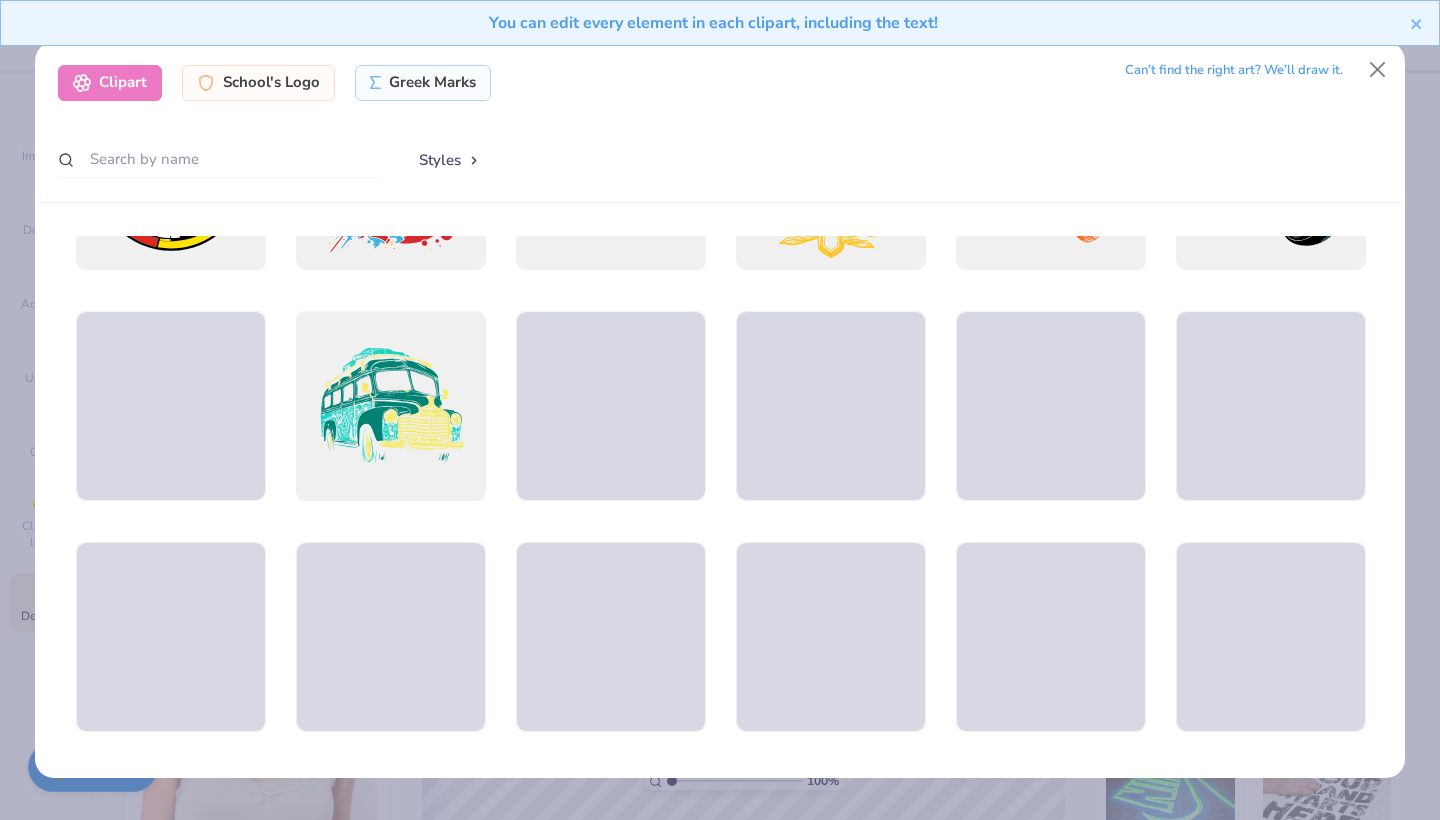 scroll, scrollTop: 860, scrollLeft: 0, axis: vertical 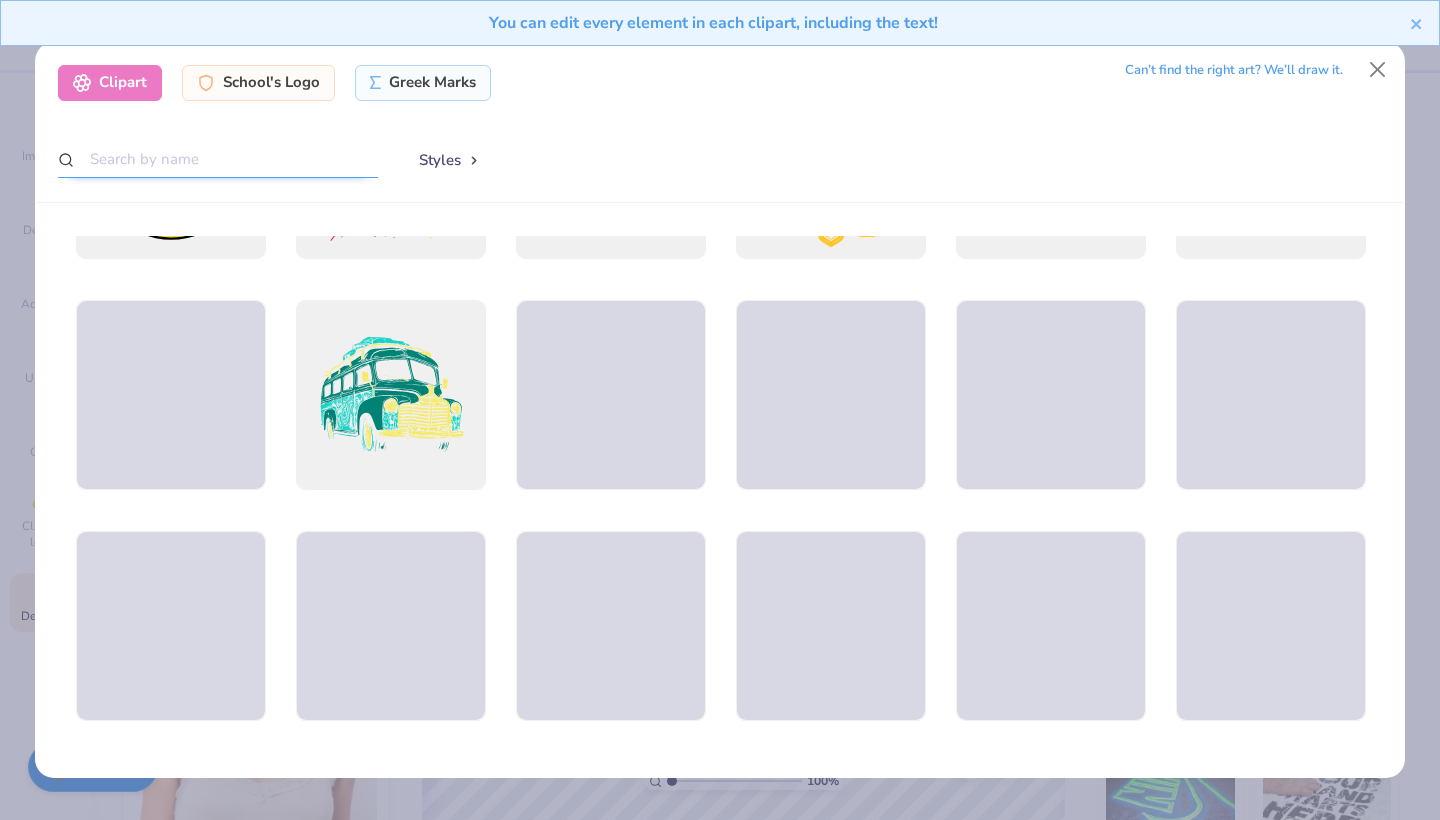 click at bounding box center (218, 159) 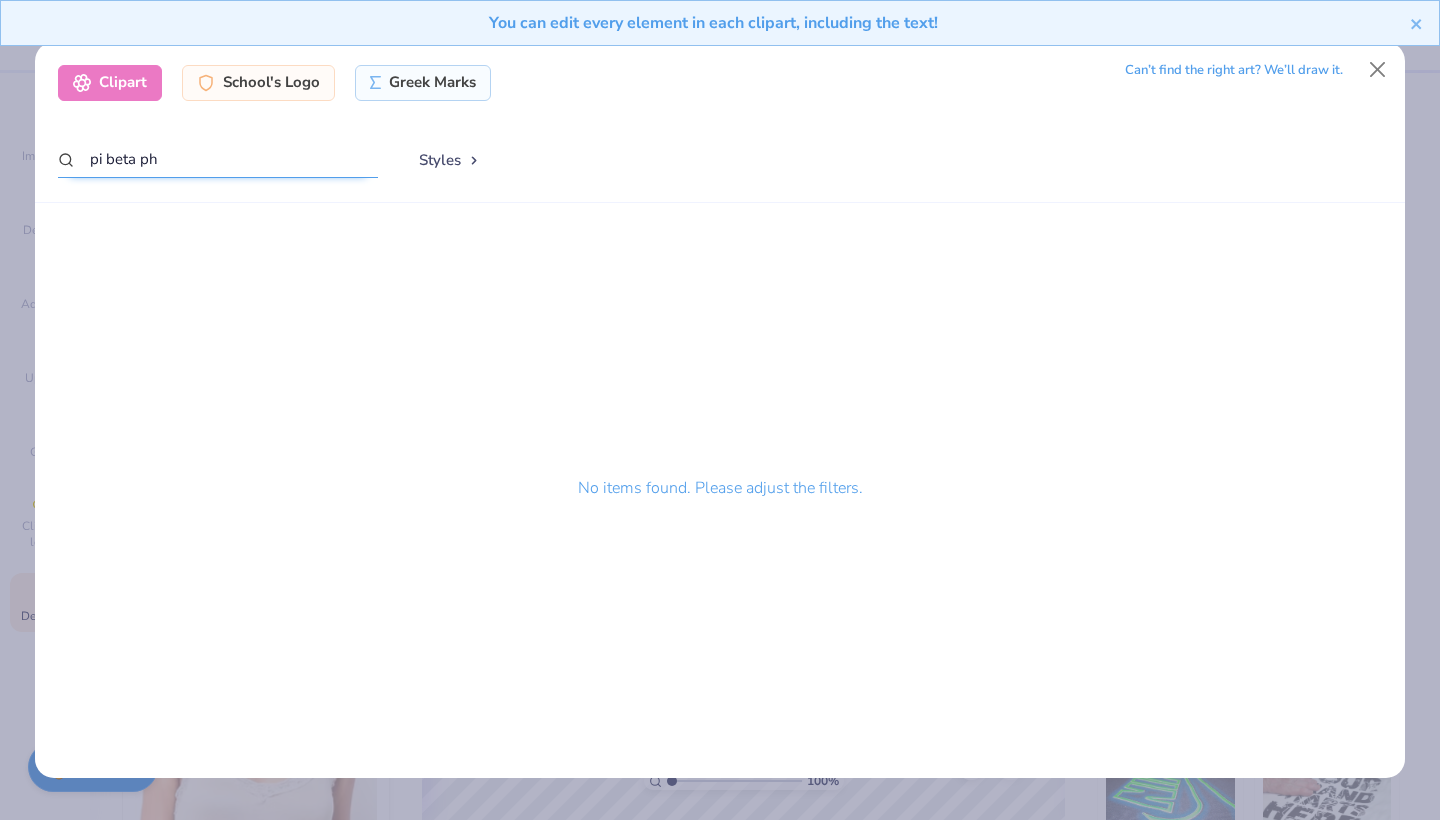 type on "pi beta phi" 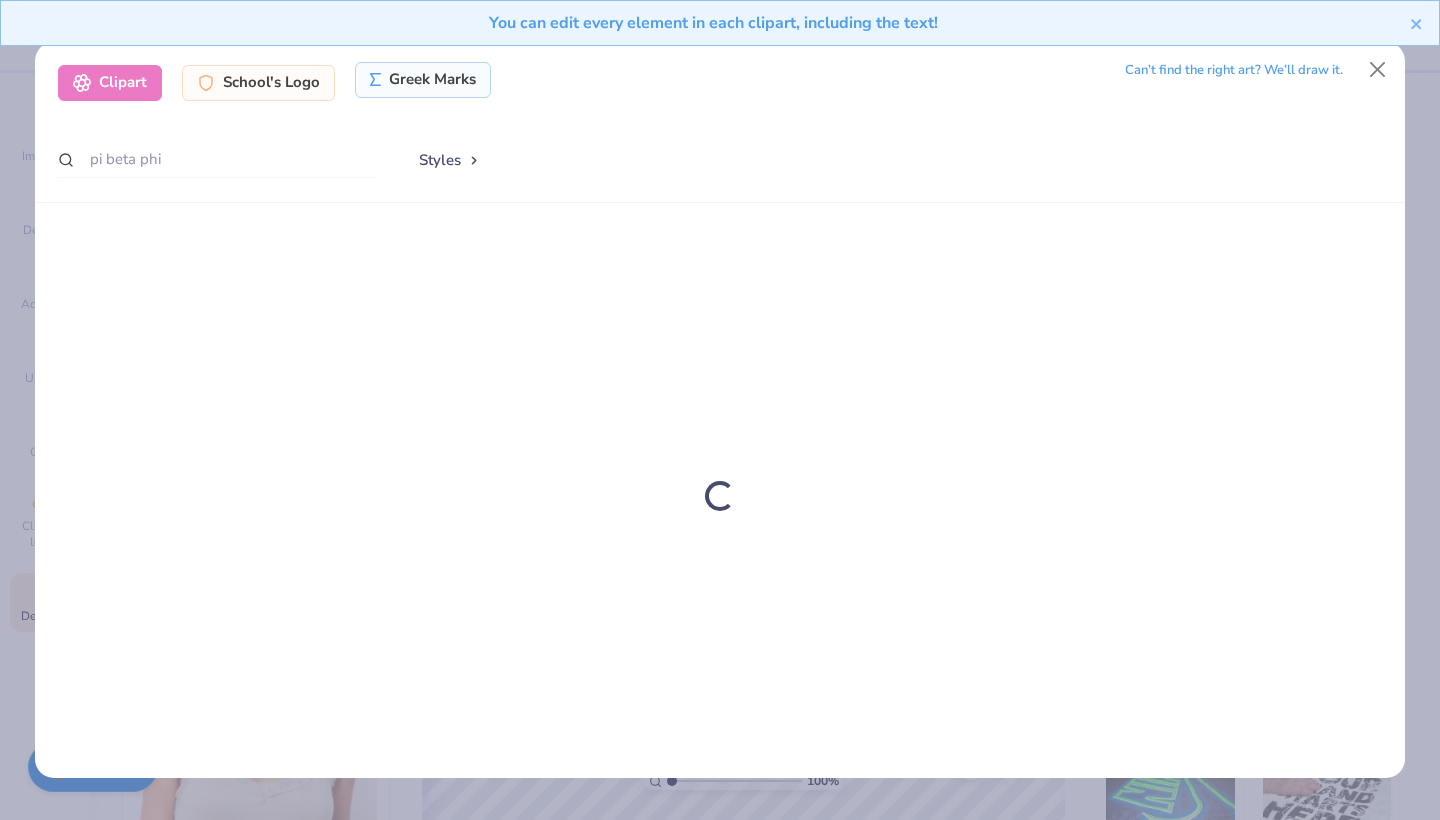 click on "Greek Marks" at bounding box center (423, 80) 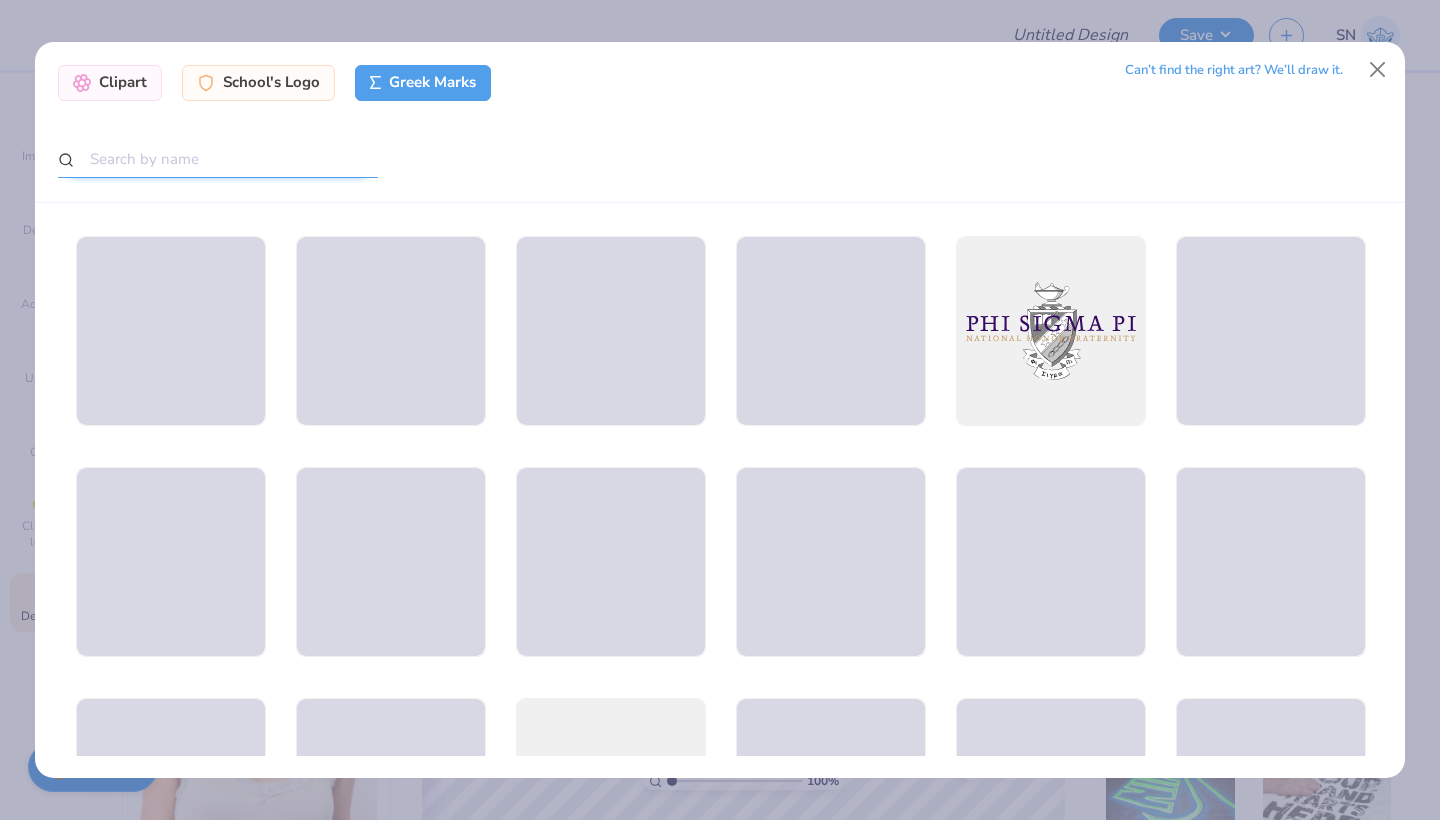 click at bounding box center (218, 159) 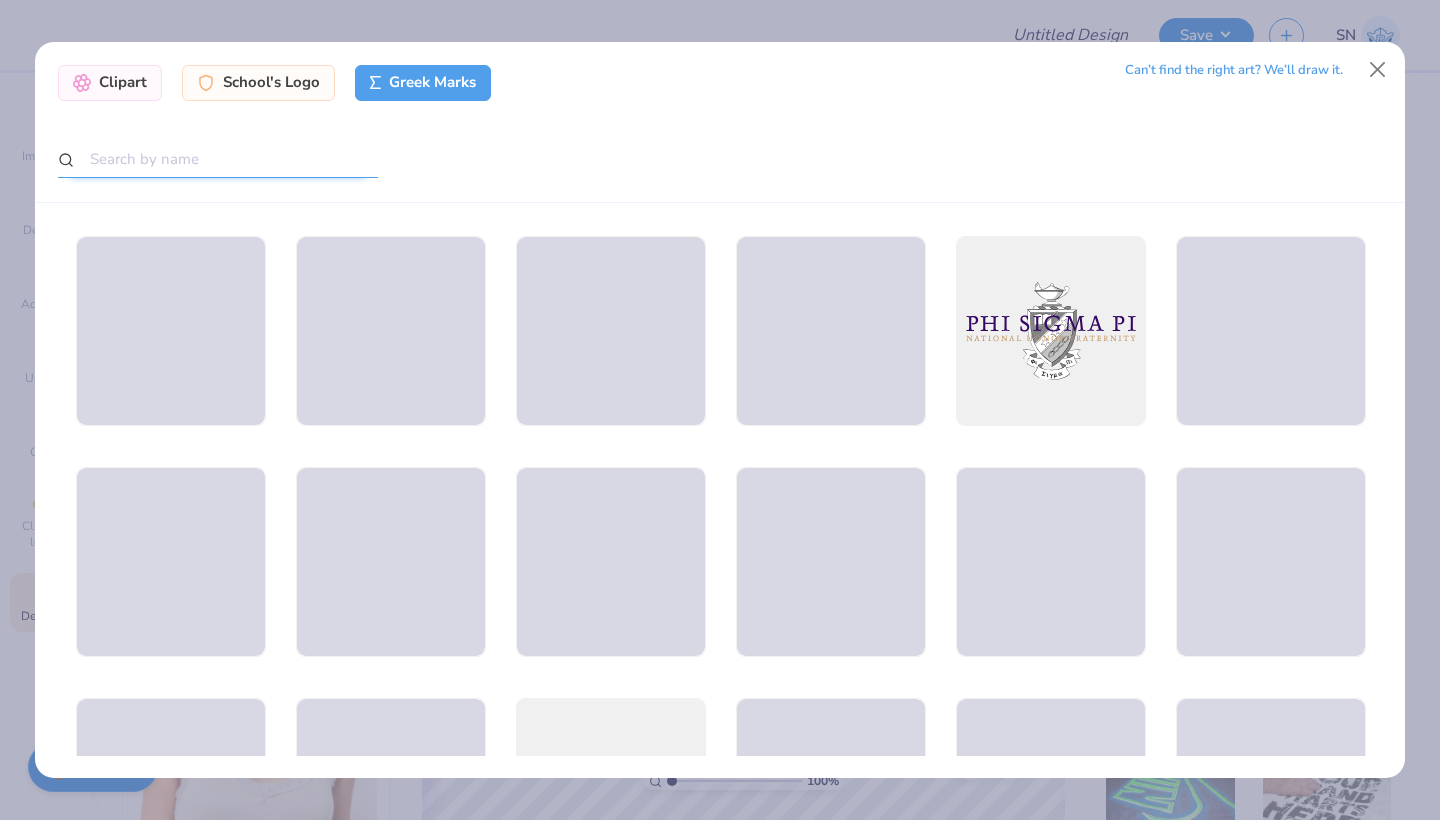 type on "o" 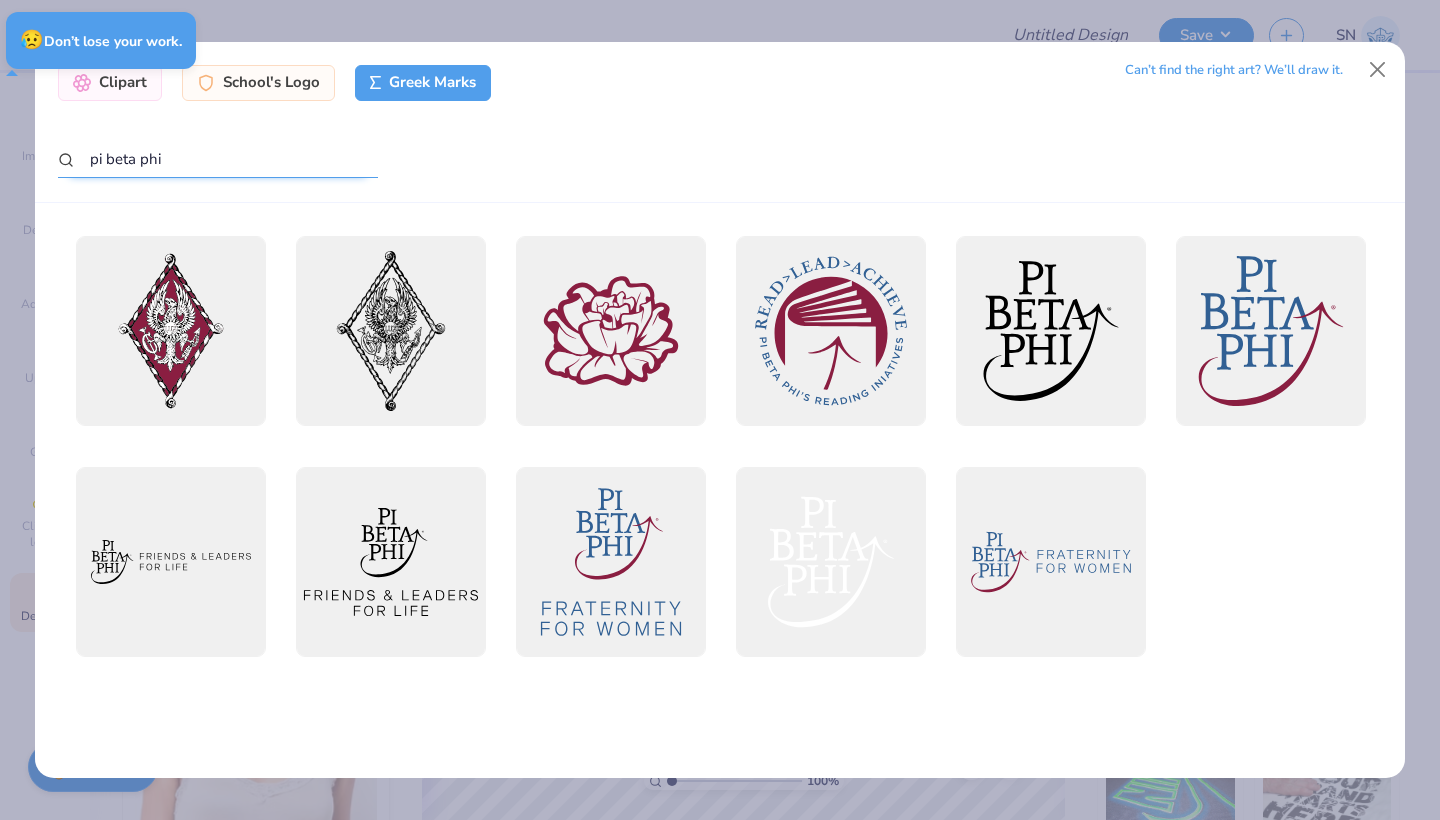 type on "pi beta phi" 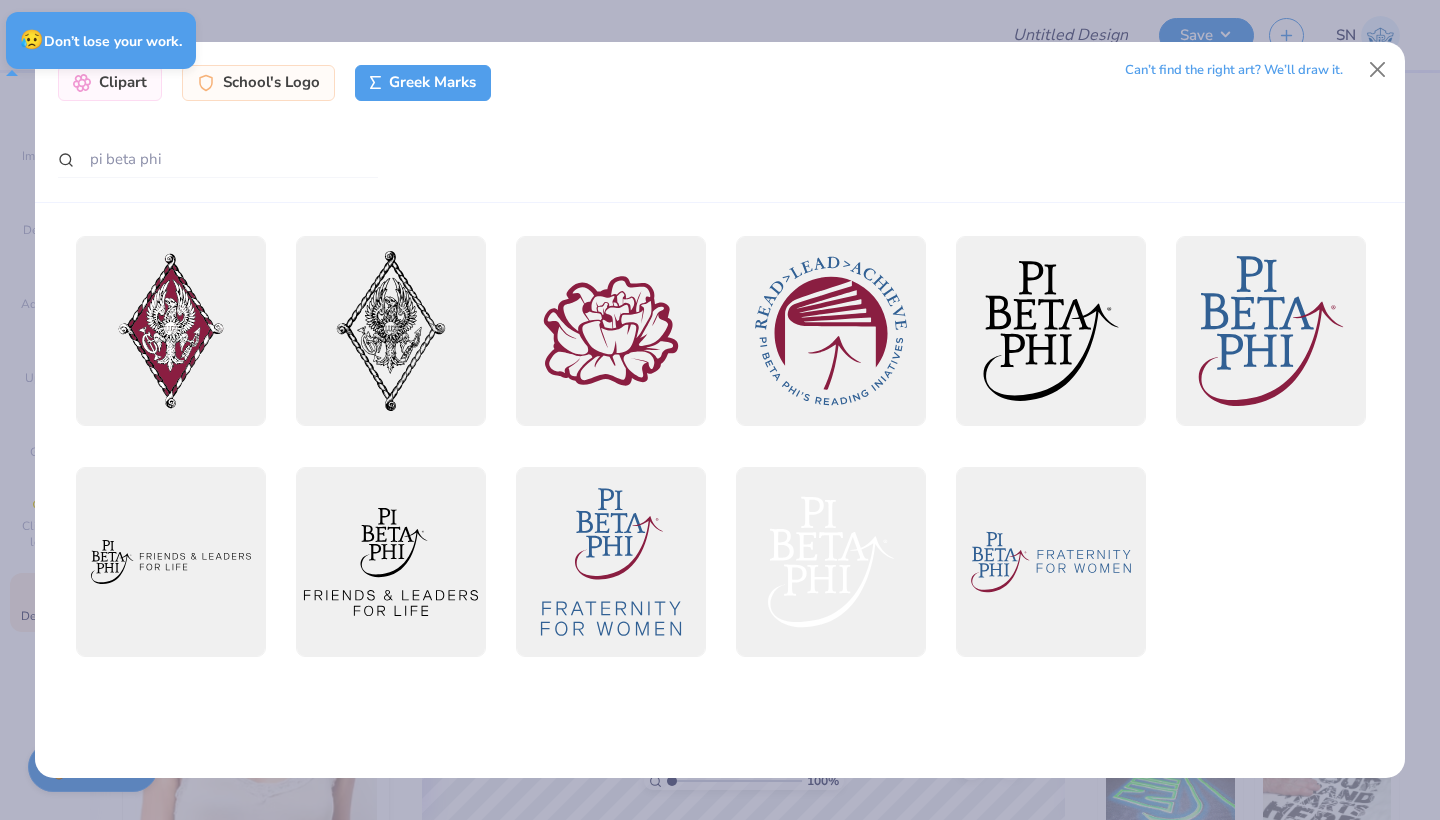 click at bounding box center [390, 331] 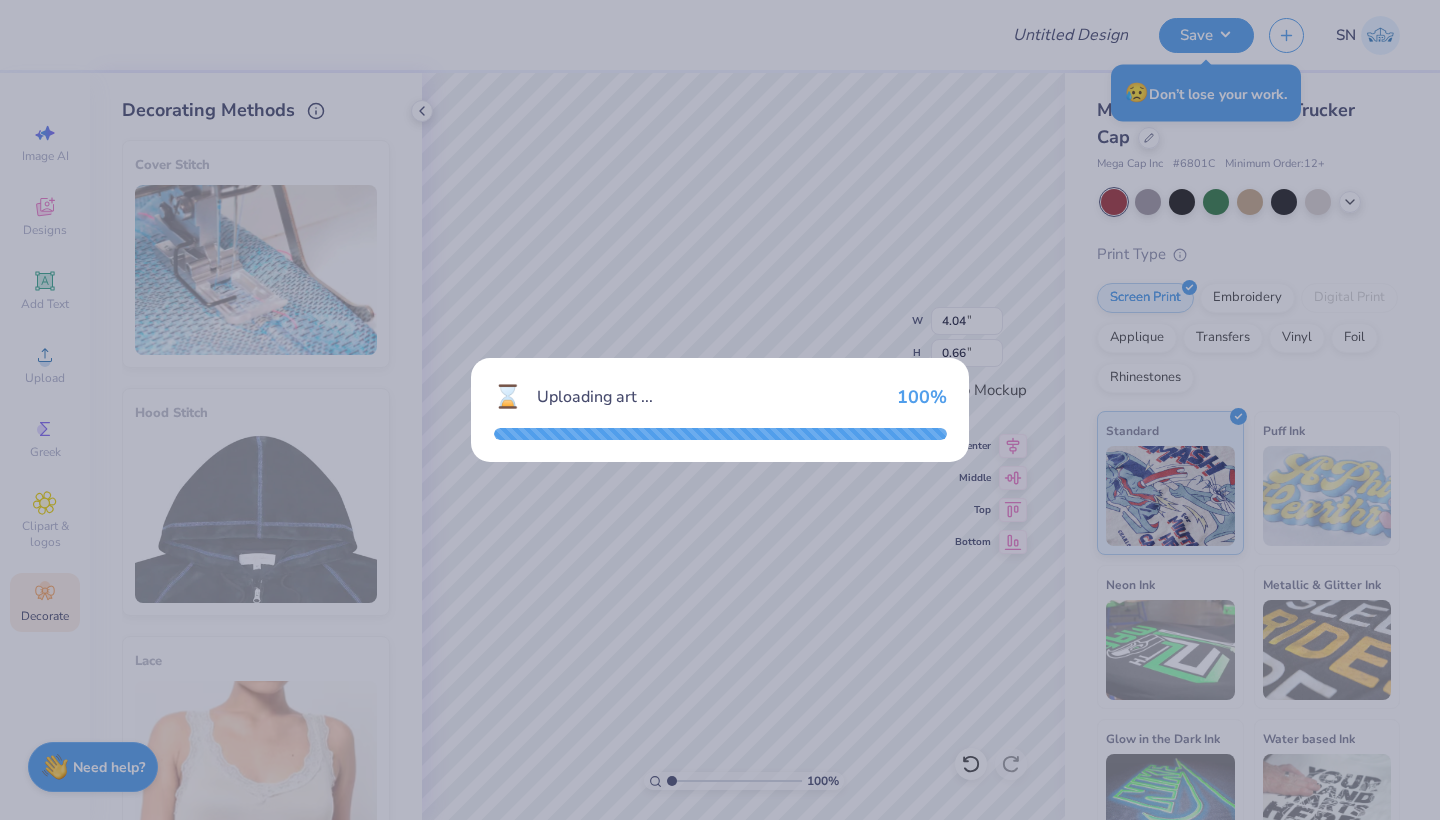 type on "1.34" 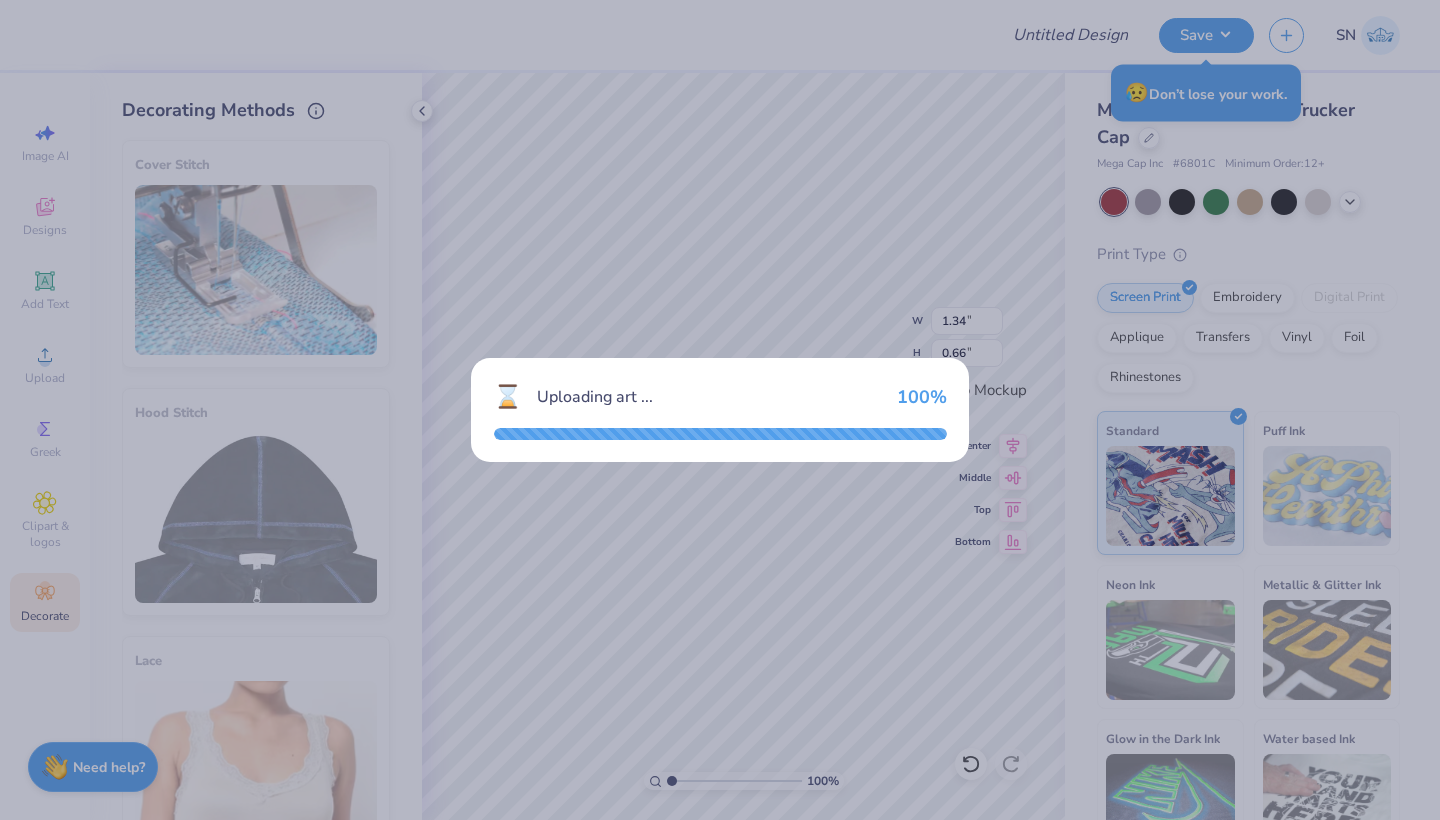 type on "1.98" 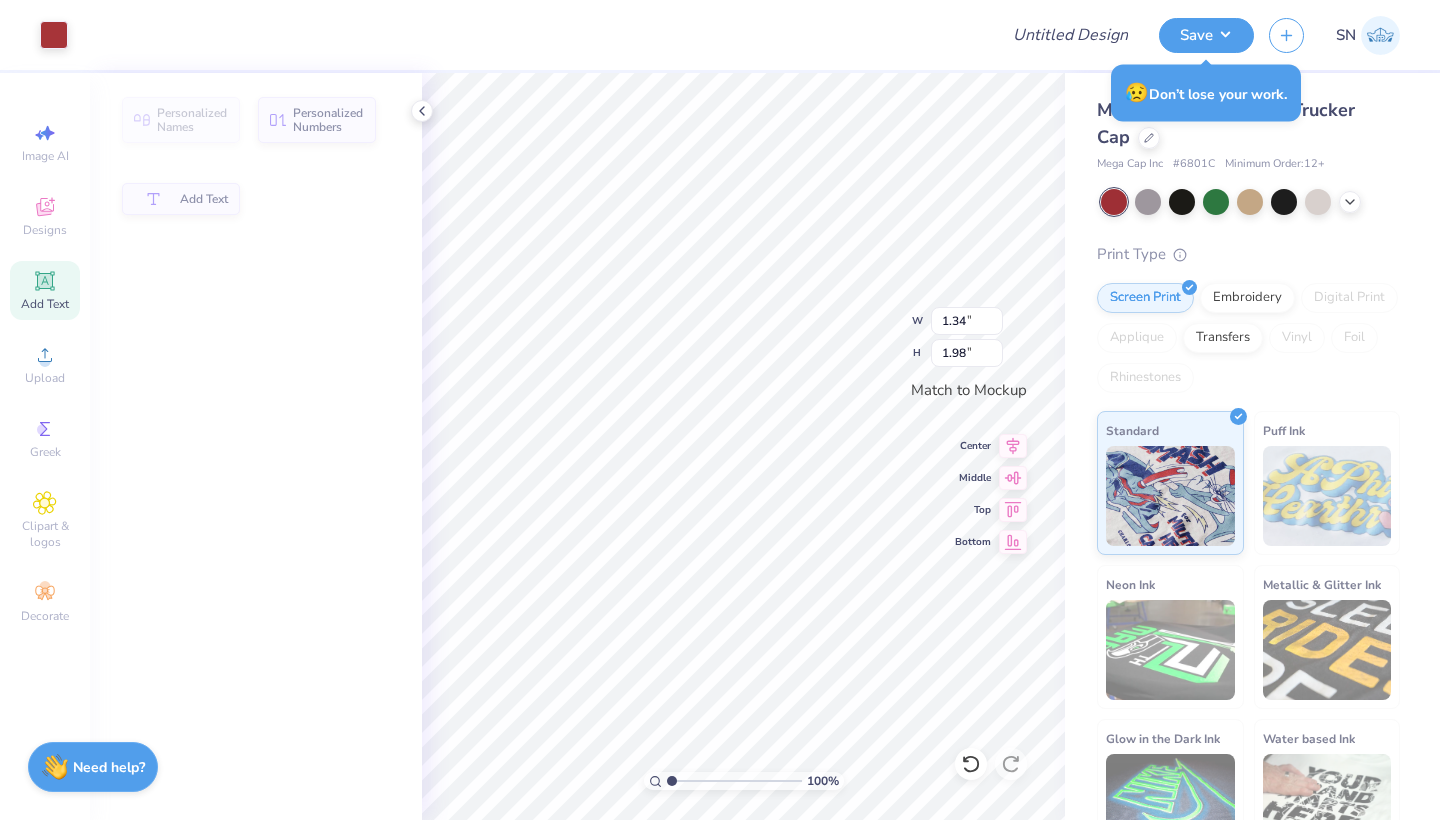 type on "4.04" 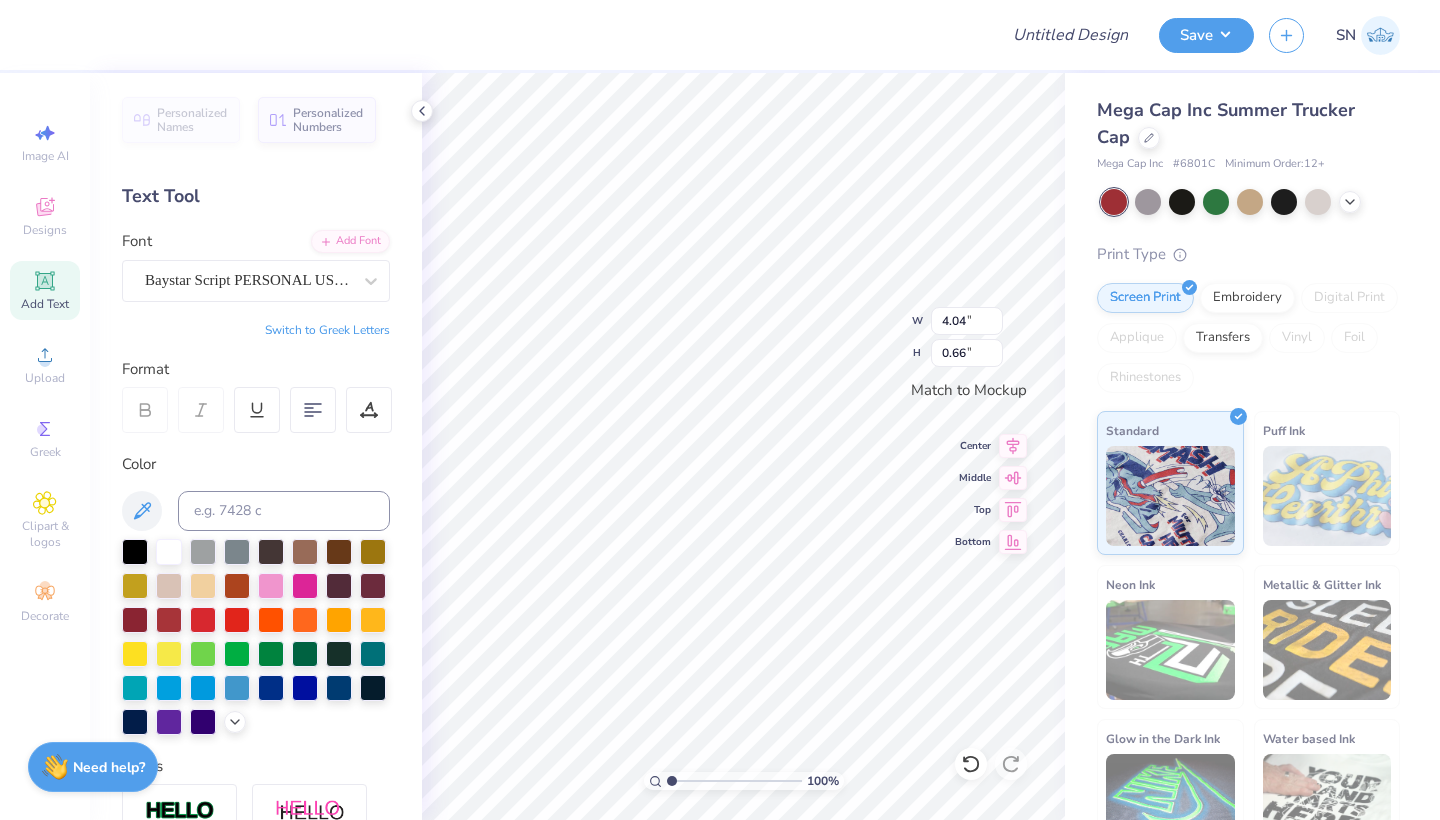 type on "1.34" 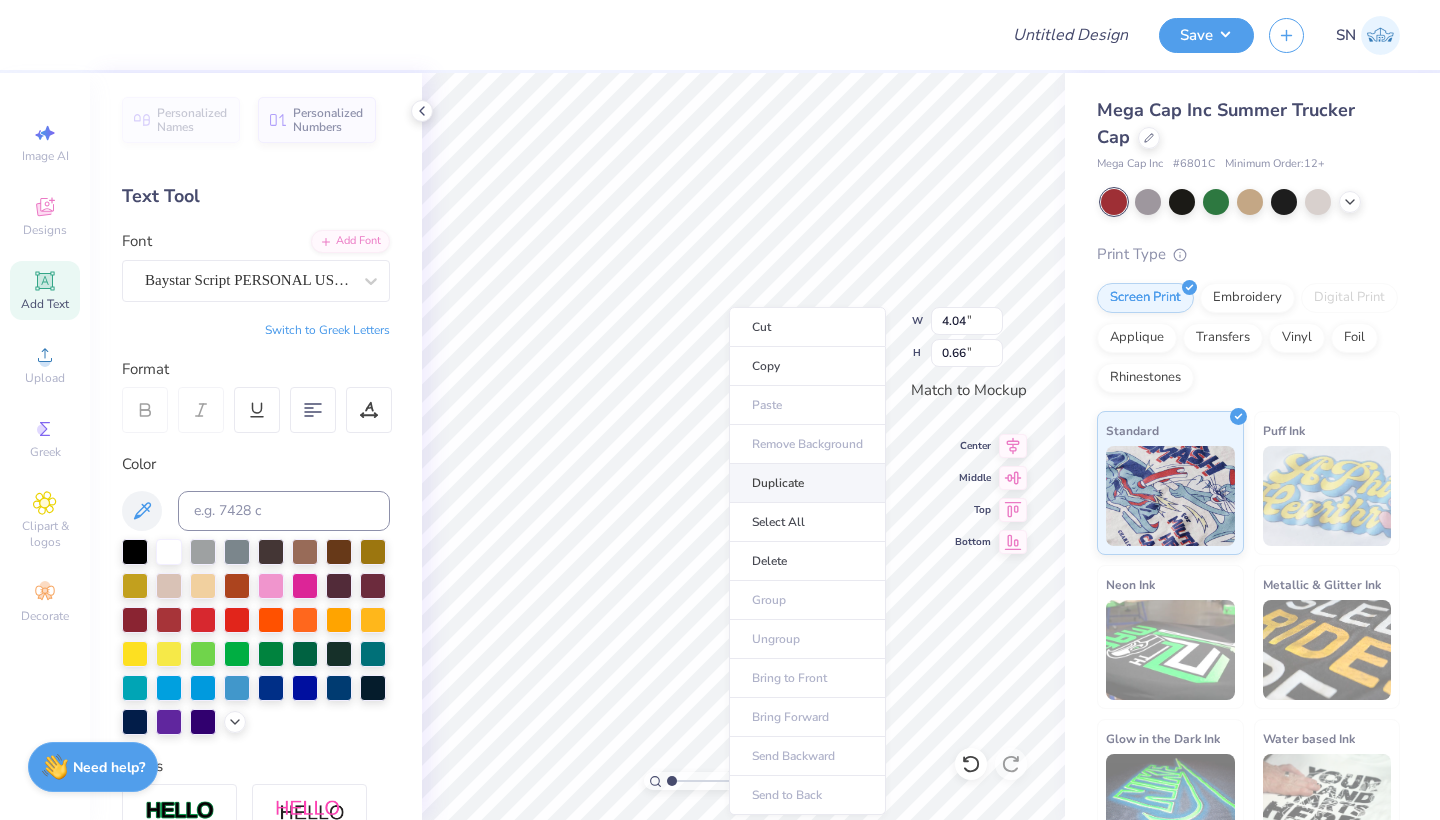 click on "Duplicate" at bounding box center (807, 483) 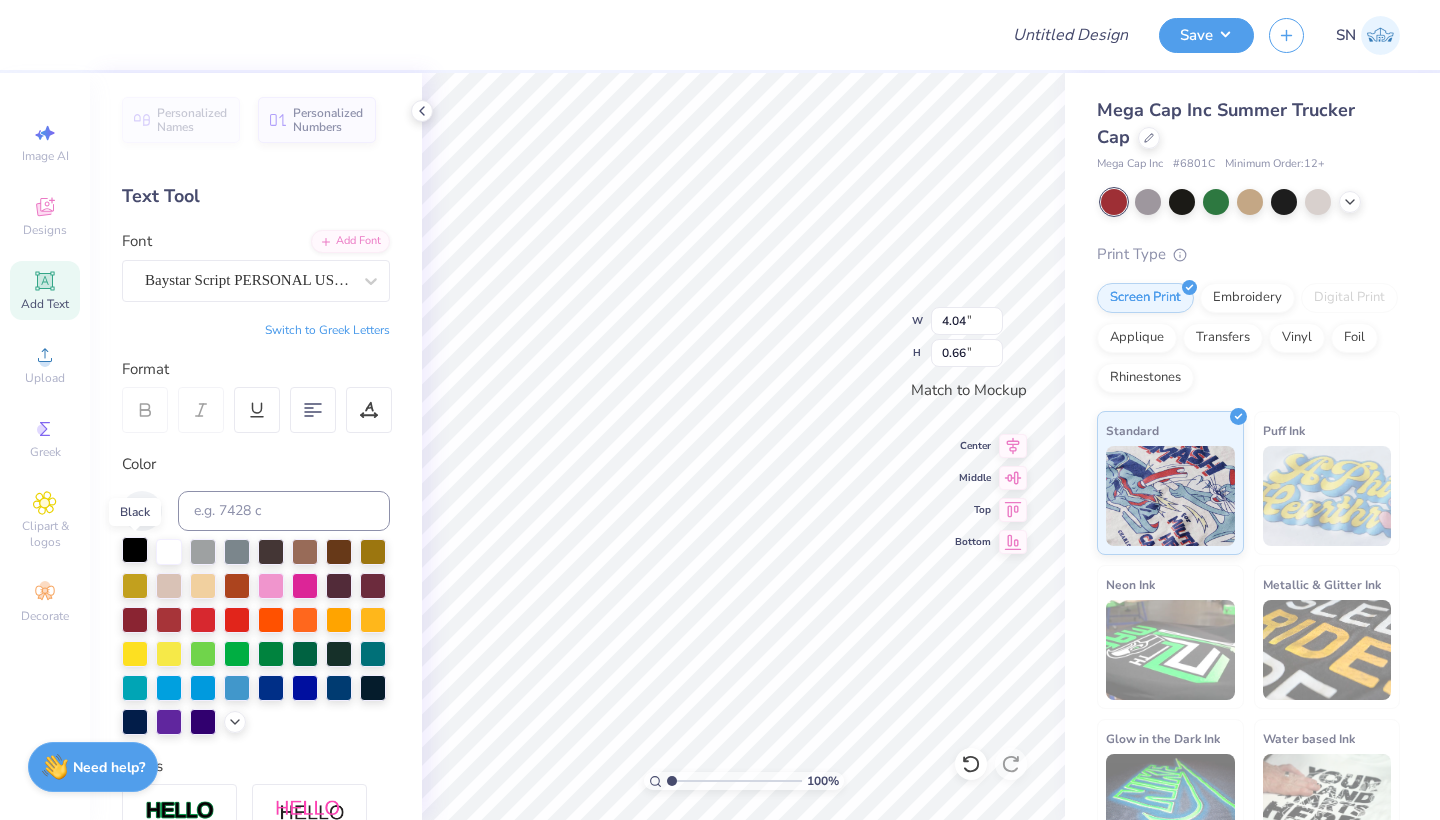 click at bounding box center [135, 550] 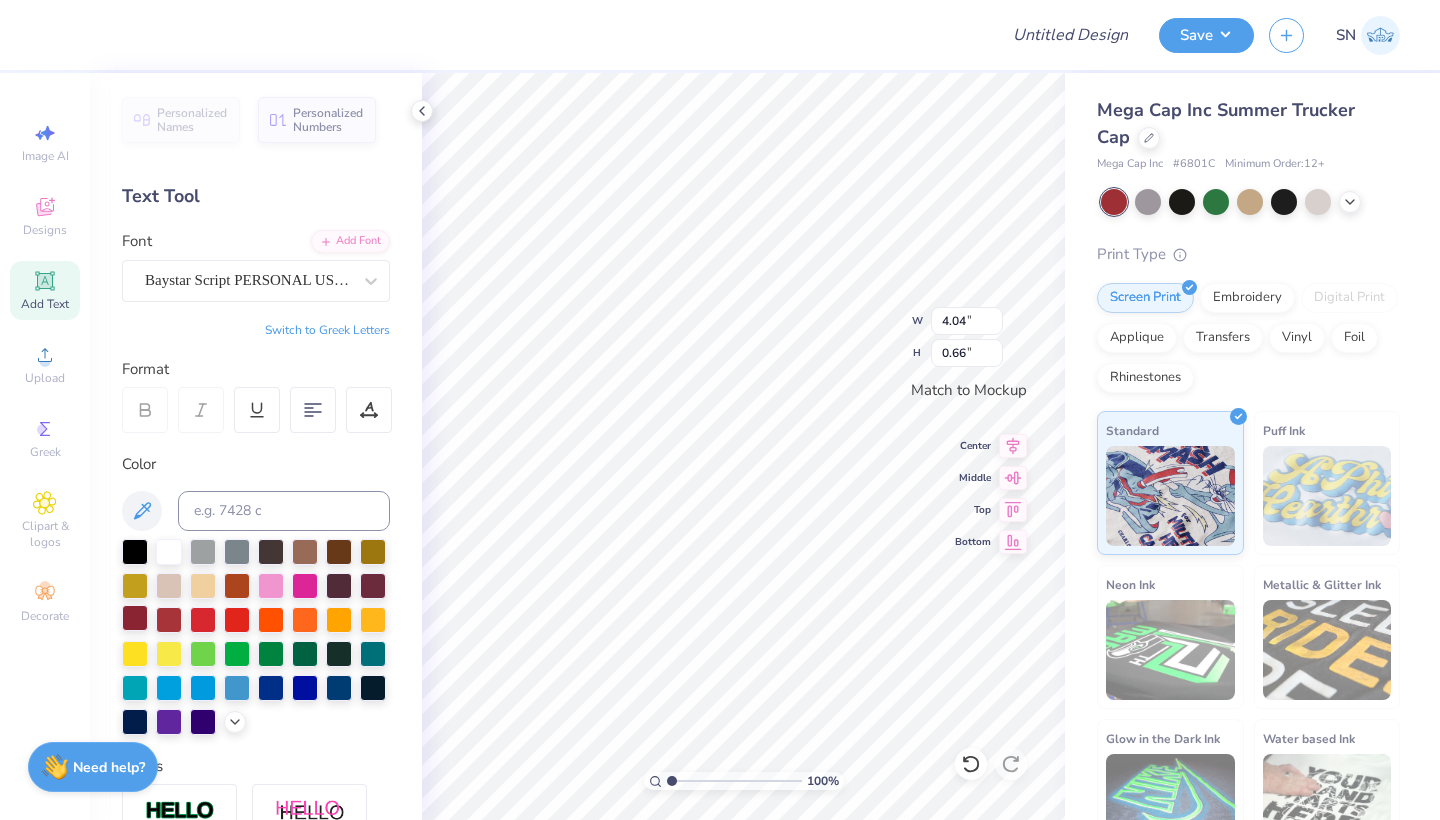 click at bounding box center (135, 618) 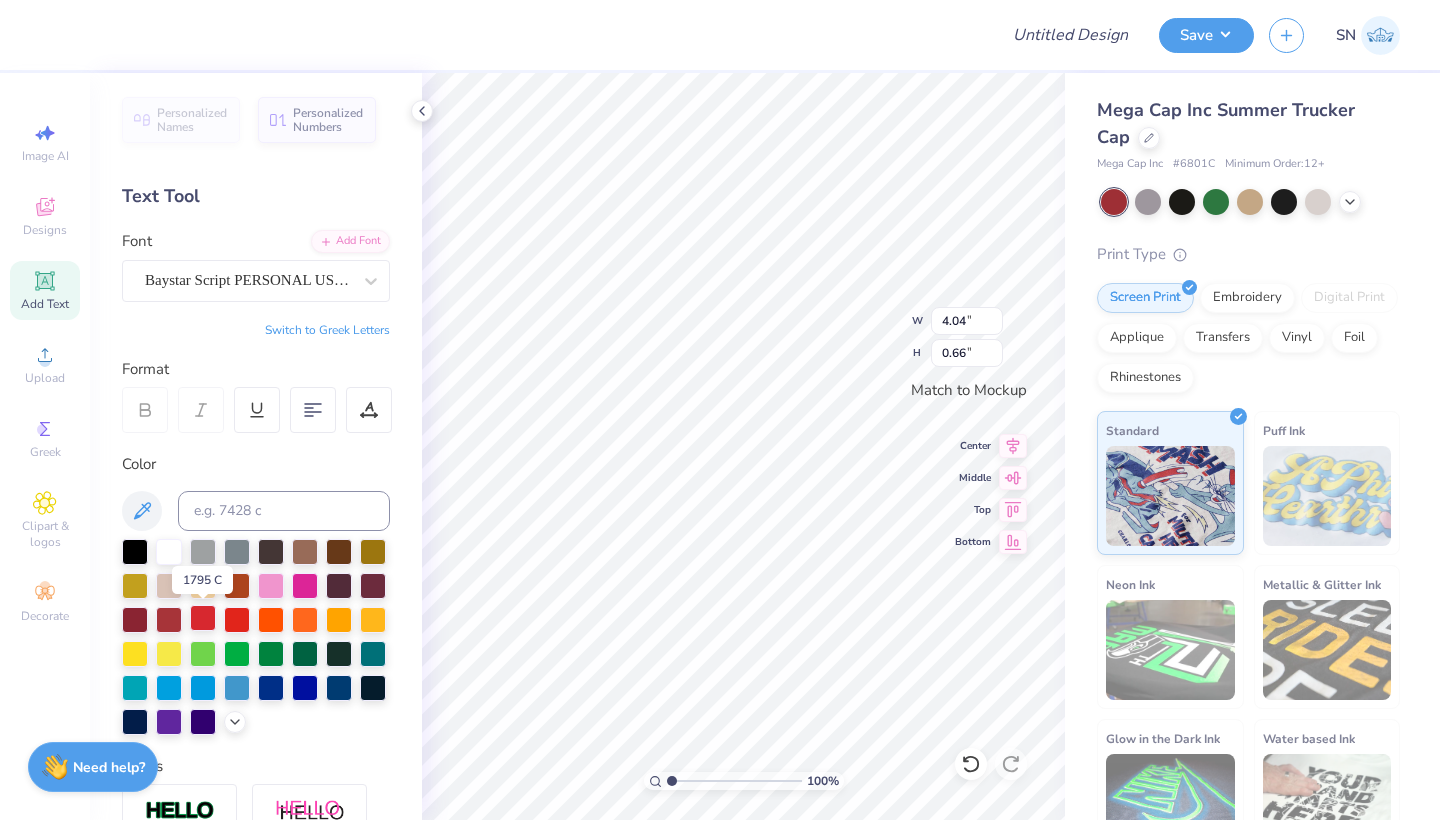 click at bounding box center (203, 618) 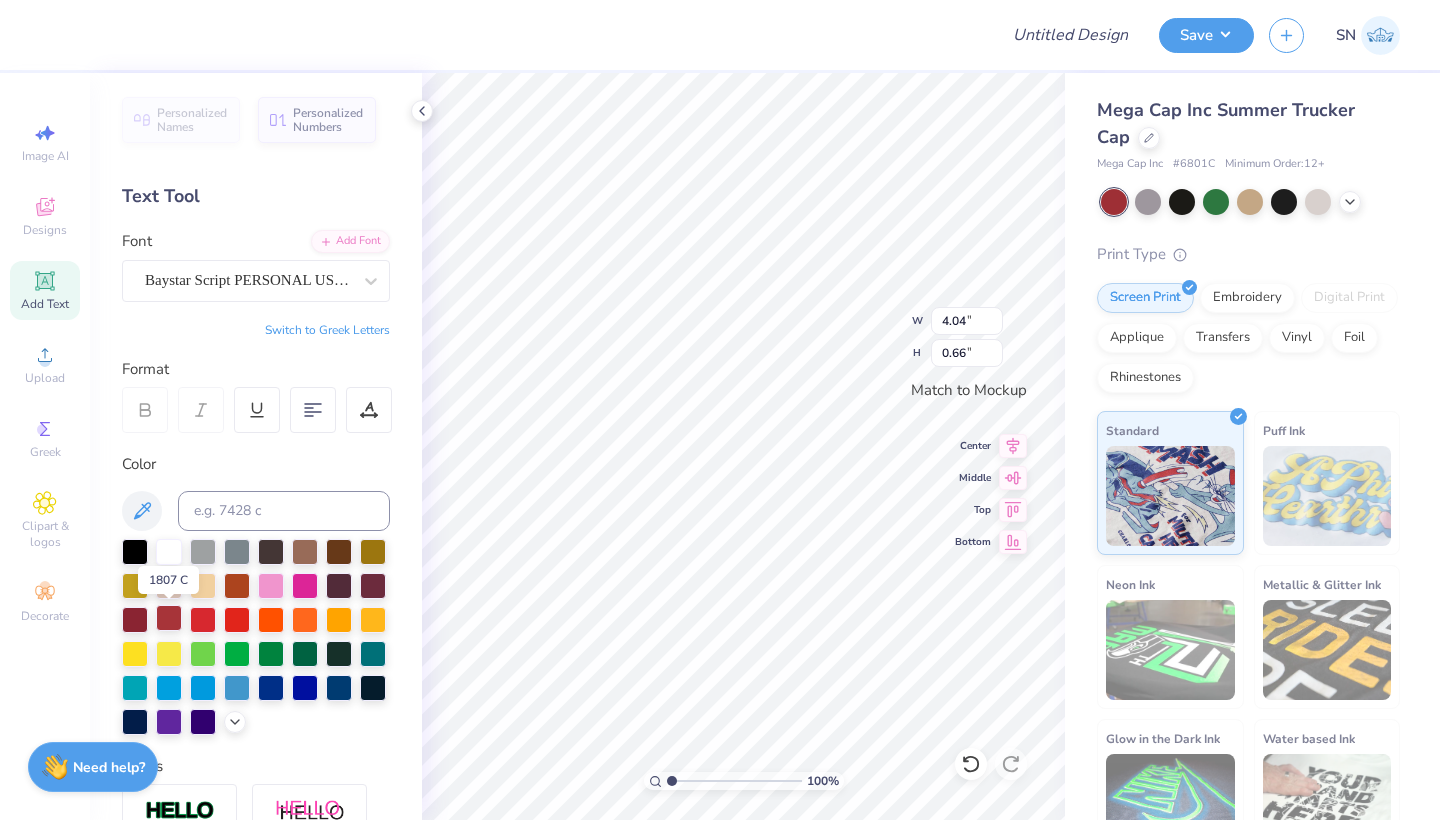 click at bounding box center (169, 618) 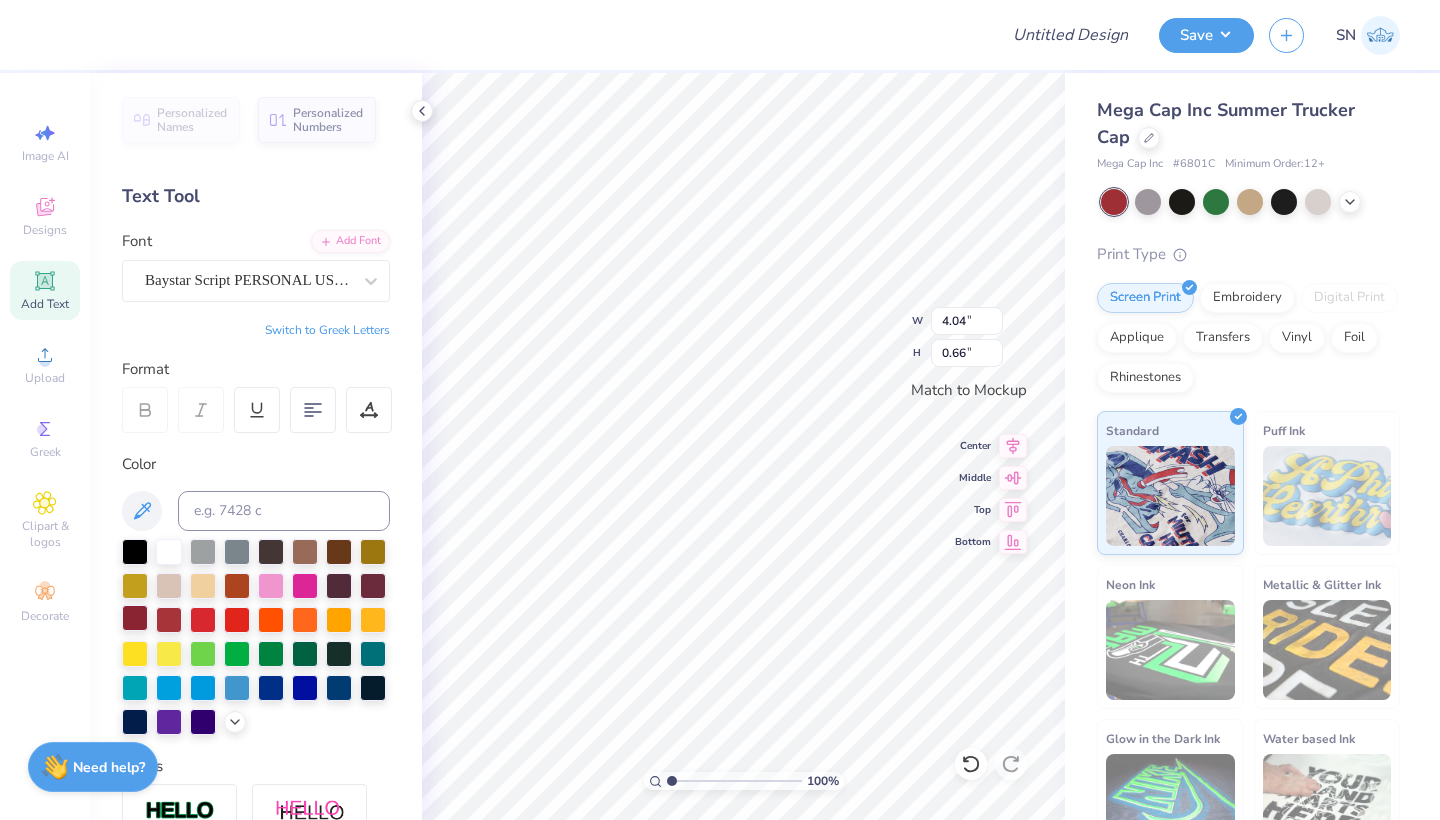 click at bounding box center (135, 618) 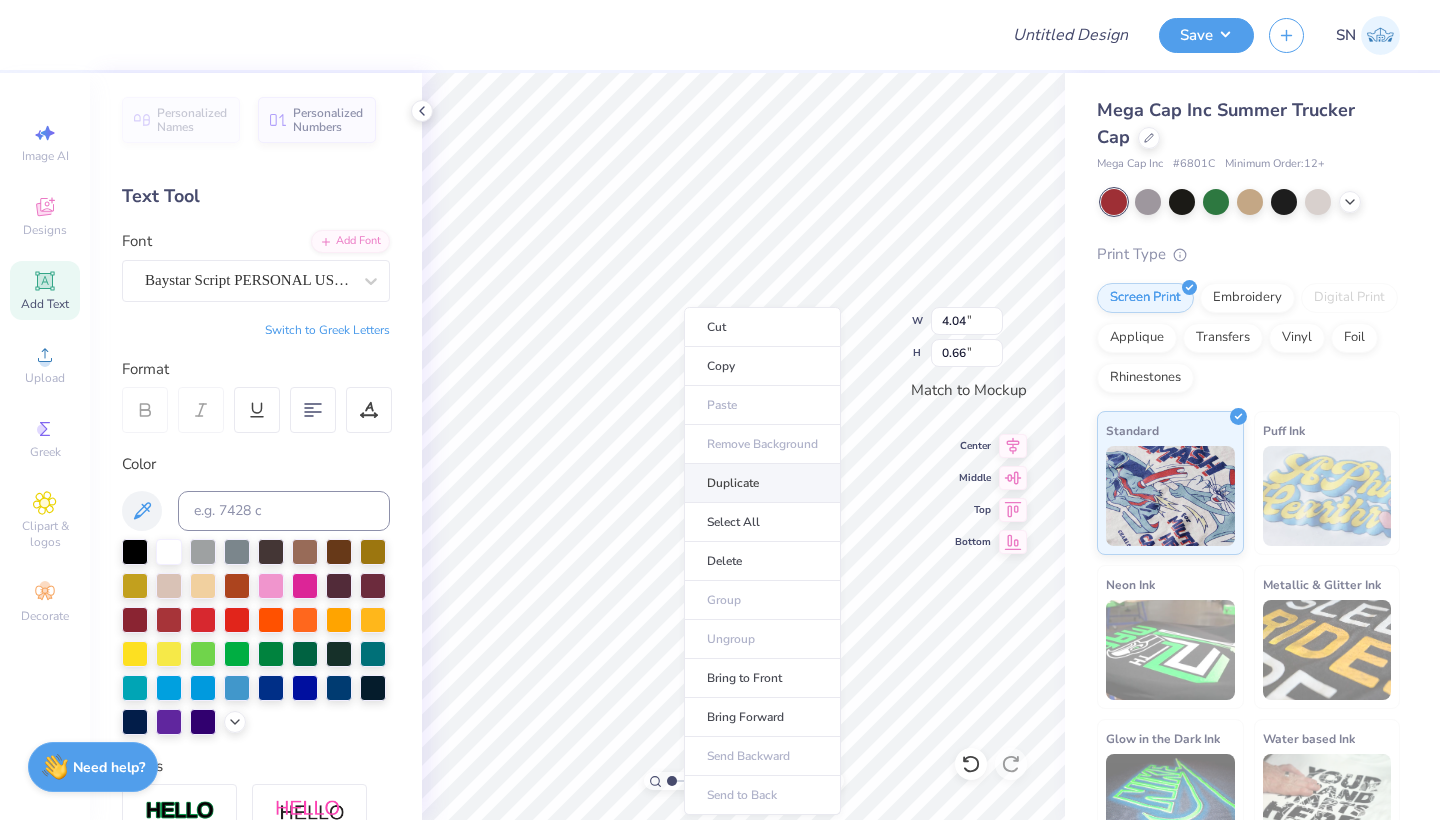 click on "Duplicate" at bounding box center (762, 483) 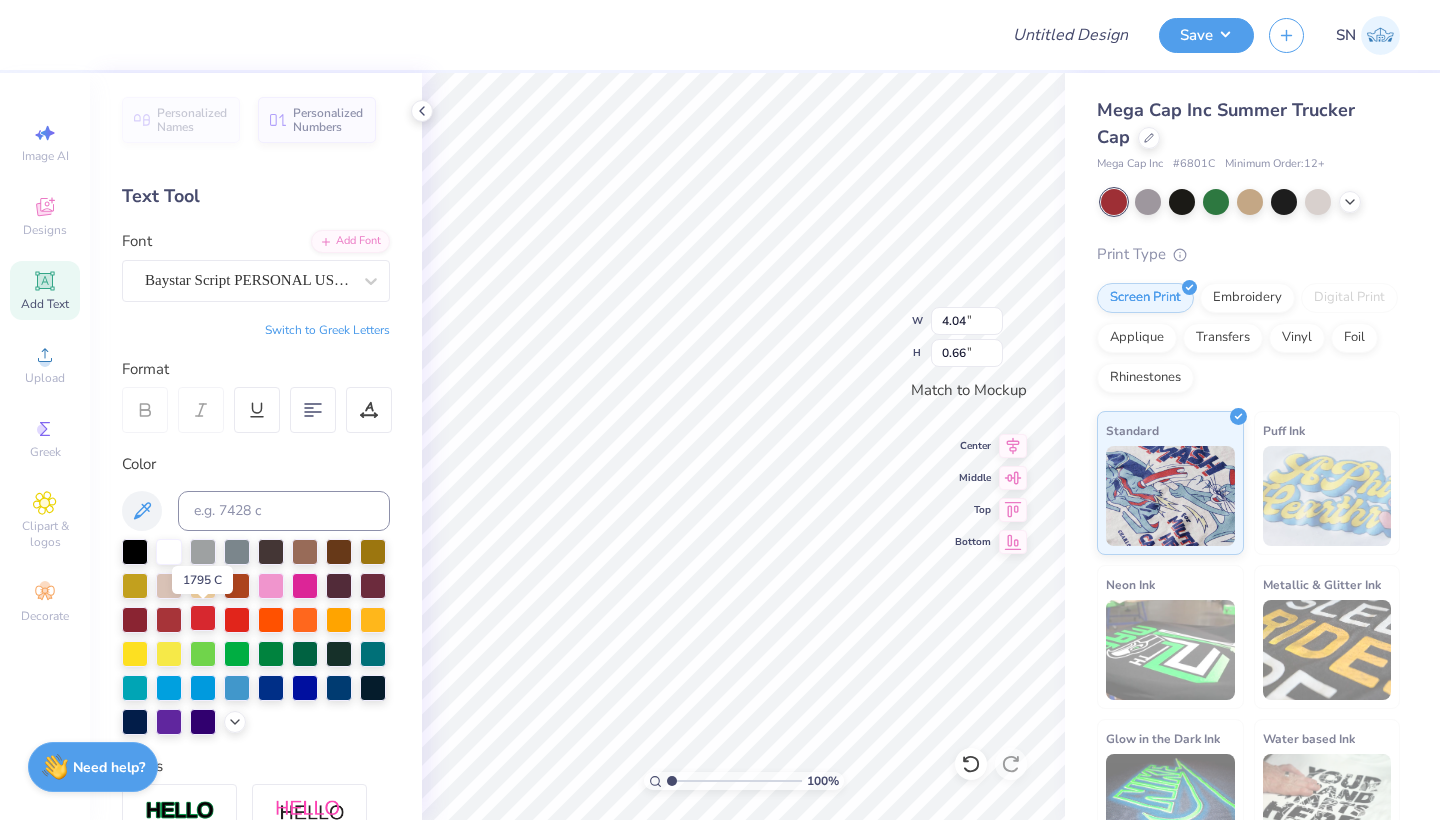 click at bounding box center [203, 618] 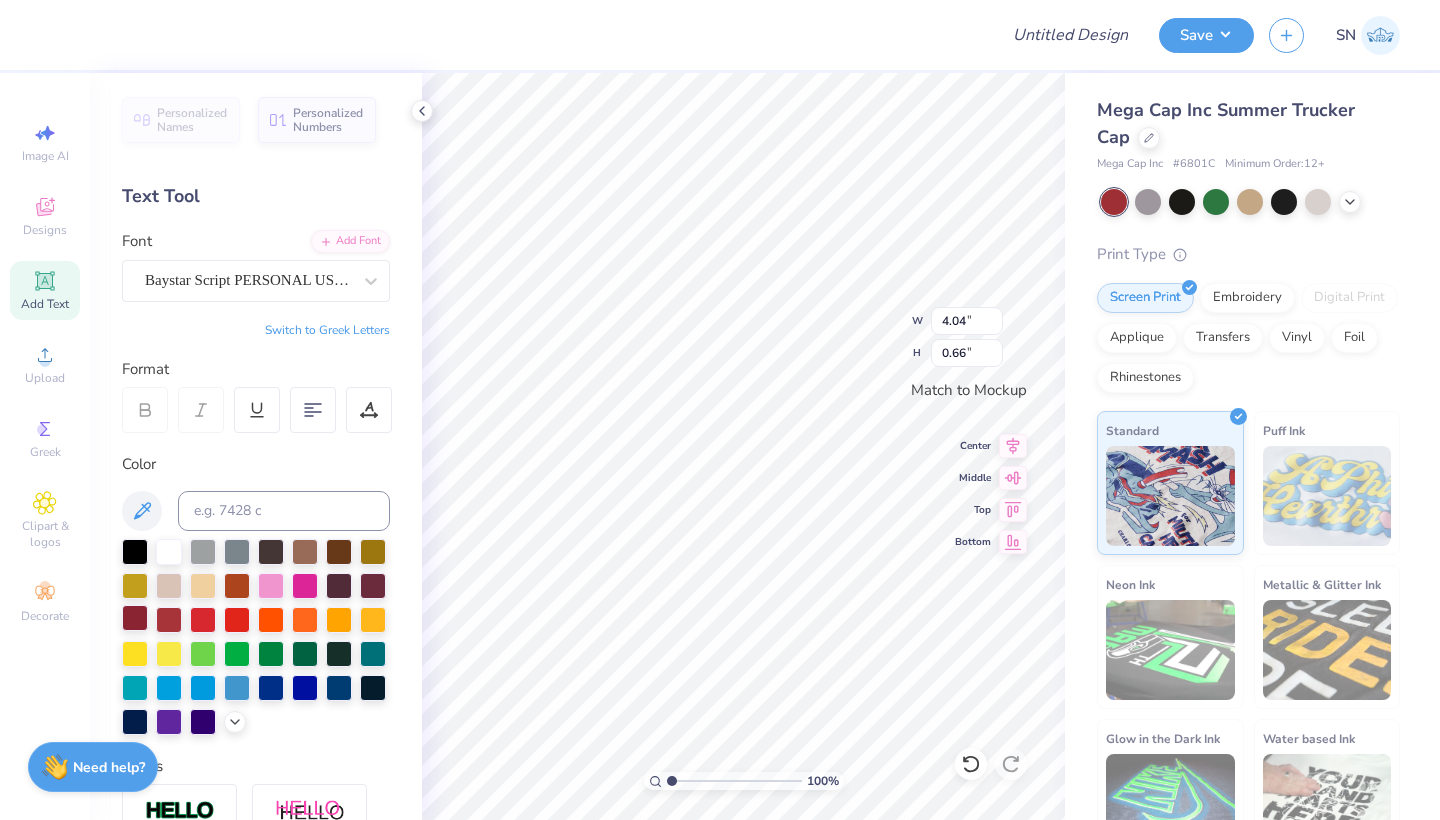 click at bounding box center (135, 618) 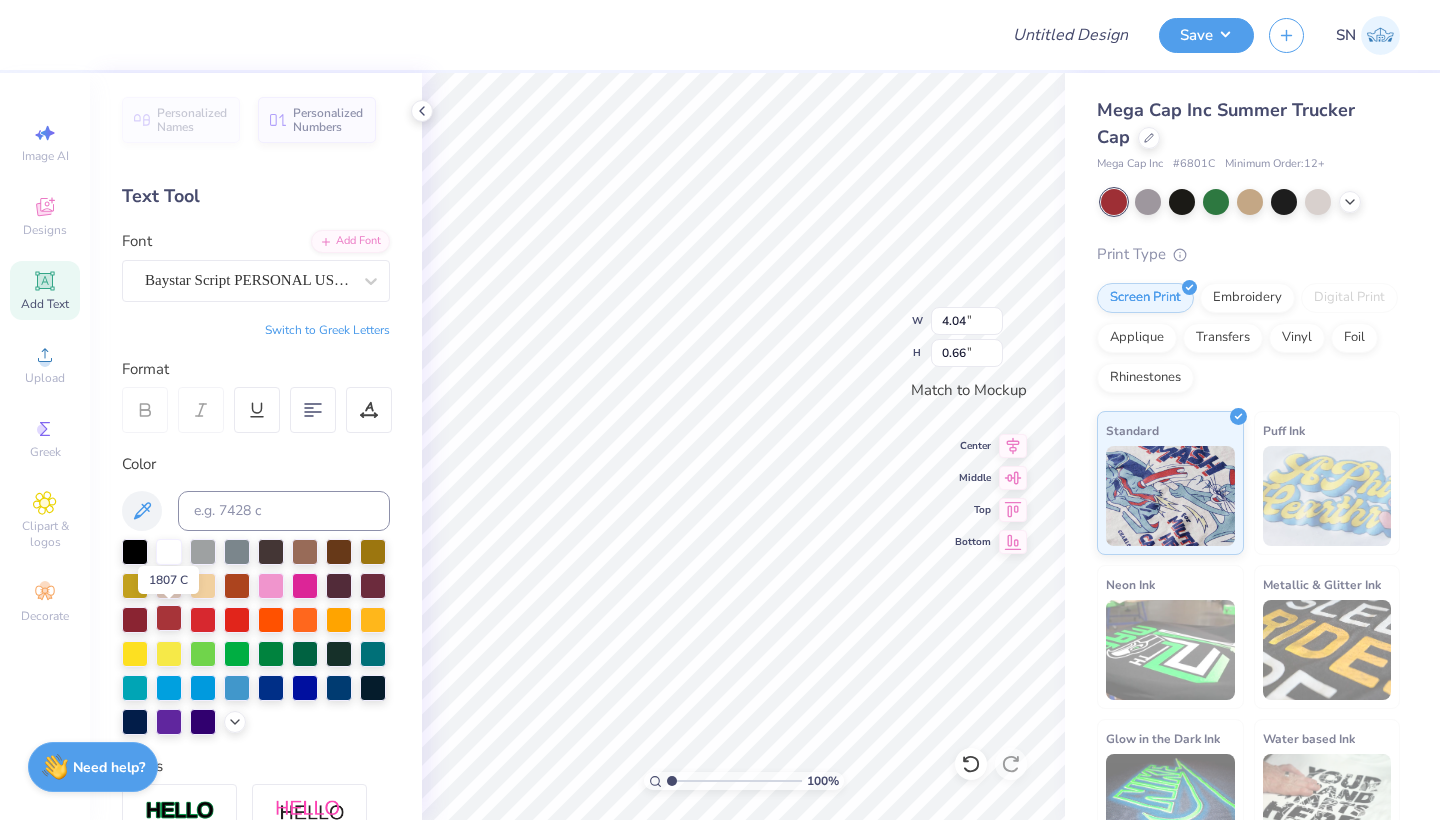 click at bounding box center [169, 618] 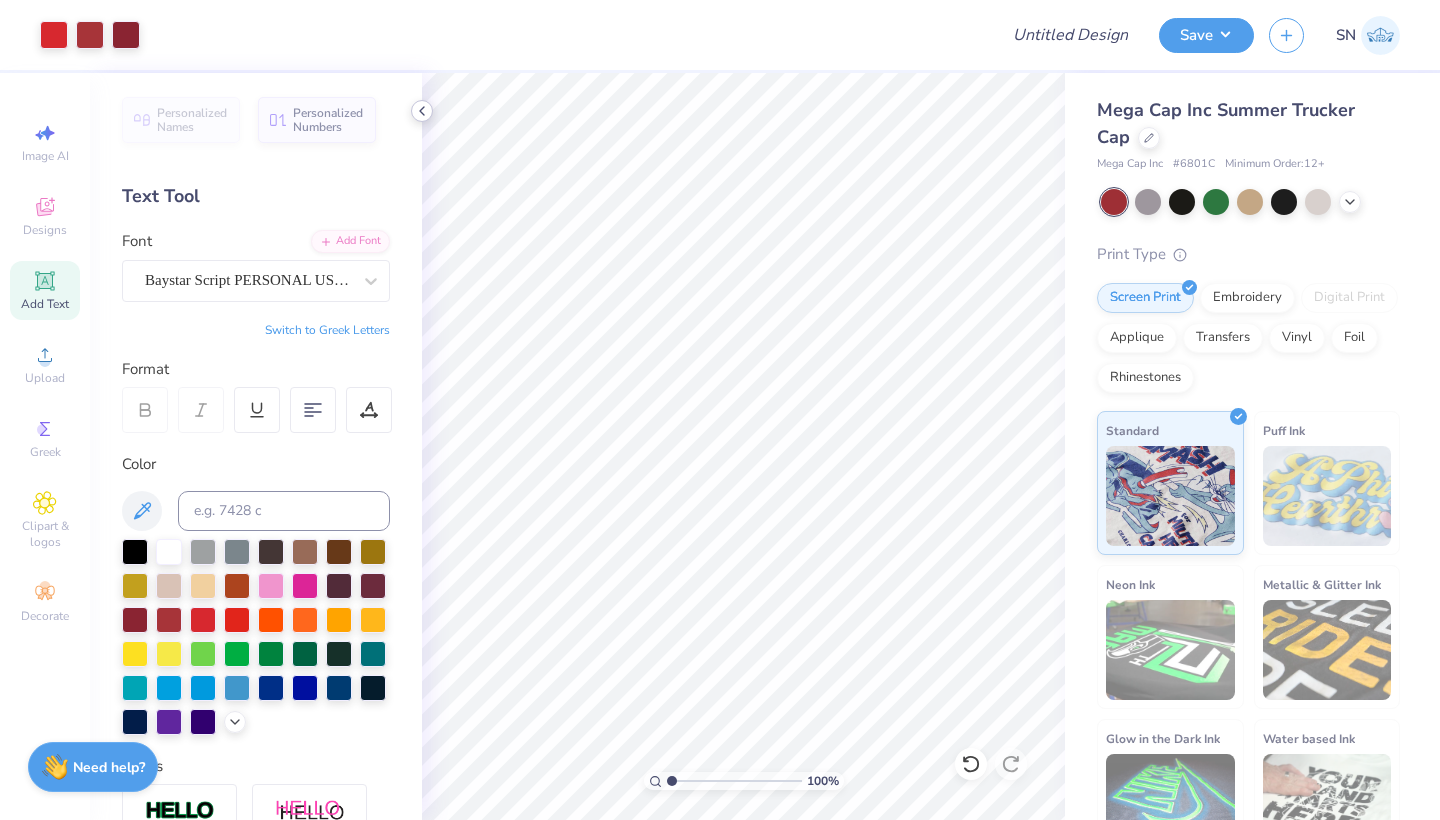 click 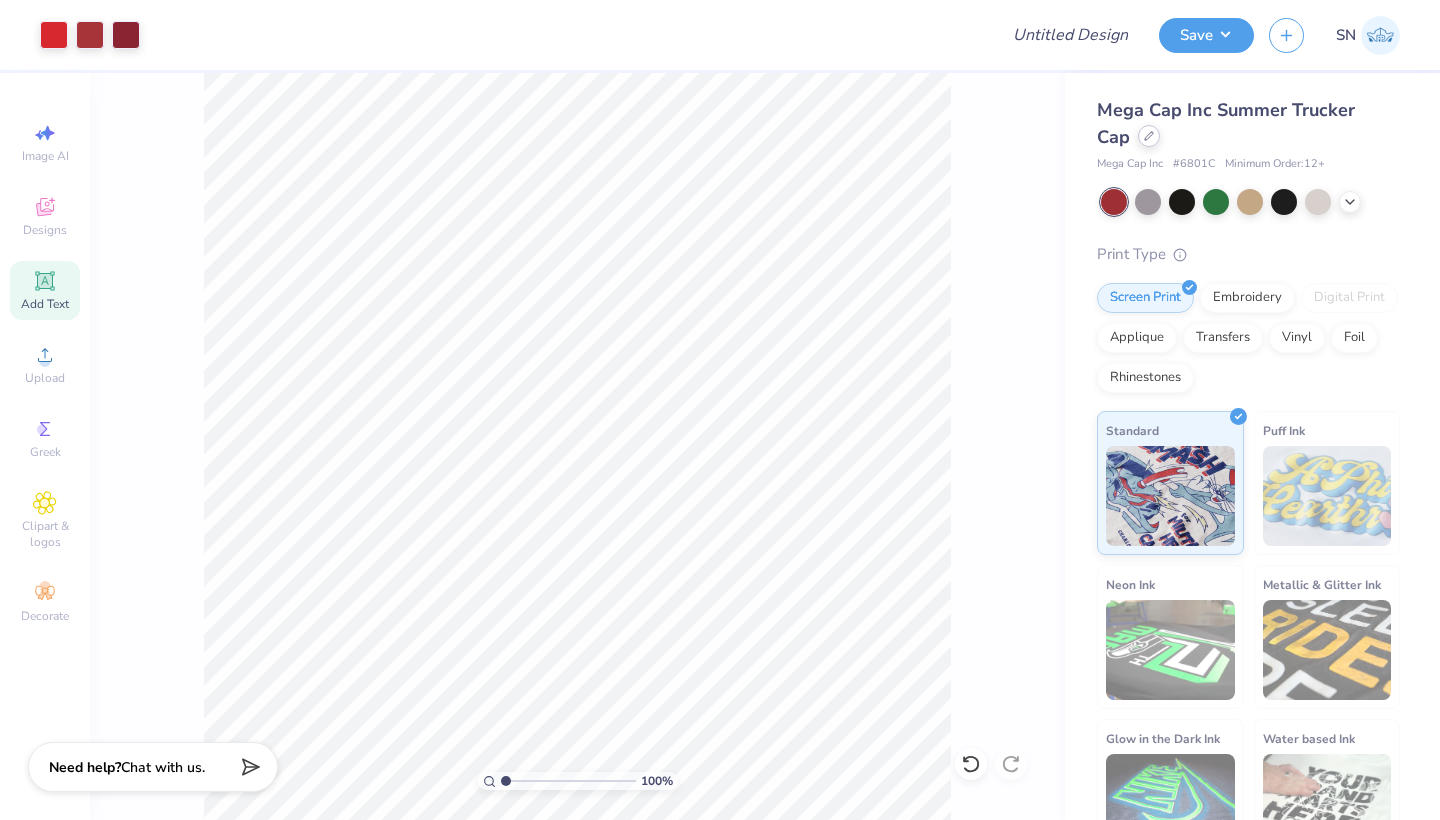 click at bounding box center [1149, 136] 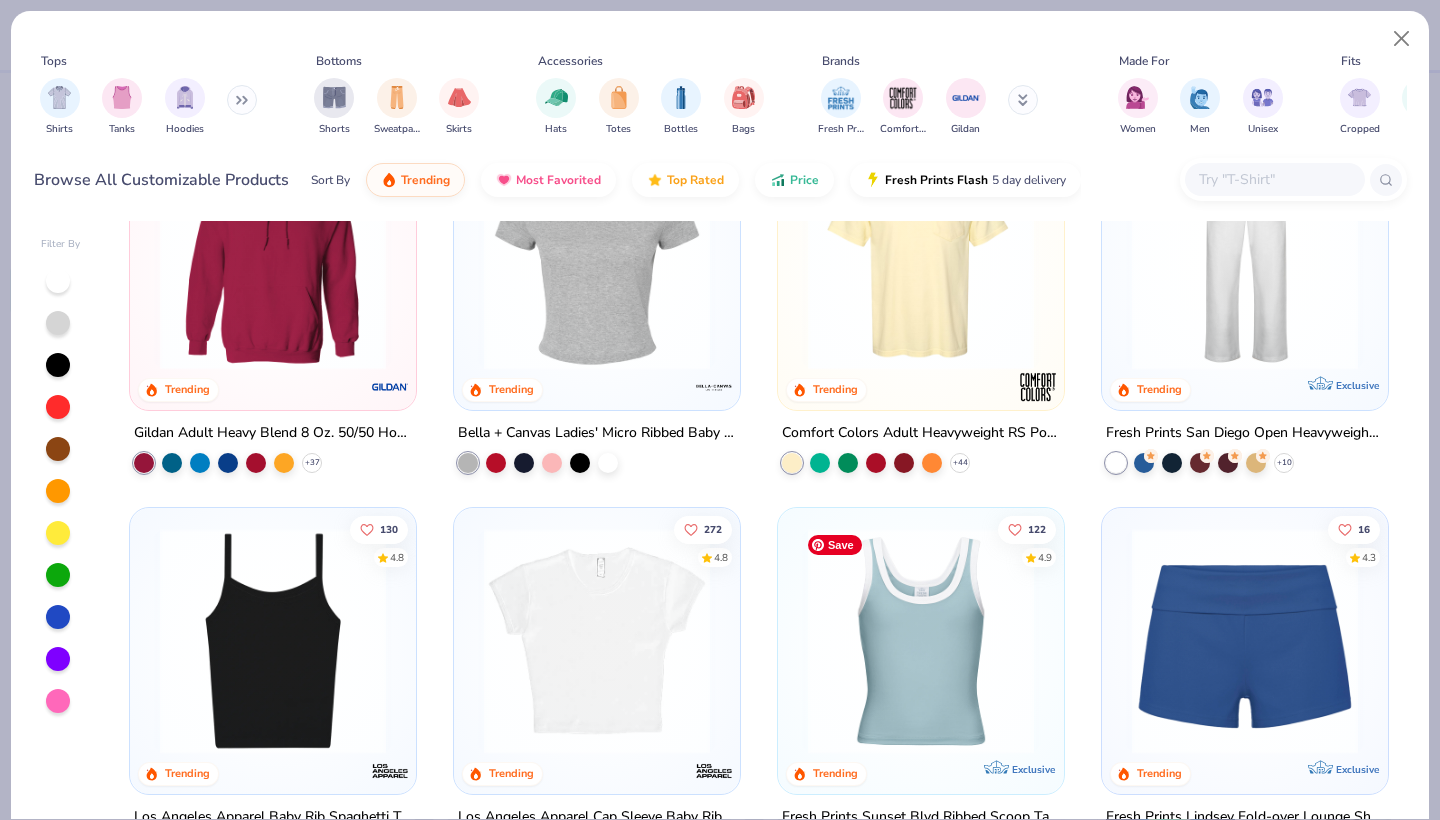 scroll, scrollTop: 1031, scrollLeft: 0, axis: vertical 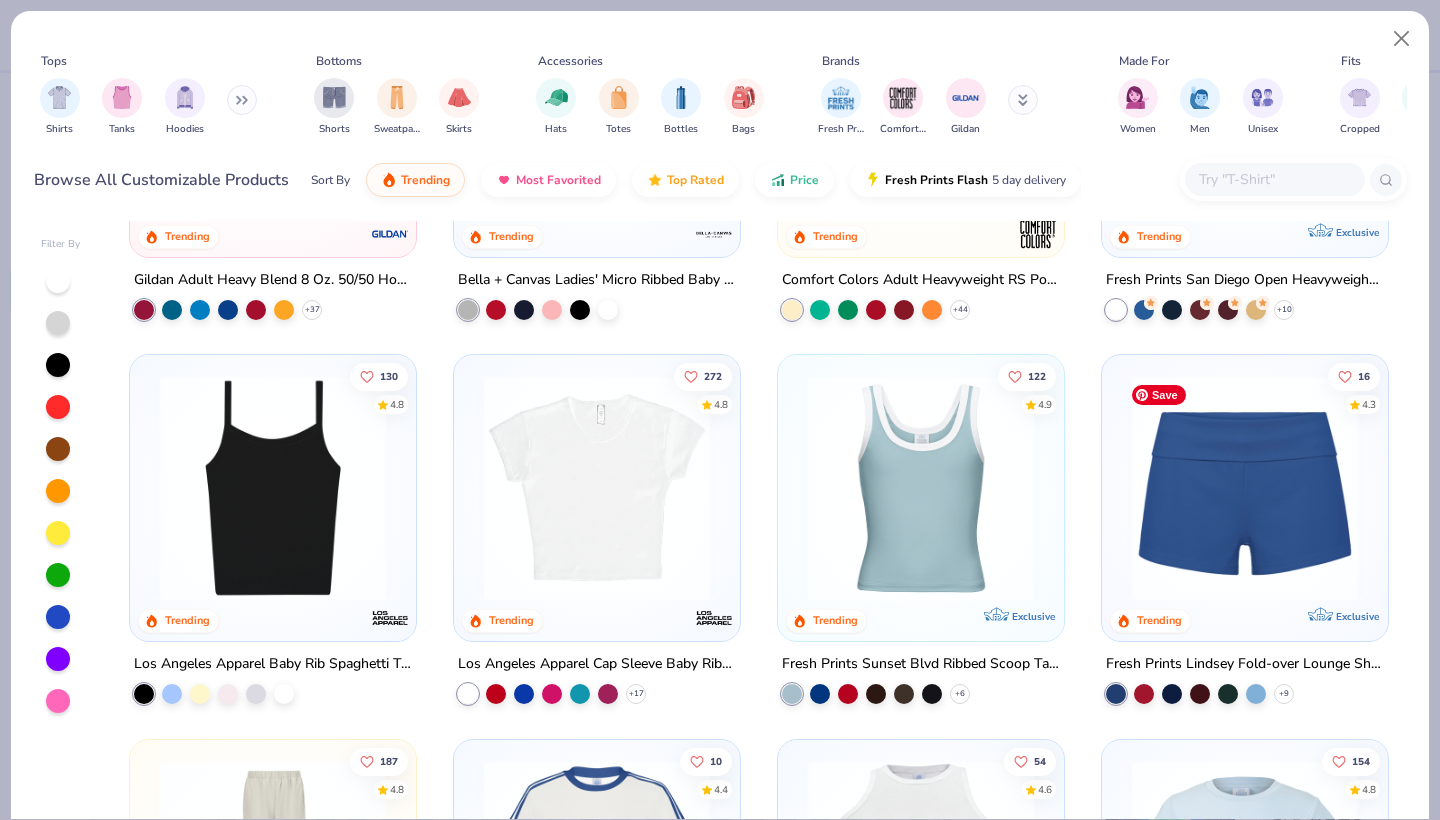 click at bounding box center (1245, 488) 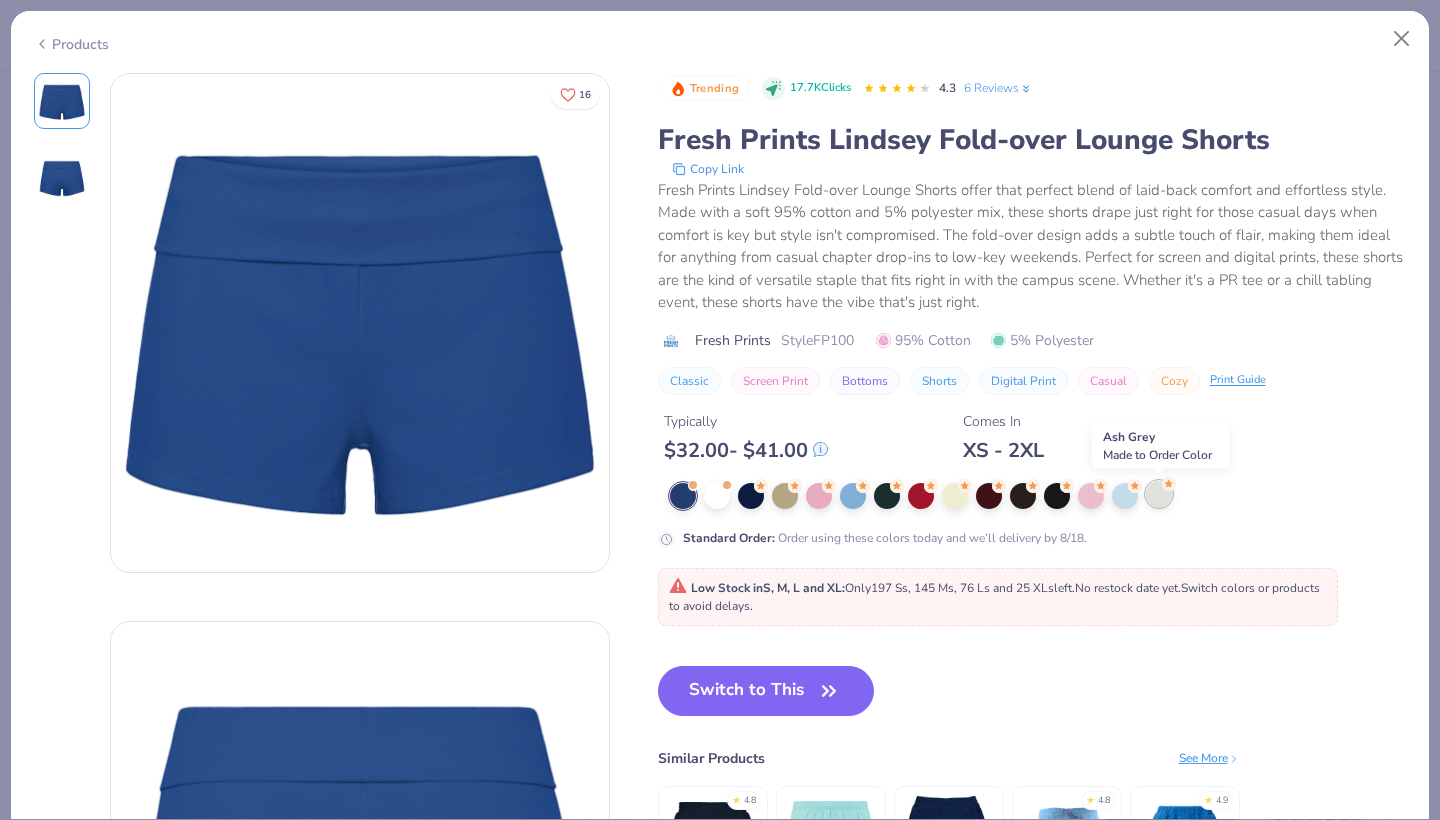 click at bounding box center (1159, 494) 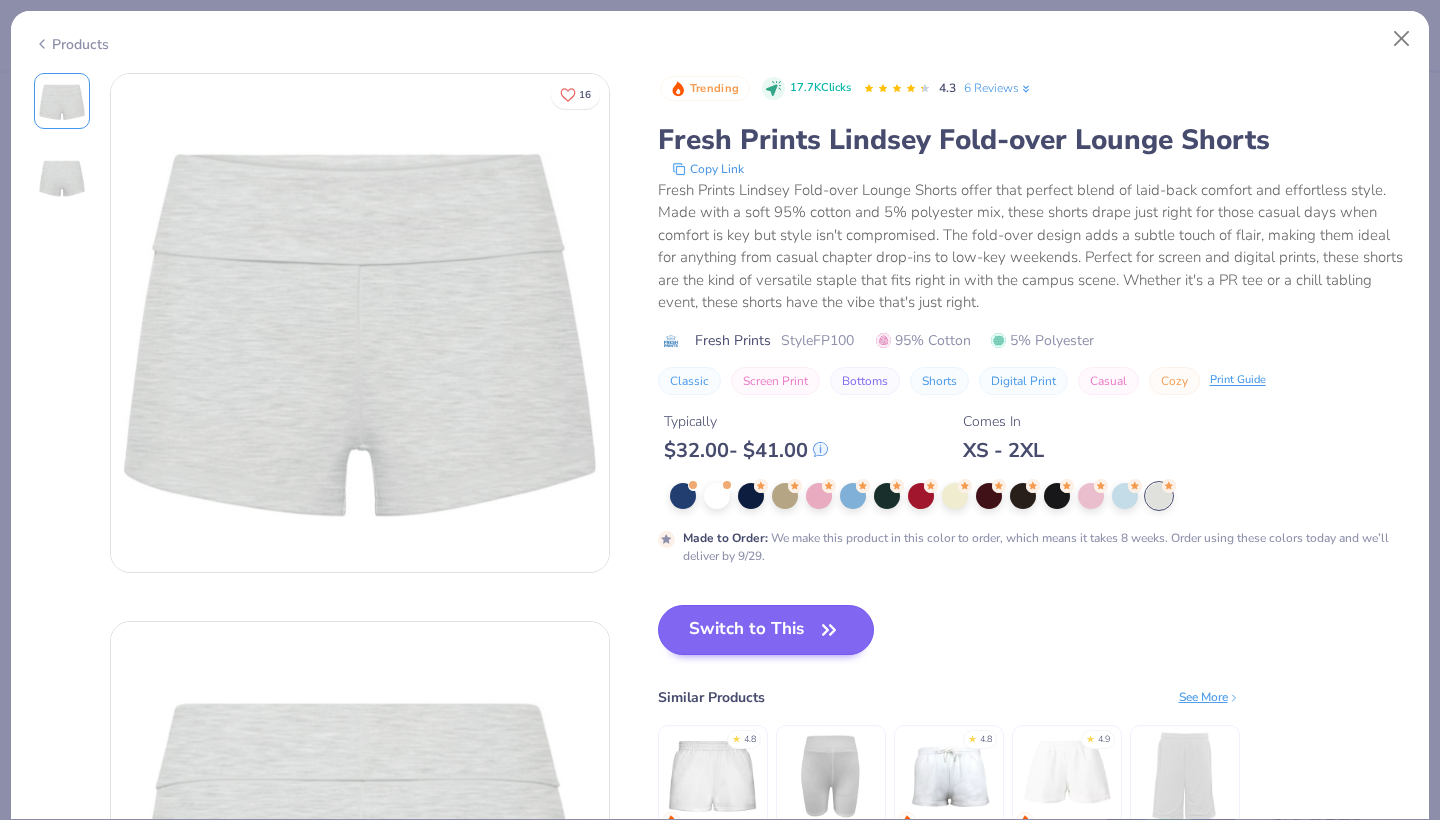 click on "Switch to This" at bounding box center [766, 630] 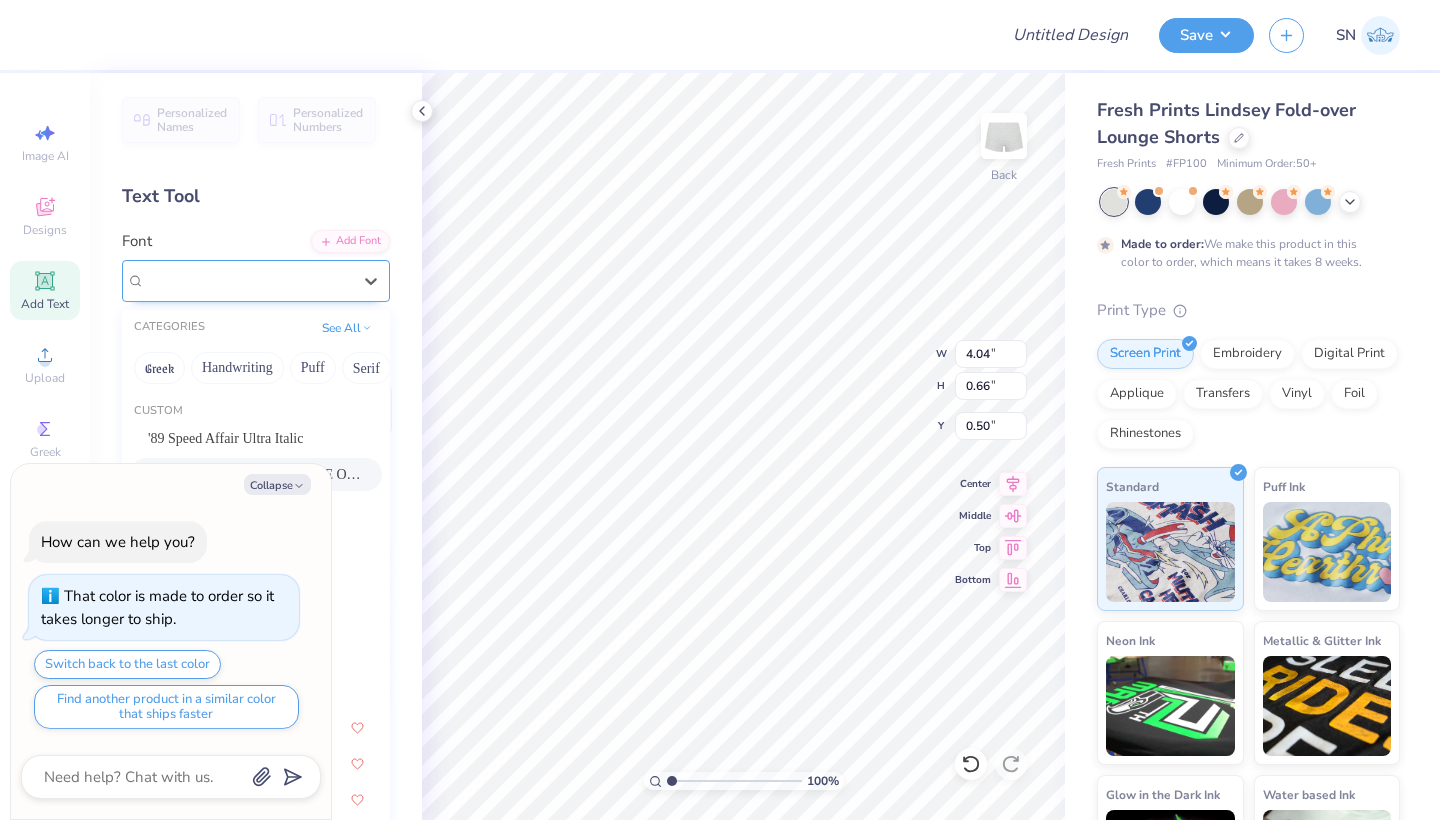 click on "Baystar Script PERSONAL USE ONLY Medium PERSONAL USE ONLY" at bounding box center [248, 280] 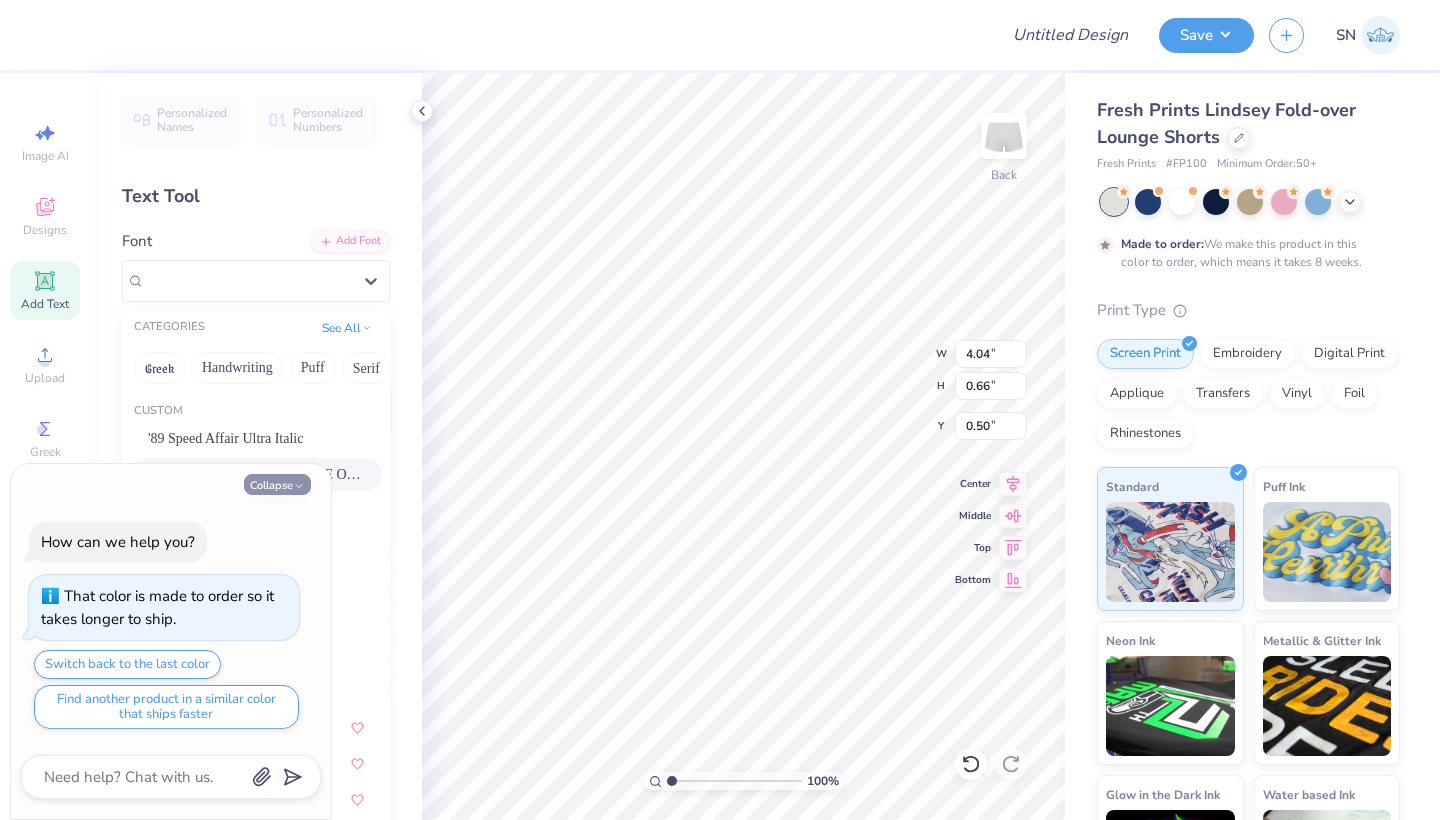 click 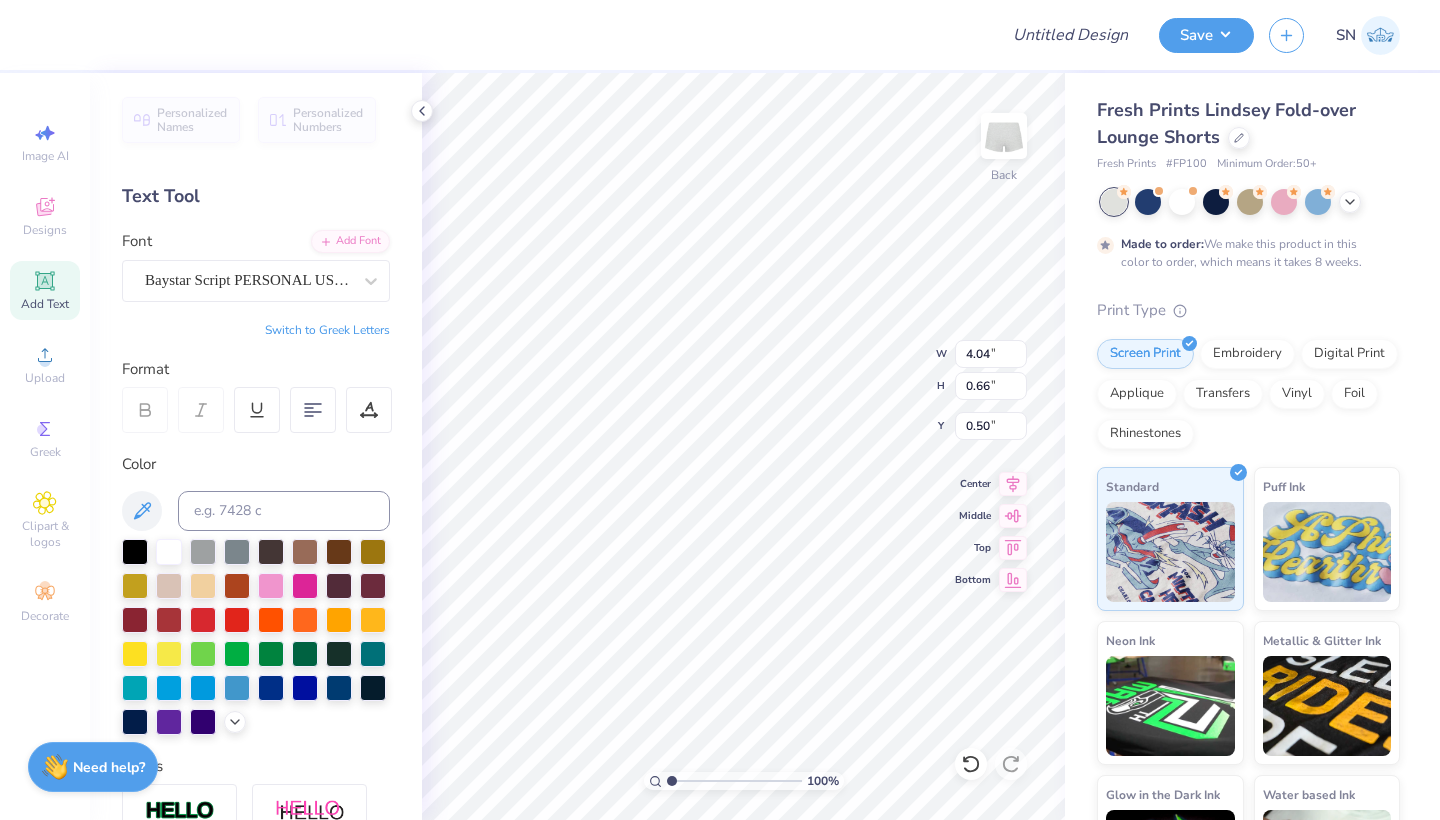 type on "x" 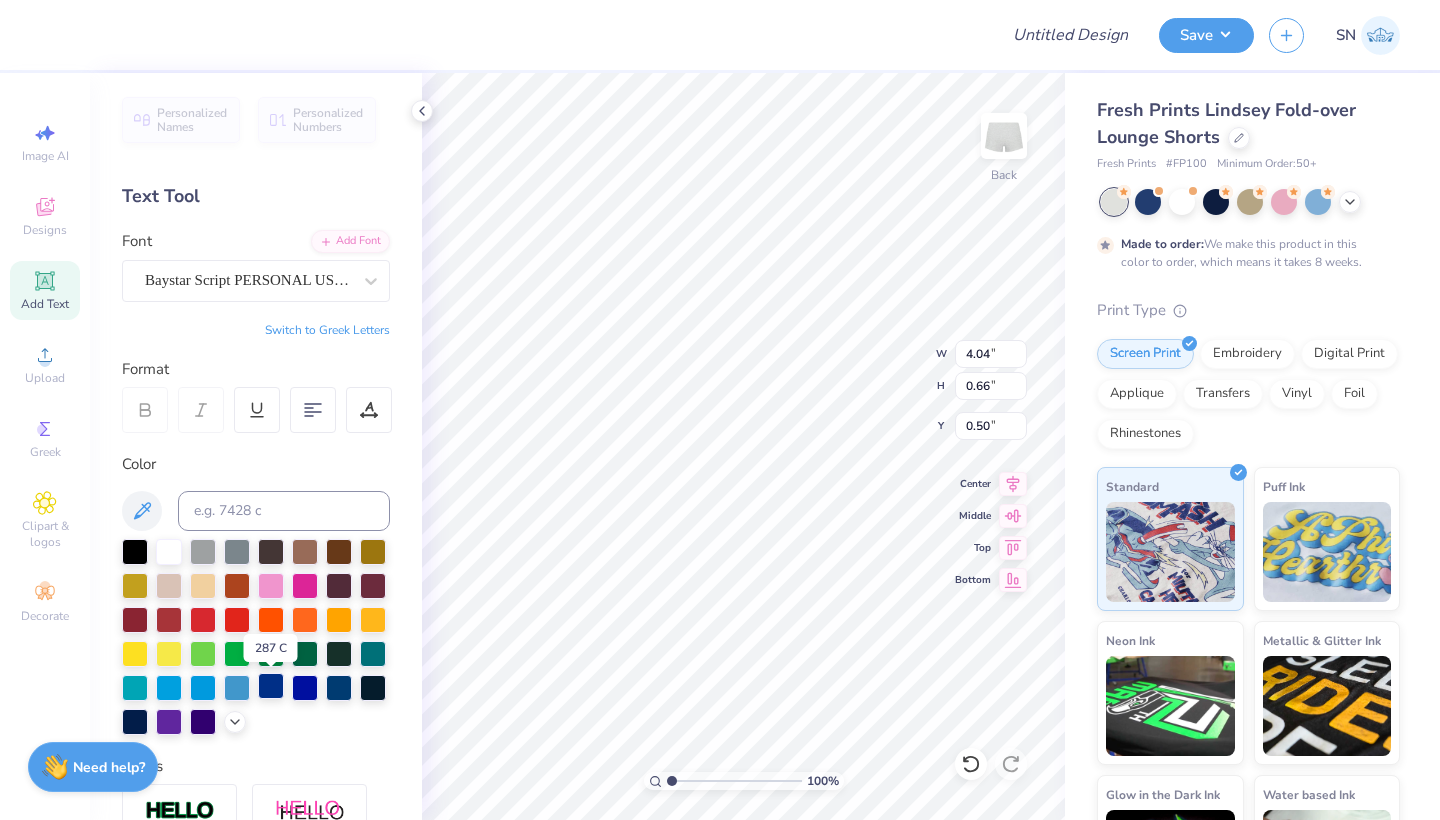 click at bounding box center (271, 686) 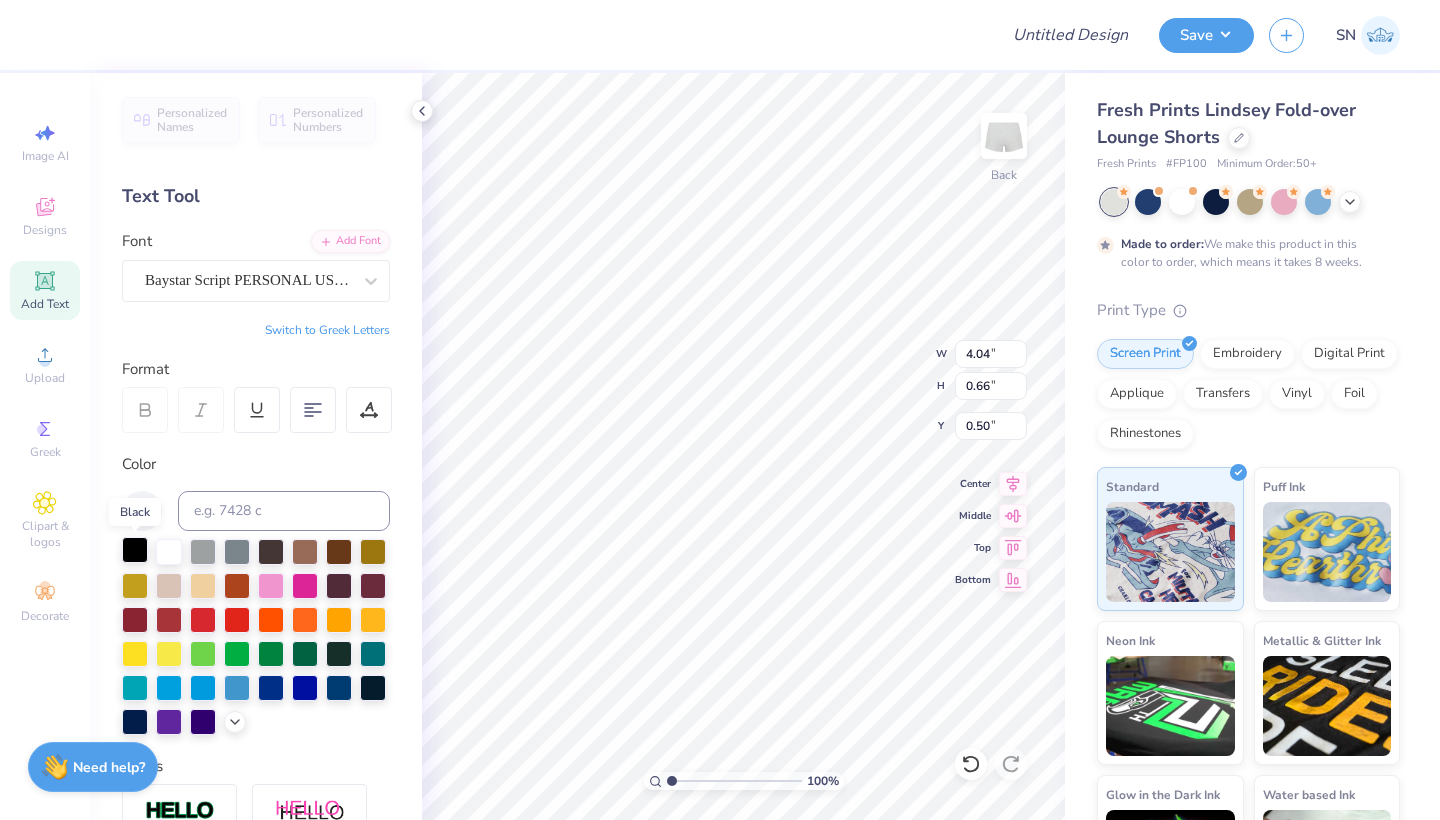 click at bounding box center (135, 550) 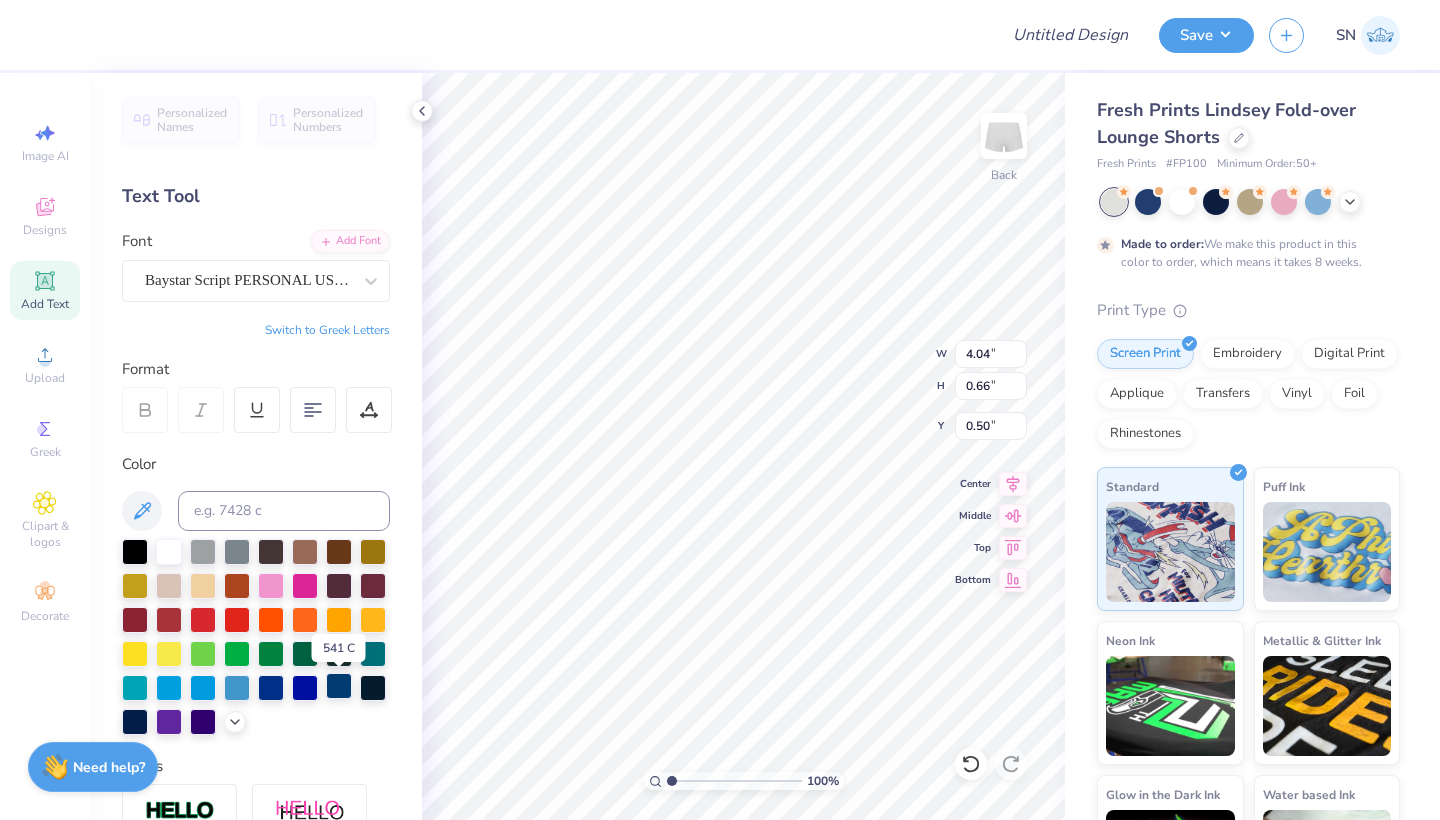 click at bounding box center [339, 686] 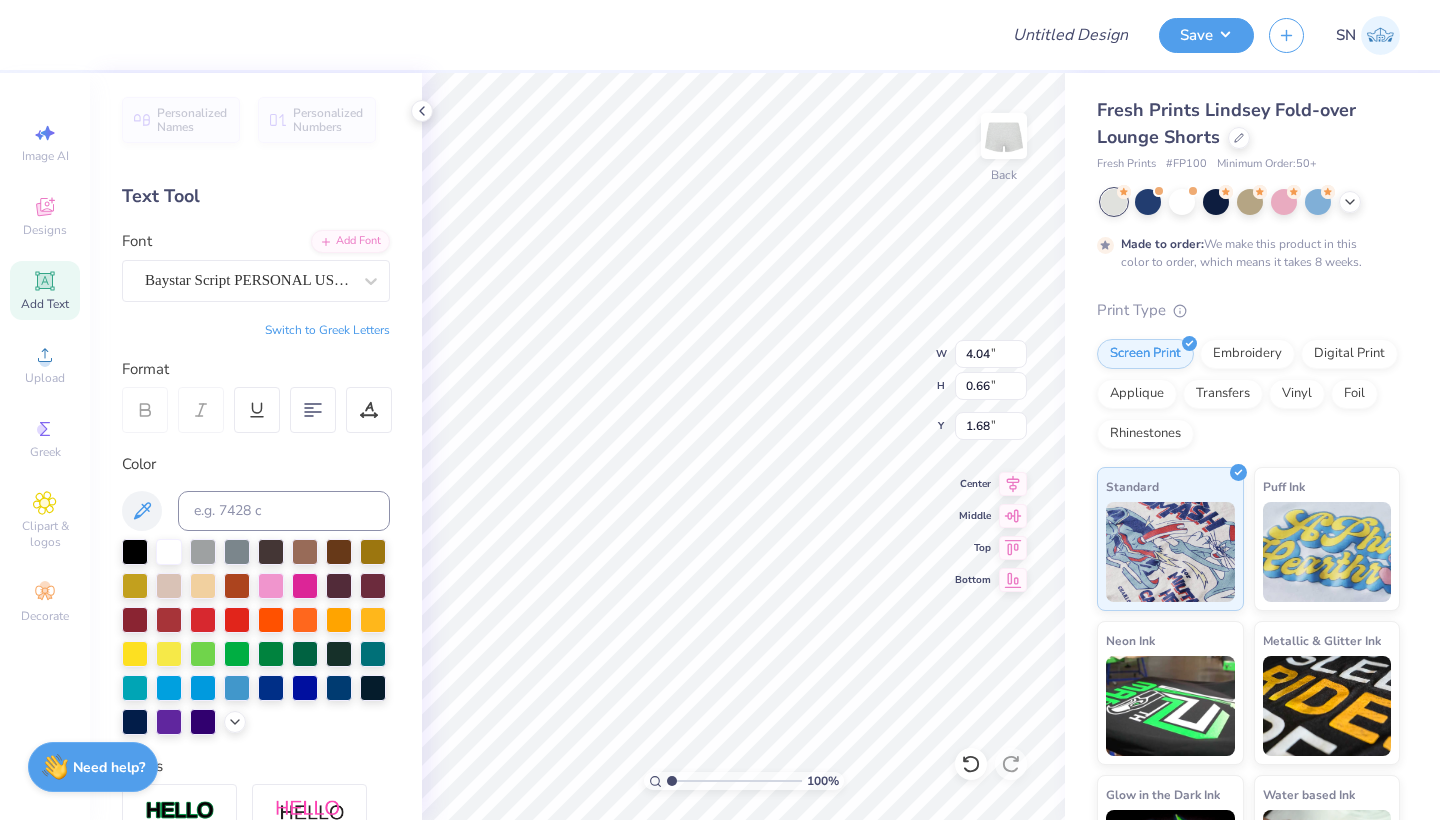 type on "1.04" 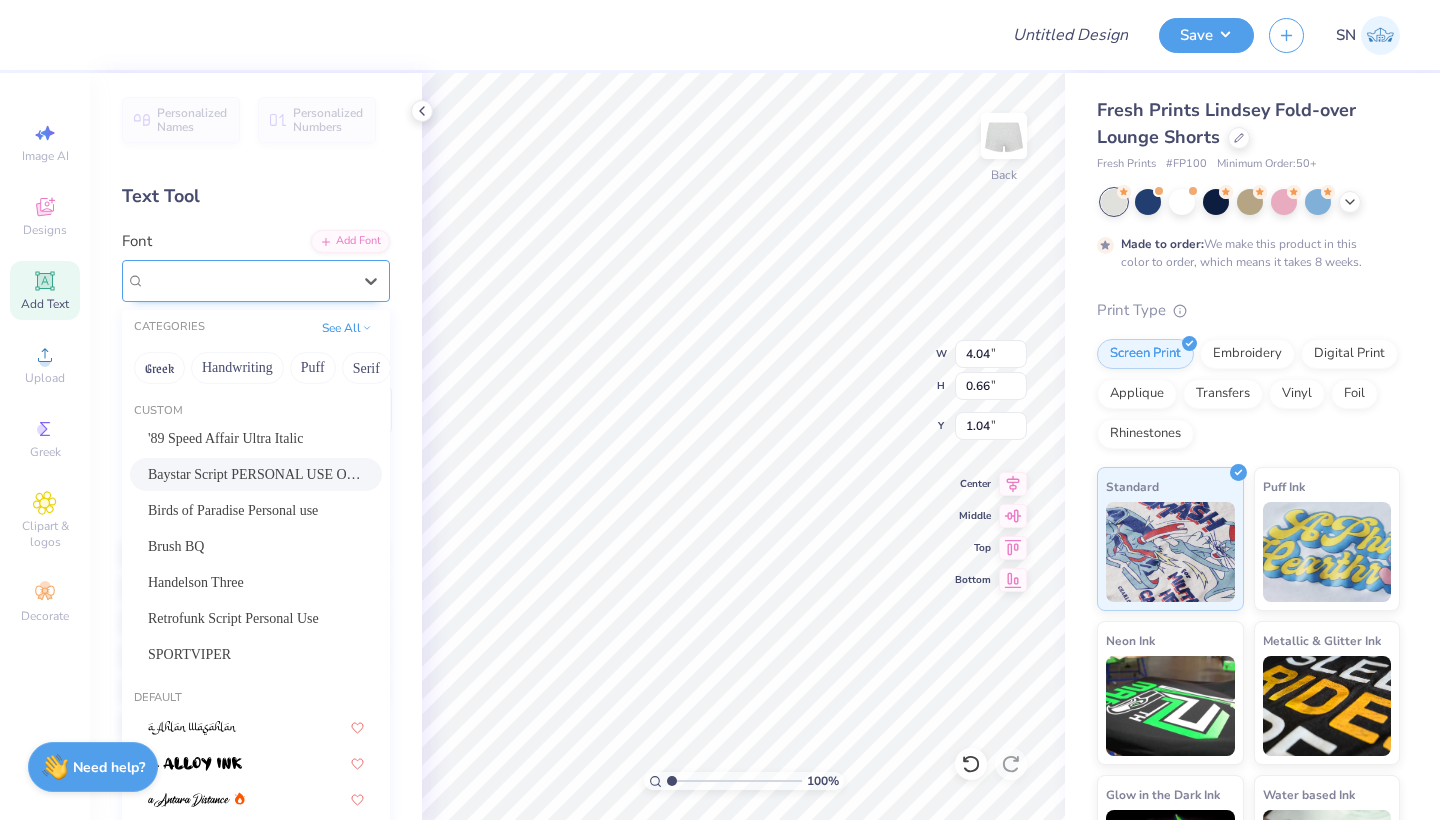 click on "Baystar Script PERSONAL USE ONLY Medium PERSONAL USE ONLY" at bounding box center [248, 280] 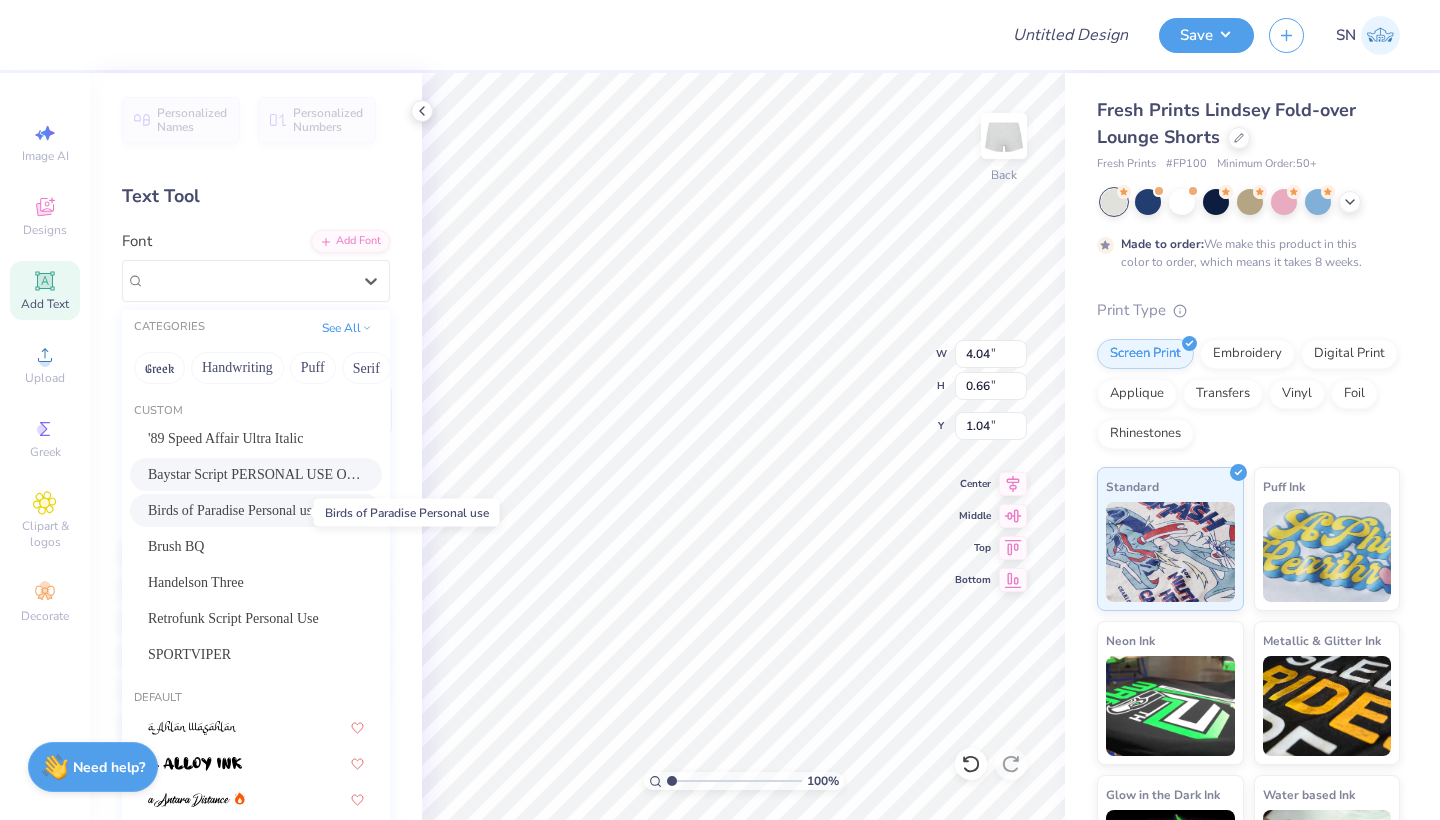 click on "Birds of Paradise Personal use" at bounding box center (233, 510) 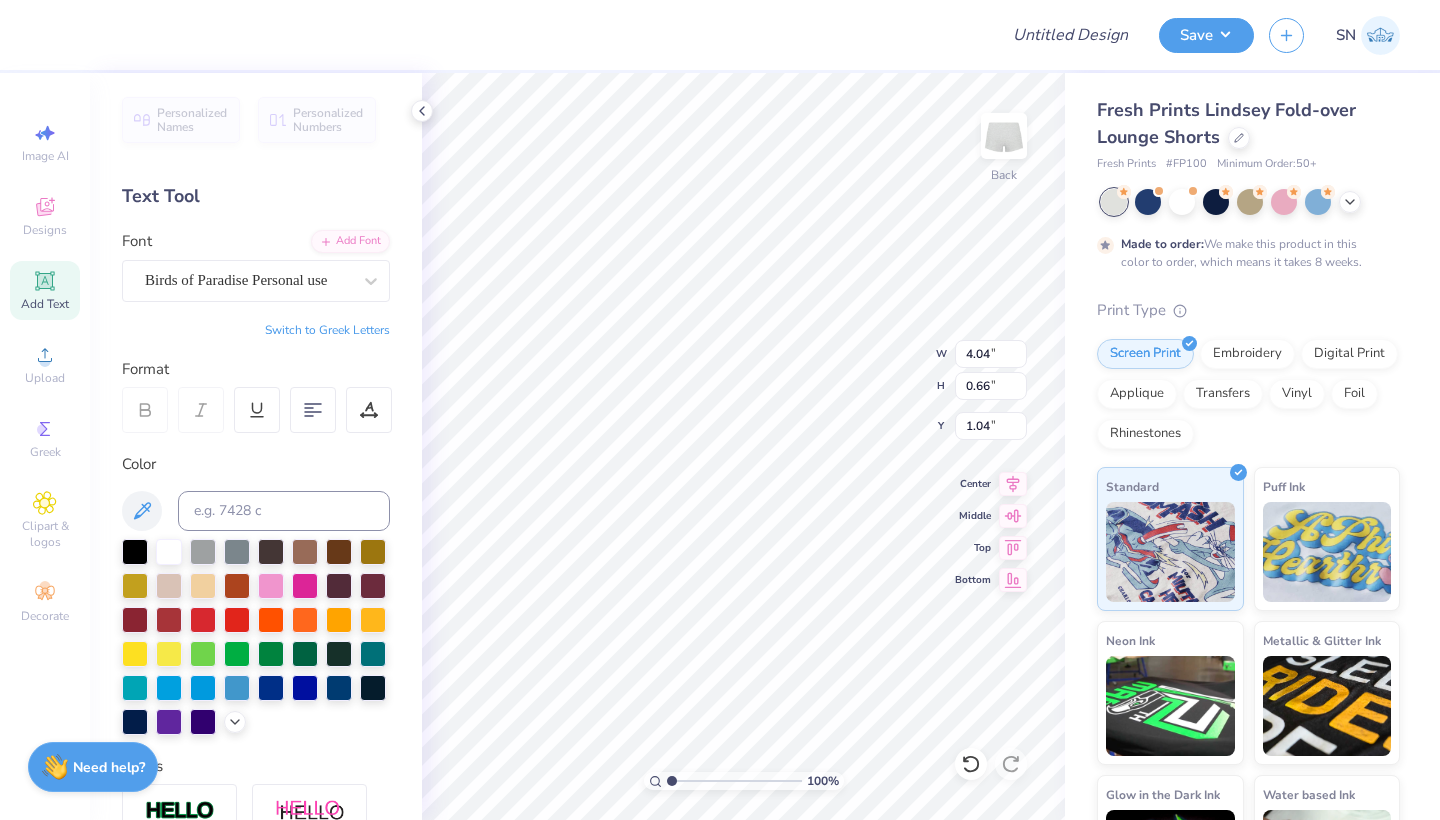 type on "2.86" 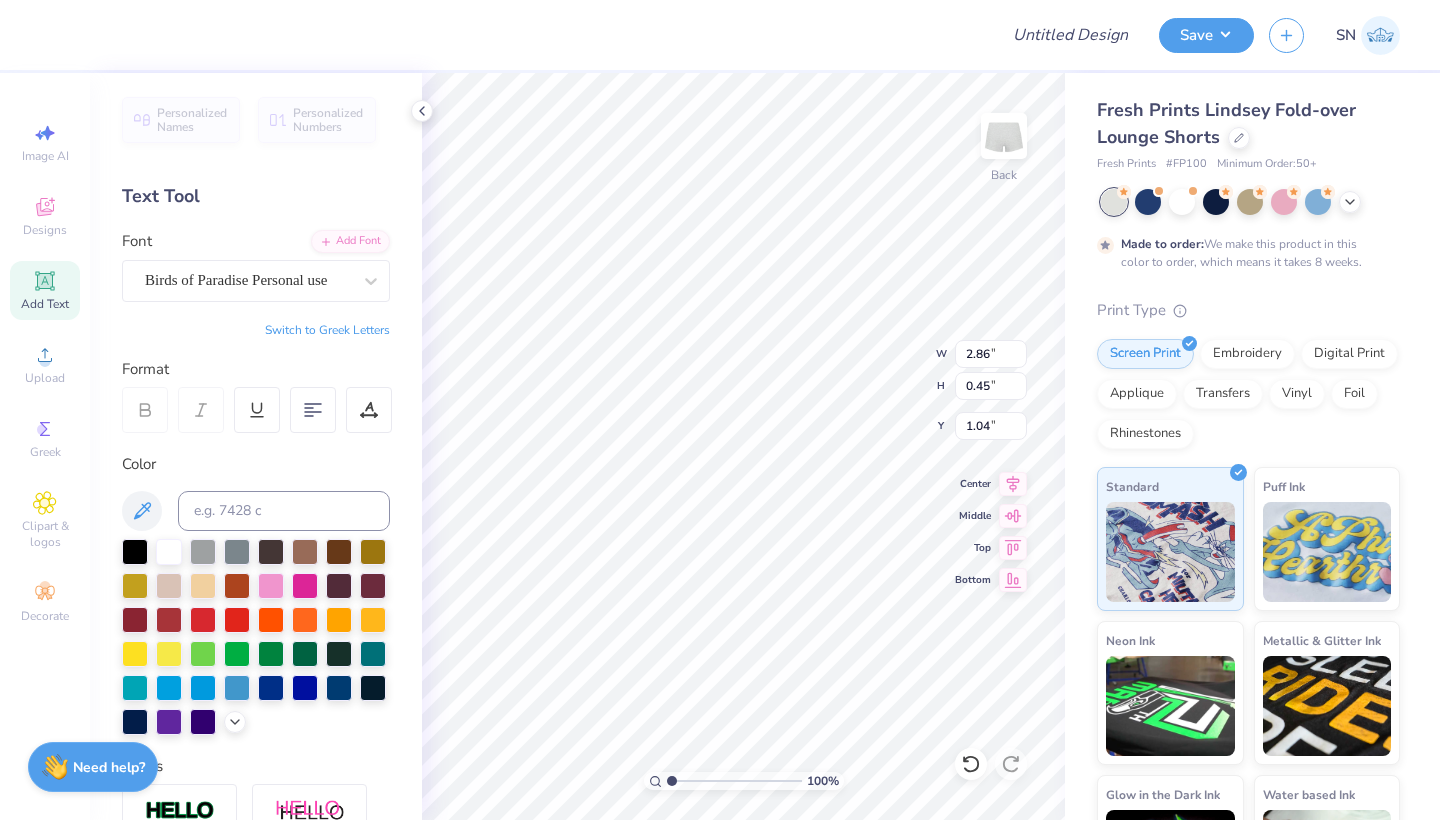 type on "1.14" 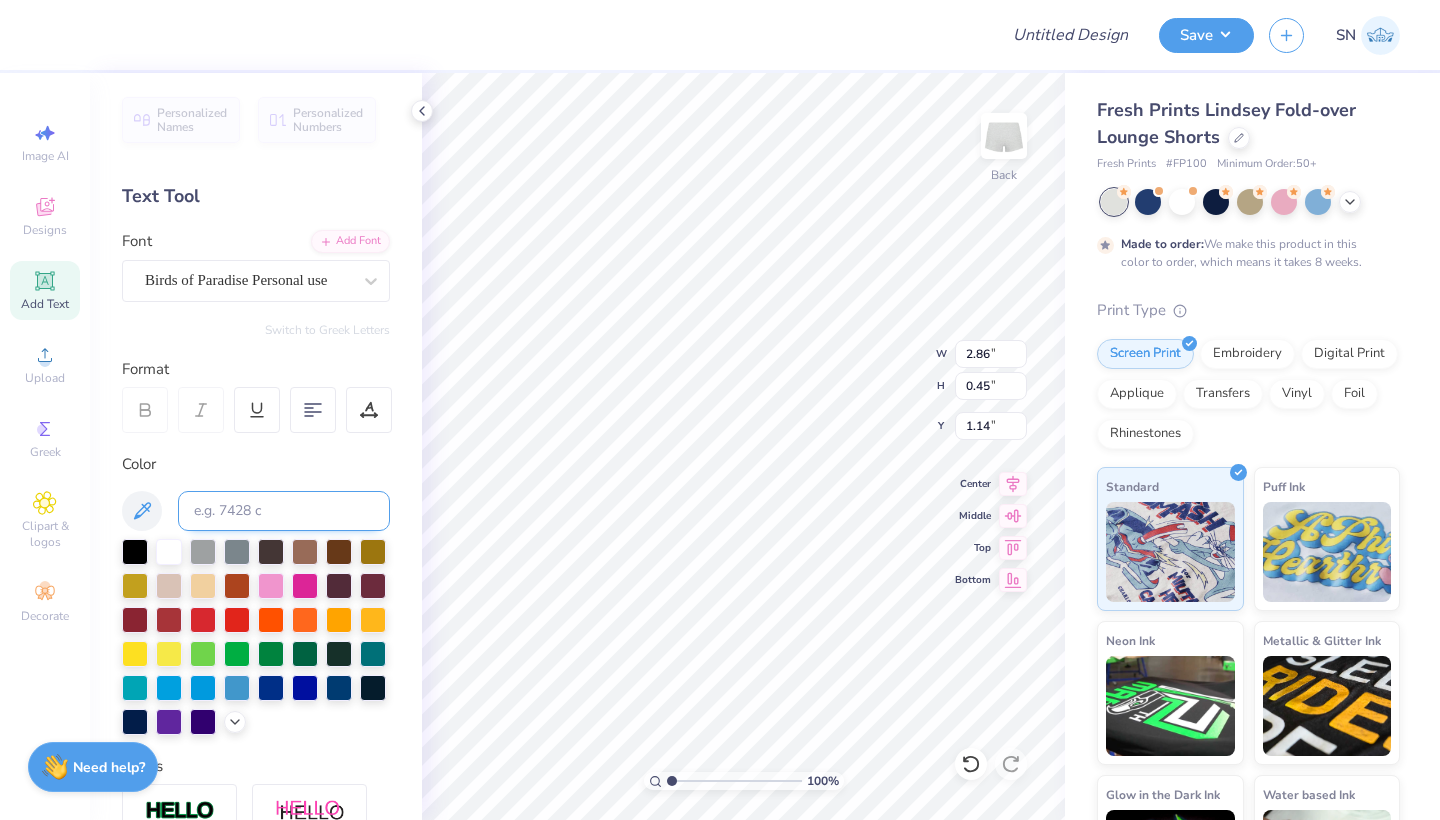 type on "4.00" 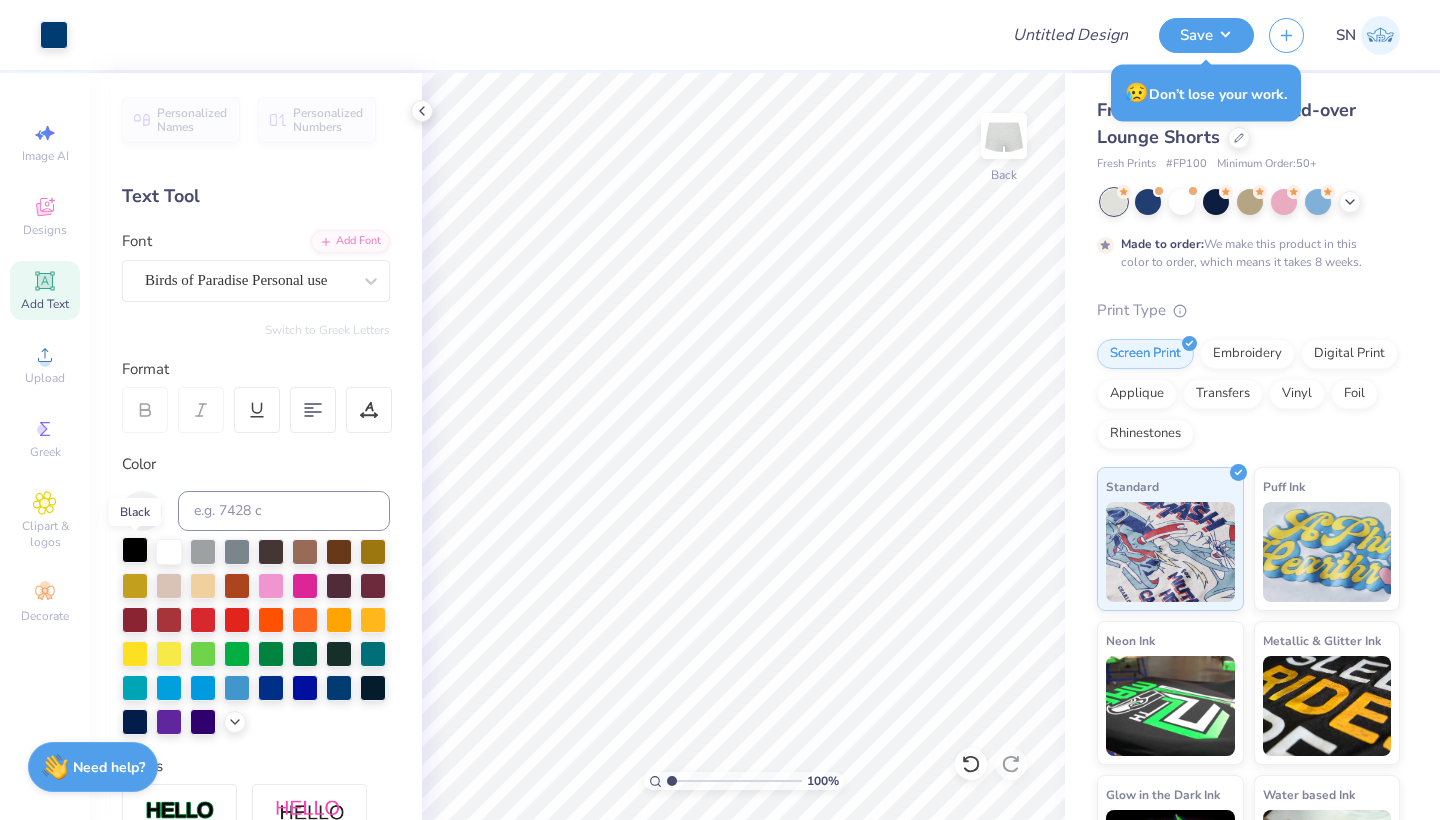 click at bounding box center [135, 550] 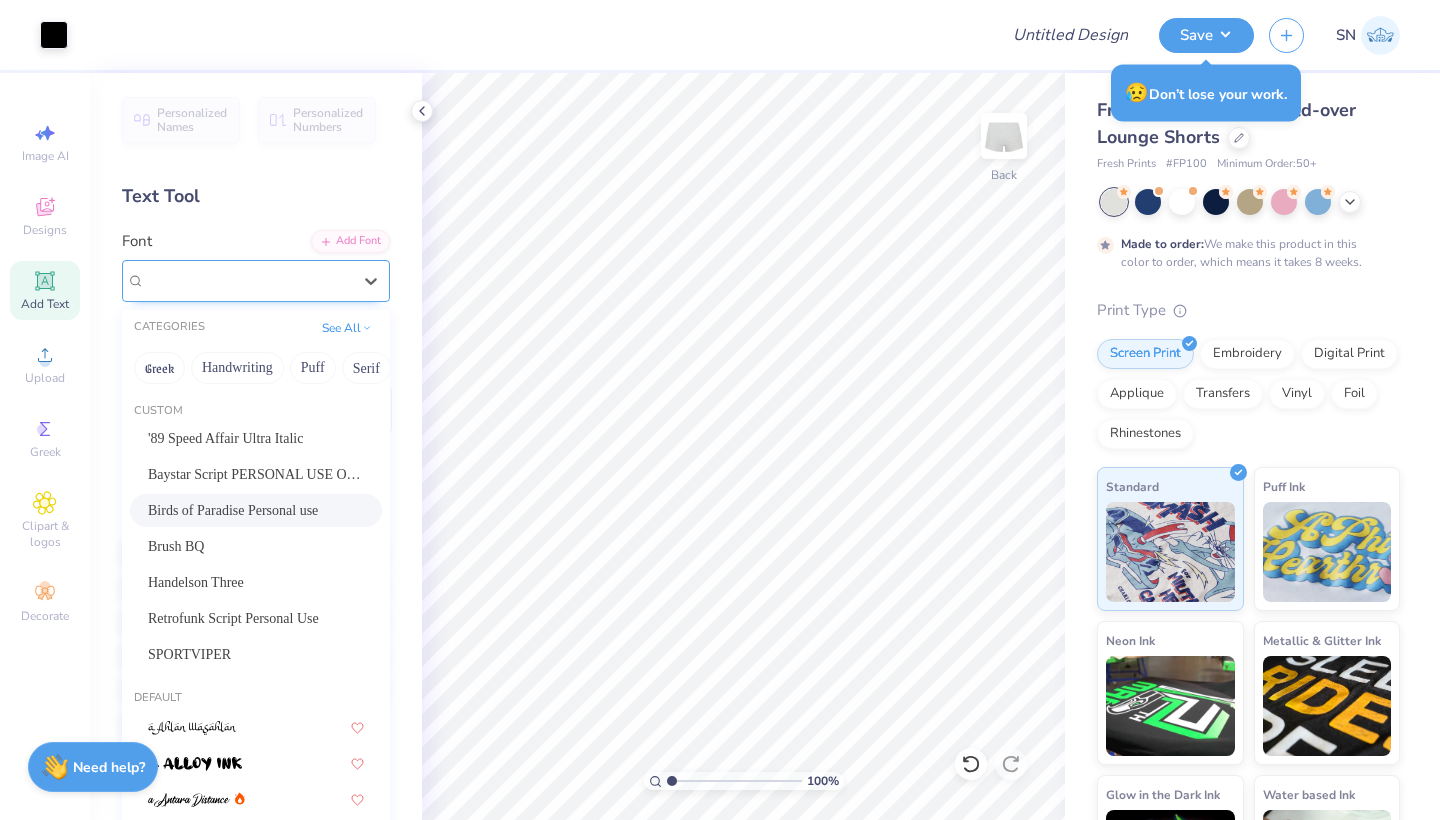 click on "Birds of Paradise Personal use" at bounding box center [248, 280] 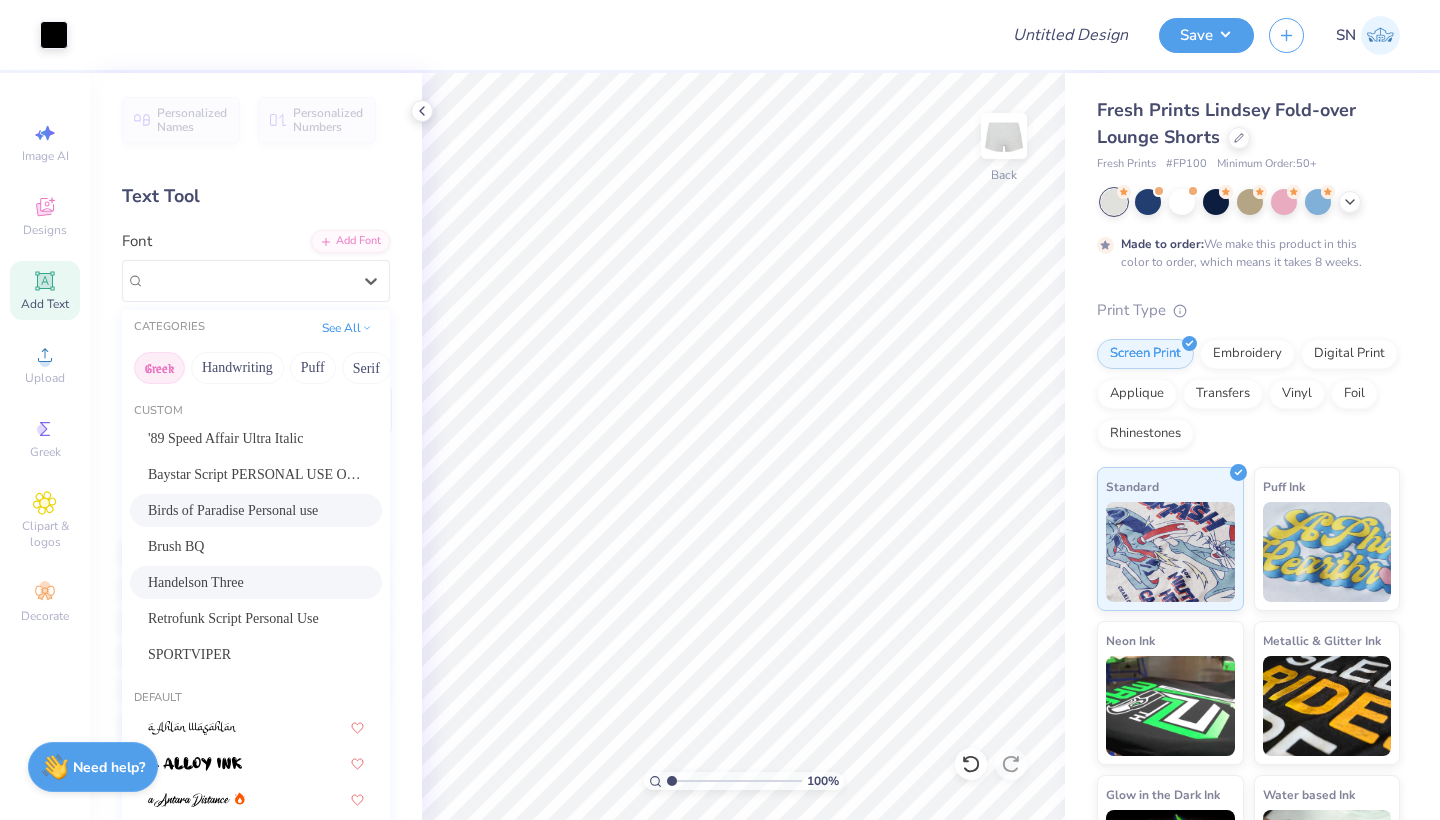 click on "Greek" at bounding box center (159, 368) 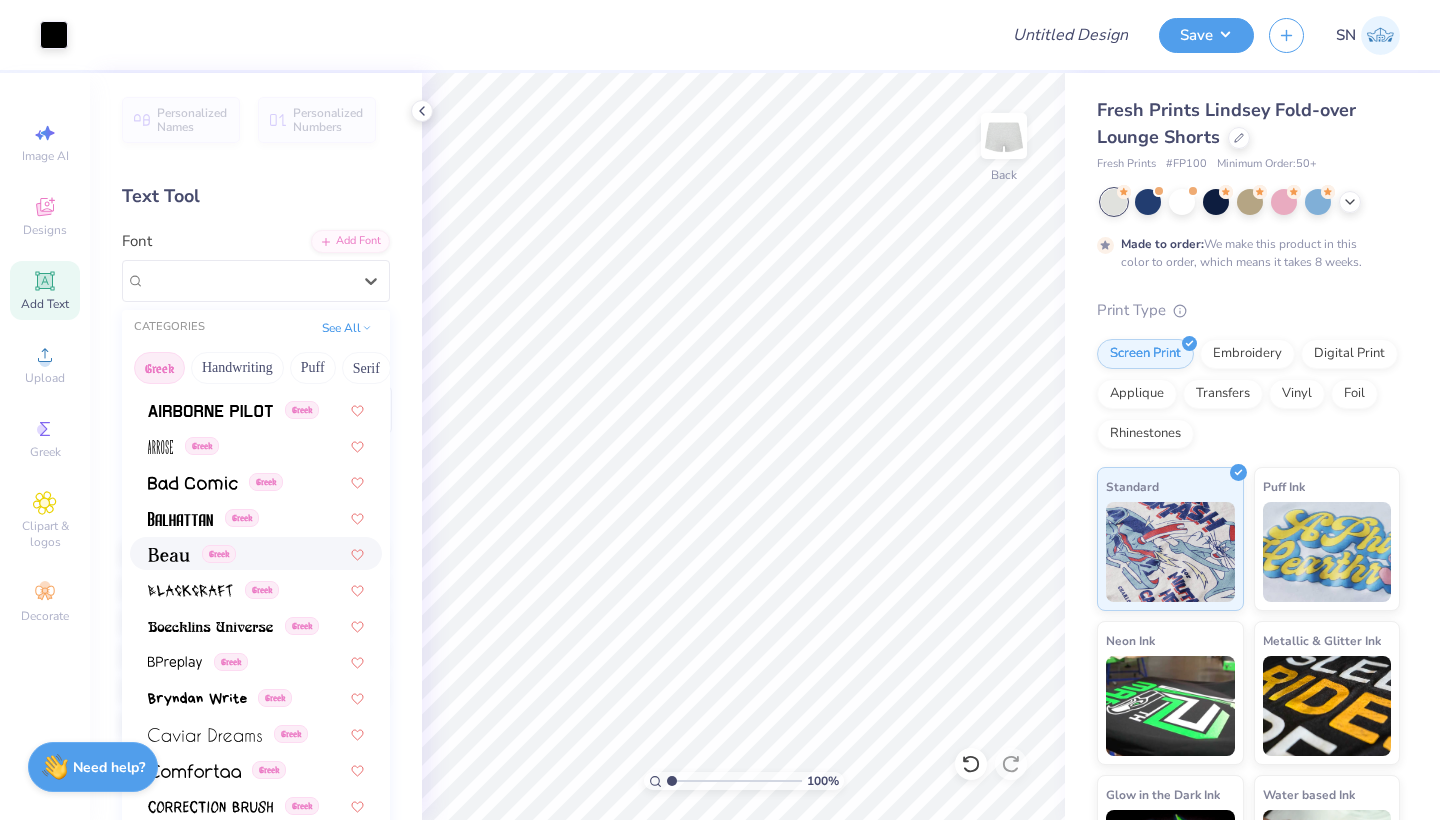 scroll, scrollTop: 9, scrollLeft: 0, axis: vertical 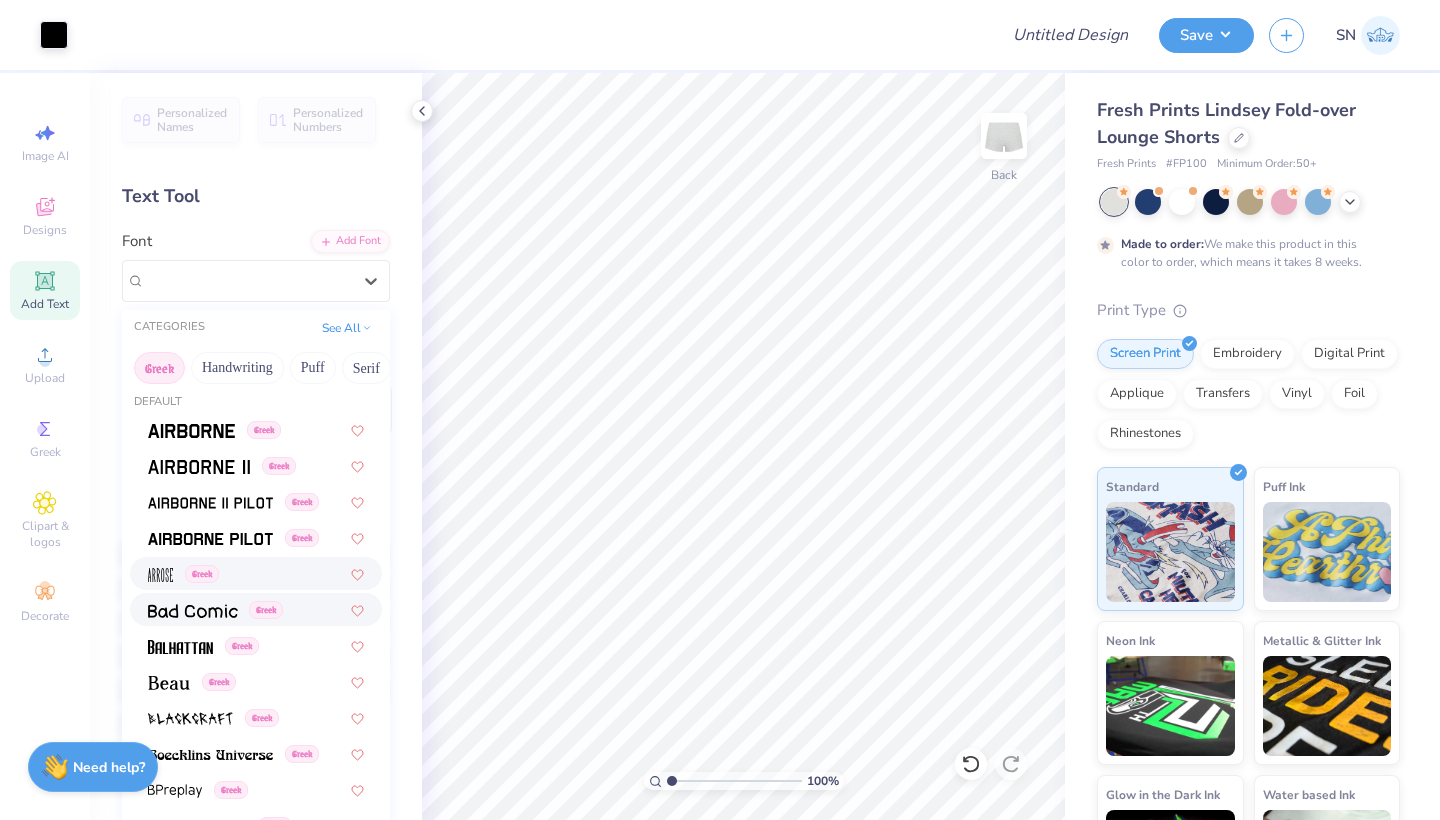 click at bounding box center (193, 611) 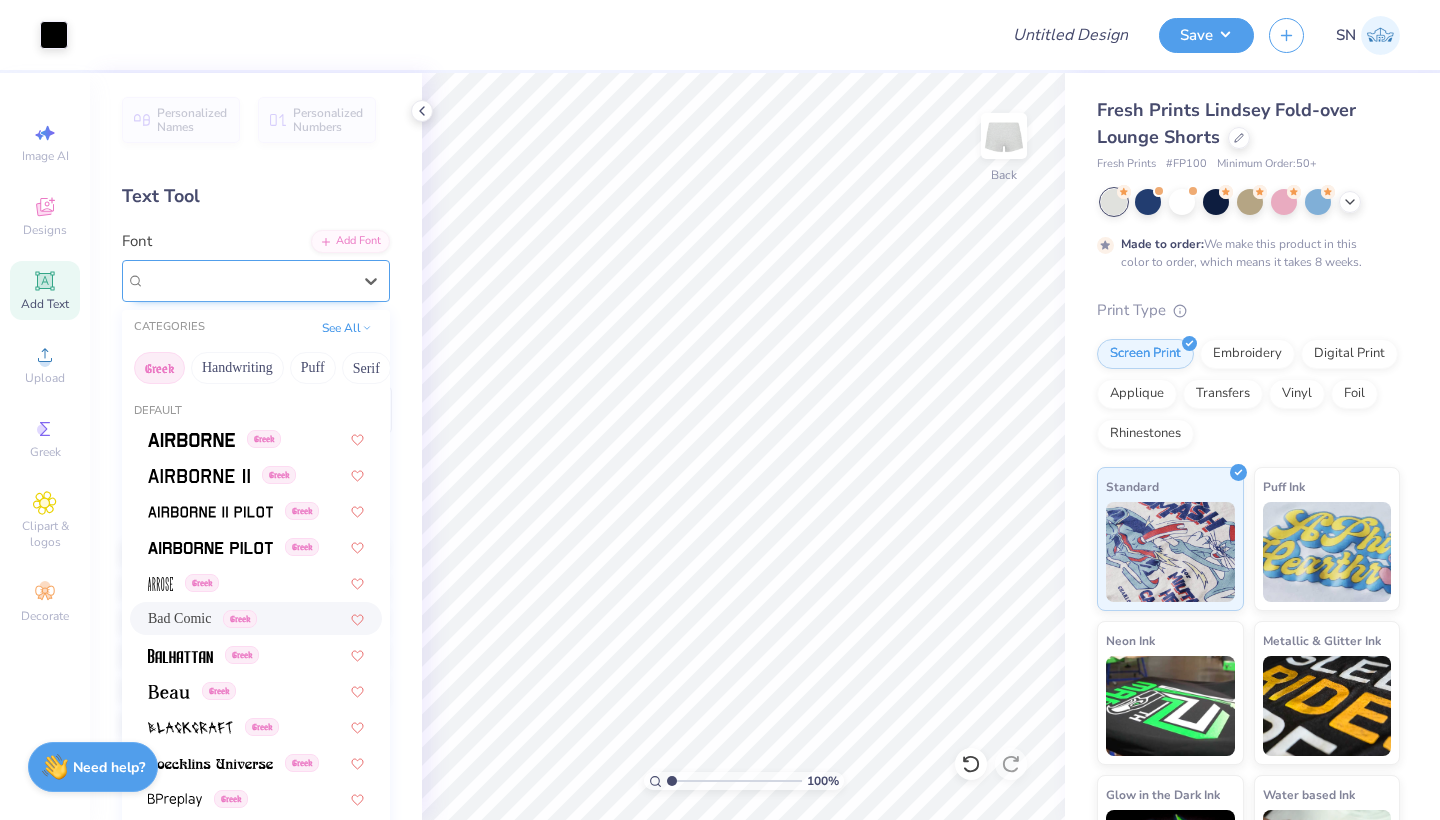 click on "Bad Comic Greek" at bounding box center [248, 280] 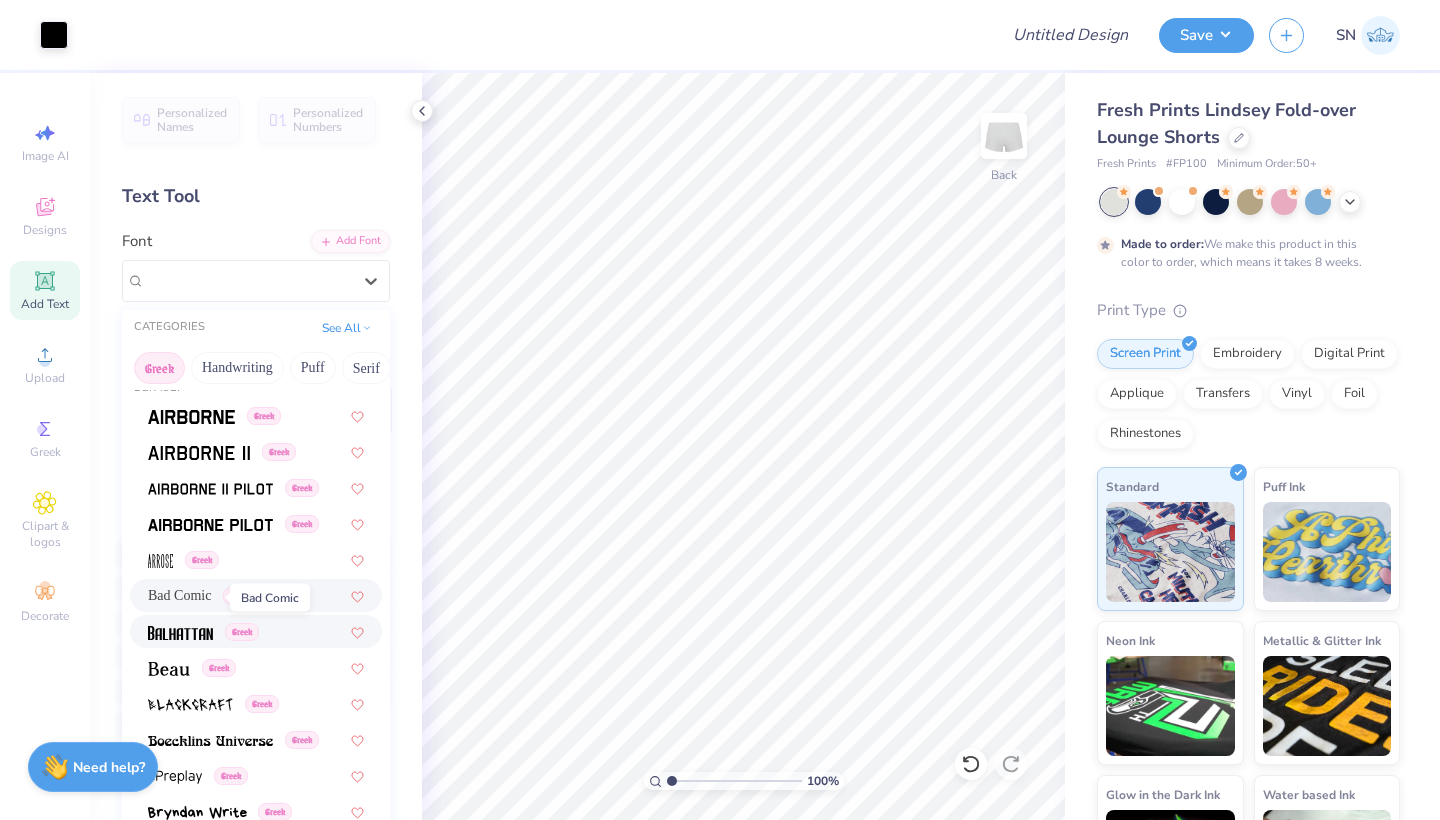 scroll, scrollTop: 97, scrollLeft: 0, axis: vertical 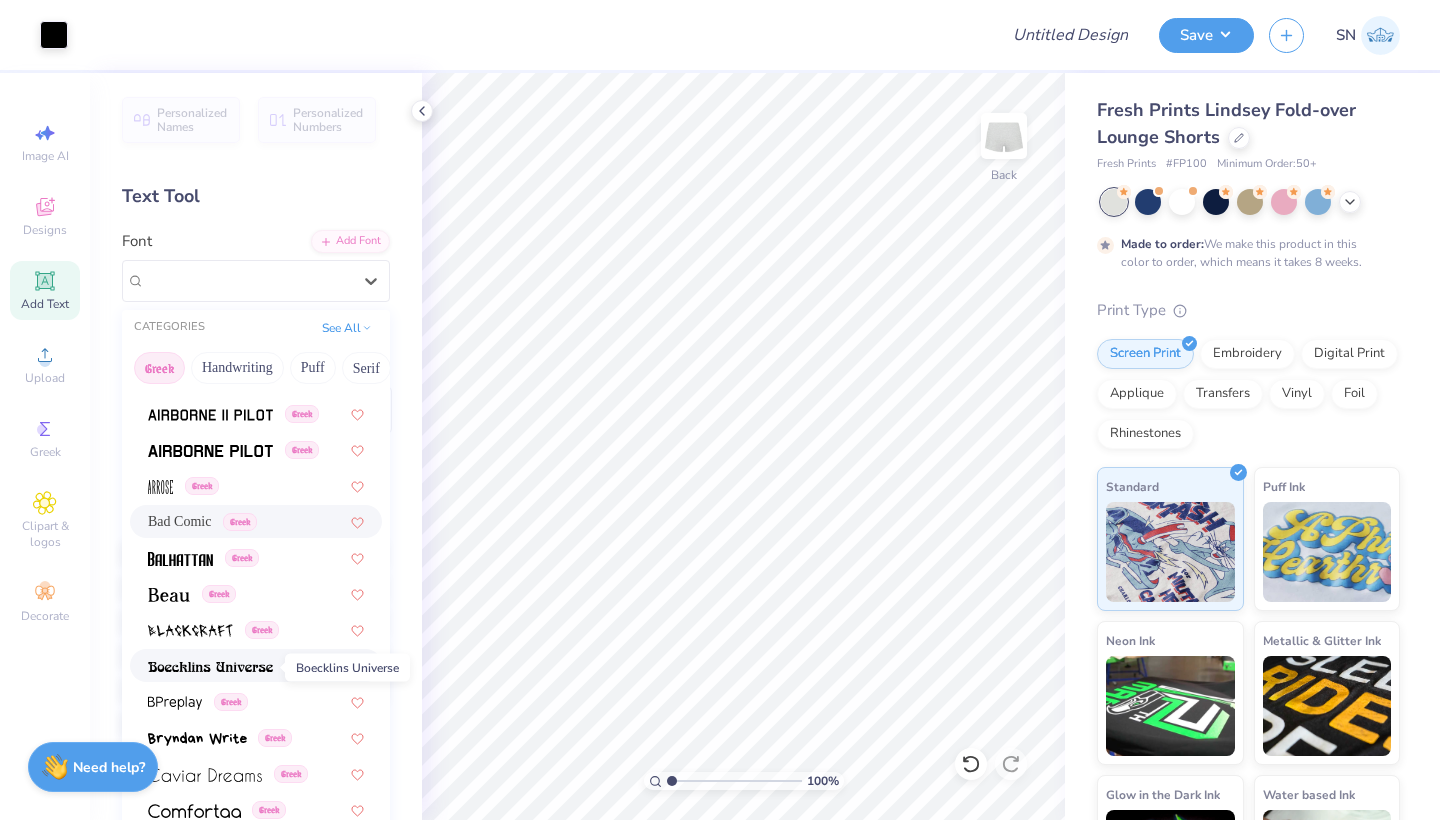 click at bounding box center [210, 667] 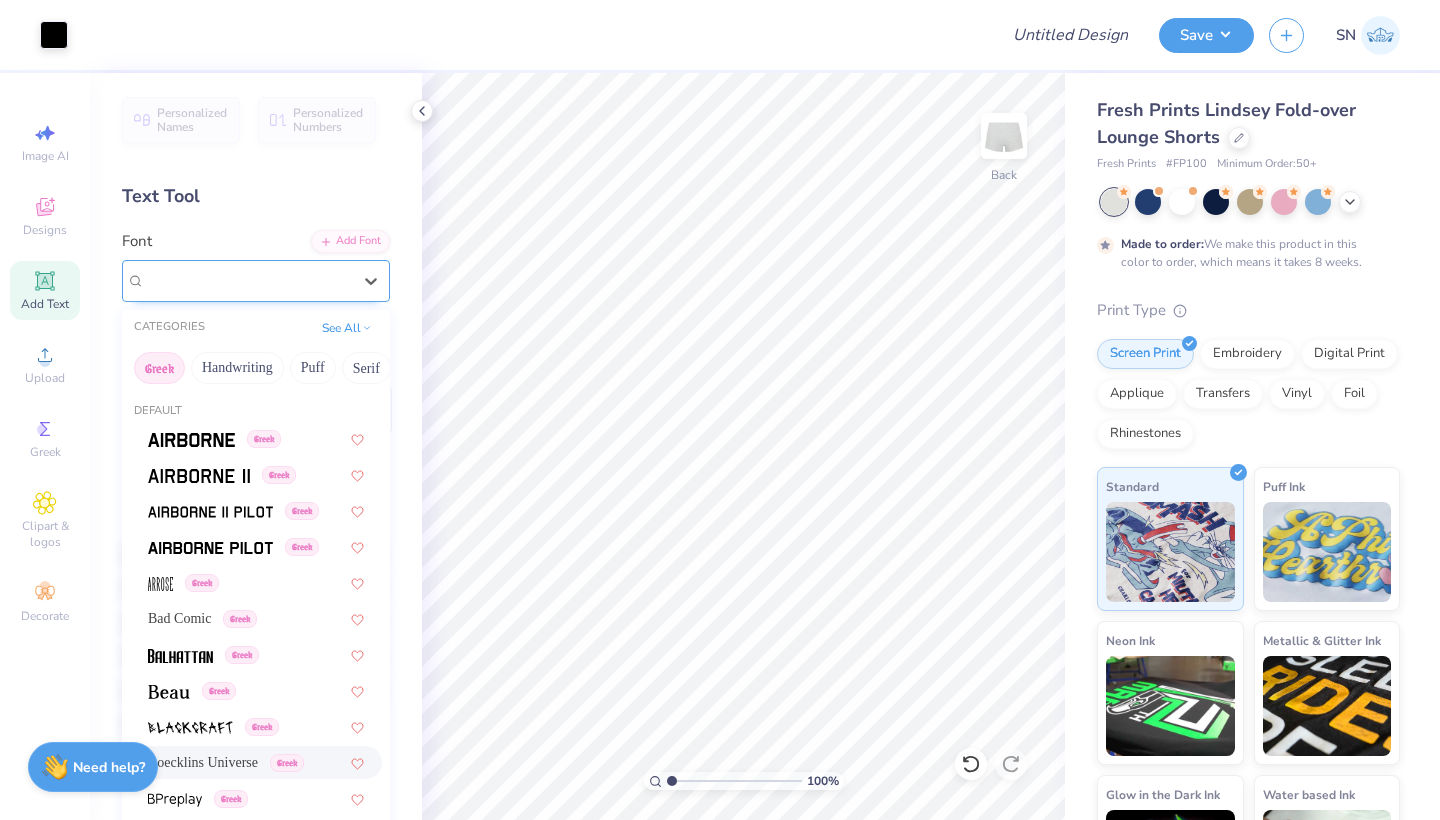 click on "Boecklins Universe" at bounding box center [204, 280] 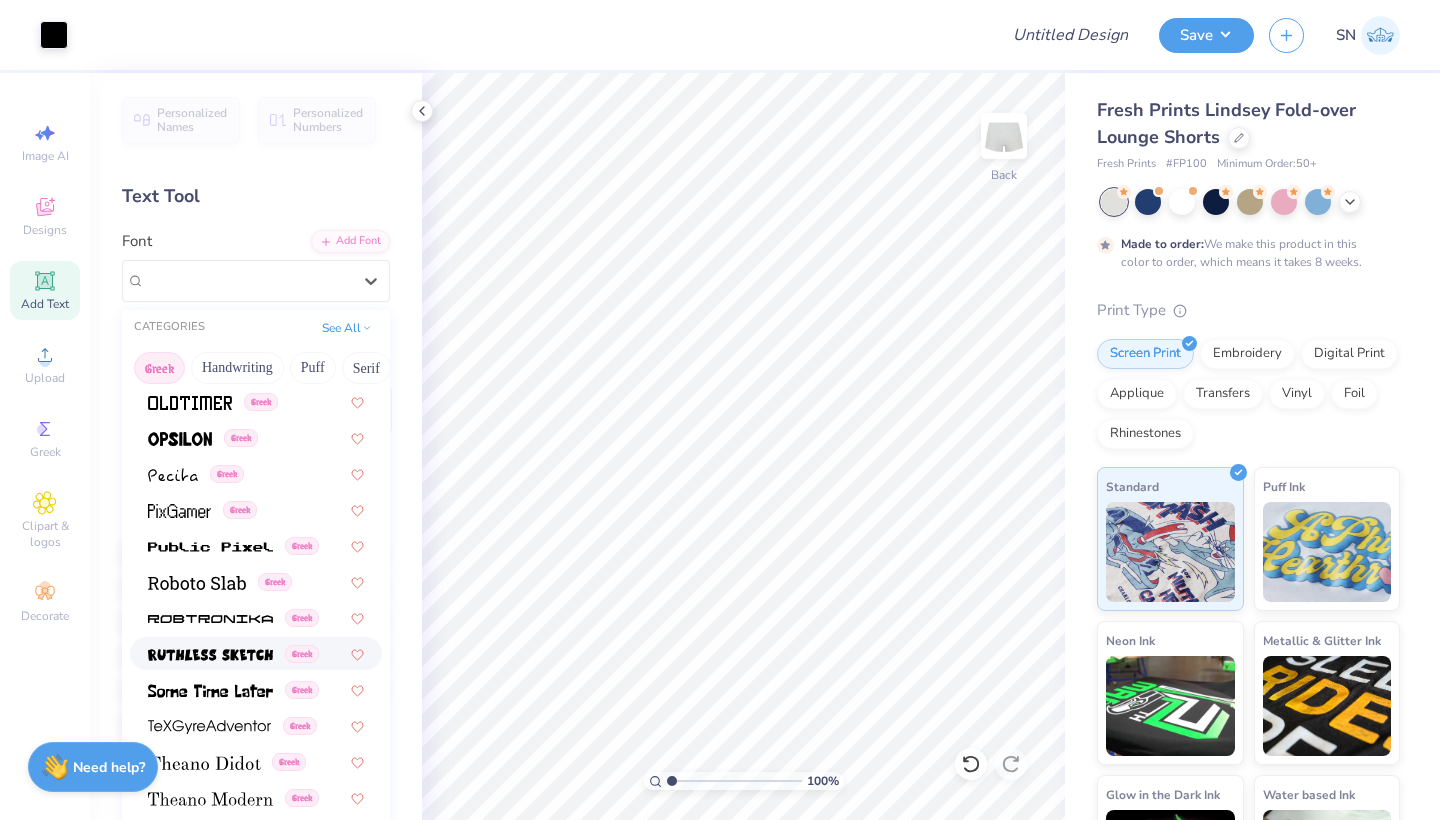 scroll, scrollTop: 1212, scrollLeft: 0, axis: vertical 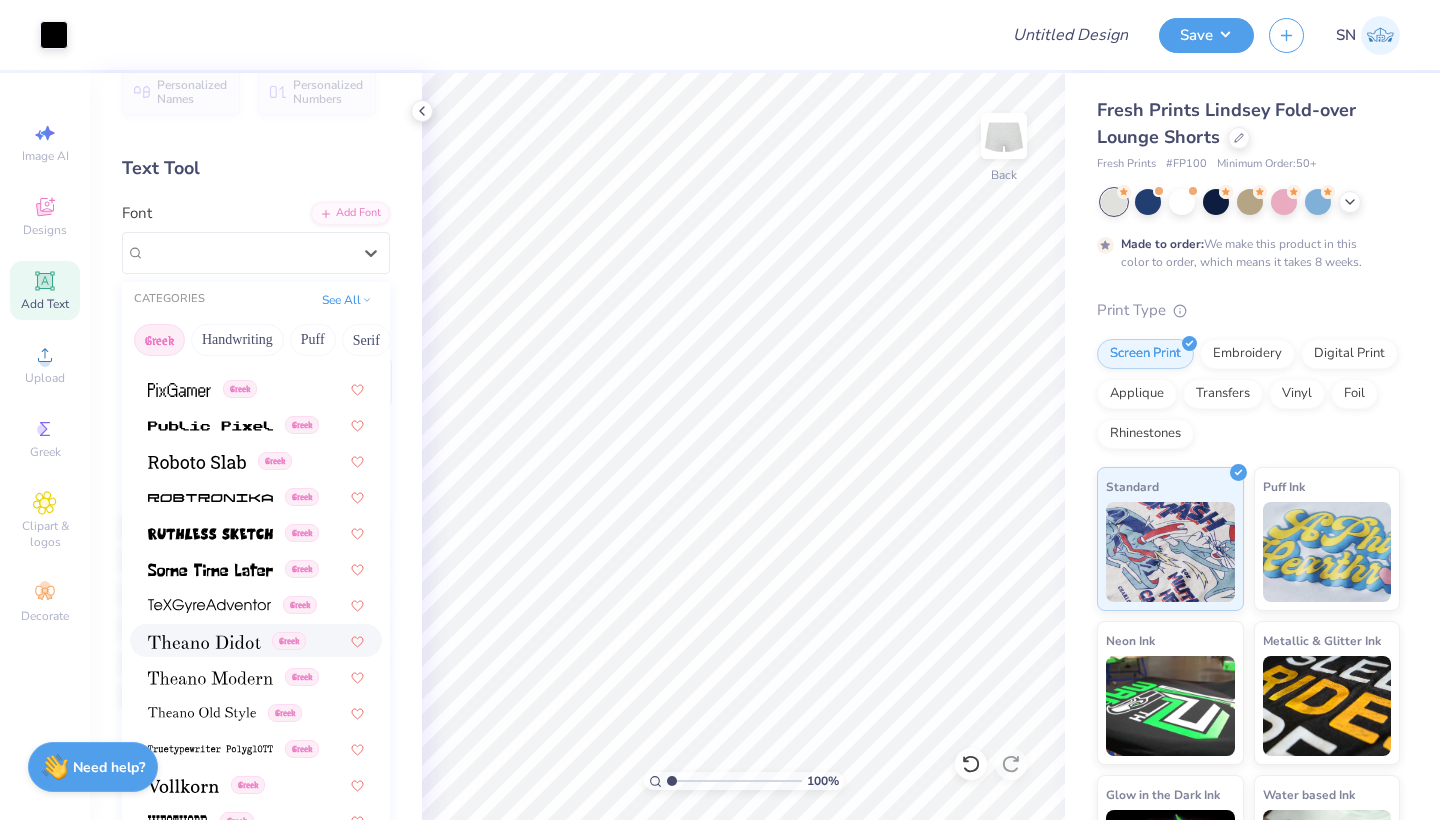 click at bounding box center [204, 642] 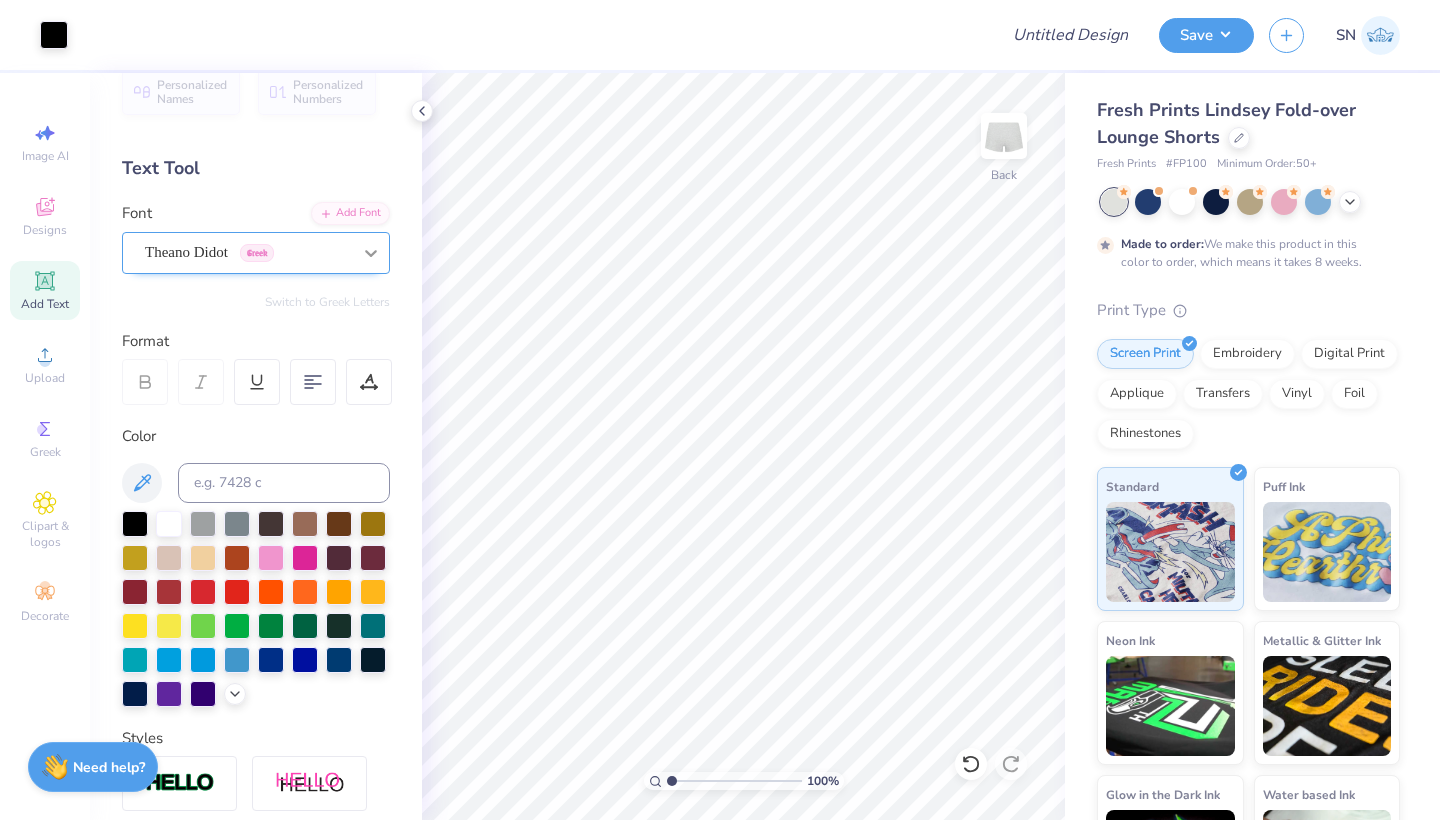 click 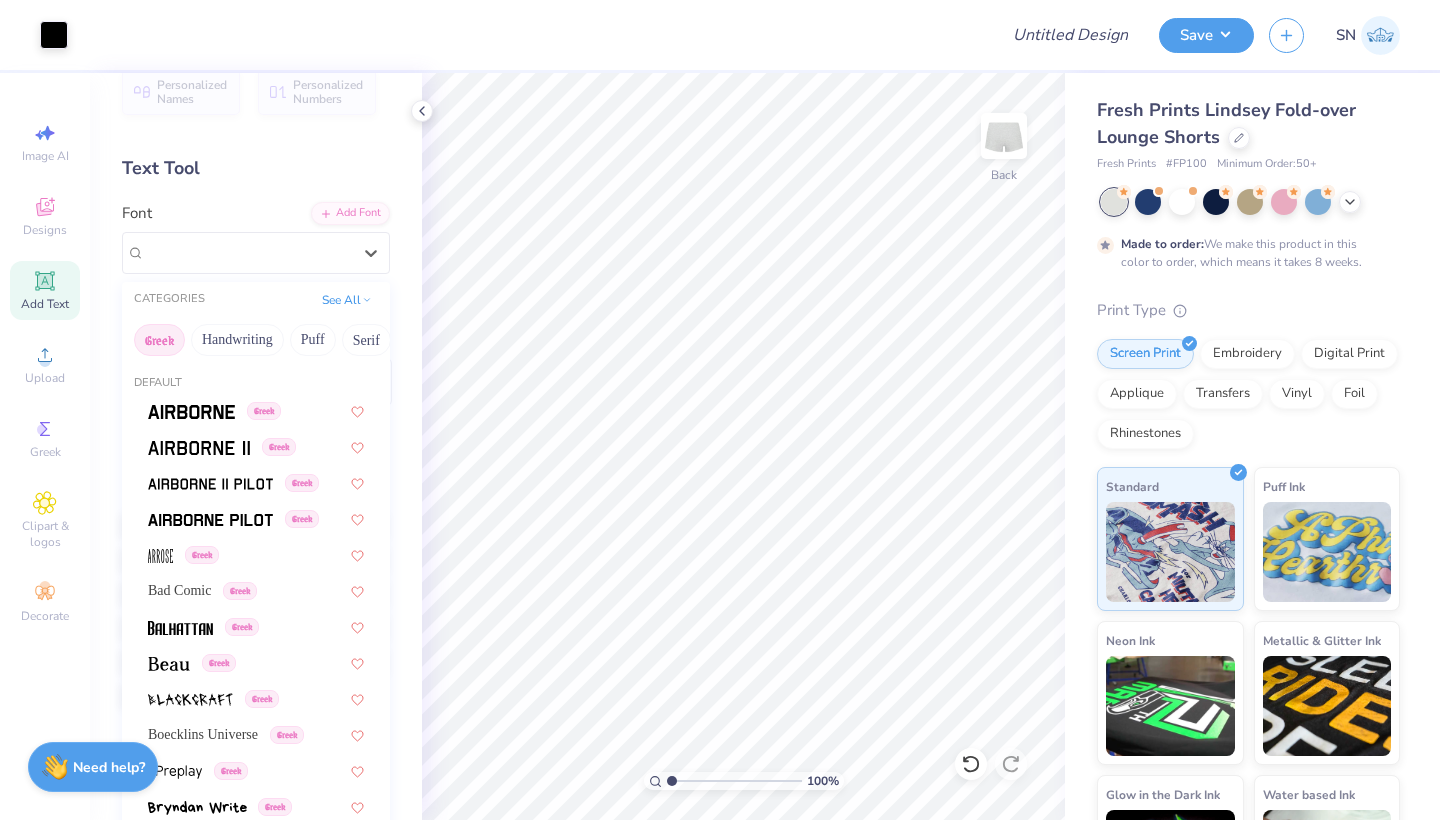 scroll, scrollTop: 0, scrollLeft: 72, axis: horizontal 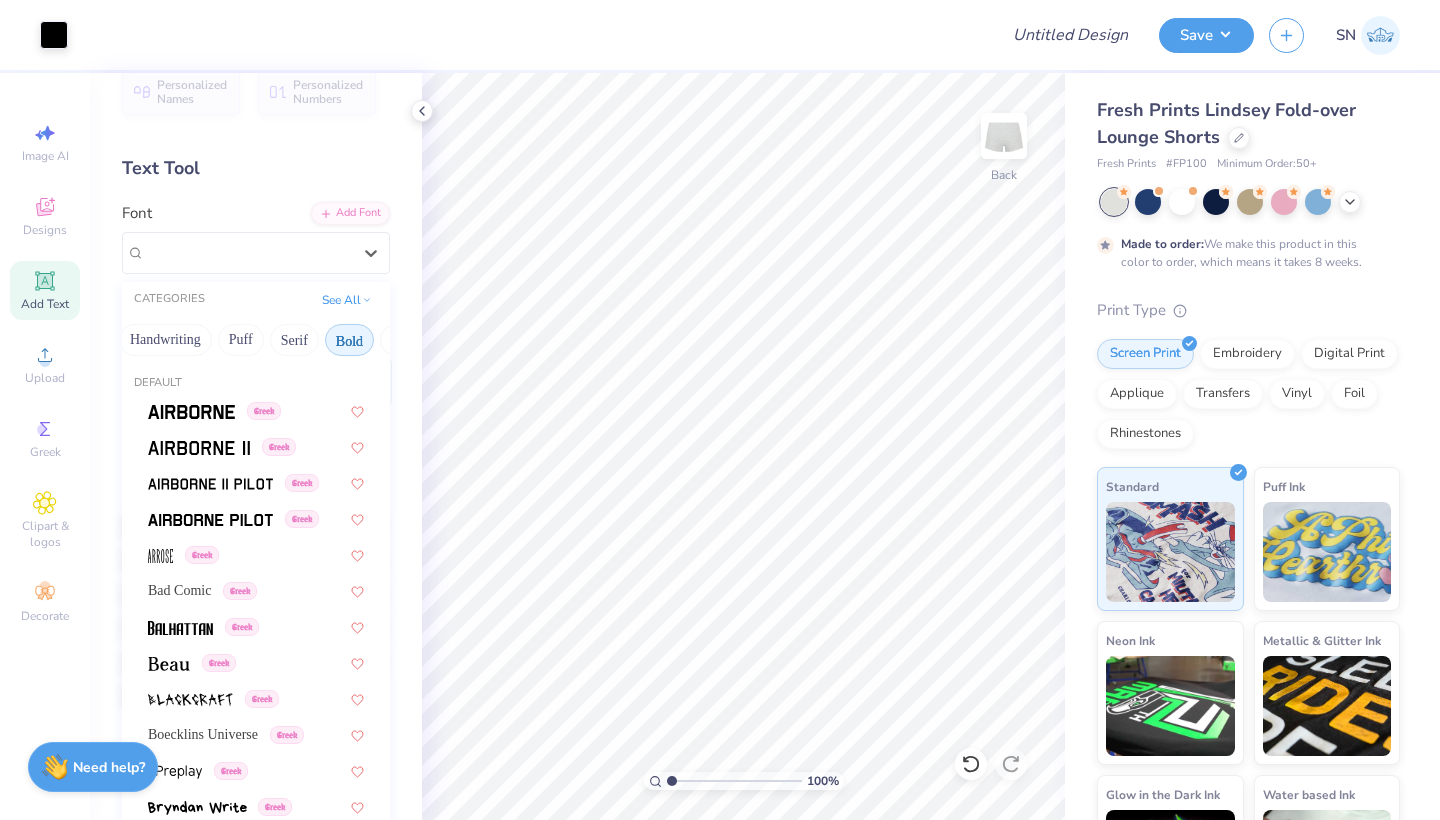 click on "Bold" at bounding box center [349, 340] 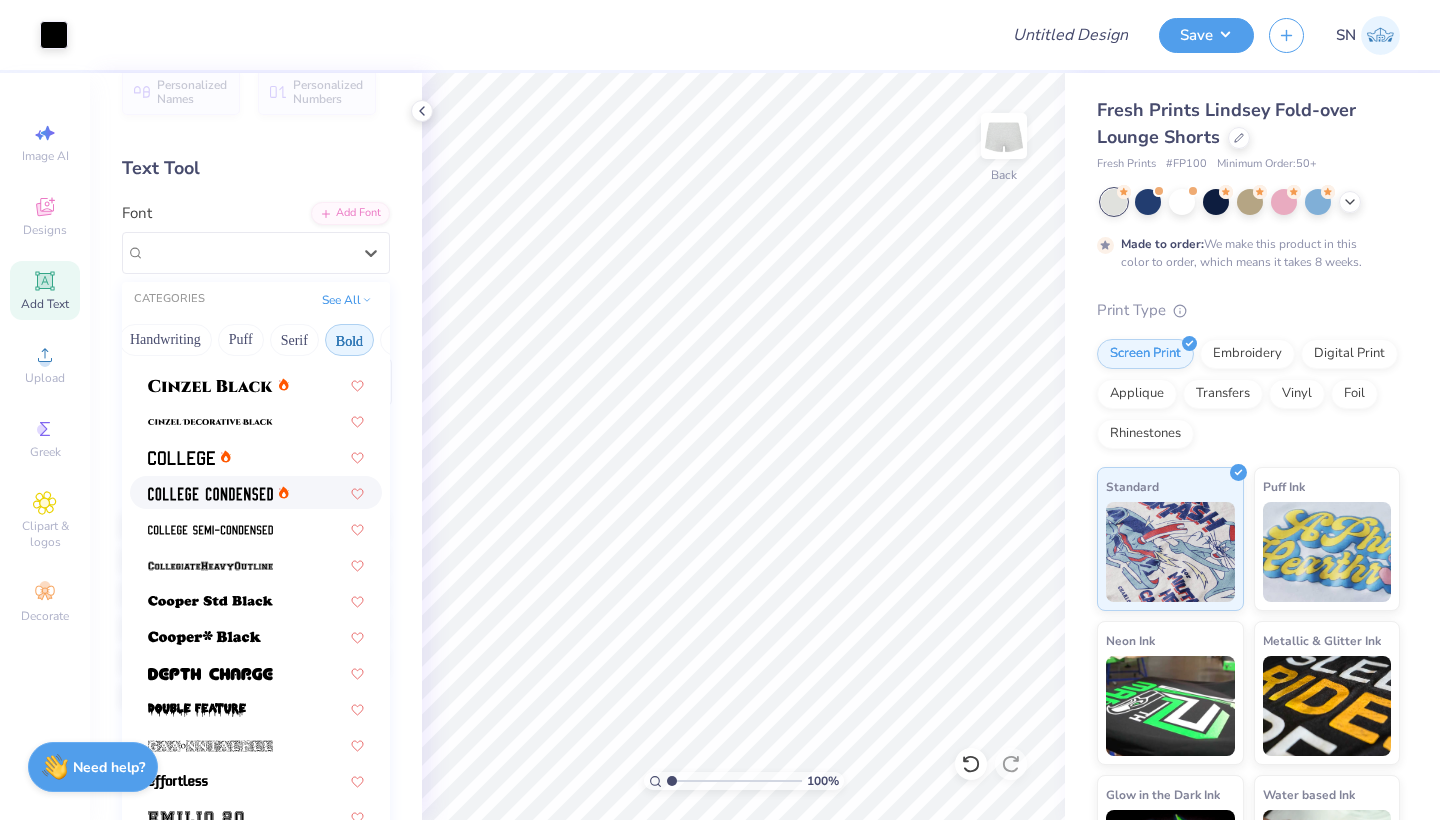 scroll, scrollTop: 139, scrollLeft: 0, axis: vertical 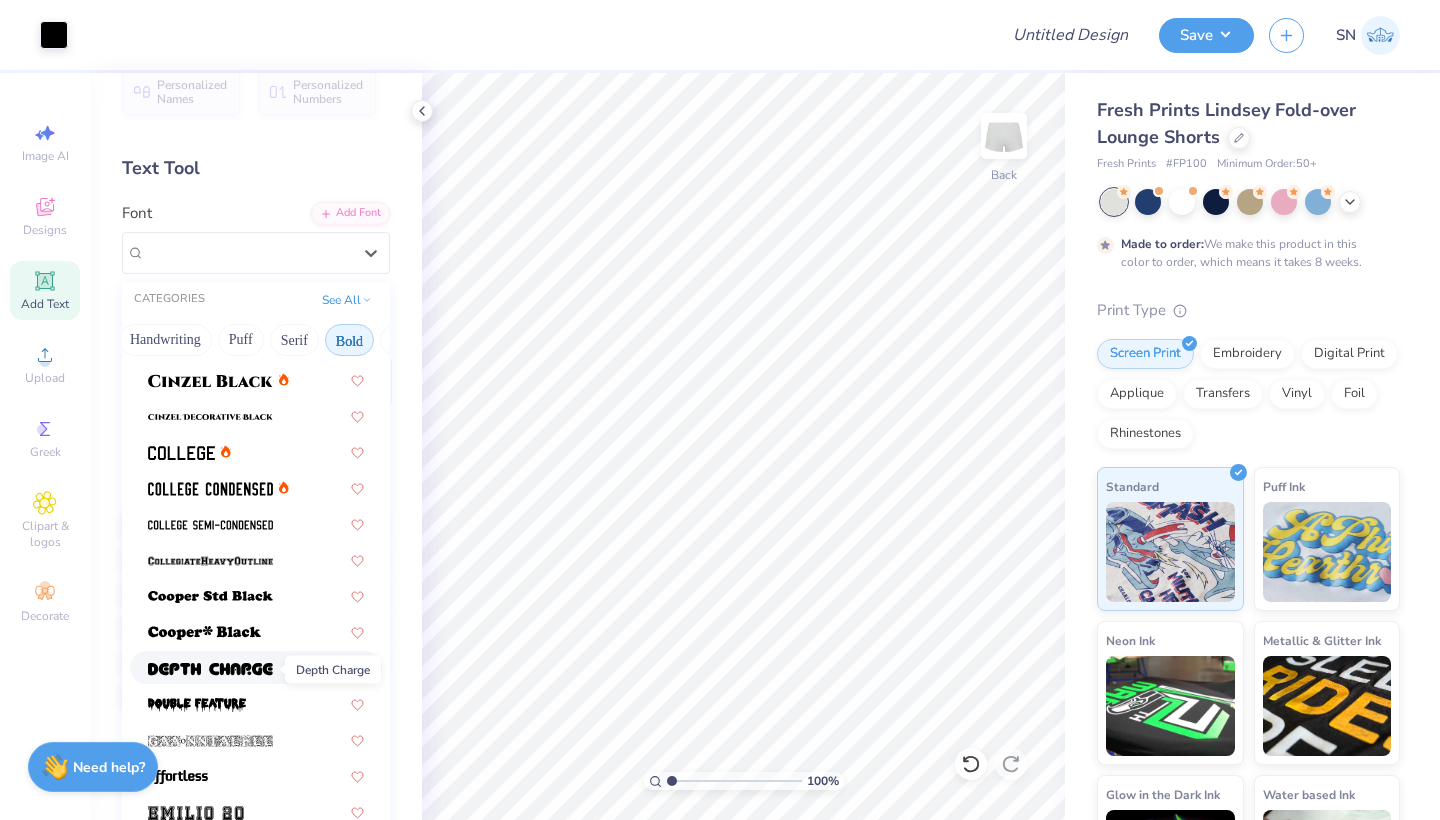 click at bounding box center (210, 669) 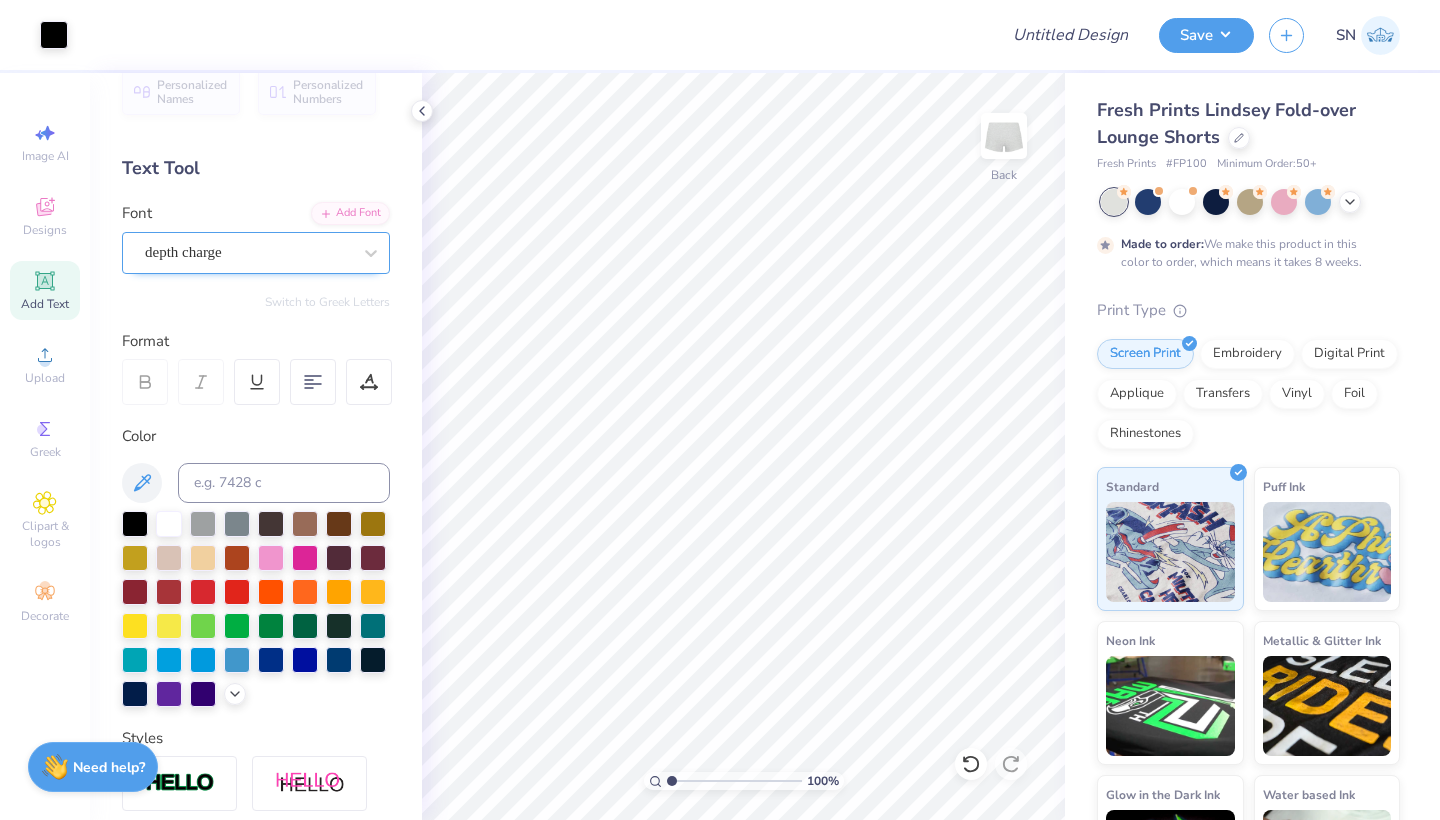 click on "depth charge" at bounding box center [248, 252] 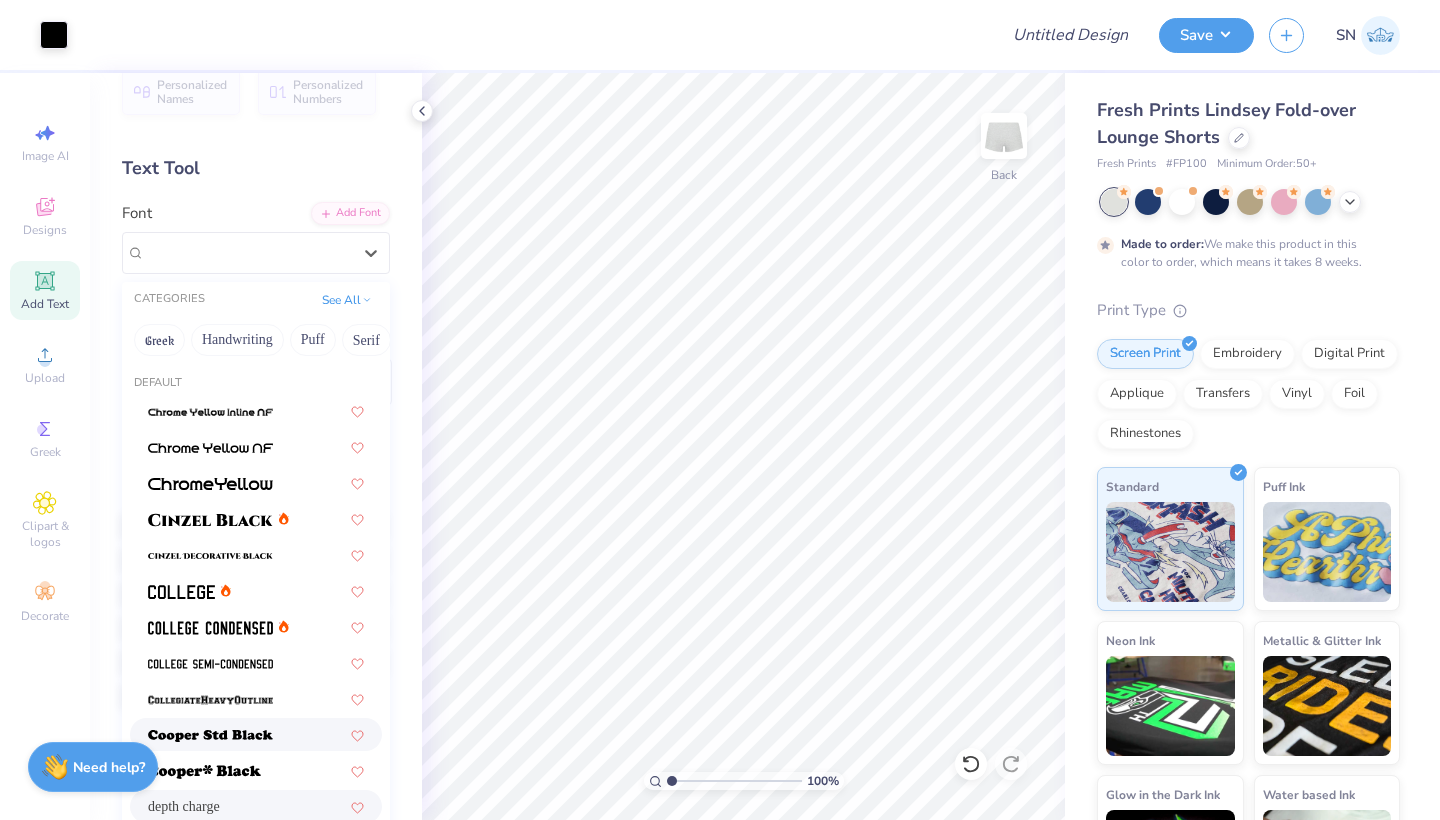 click at bounding box center [210, 736] 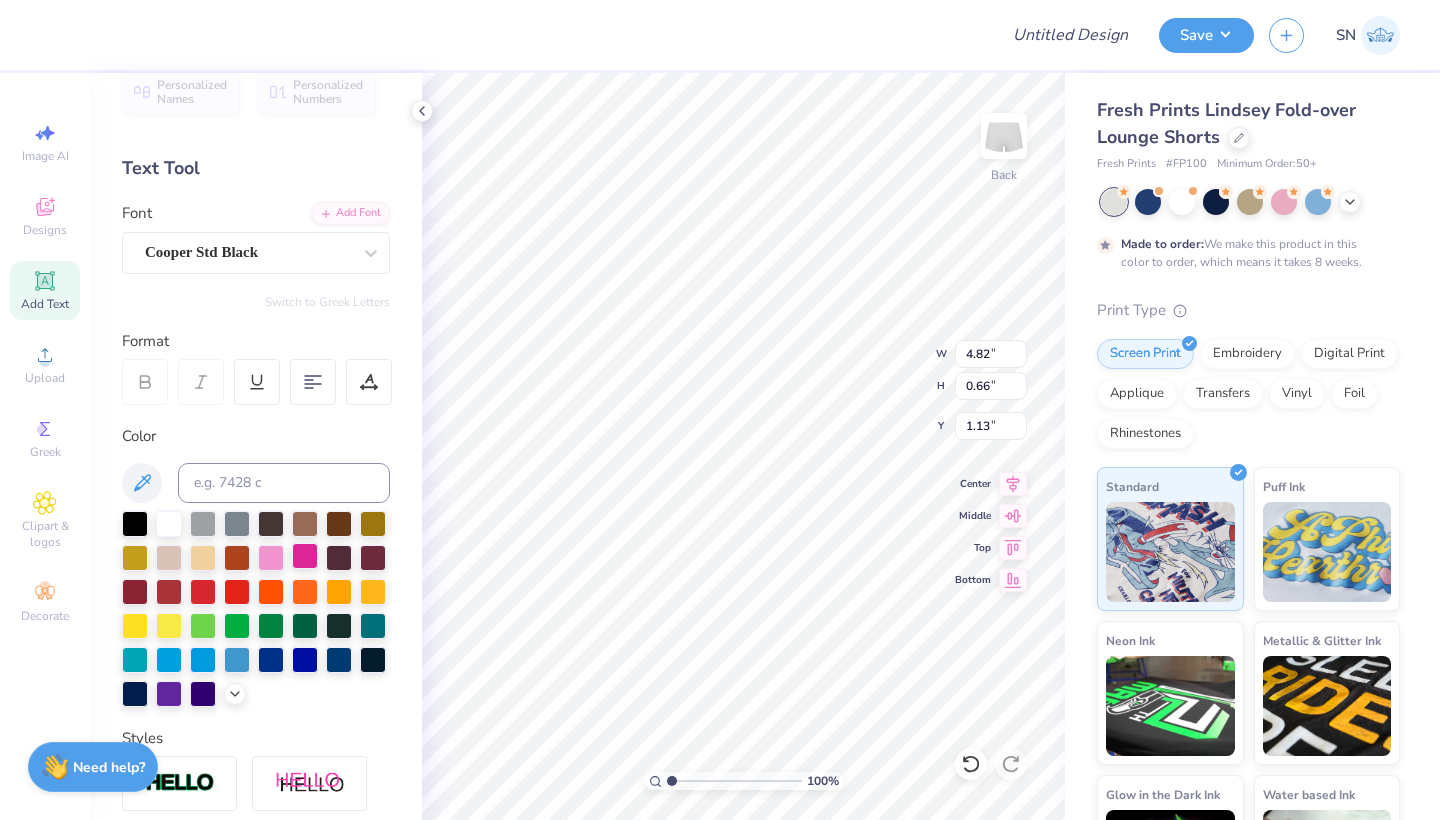 scroll, scrollTop: 0, scrollLeft: 3, axis: horizontal 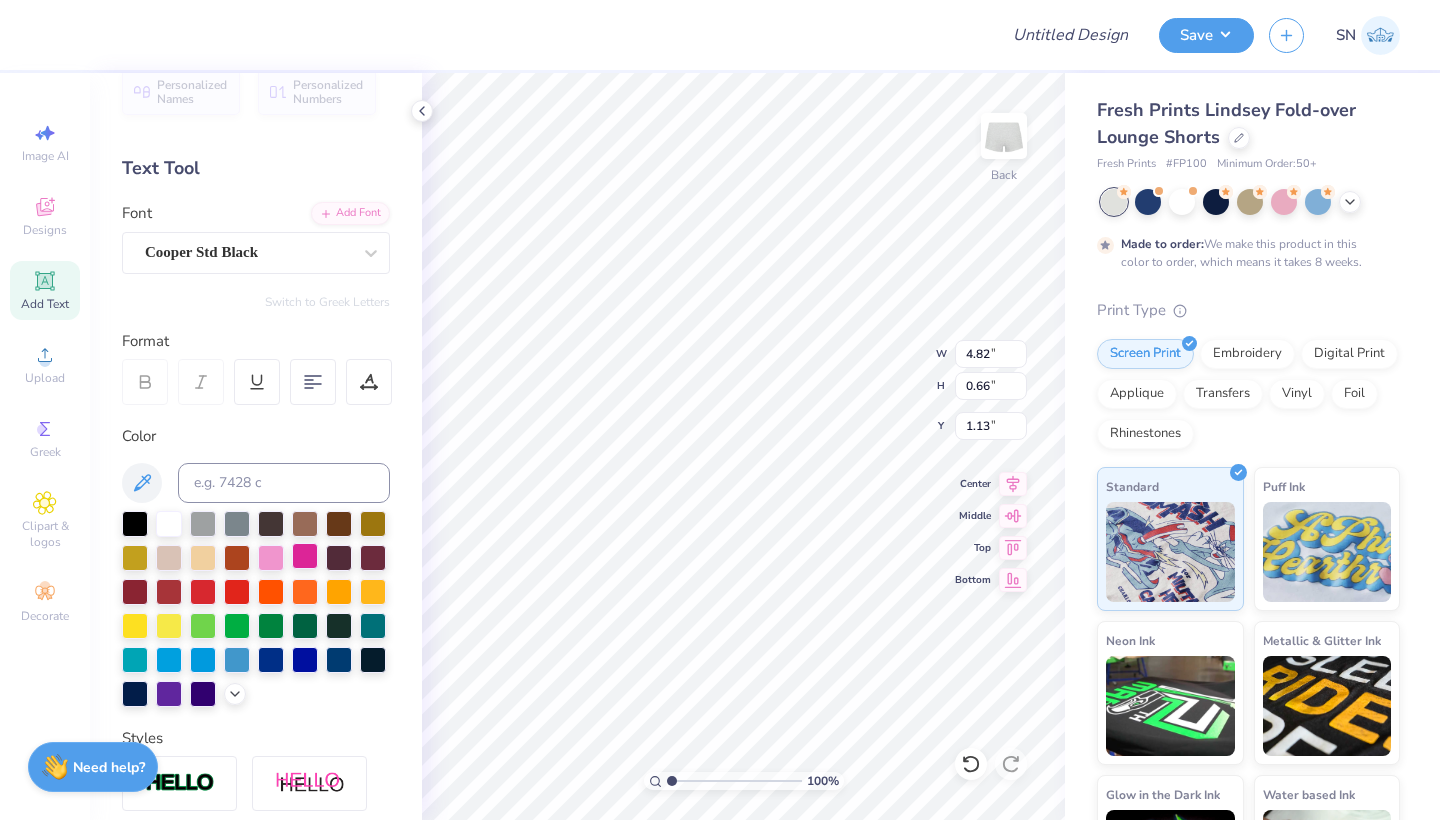 type on "Phi beta phi" 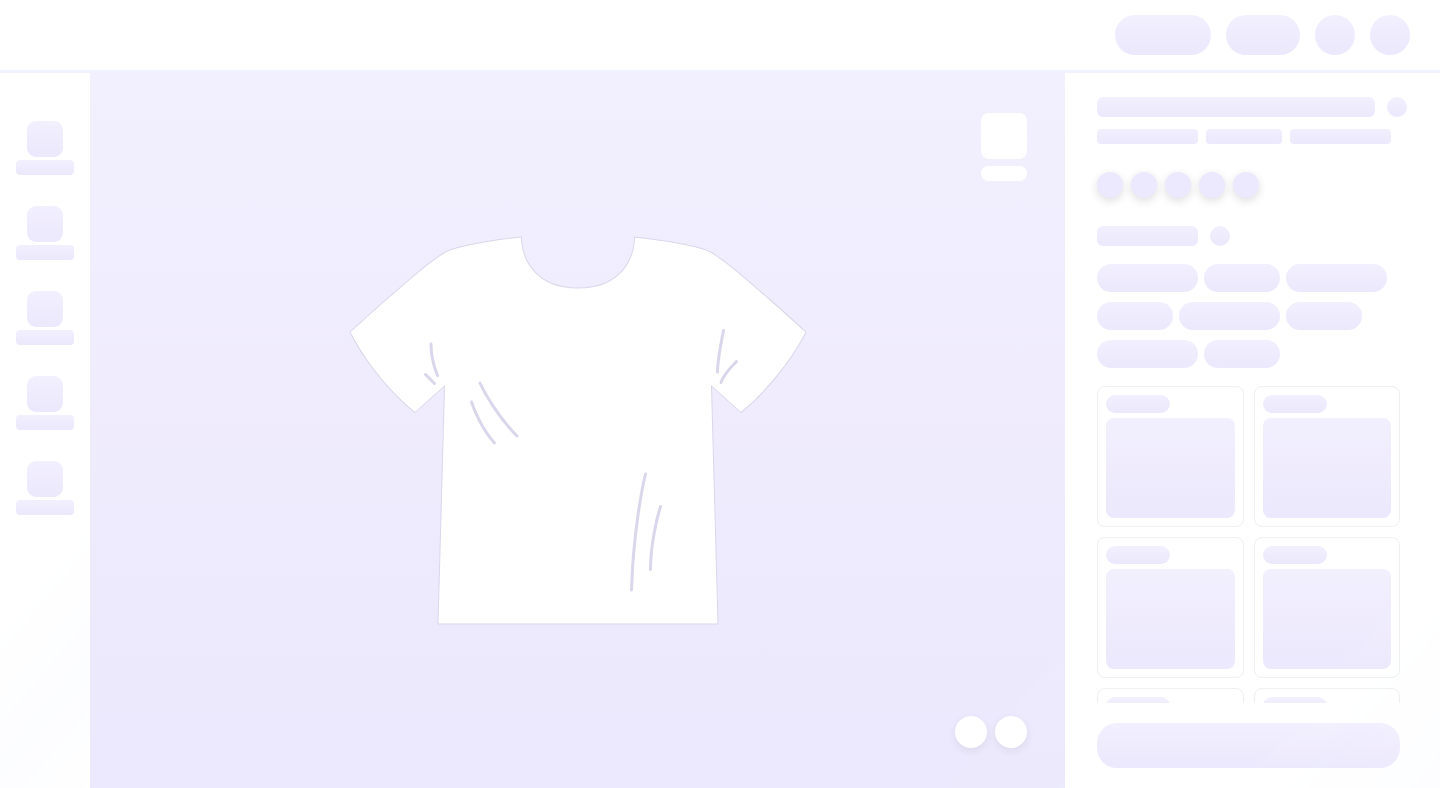 scroll, scrollTop: 0, scrollLeft: 0, axis: both 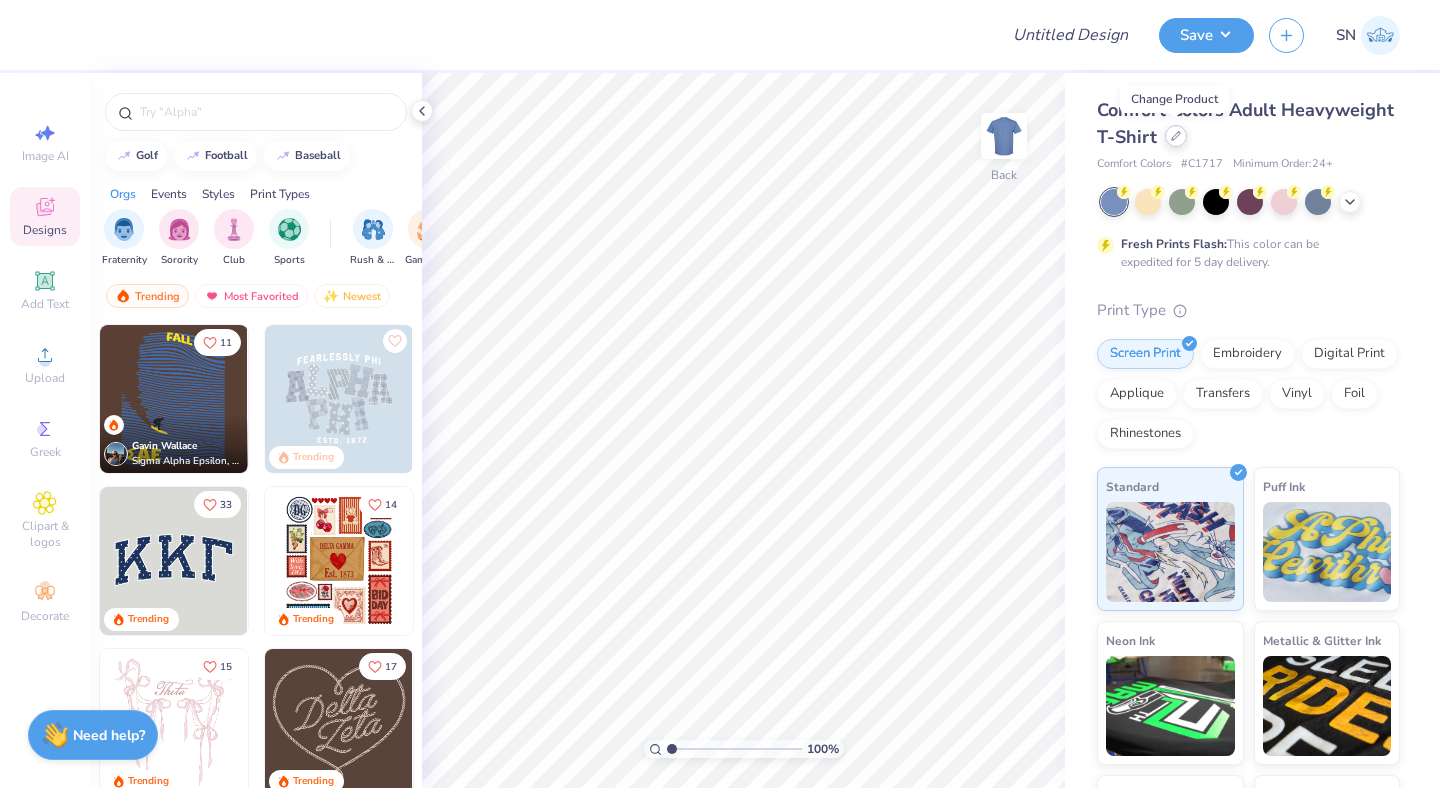 click 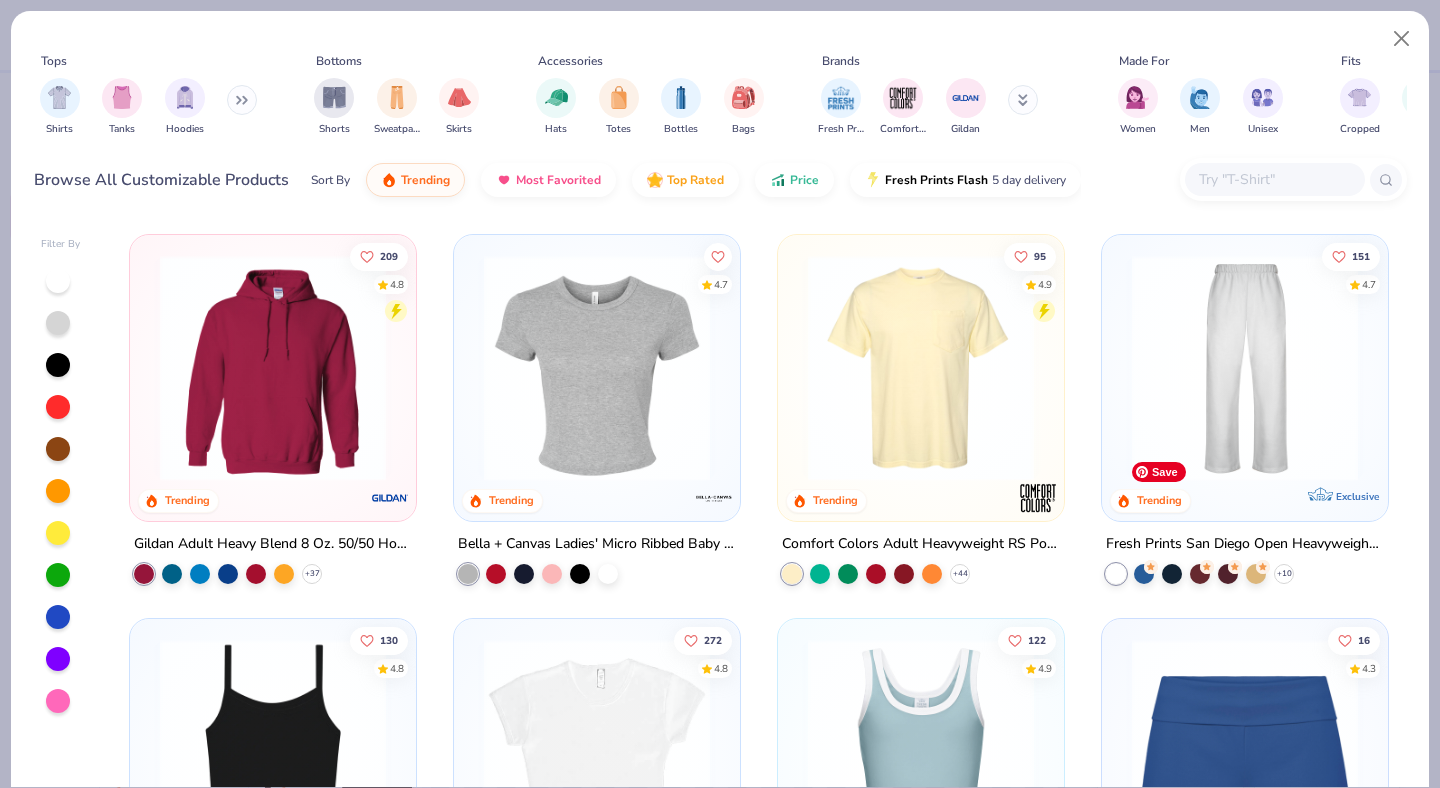 scroll, scrollTop: 934, scrollLeft: 0, axis: vertical 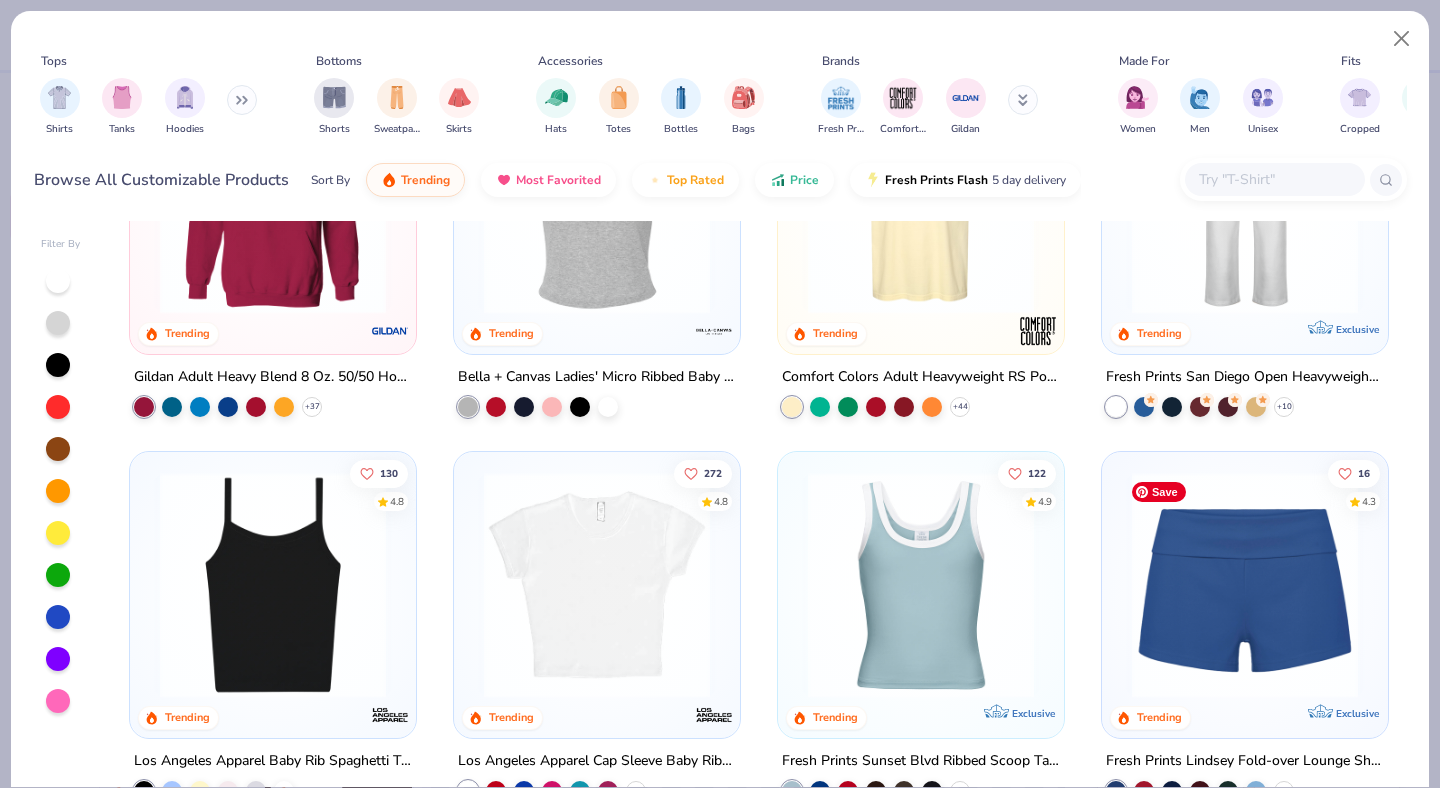 click at bounding box center (1245, 585) 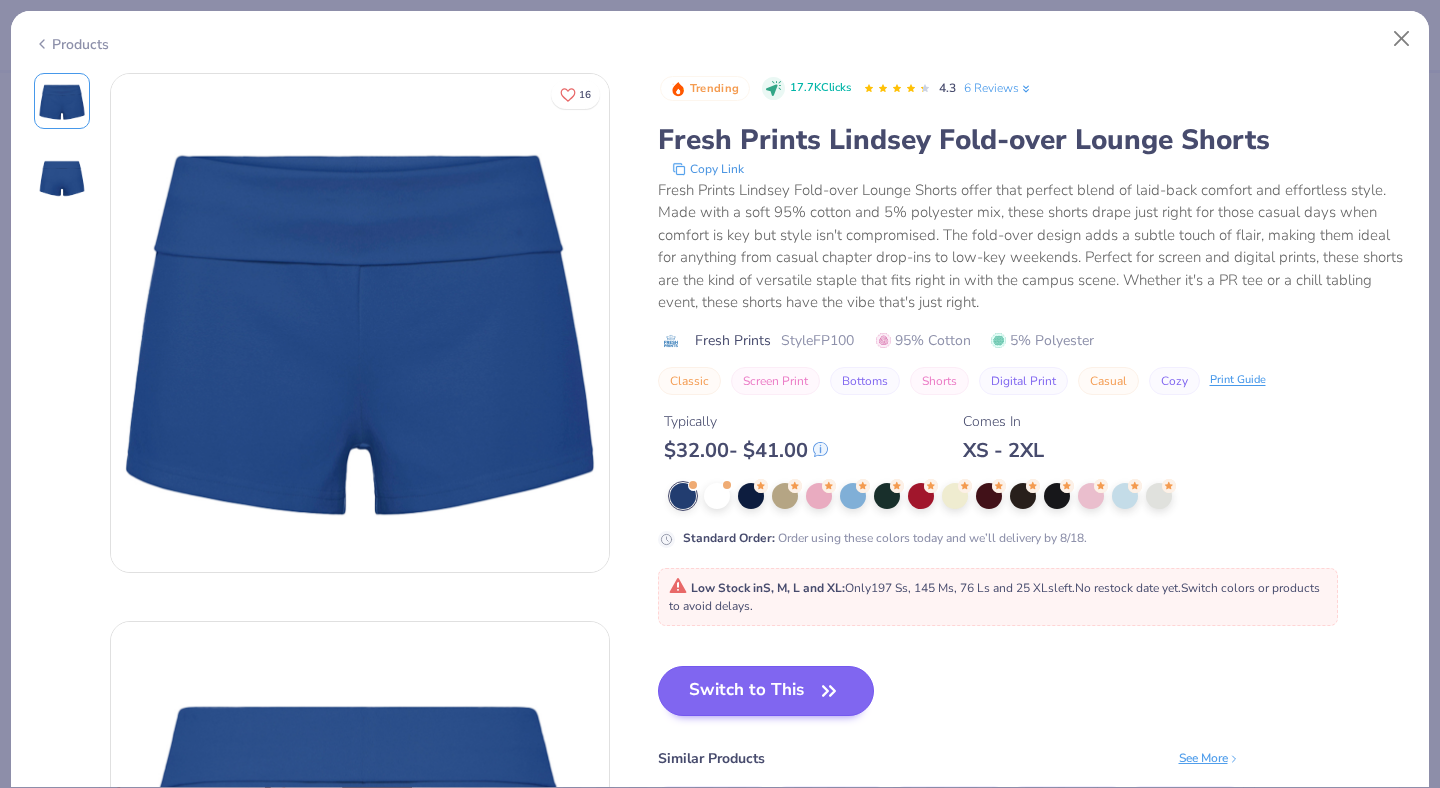click on "Switch to This" at bounding box center [766, 691] 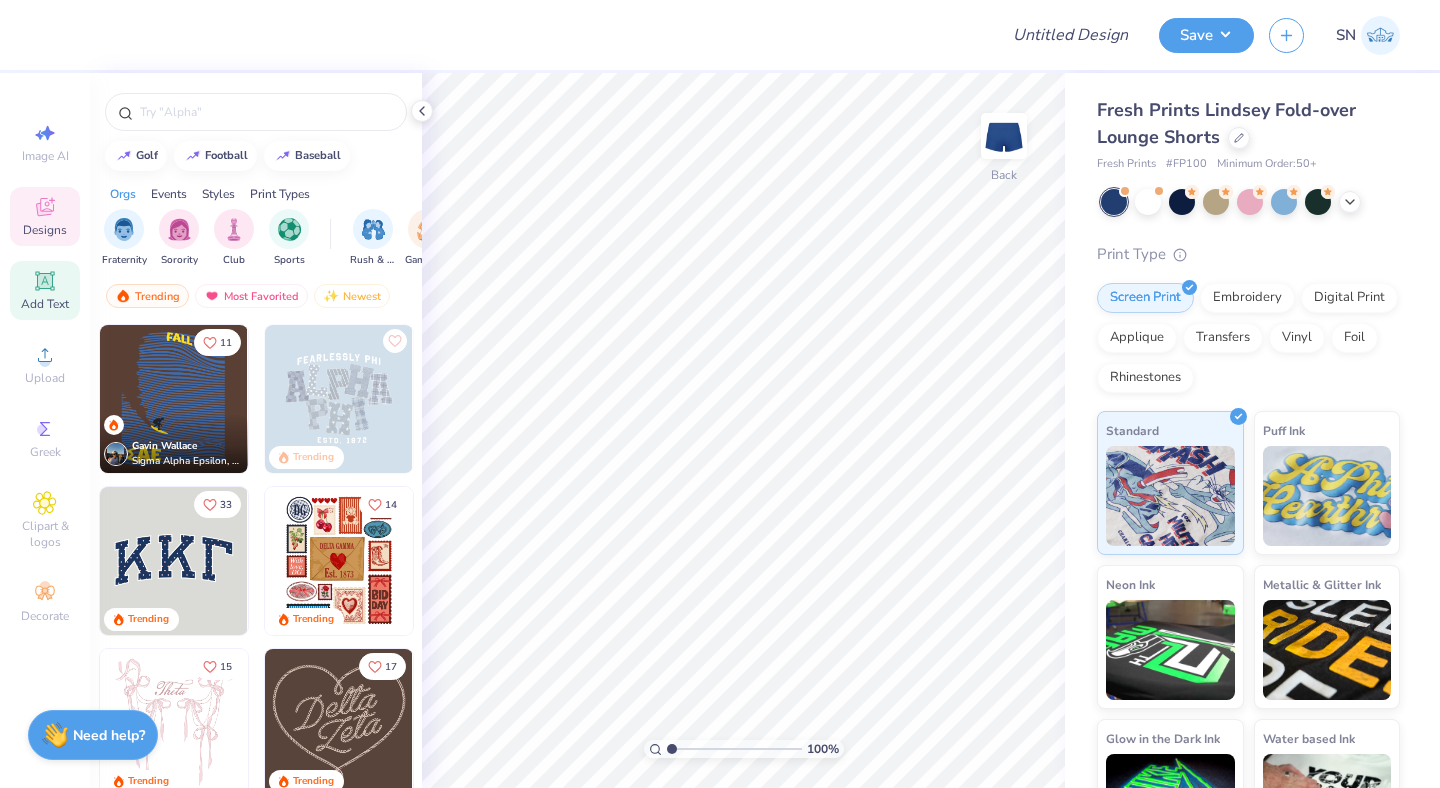 click 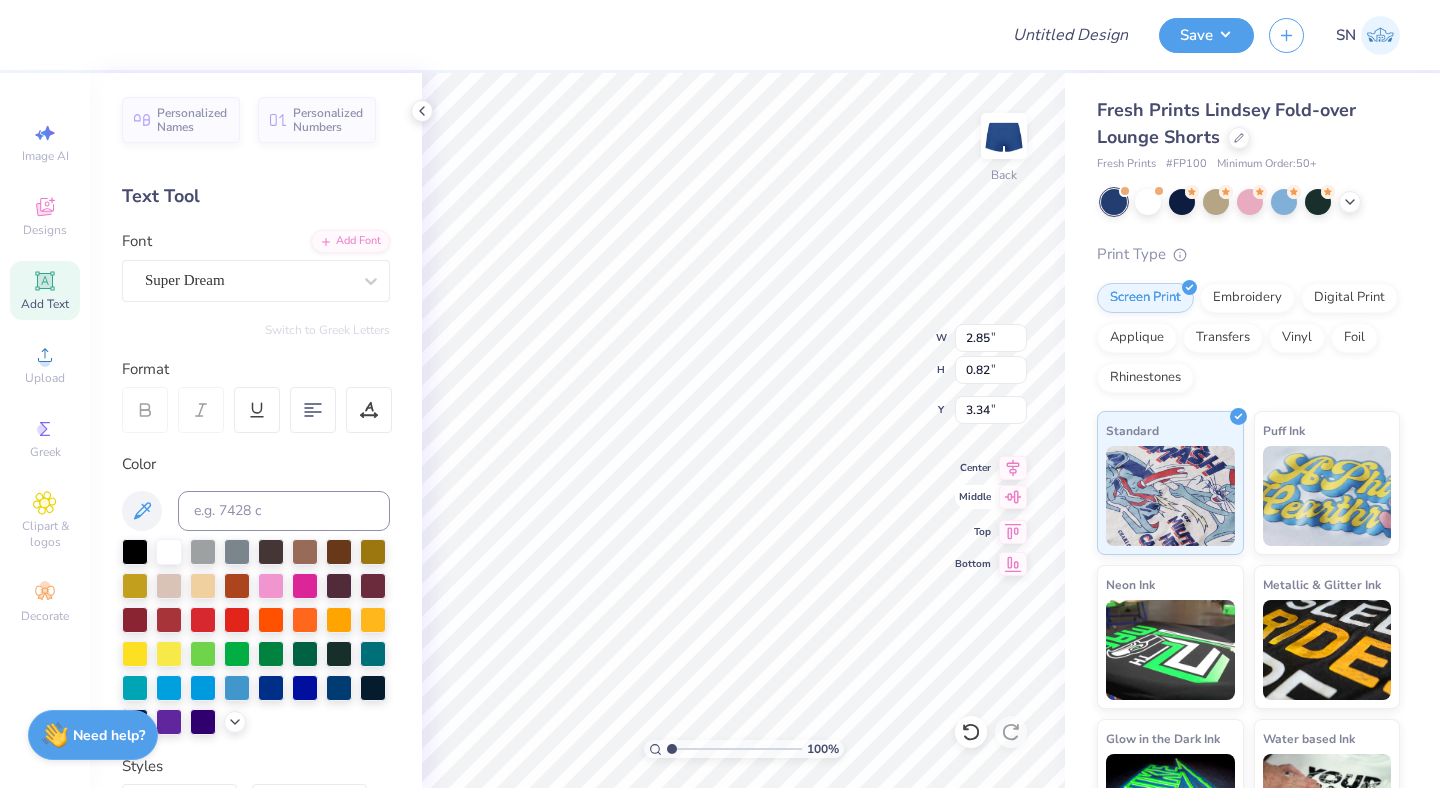 type on "2.75" 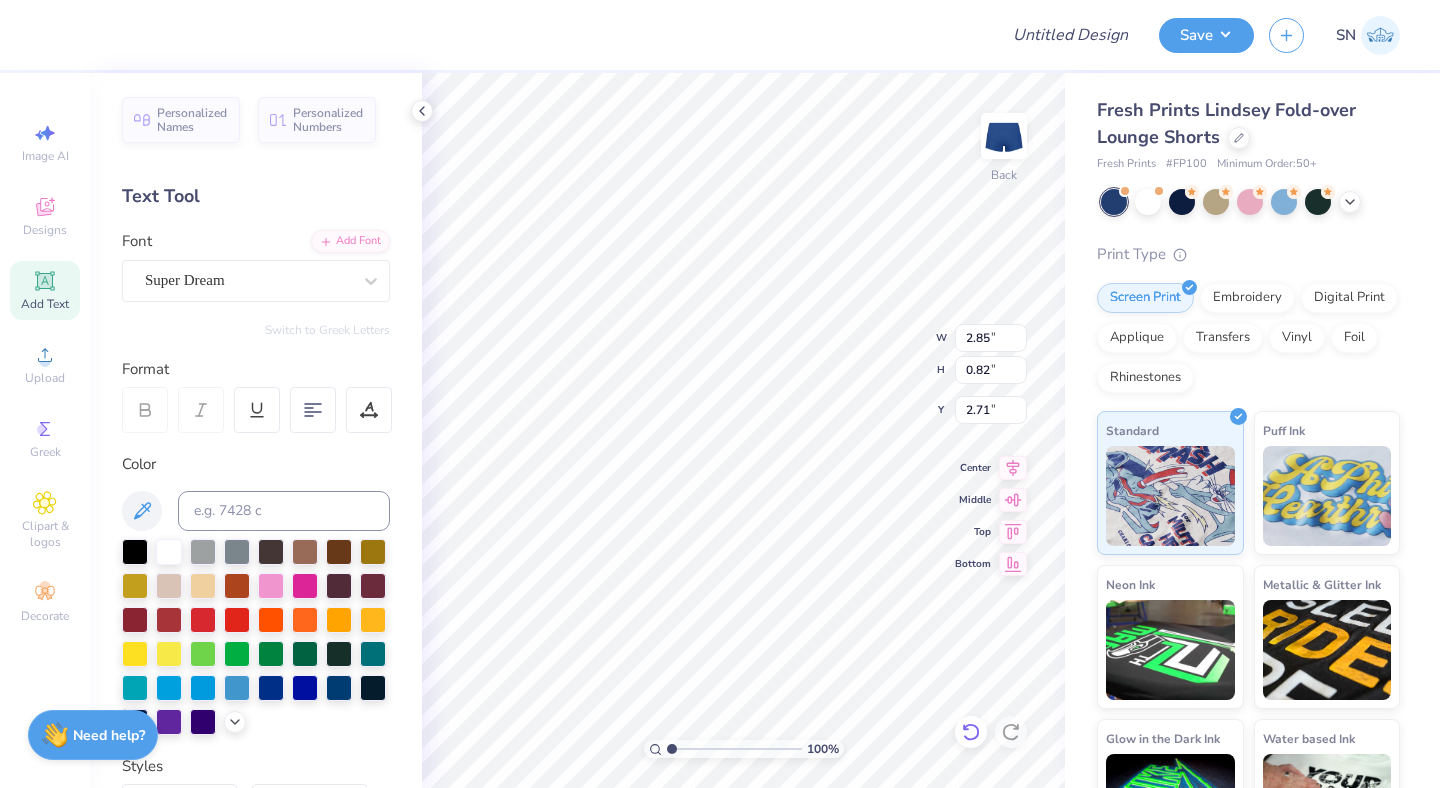 click 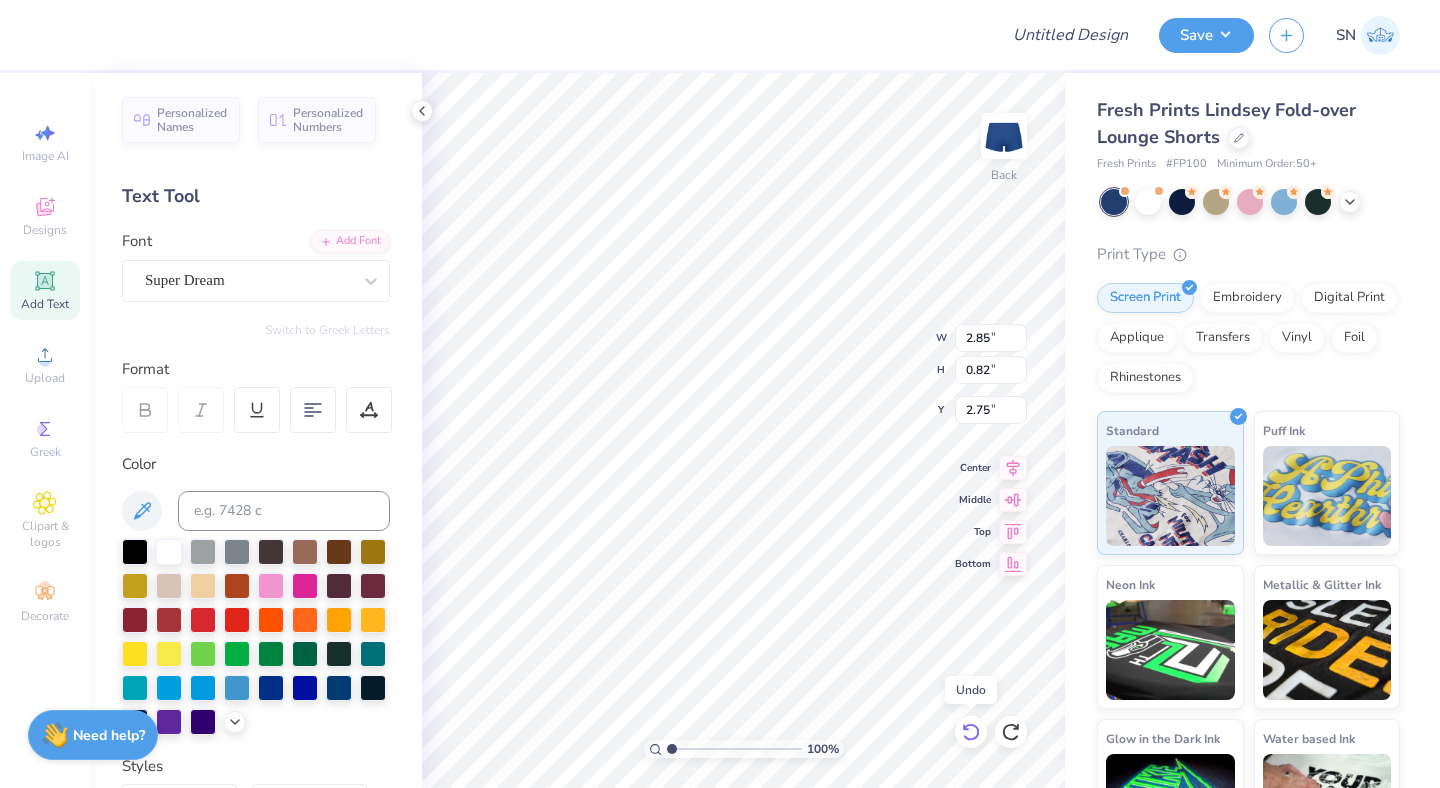 click 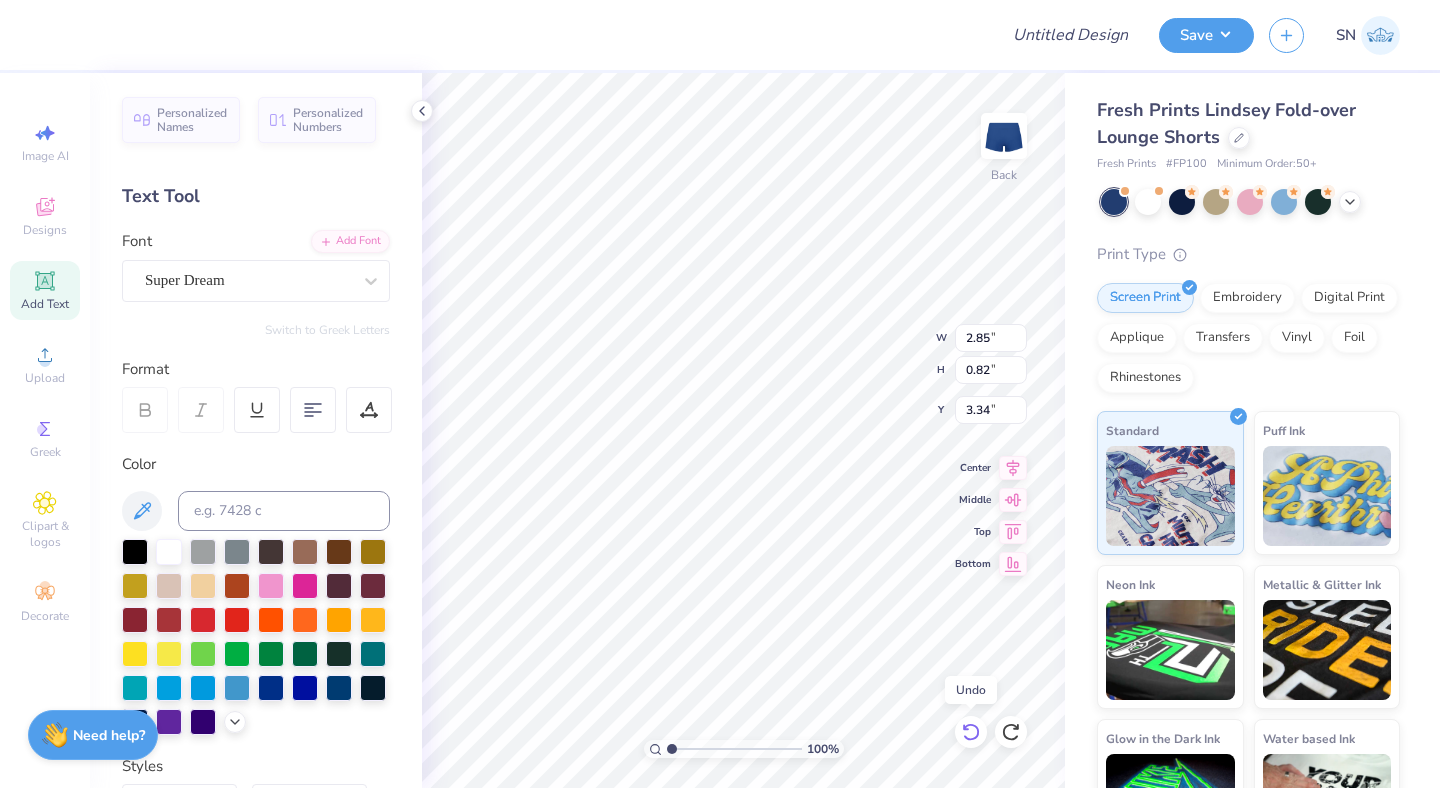 click 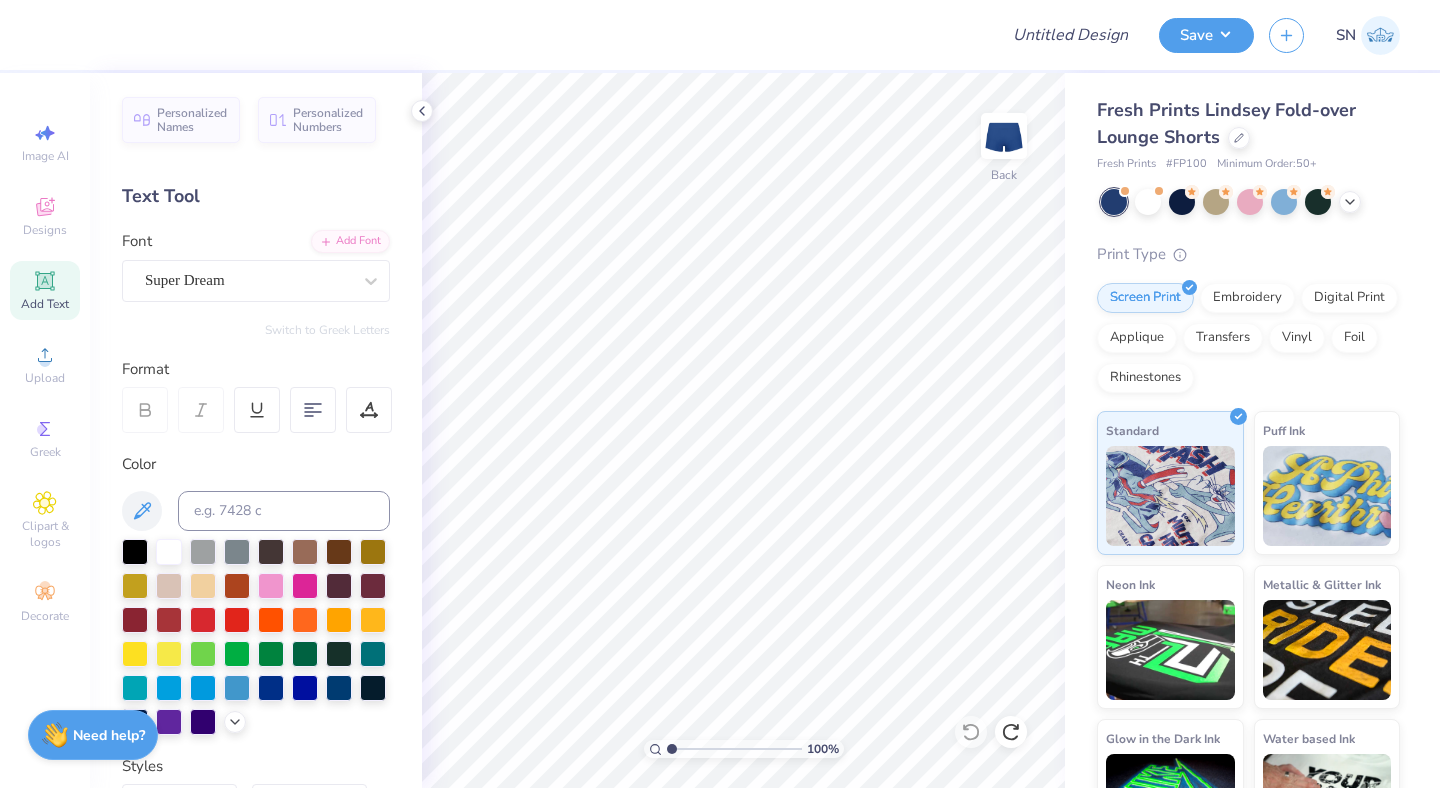 click 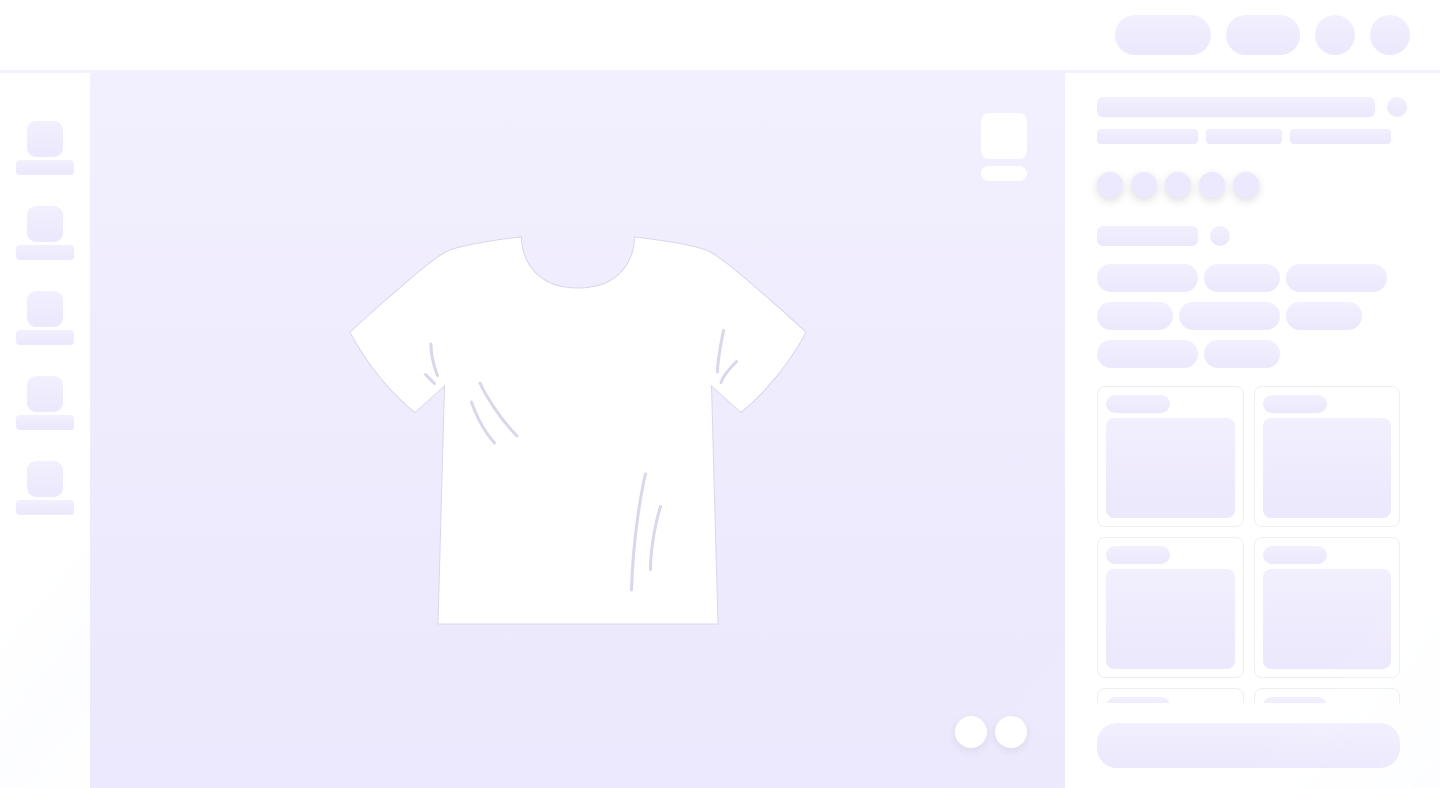 scroll, scrollTop: 0, scrollLeft: 0, axis: both 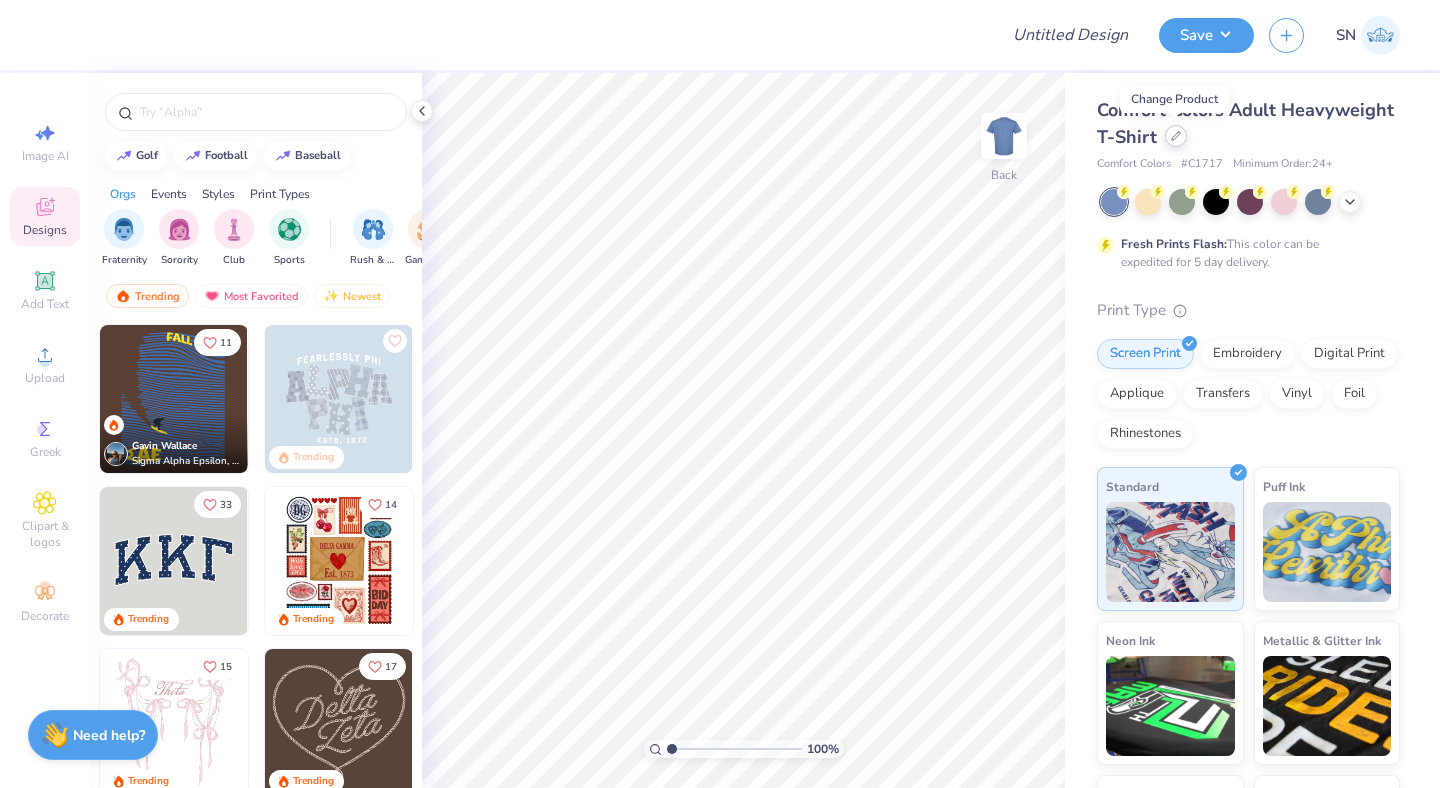 click 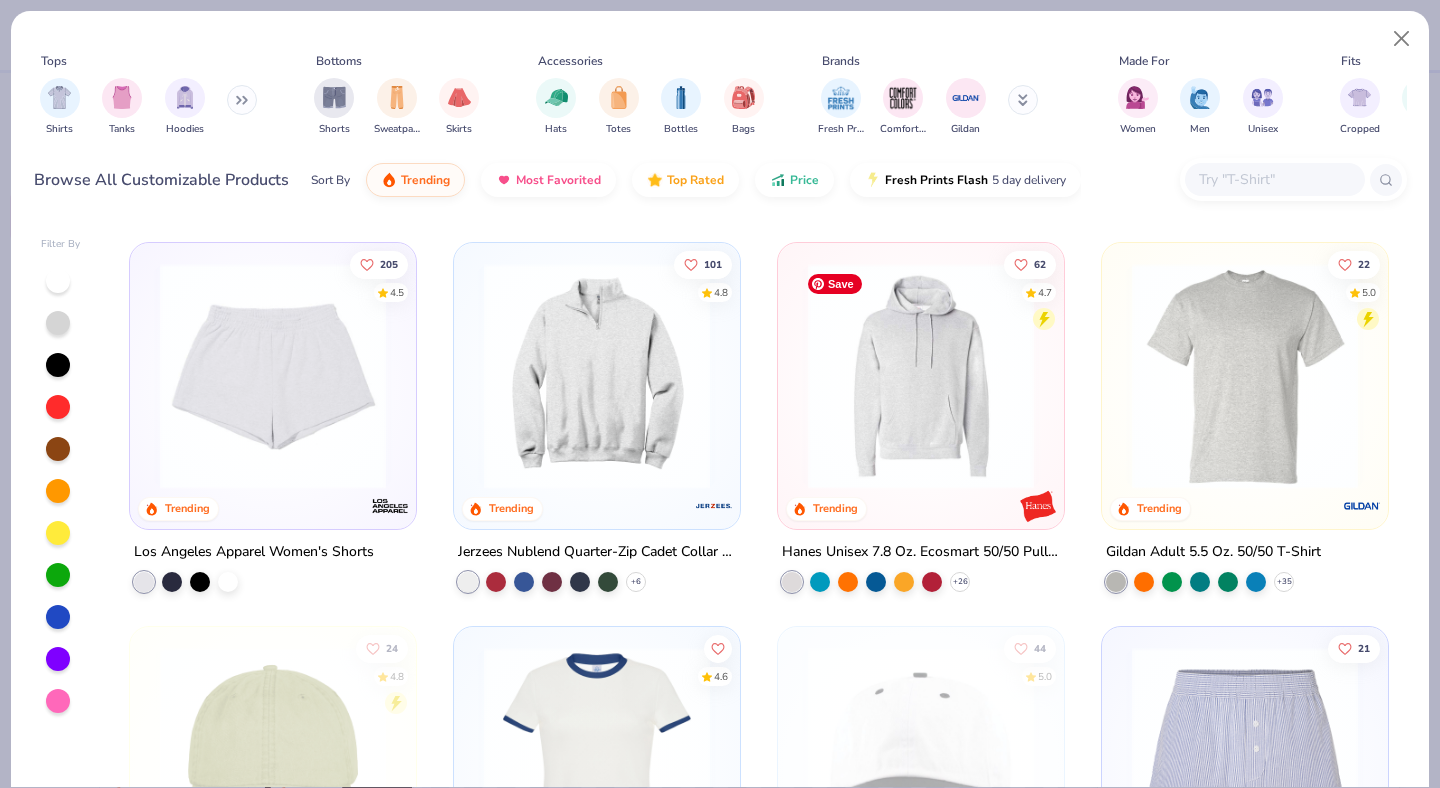 scroll, scrollTop: 3841, scrollLeft: 0, axis: vertical 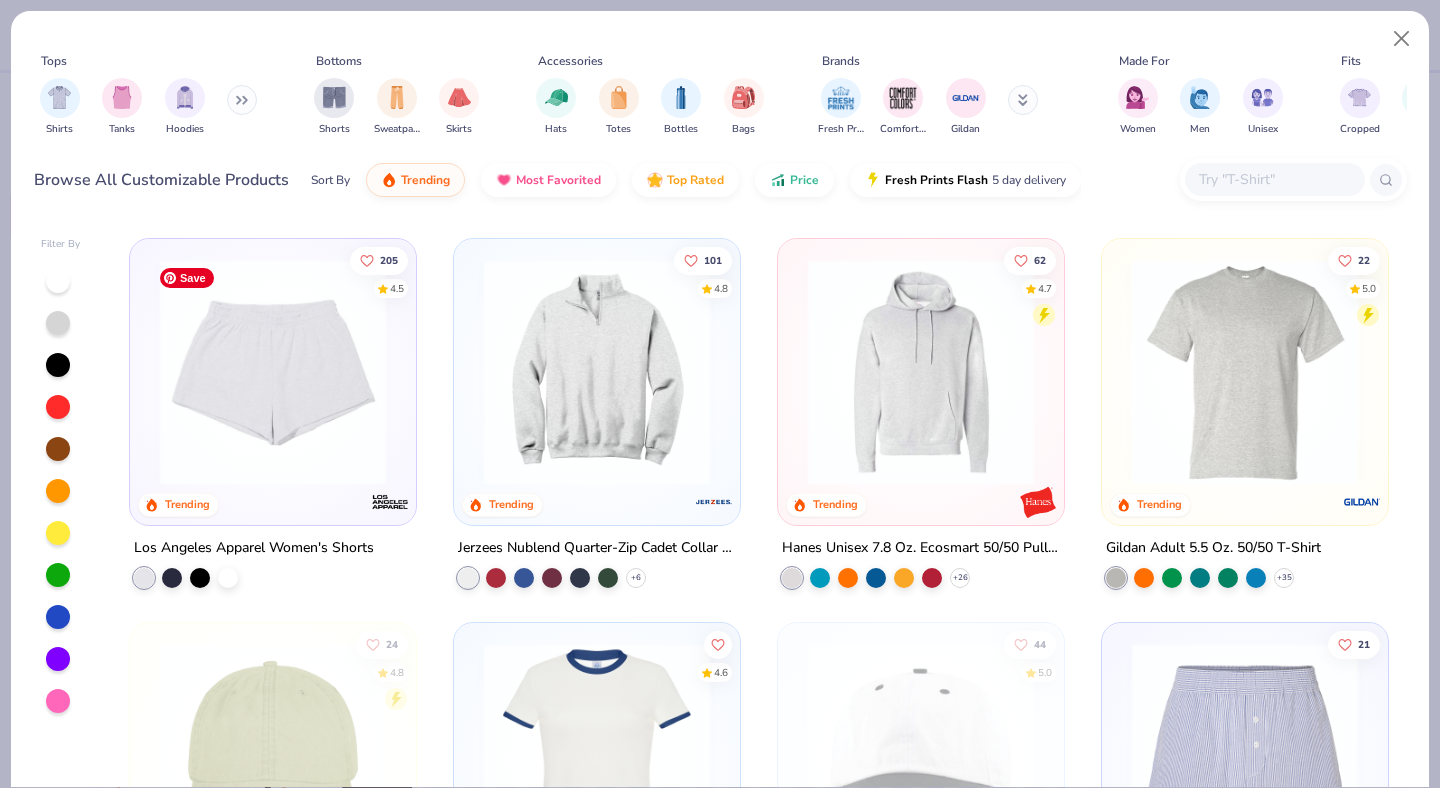click at bounding box center (273, 371) 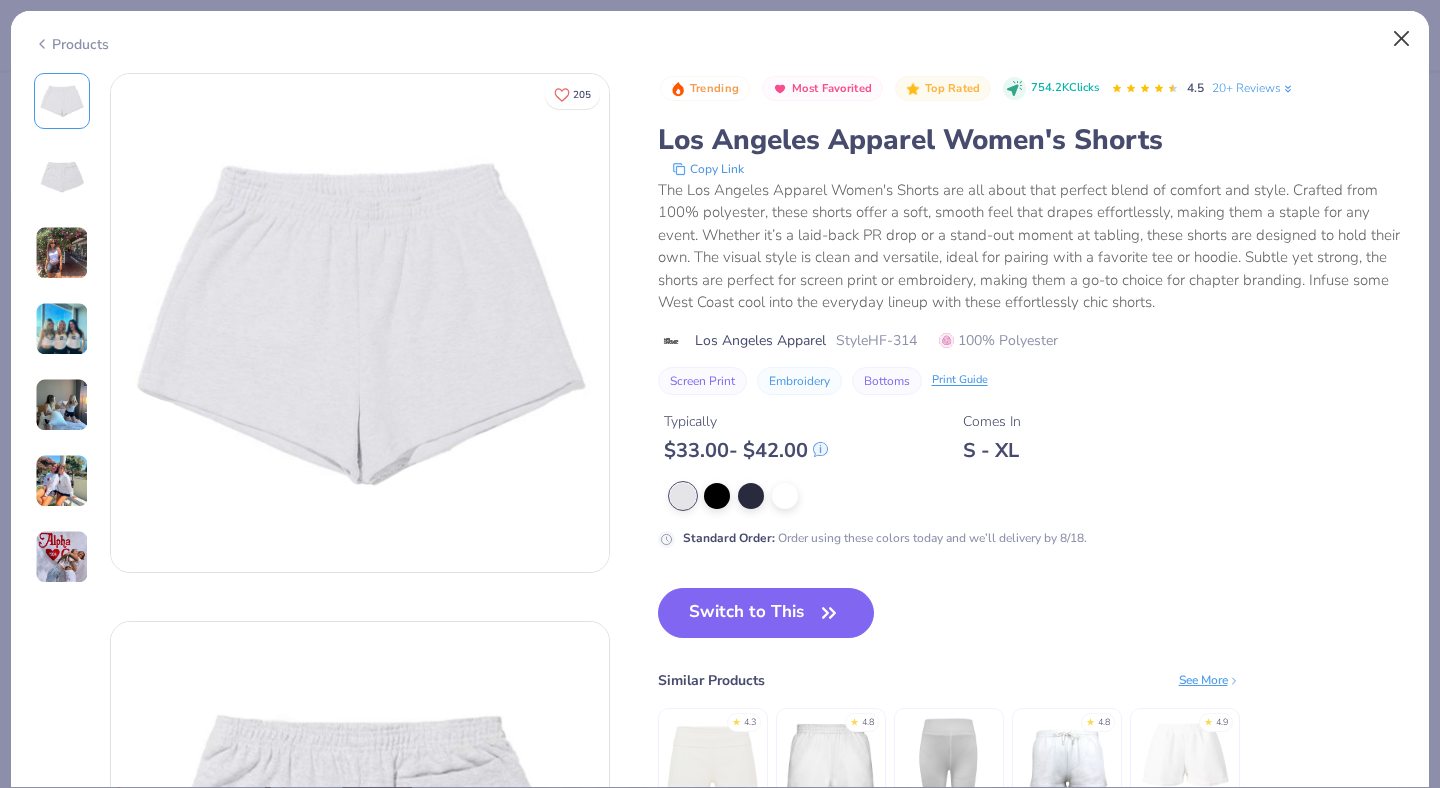 click at bounding box center (1402, 39) 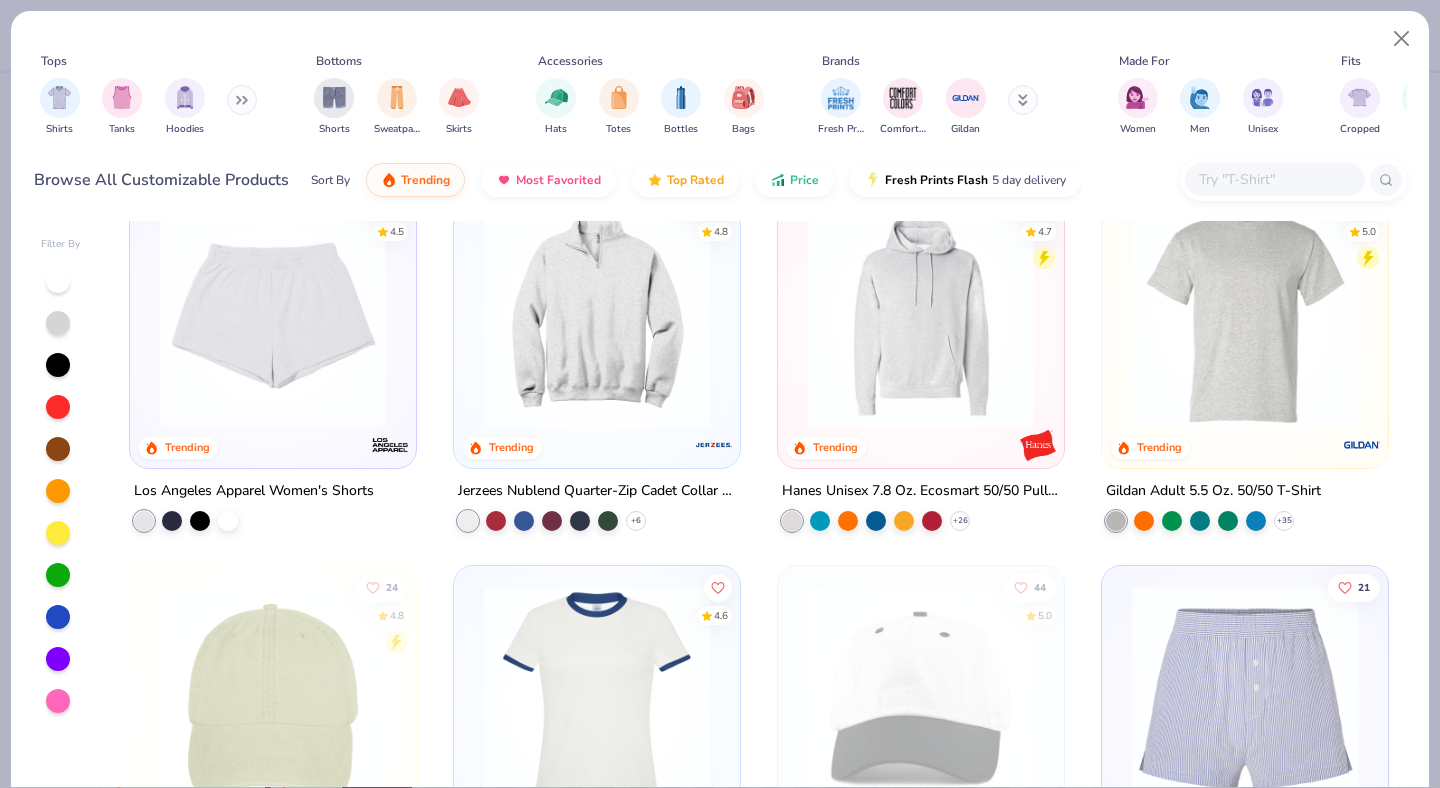 scroll, scrollTop: 3880, scrollLeft: 0, axis: vertical 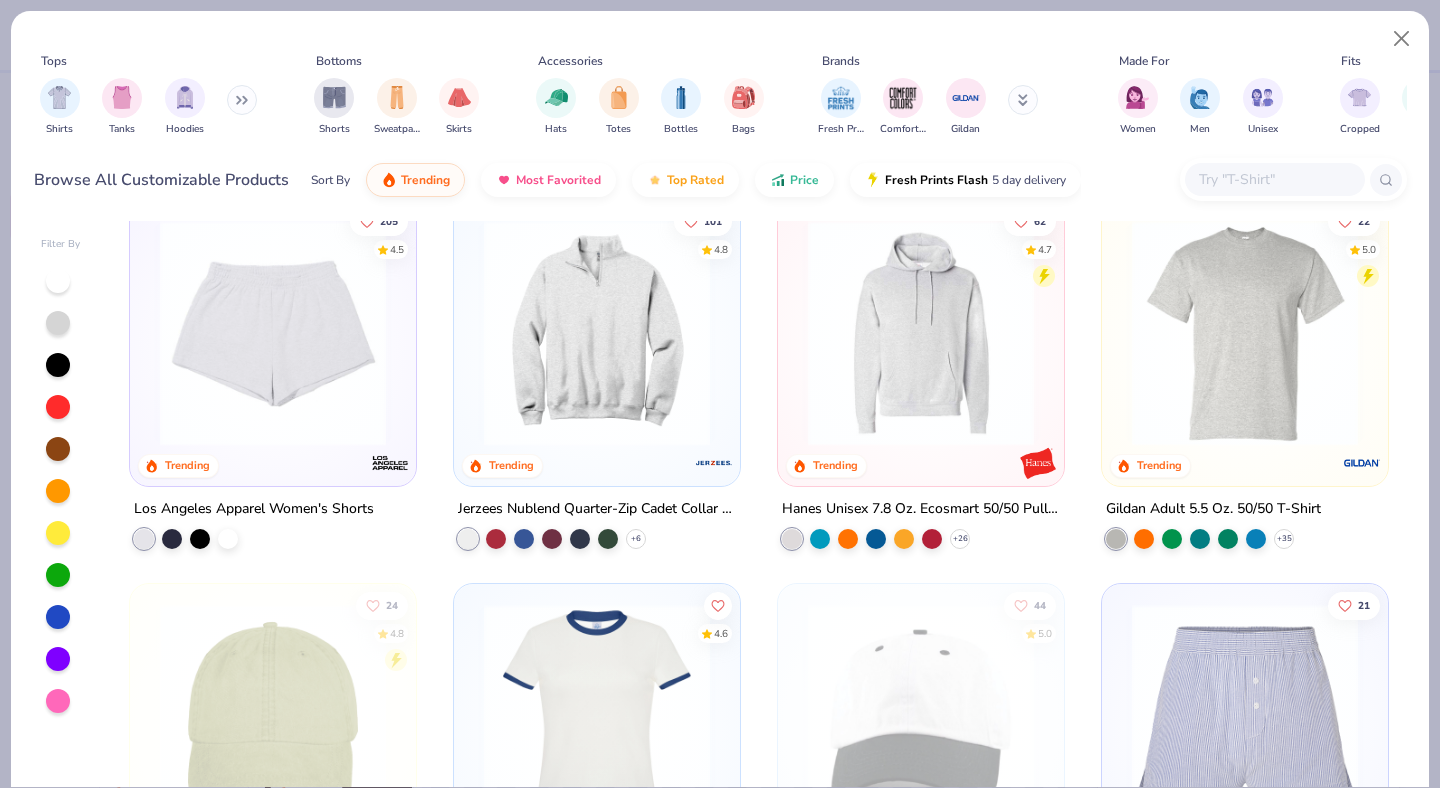 click at bounding box center [597, 337] 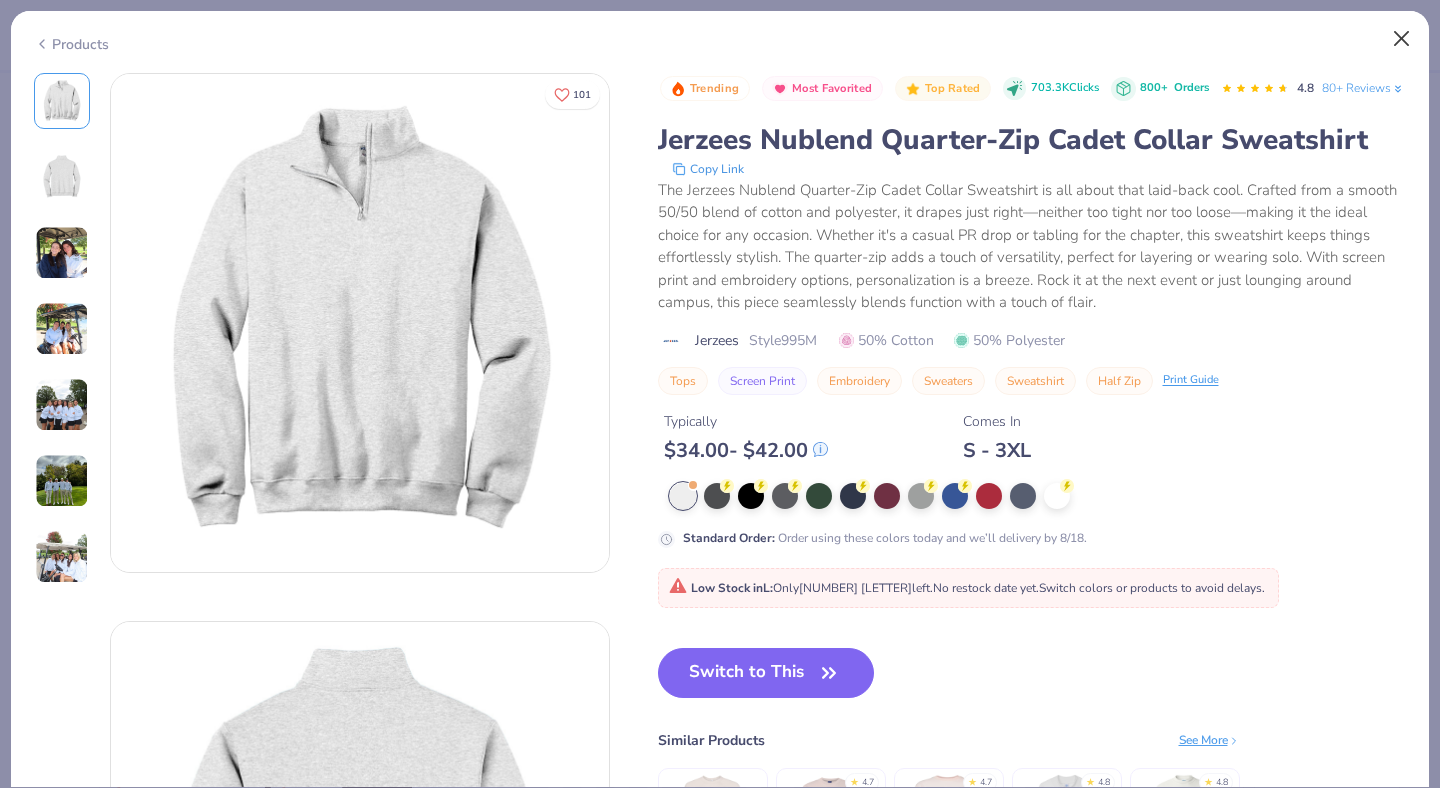 click at bounding box center [1402, 39] 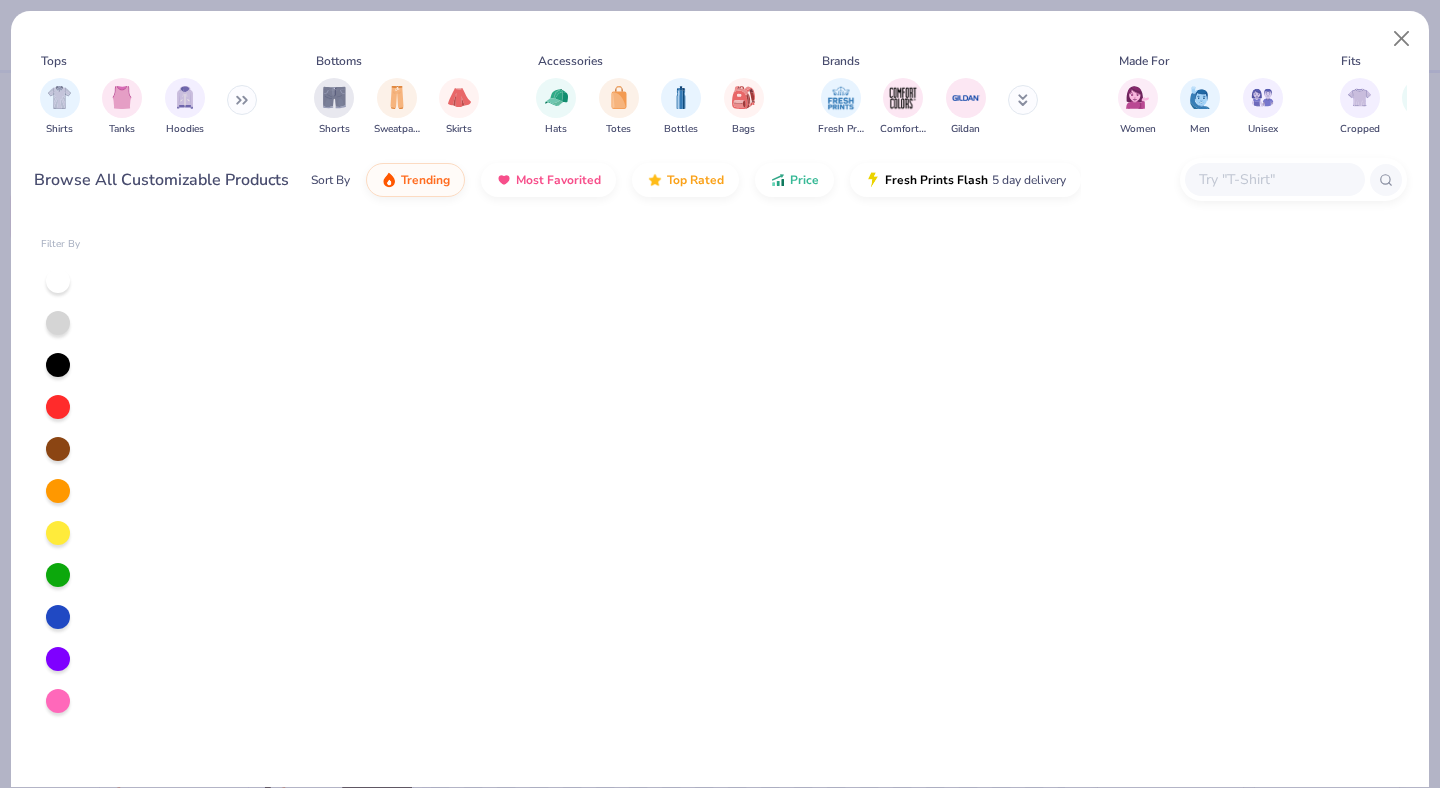 scroll, scrollTop: 4767, scrollLeft: 0, axis: vertical 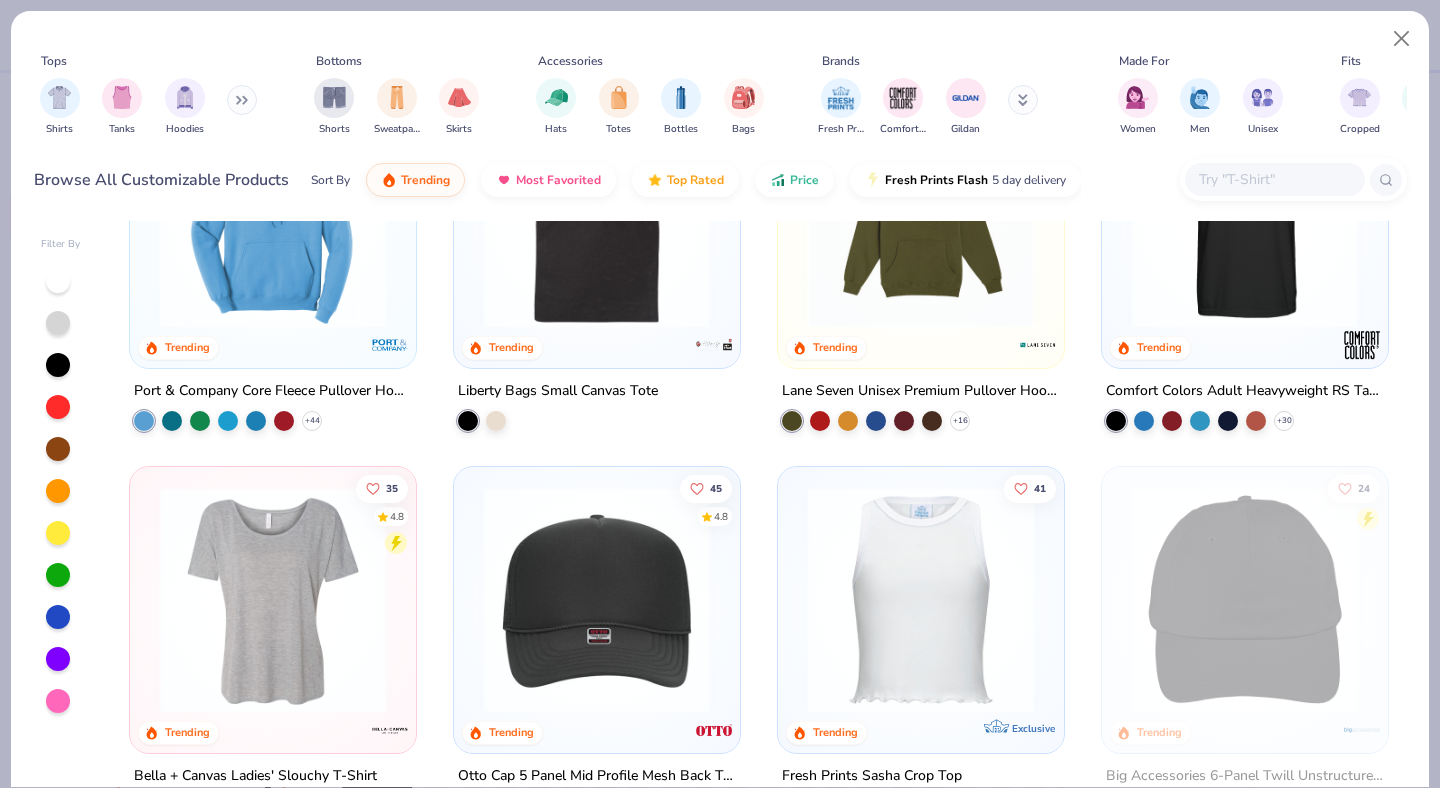 click at bounding box center (242, 100) 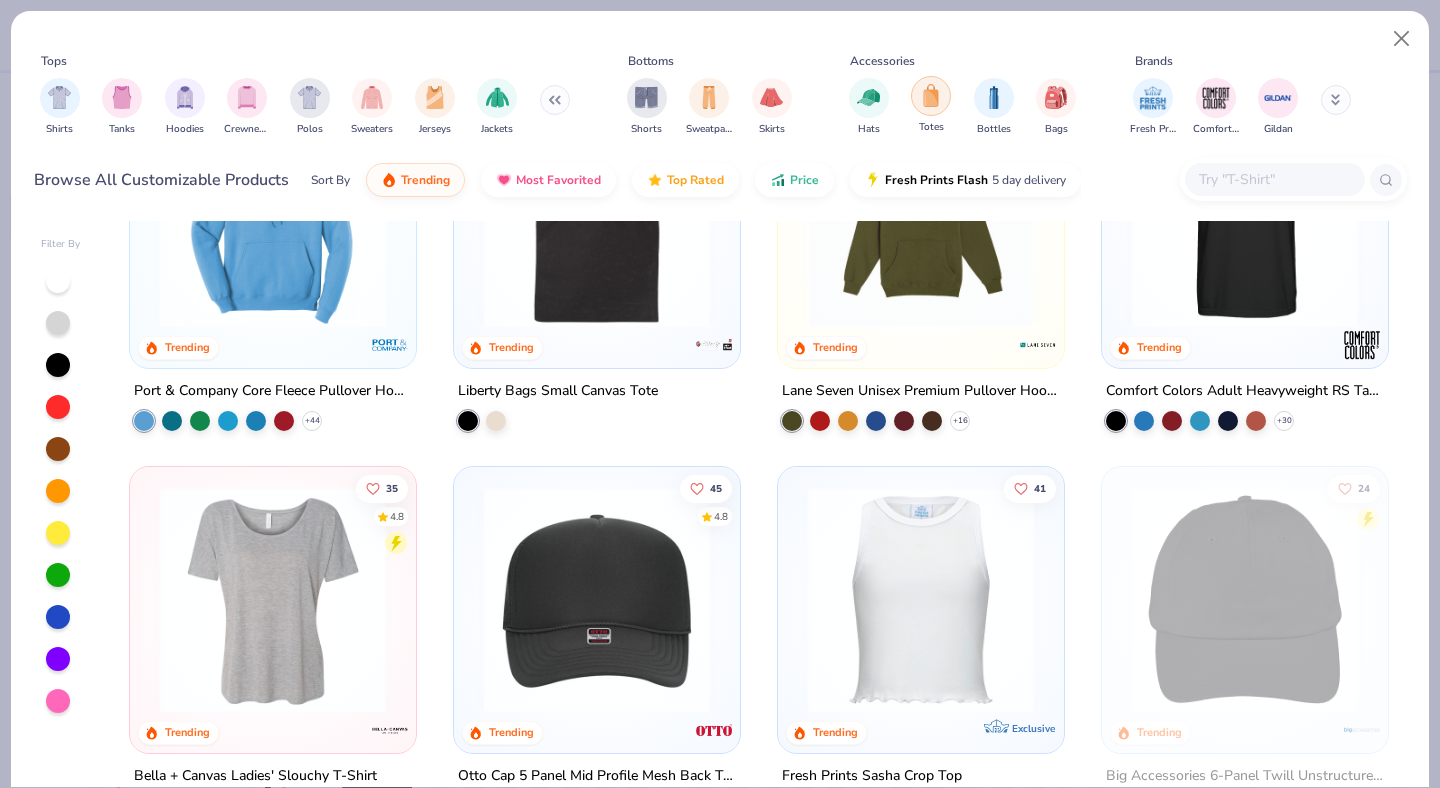click at bounding box center (931, 95) 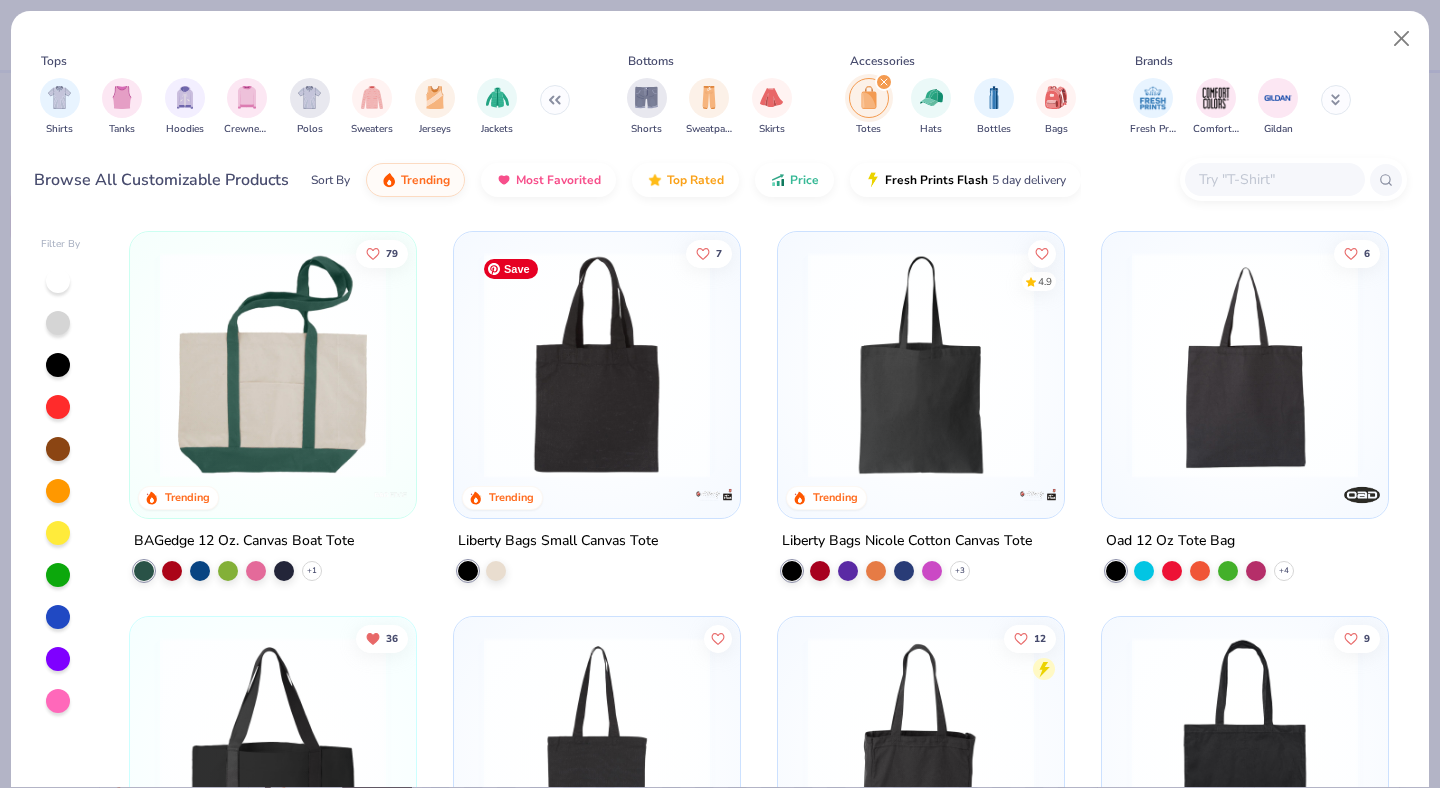 click at bounding box center [597, 365] 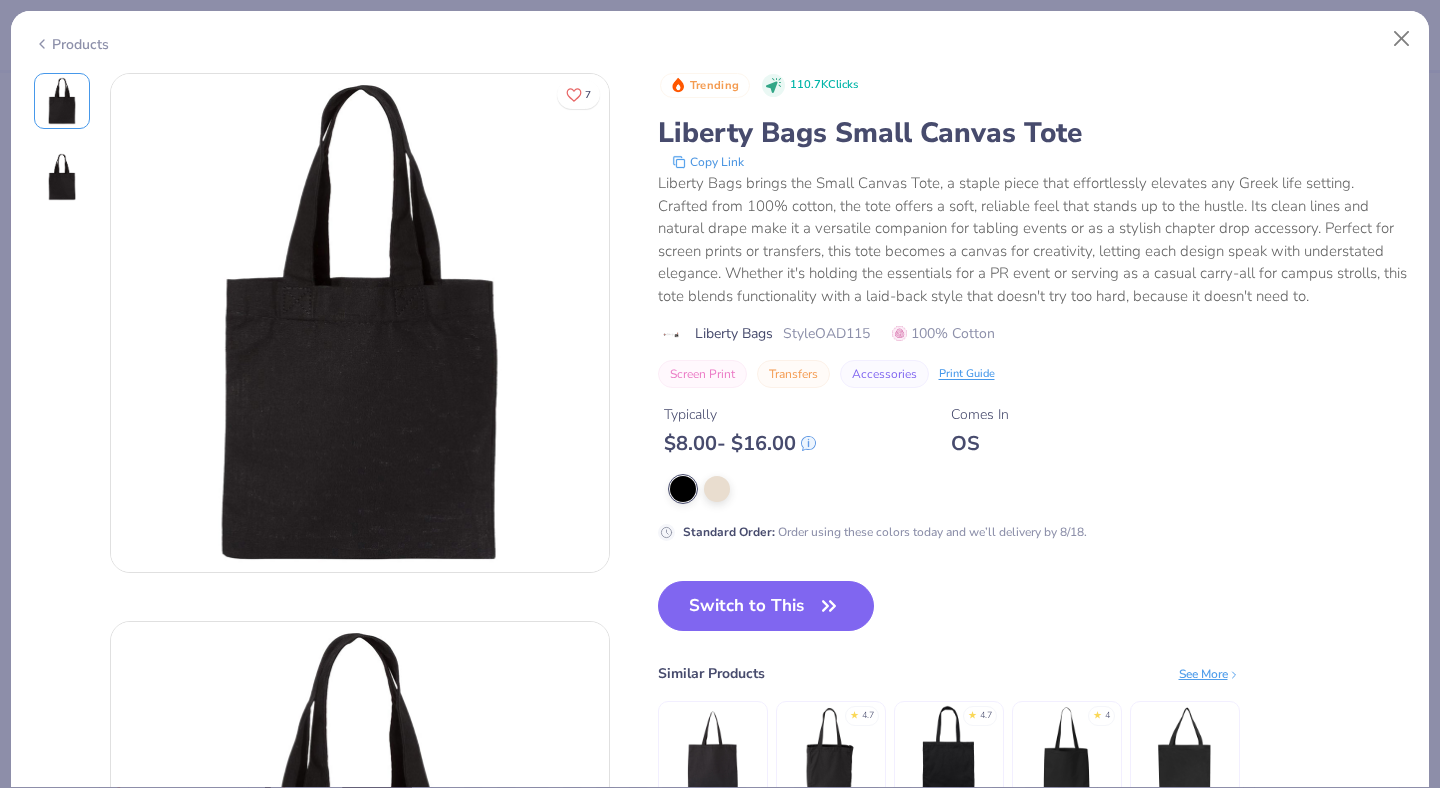 scroll, scrollTop: 0, scrollLeft: 0, axis: both 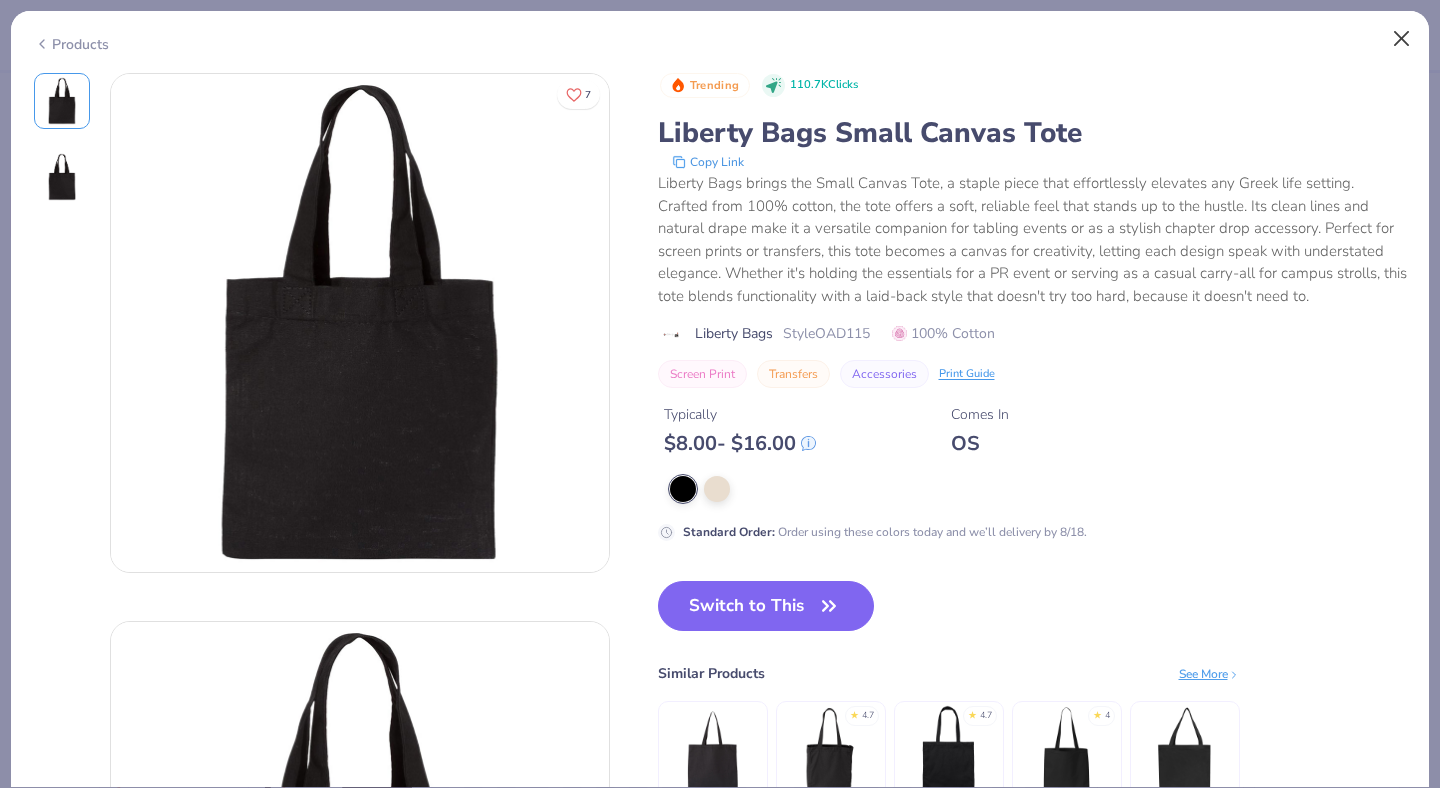 click at bounding box center (1402, 39) 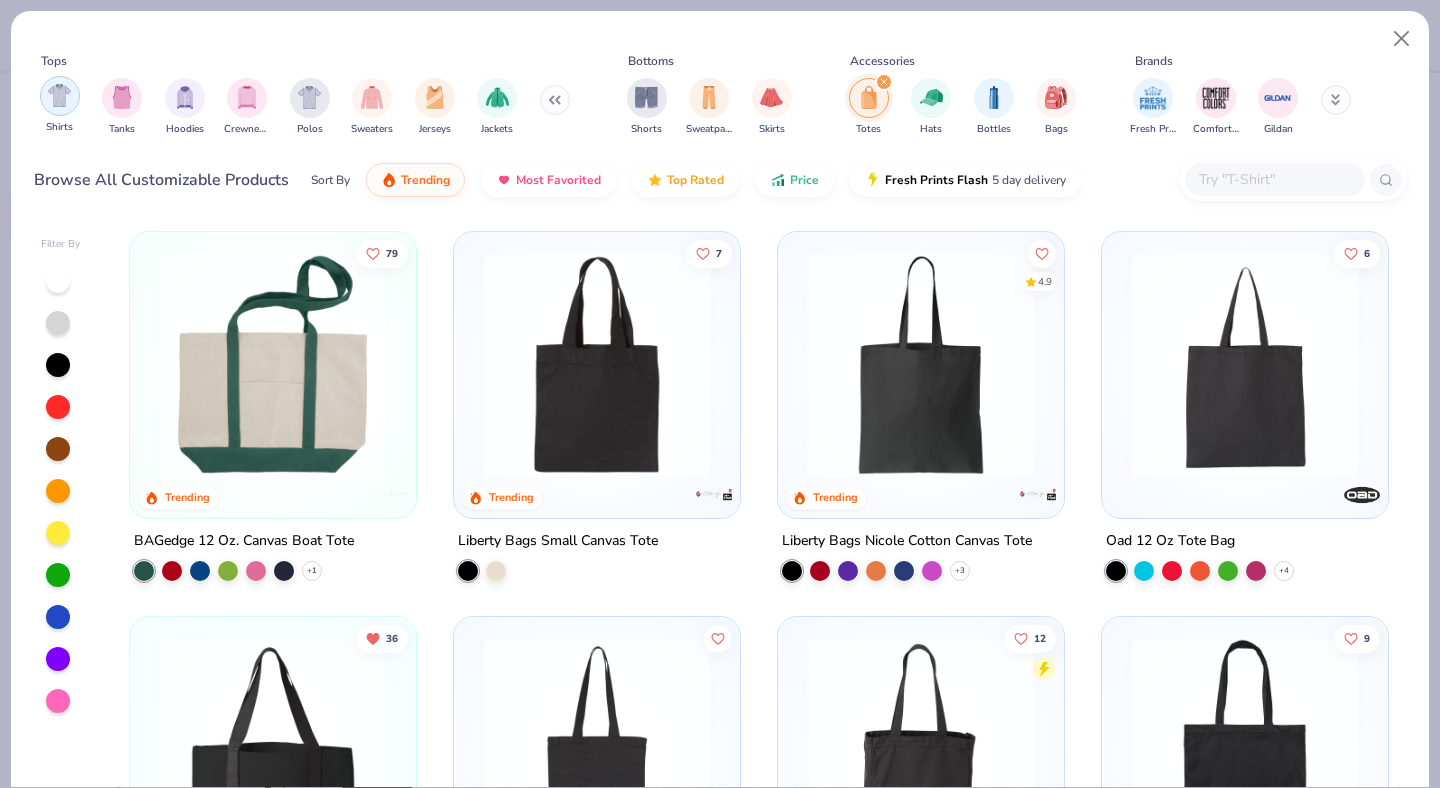 click at bounding box center (59, 95) 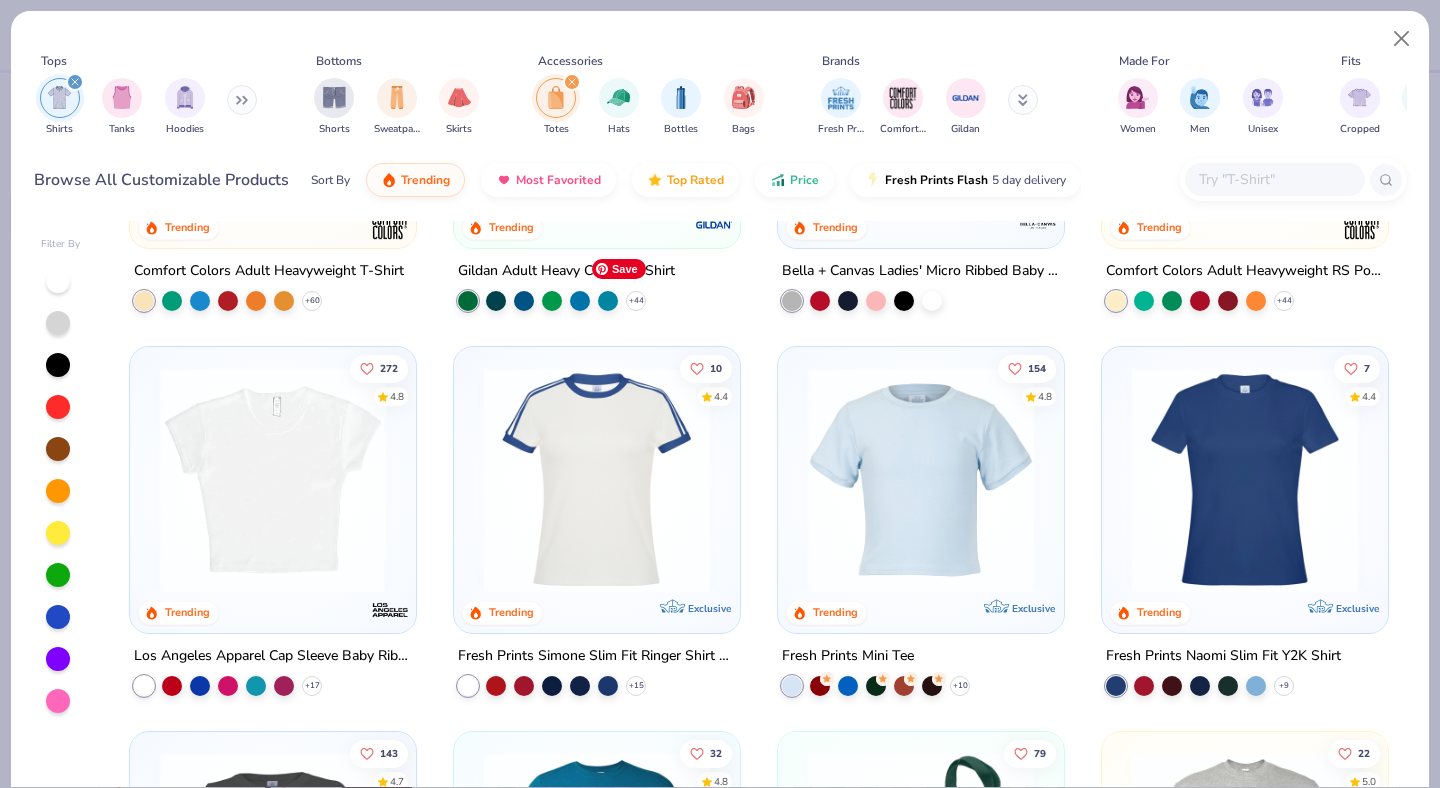 scroll, scrollTop: 277, scrollLeft: 0, axis: vertical 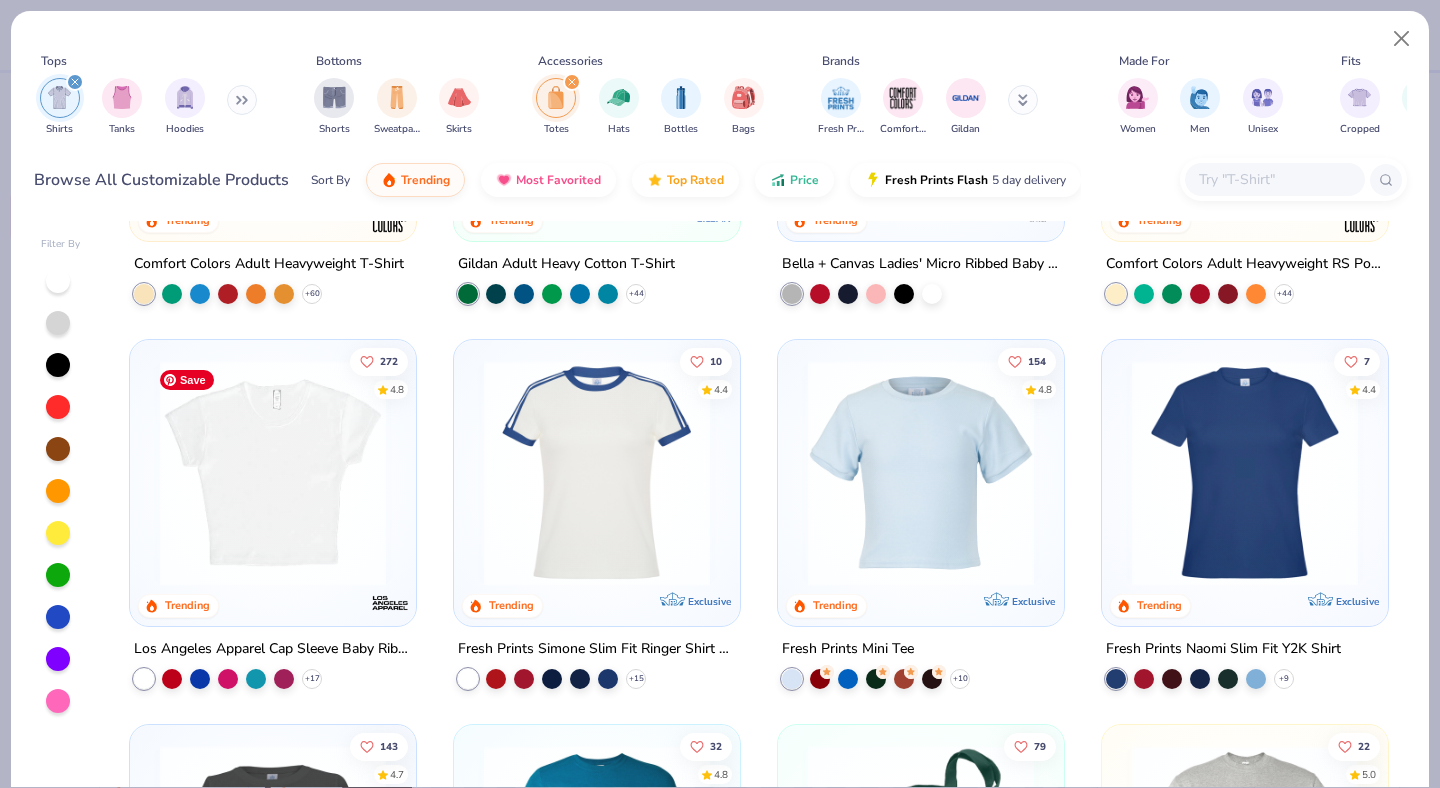 click at bounding box center [273, 473] 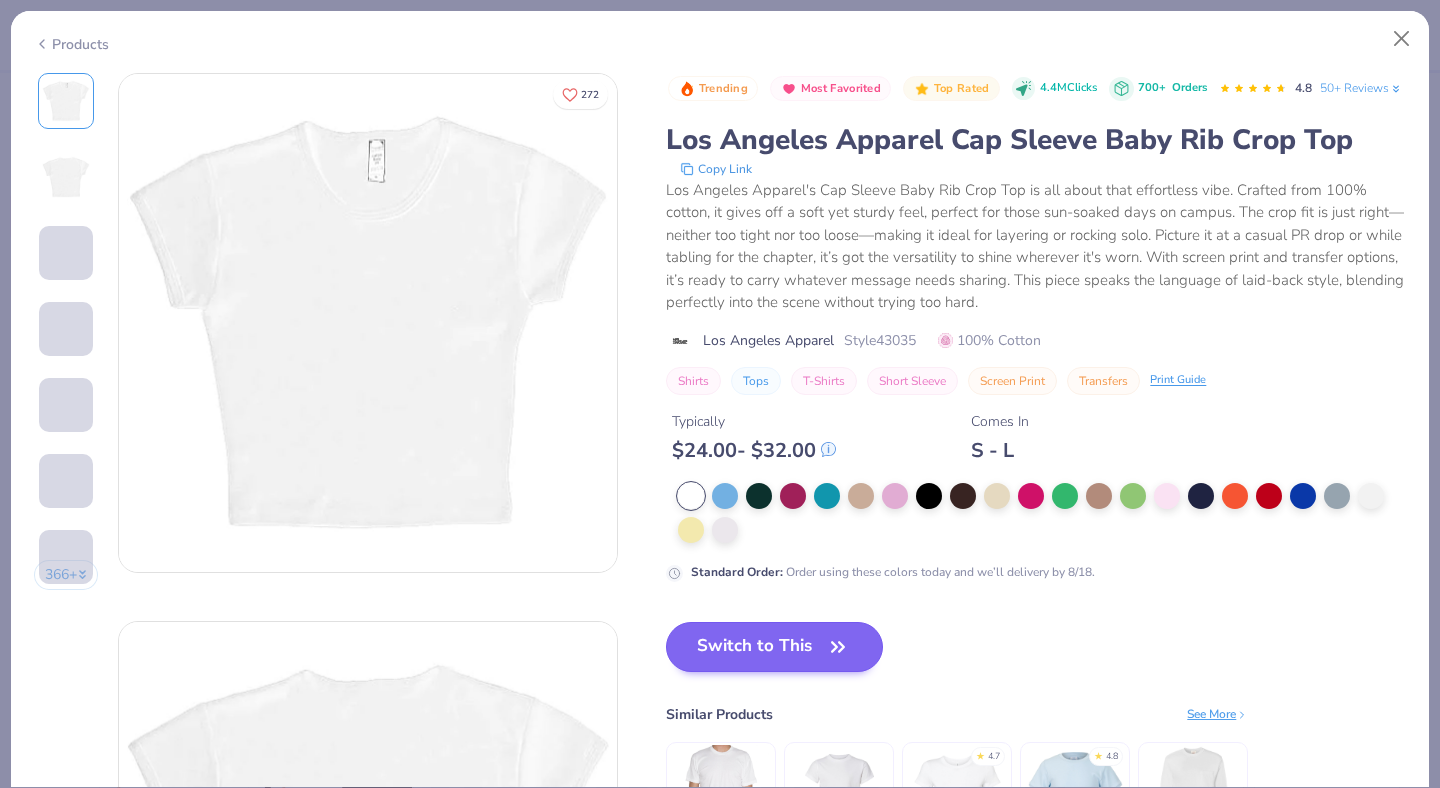click on "Switch to This" at bounding box center [774, 647] 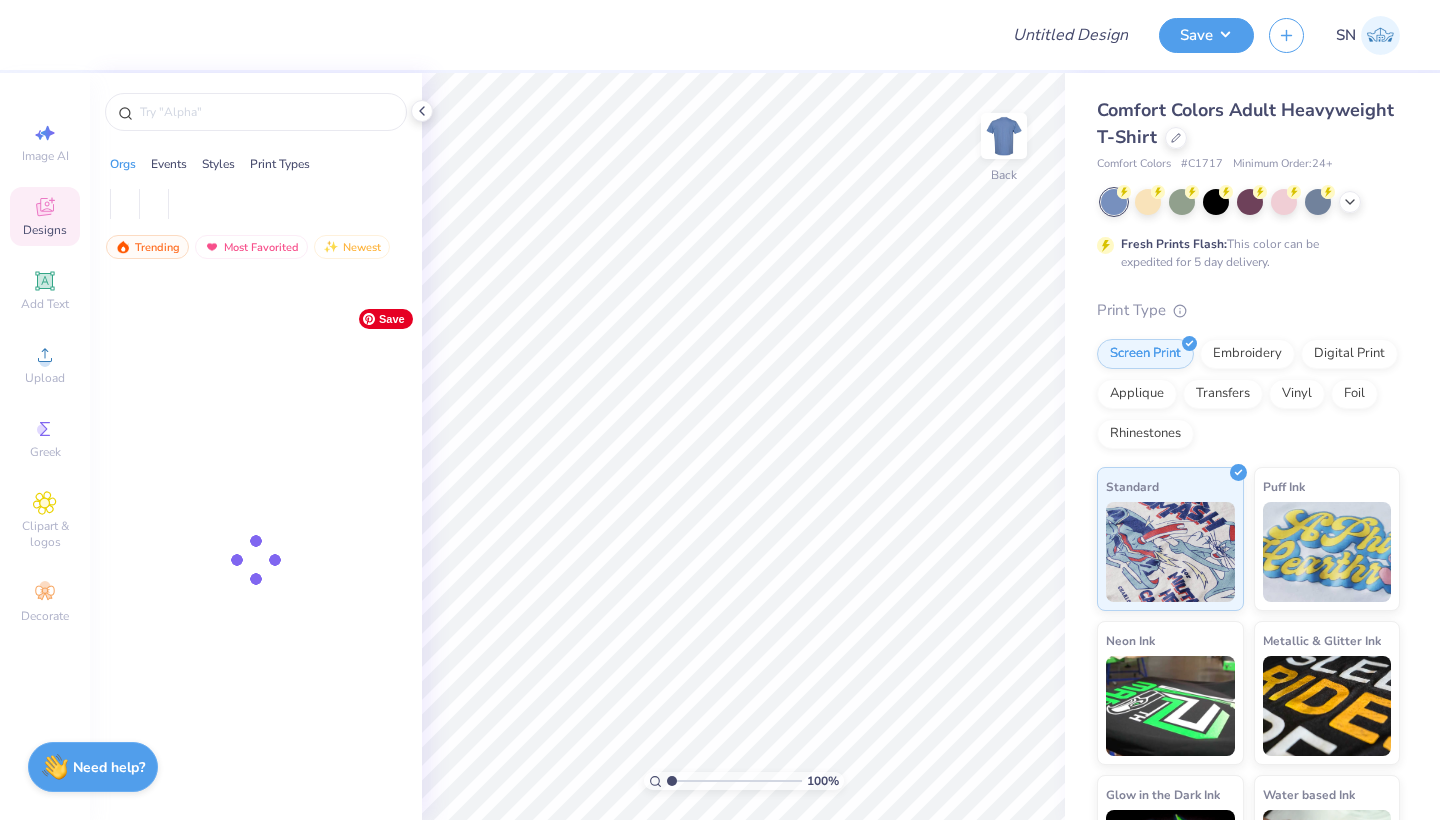 scroll, scrollTop: 0, scrollLeft: 0, axis: both 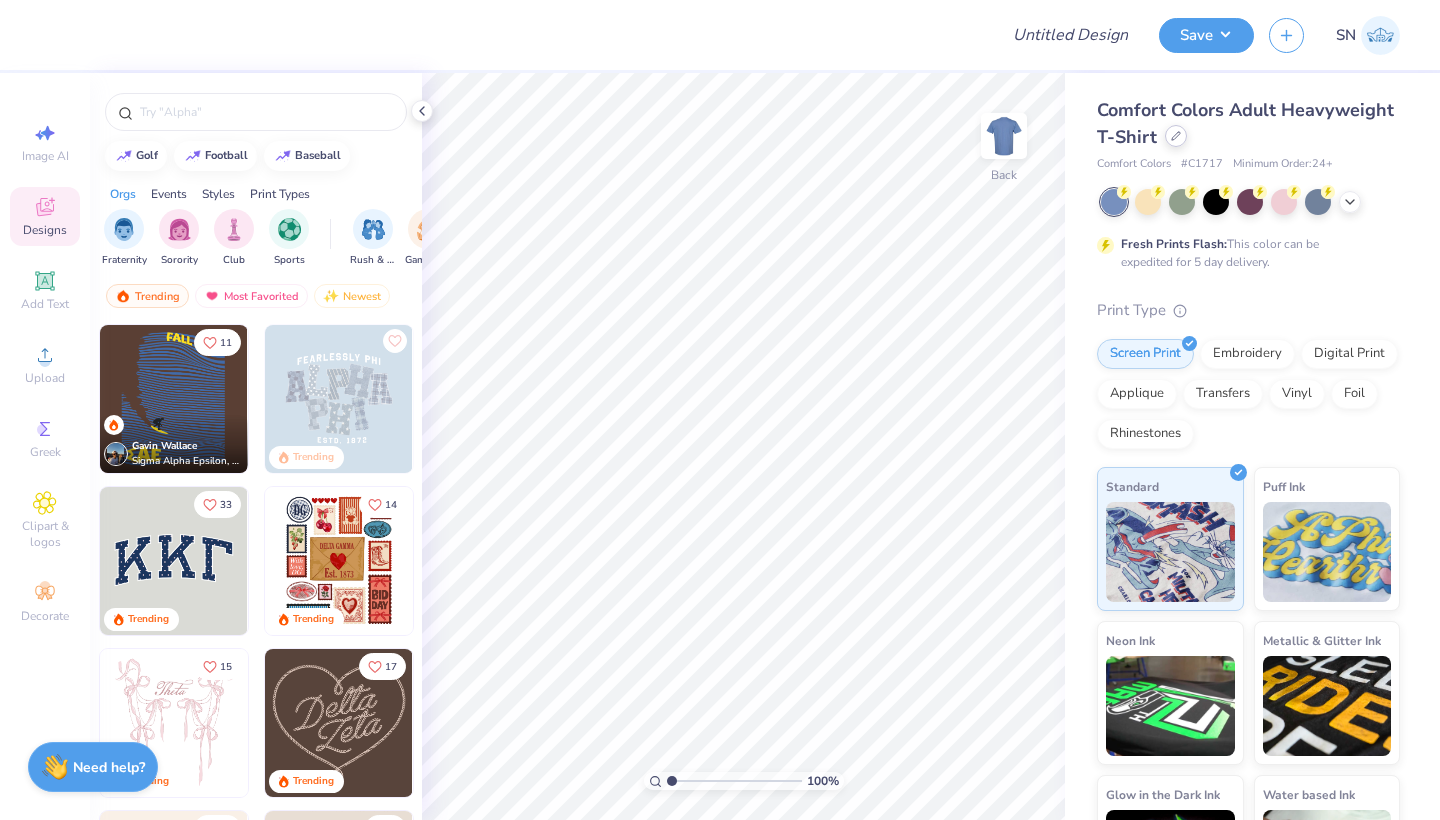 click at bounding box center [1176, 136] 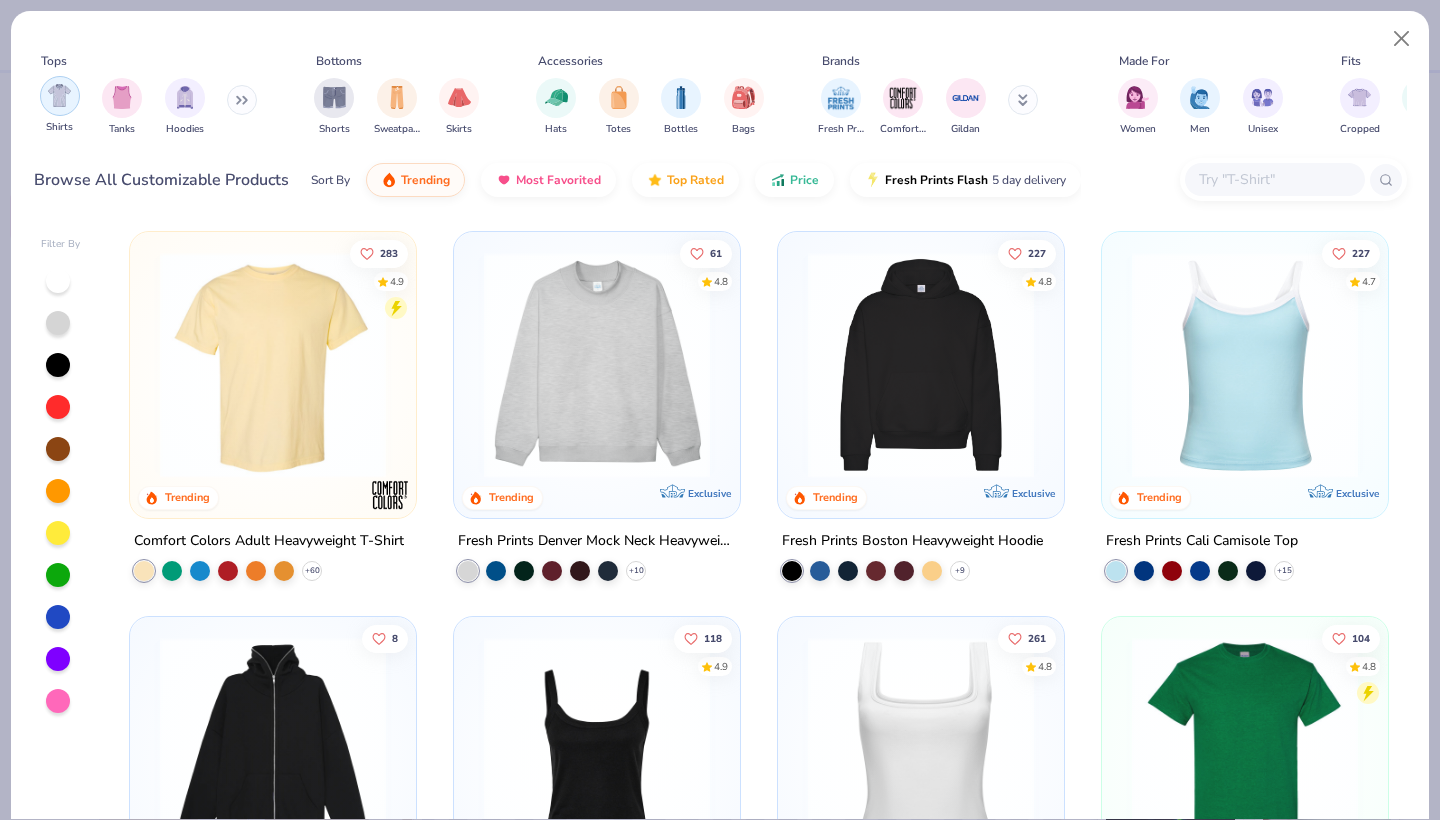 click at bounding box center [59, 95] 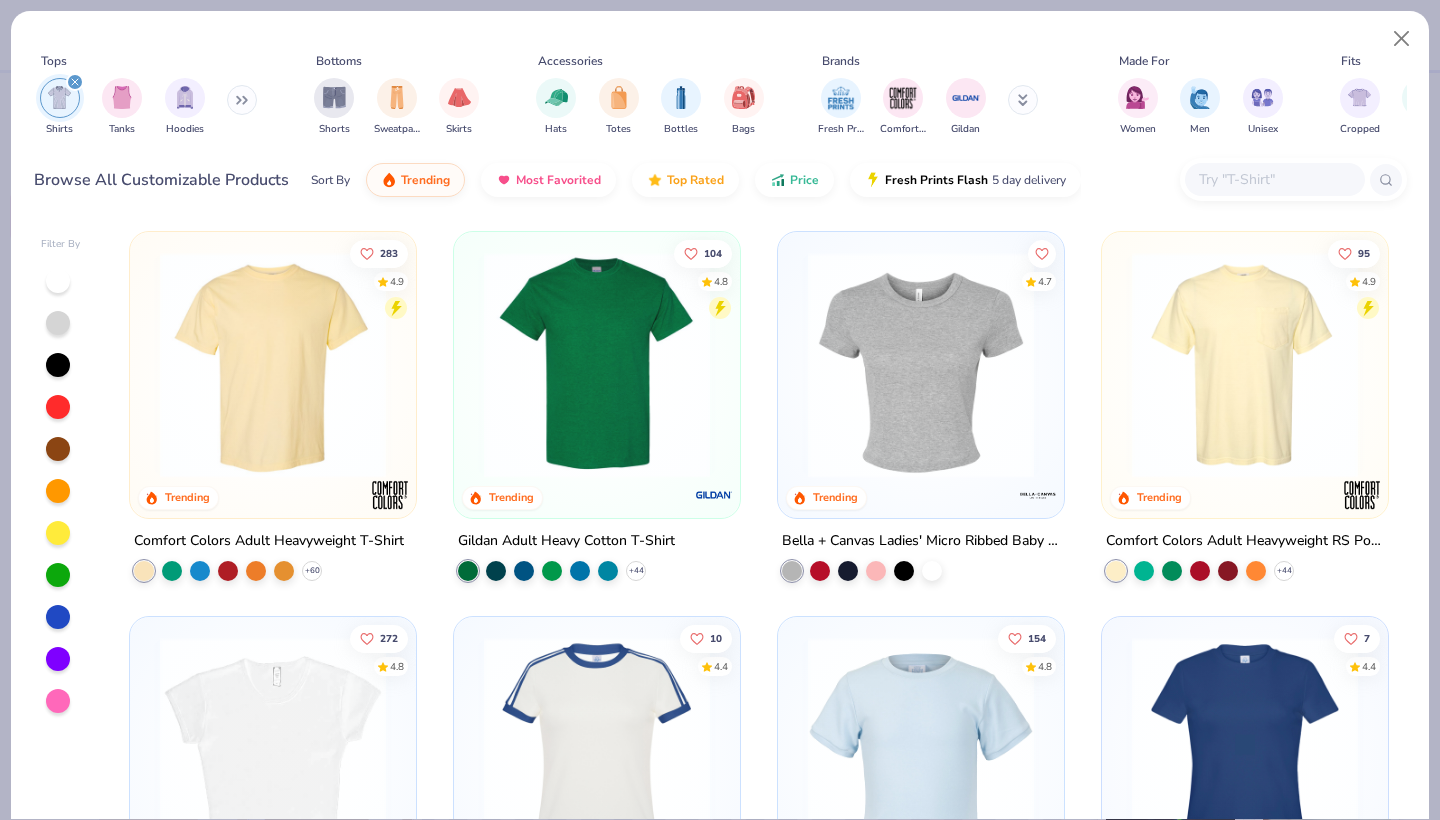 scroll, scrollTop: 220, scrollLeft: 0, axis: vertical 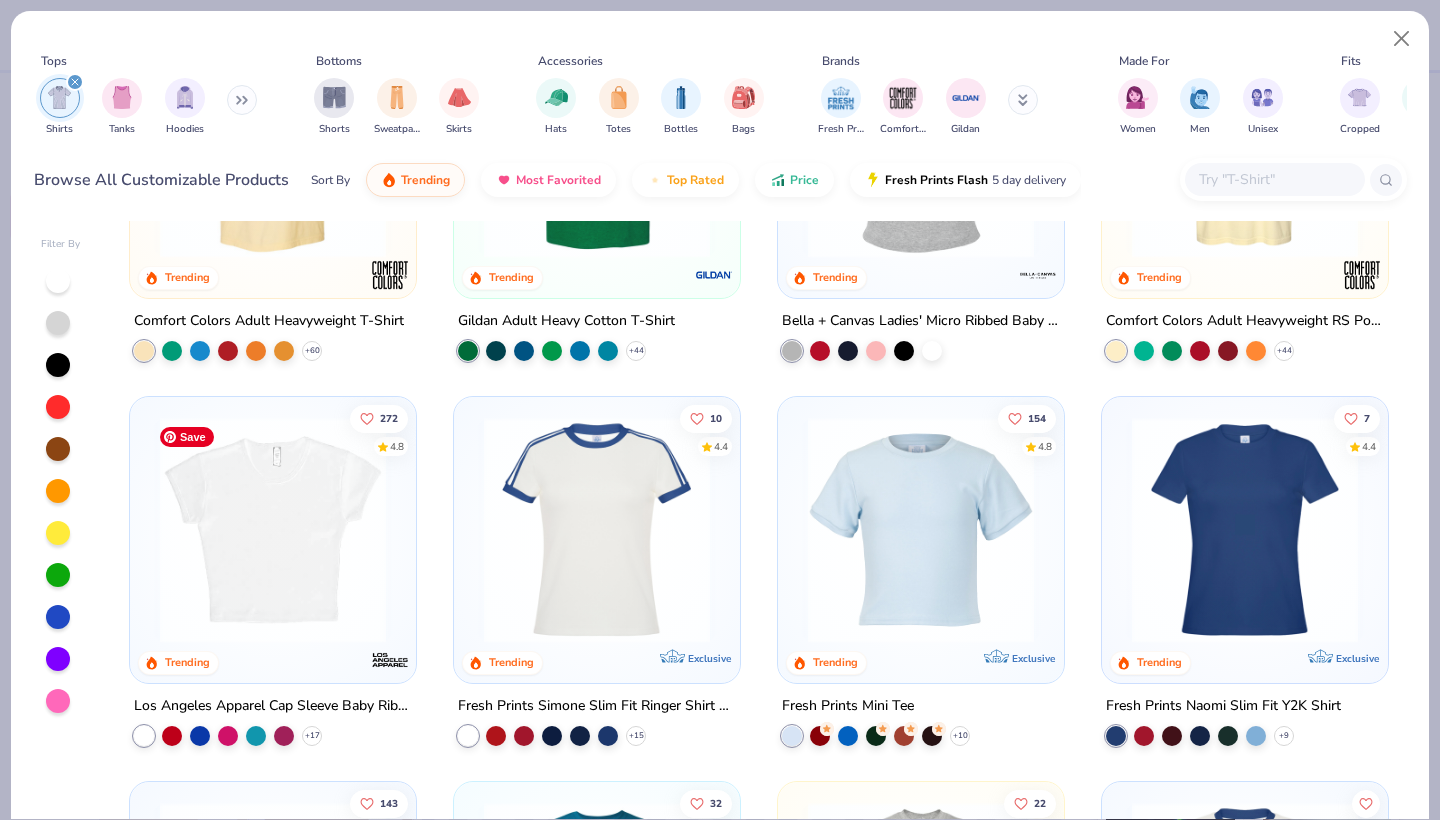 click at bounding box center [273, 530] 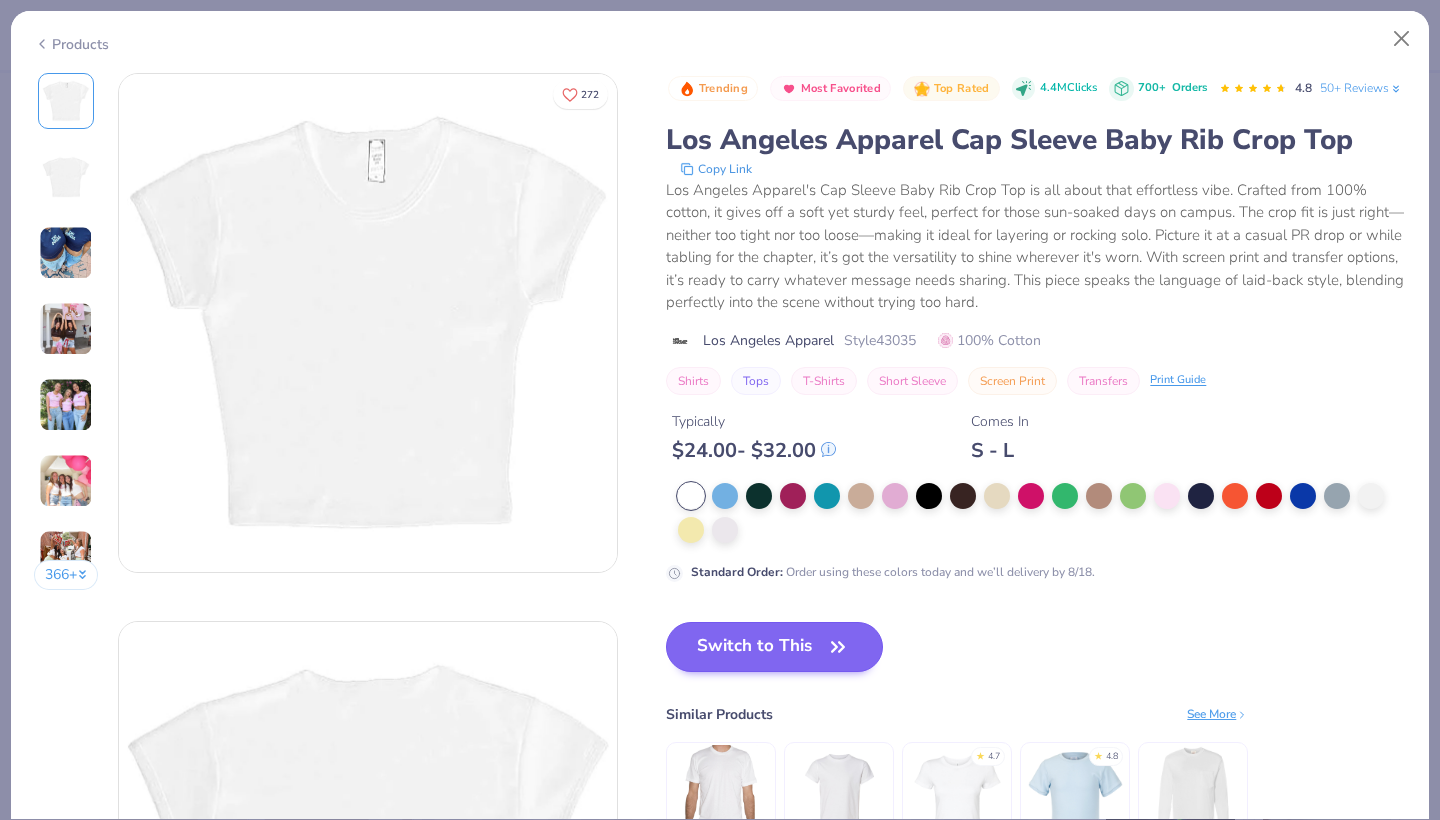 click on "Switch to This" at bounding box center [774, 647] 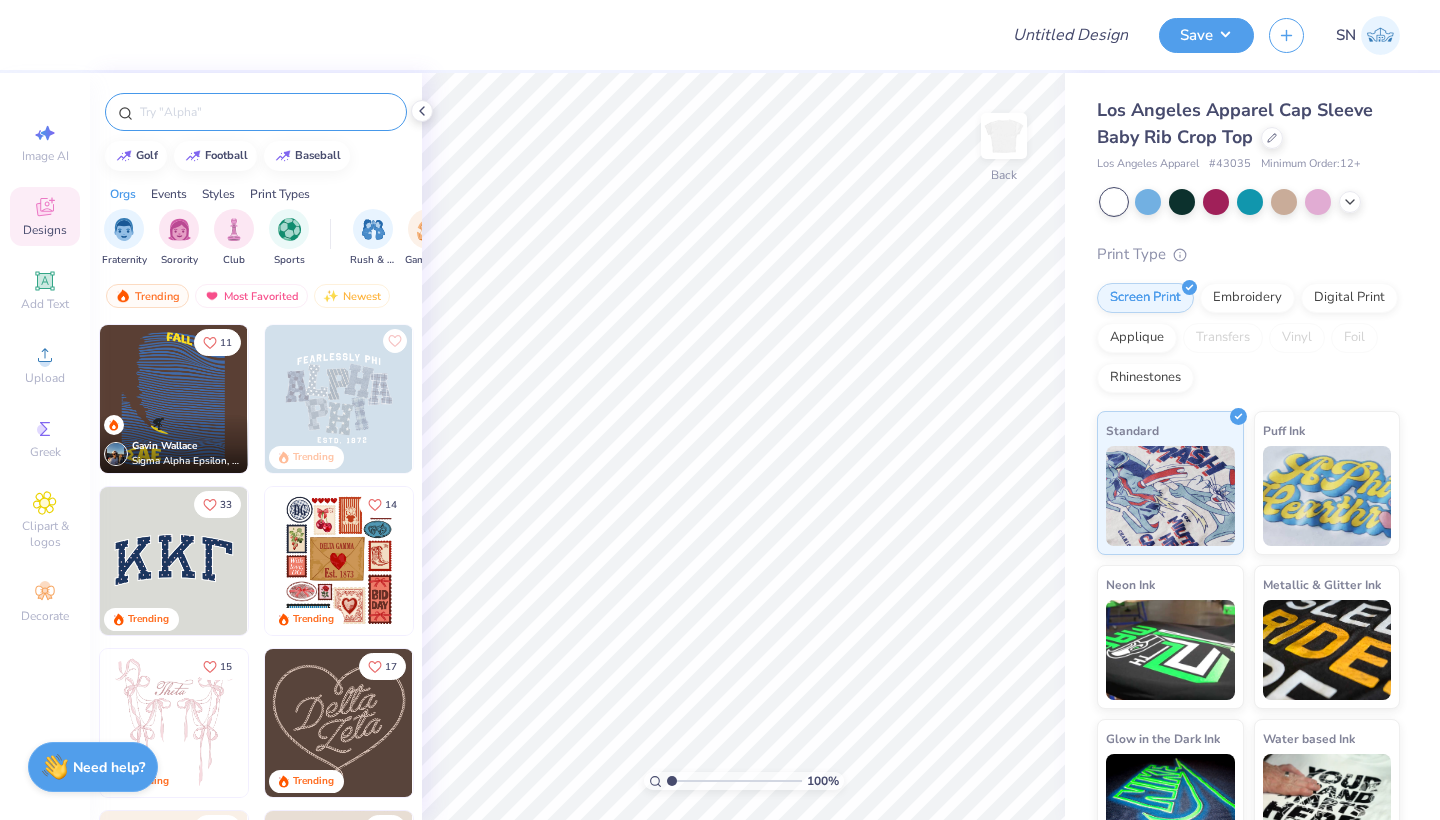 click at bounding box center [266, 112] 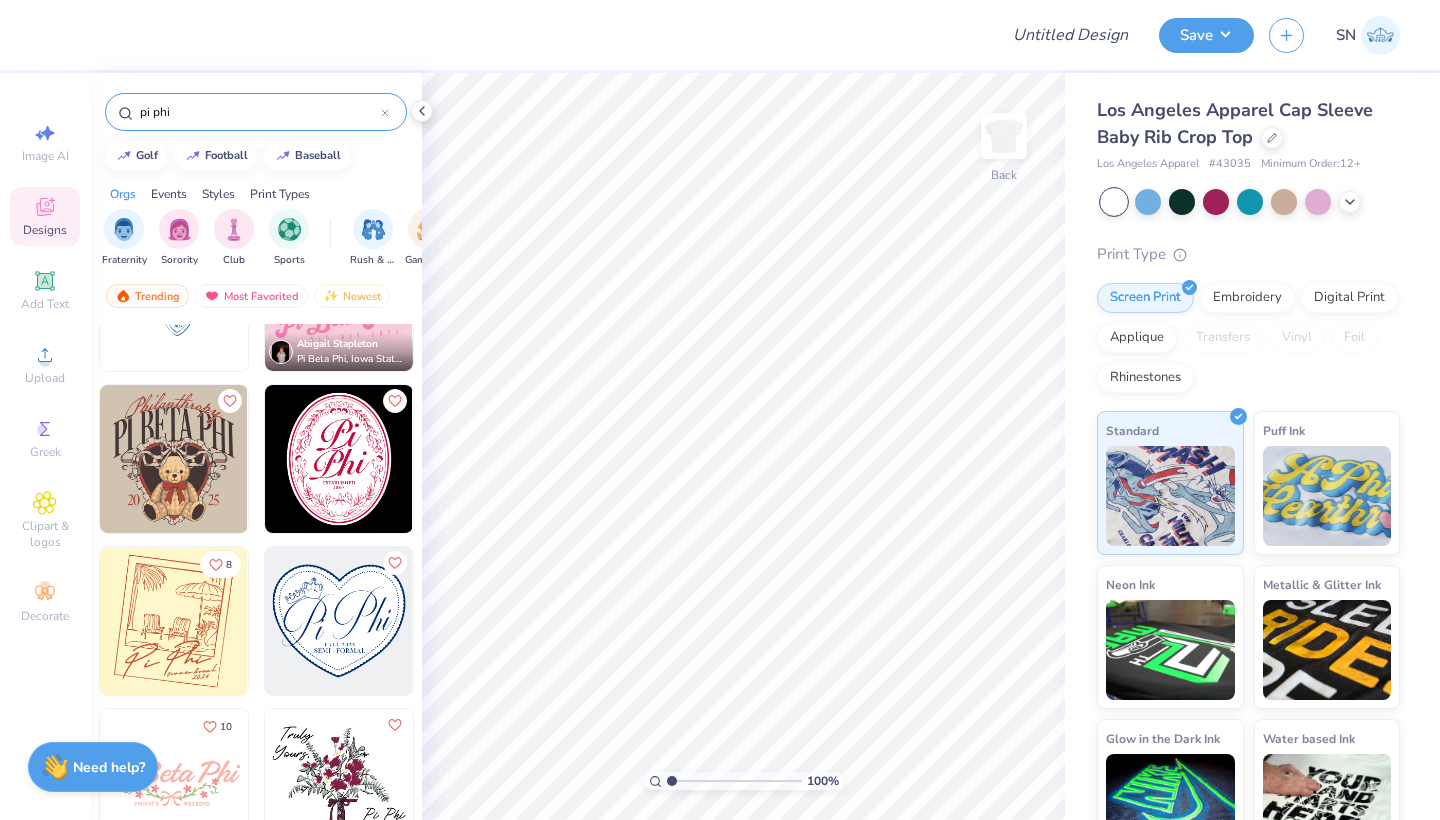 scroll, scrollTop: 3370, scrollLeft: 0, axis: vertical 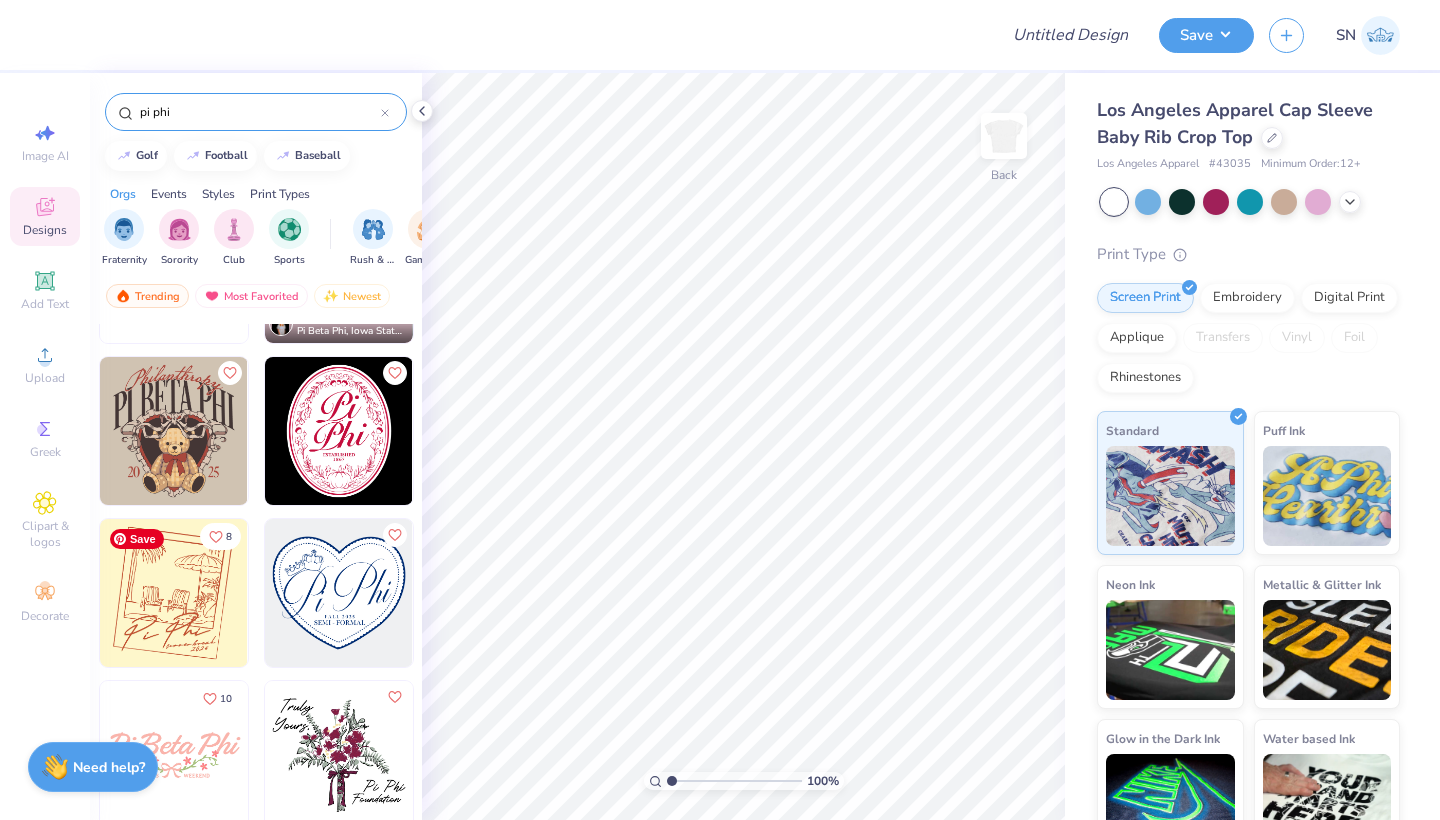 type on "pi phi" 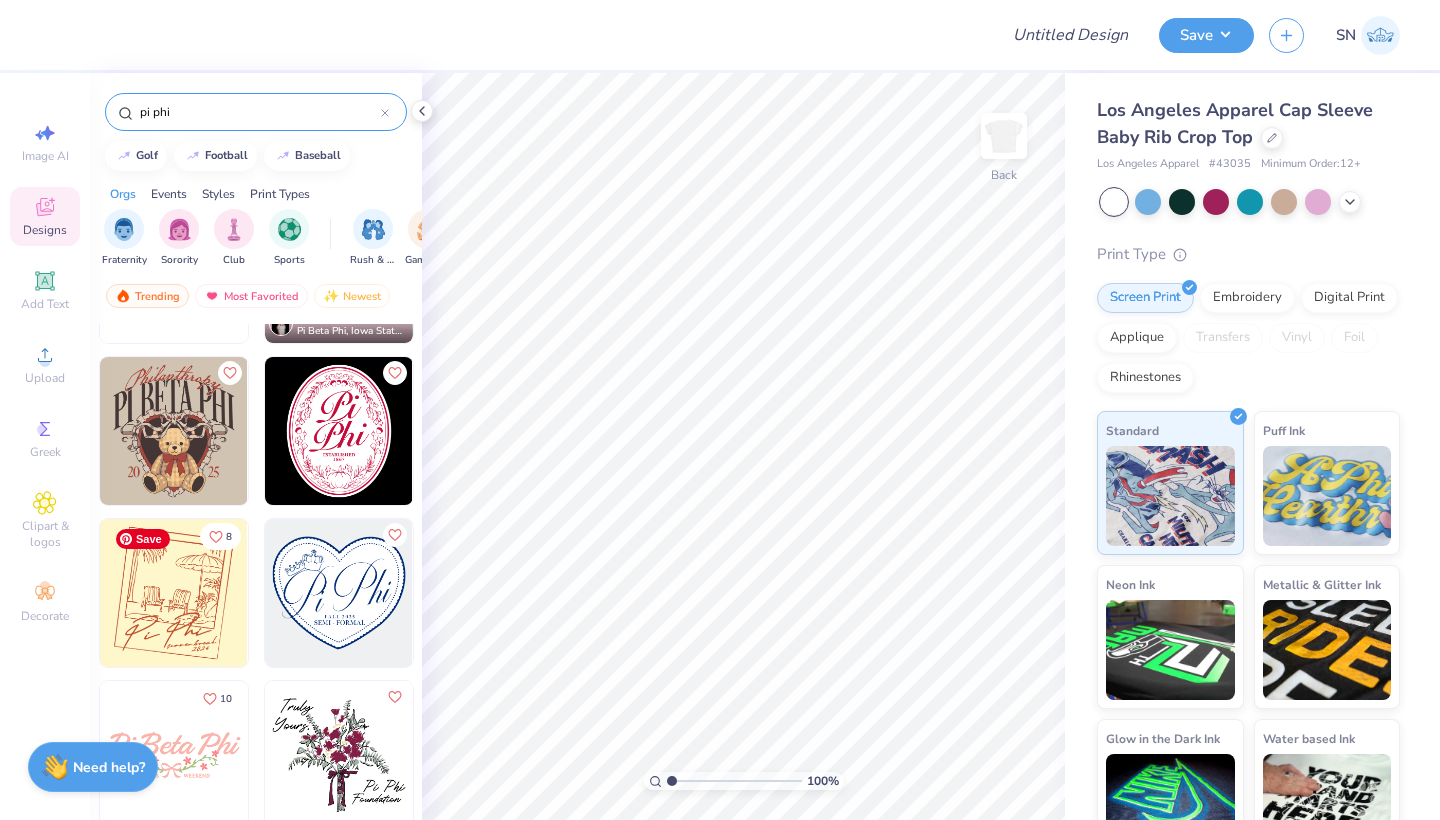 click at bounding box center (322, 593) 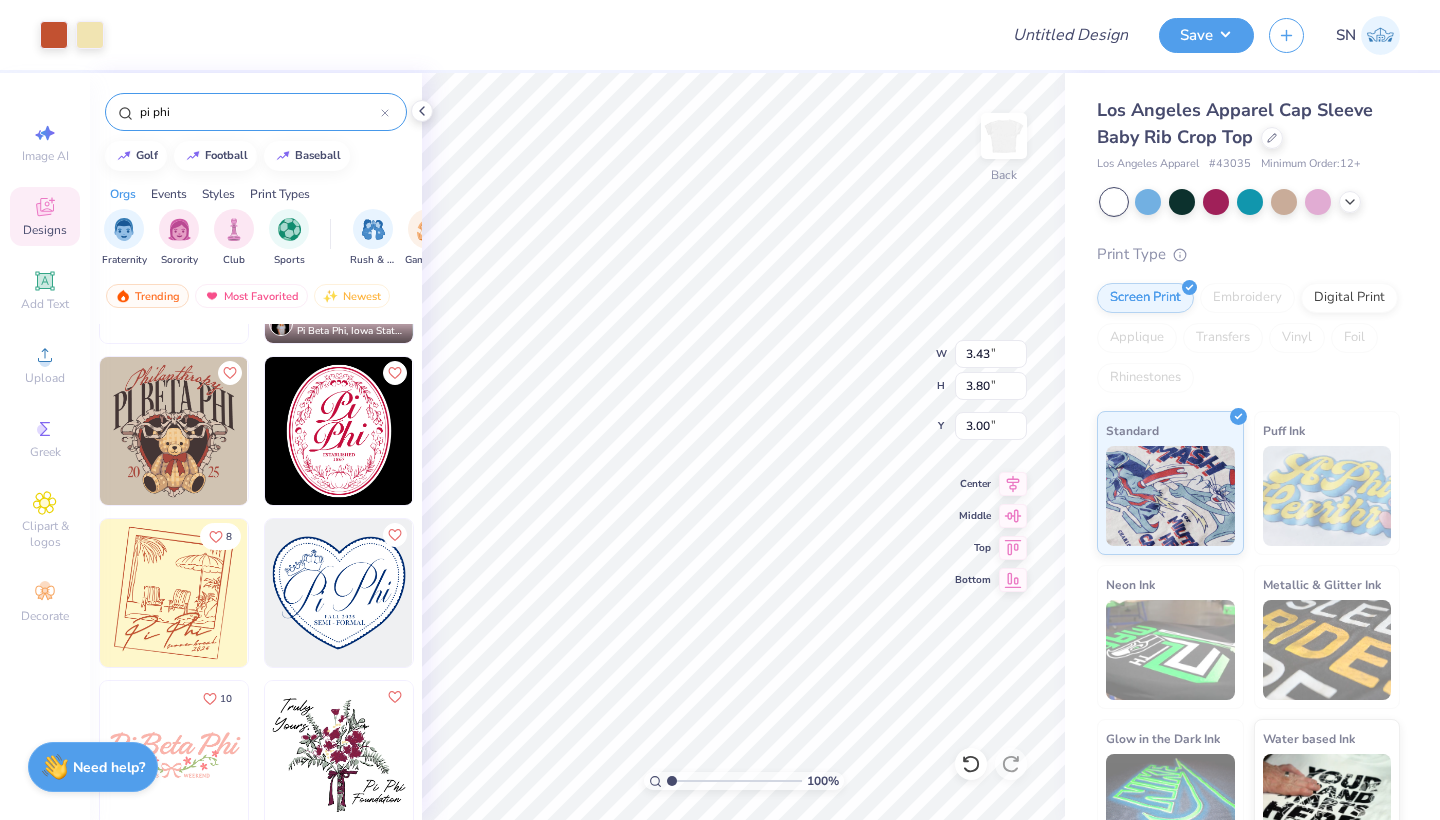 type on "5.12" 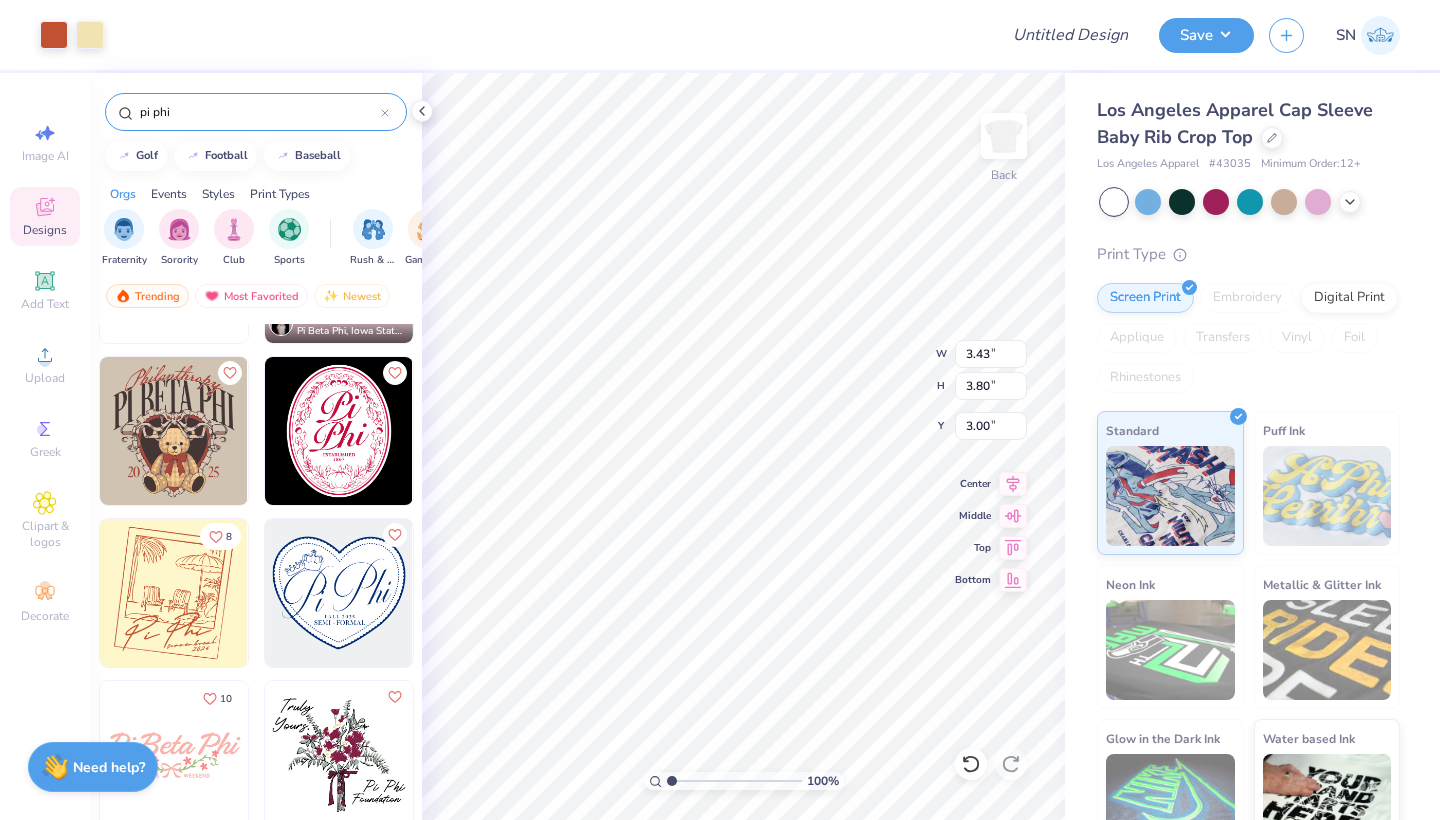 type on "5.67" 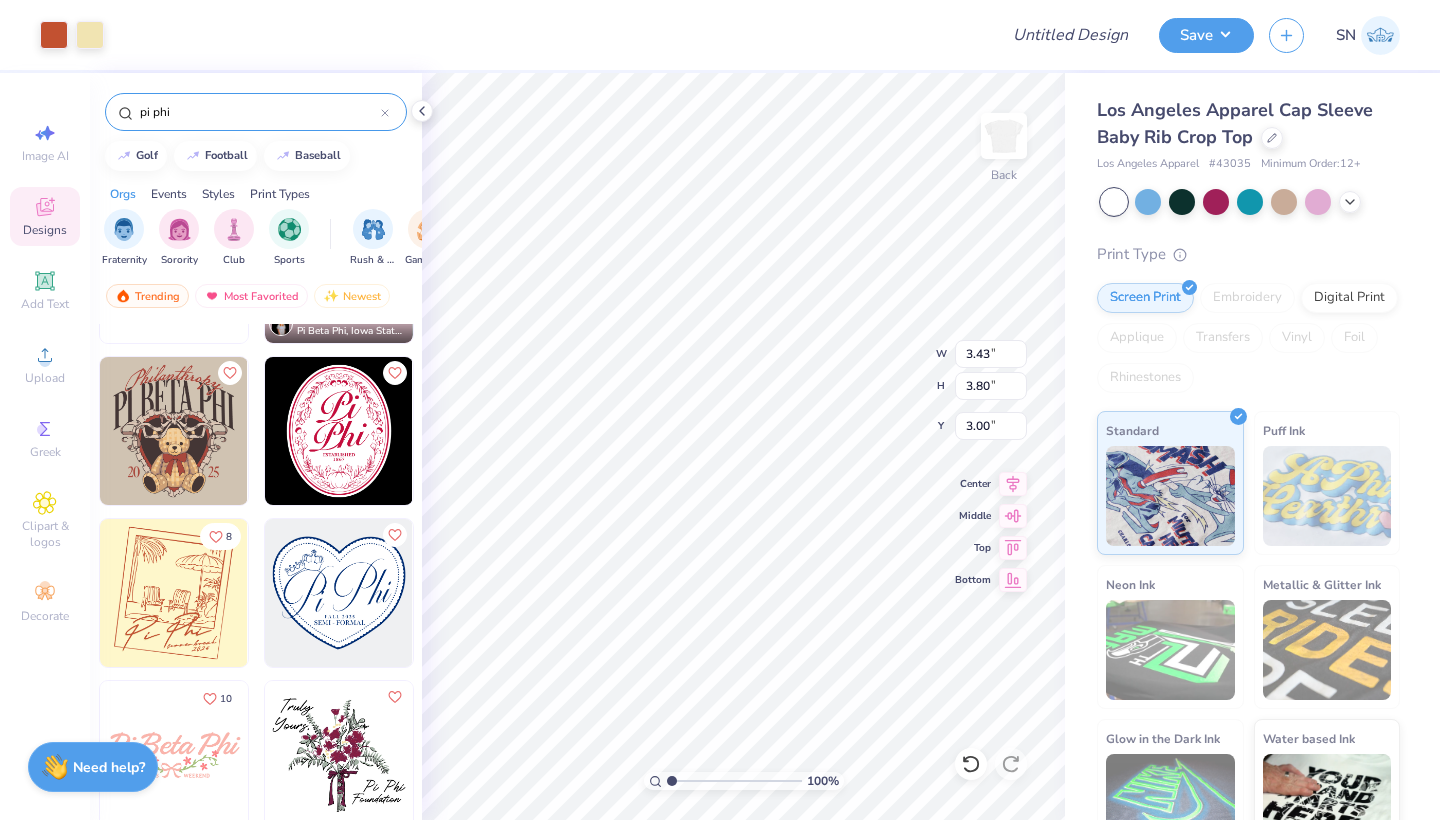 type on "1.13" 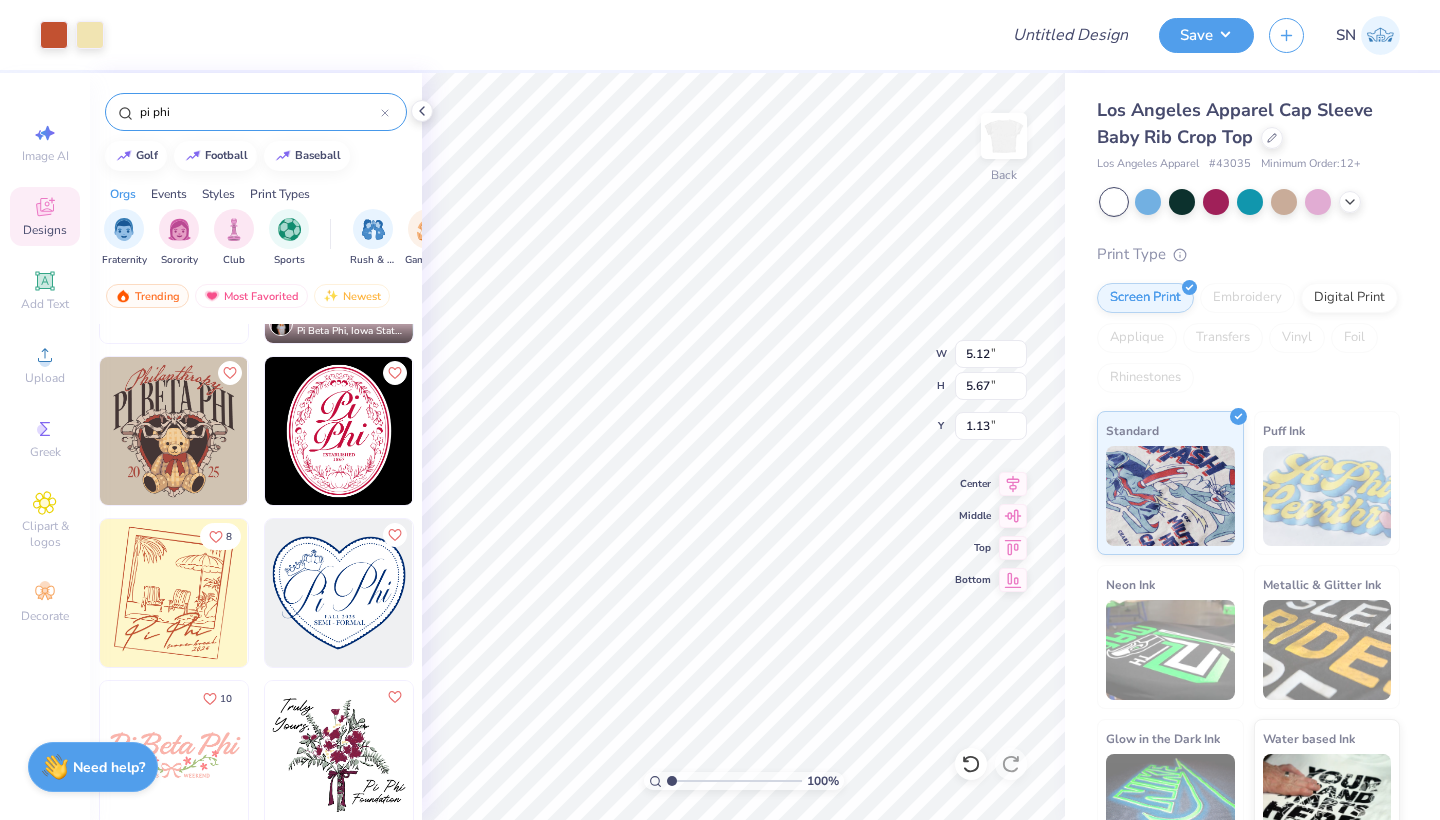 type on "6.88" 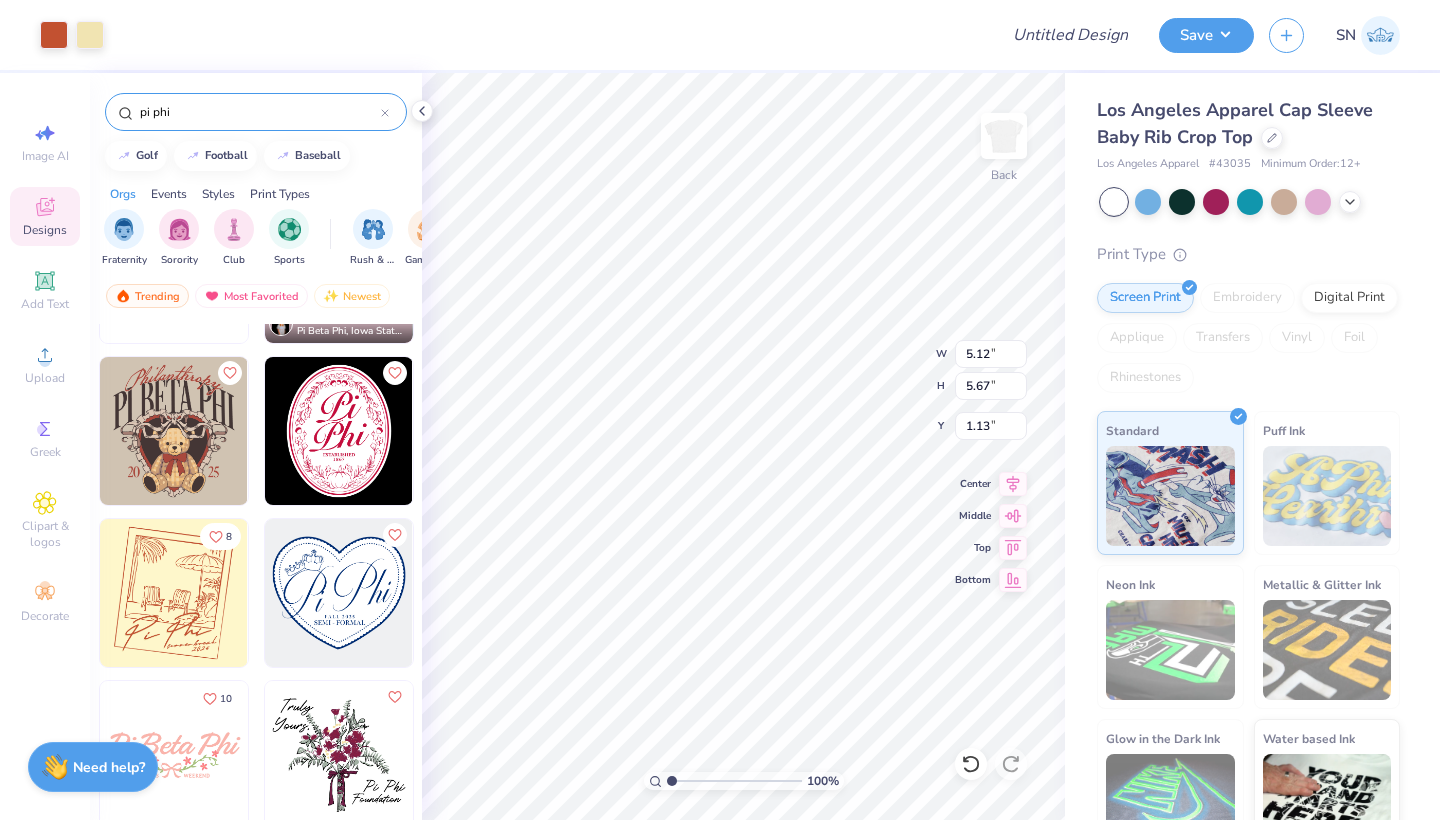 type on "7.62" 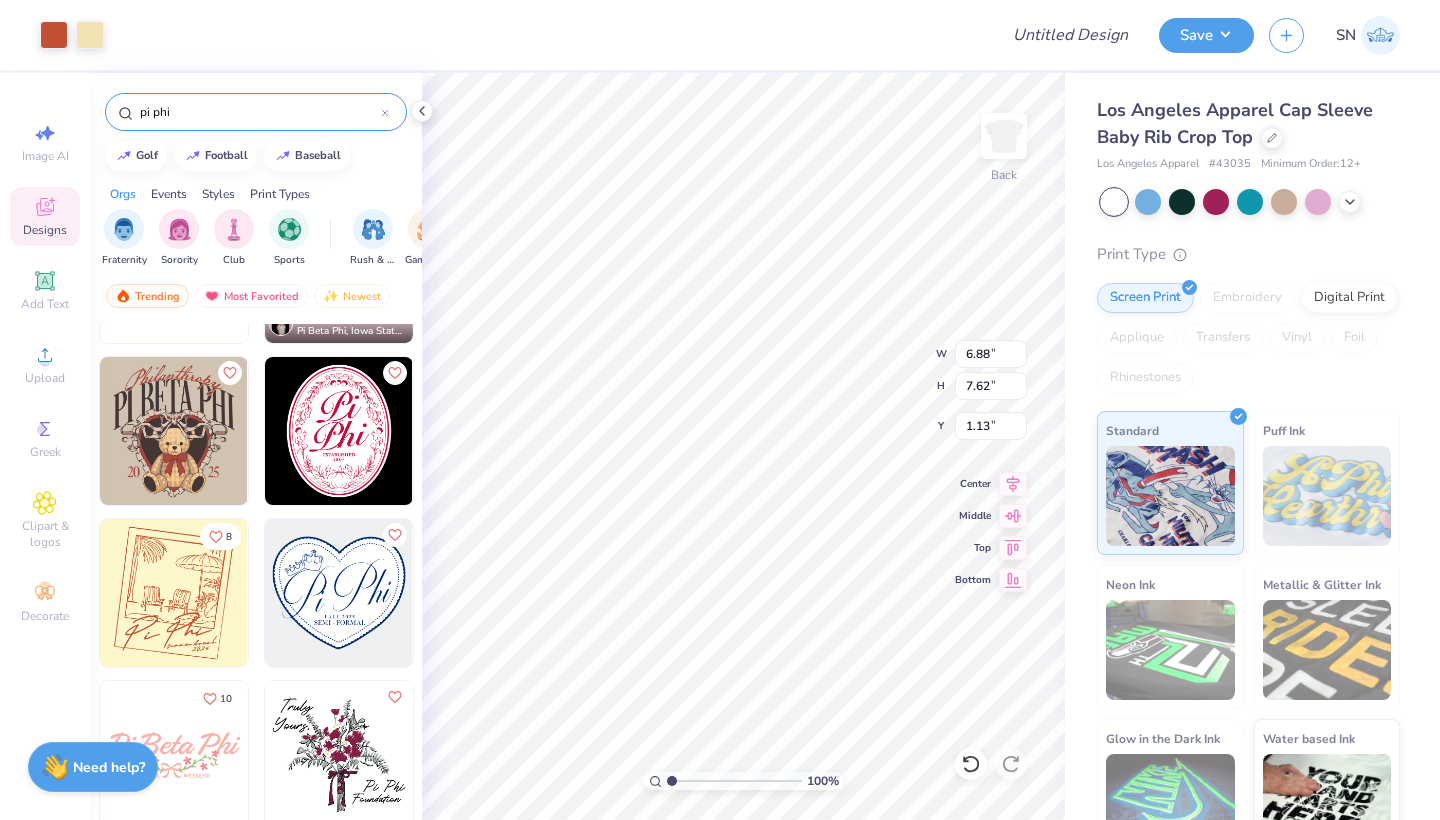 type on "1.36" 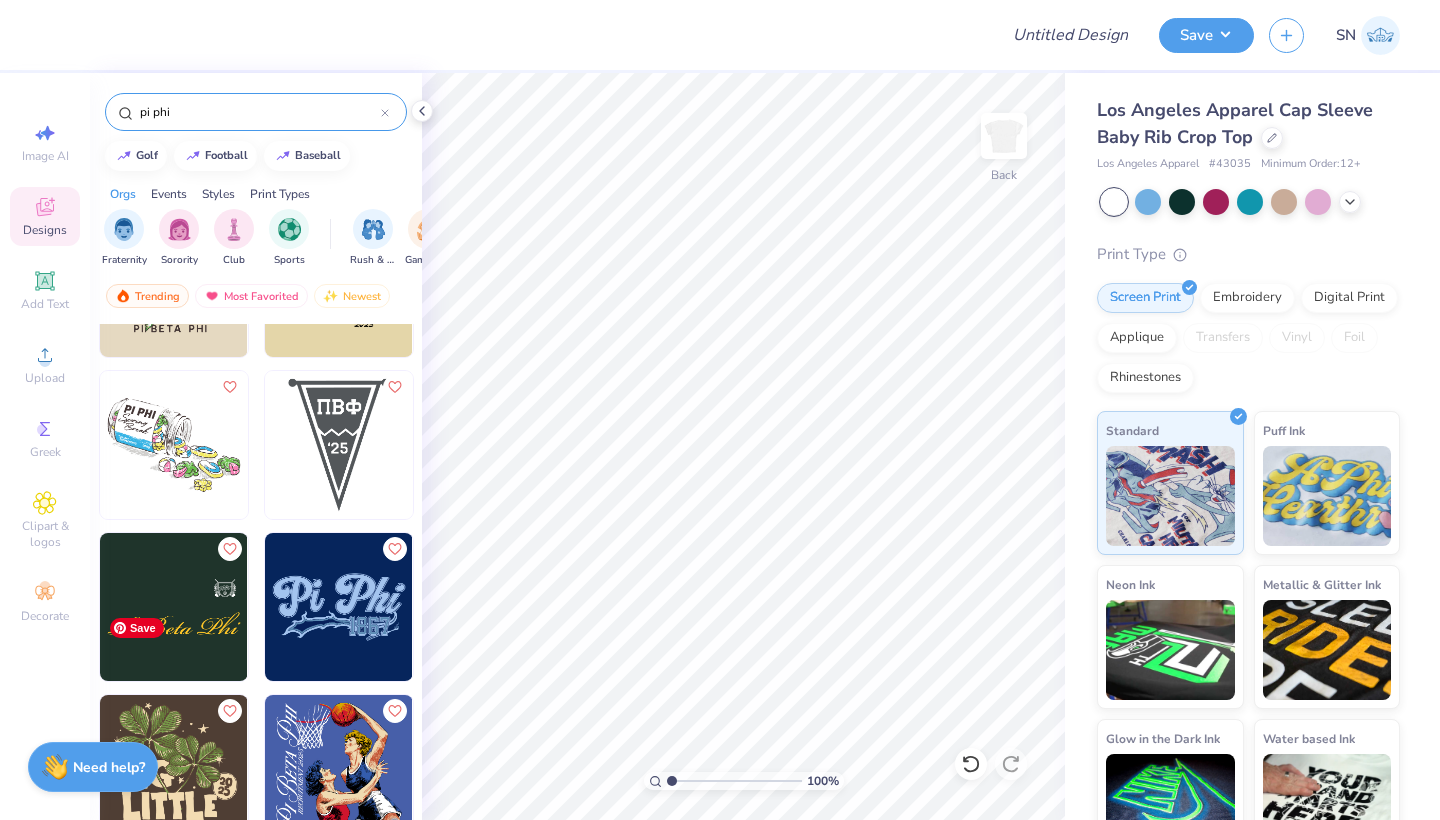 scroll, scrollTop: 4028, scrollLeft: 0, axis: vertical 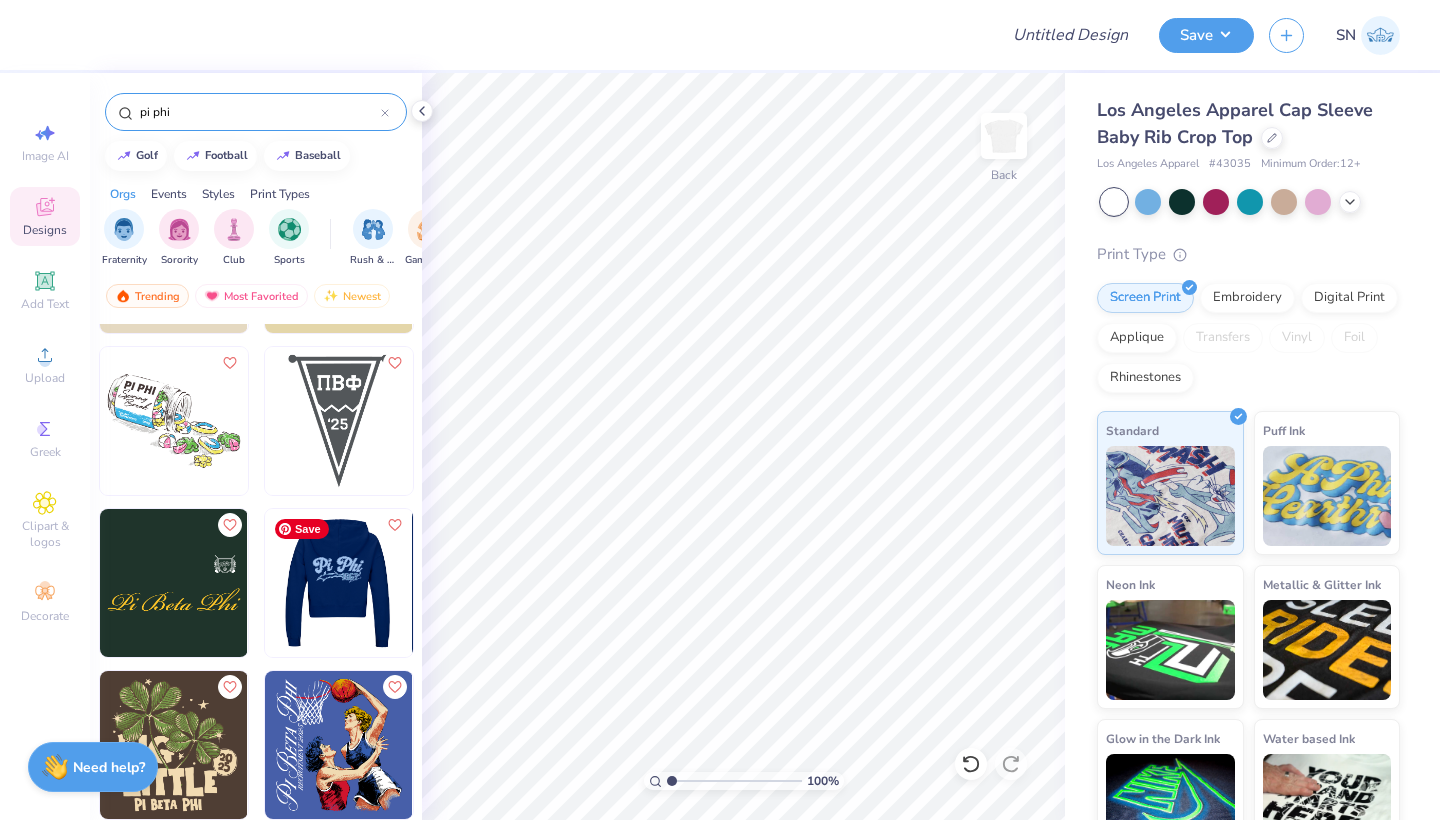 click at bounding box center [191, 583] 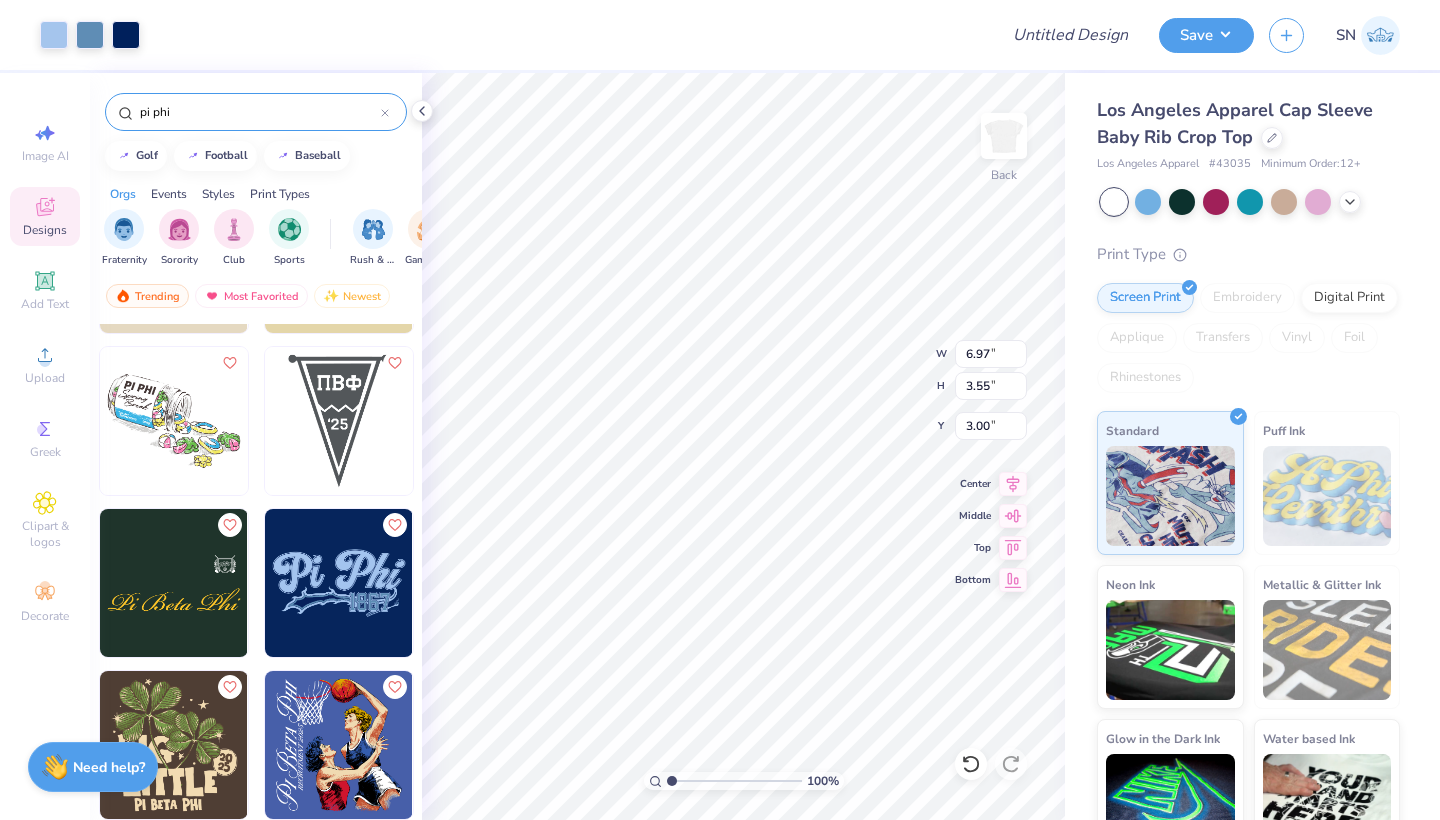type on "6.85" 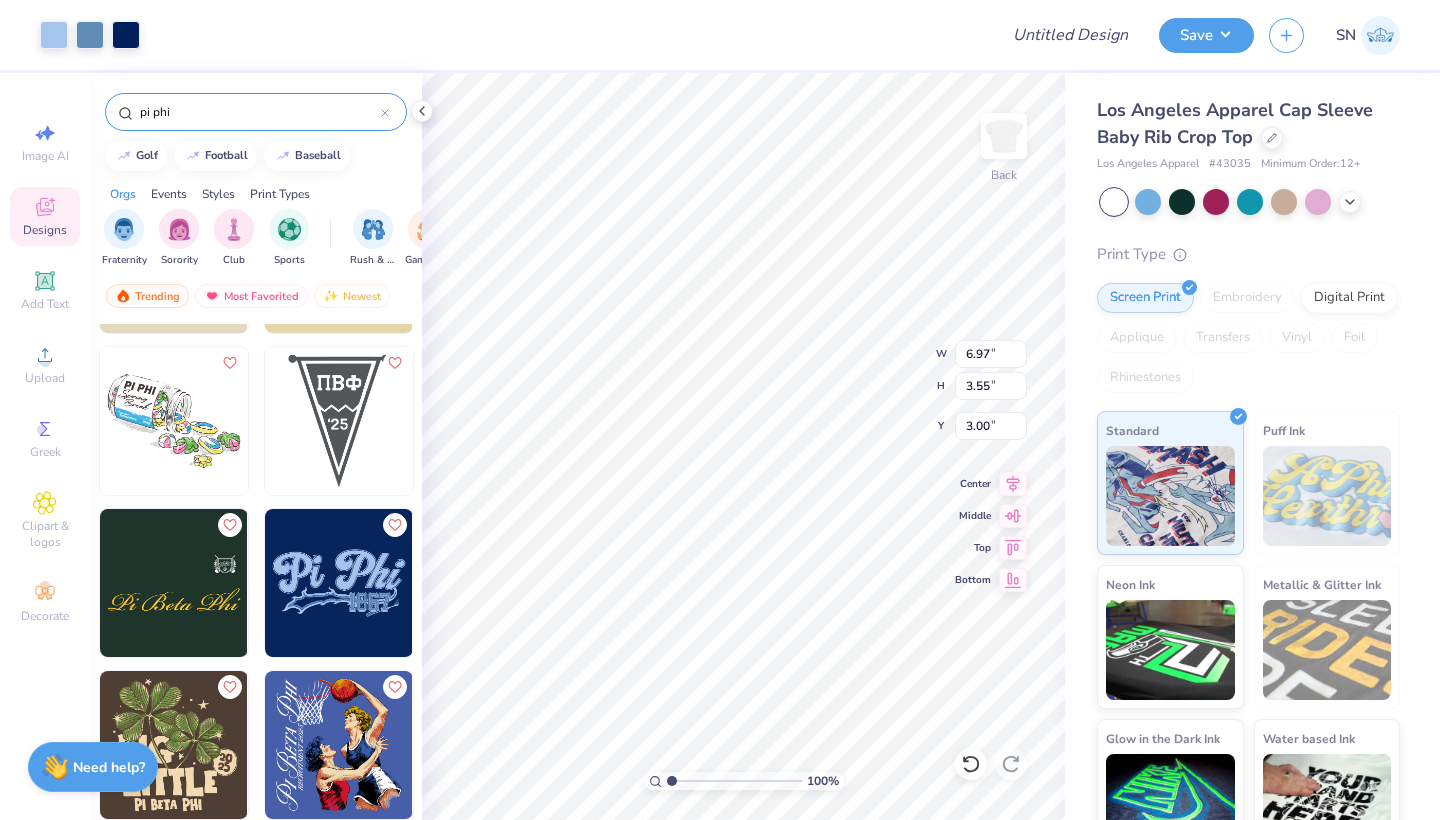 type on "3.49" 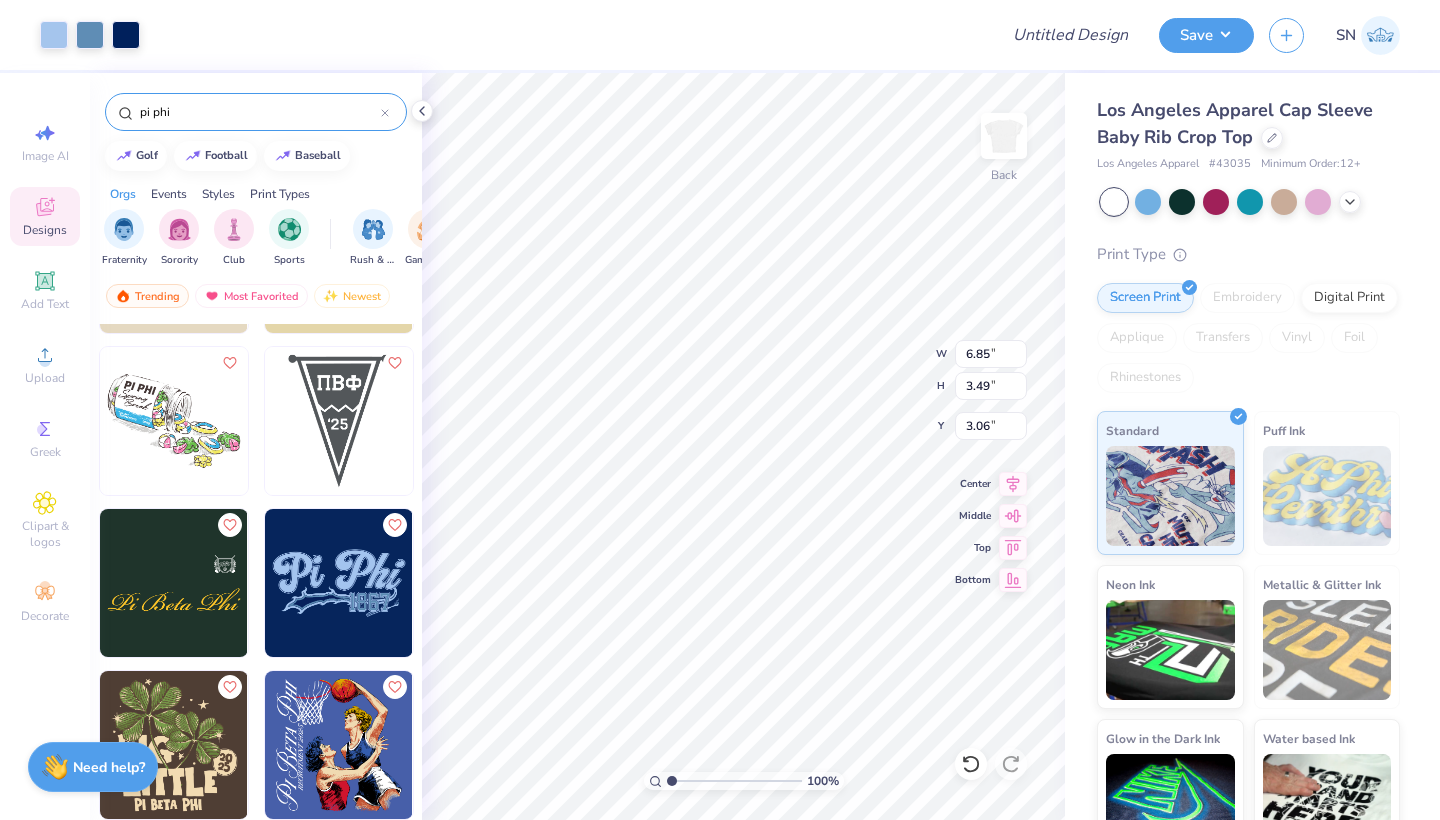 type on "1.80" 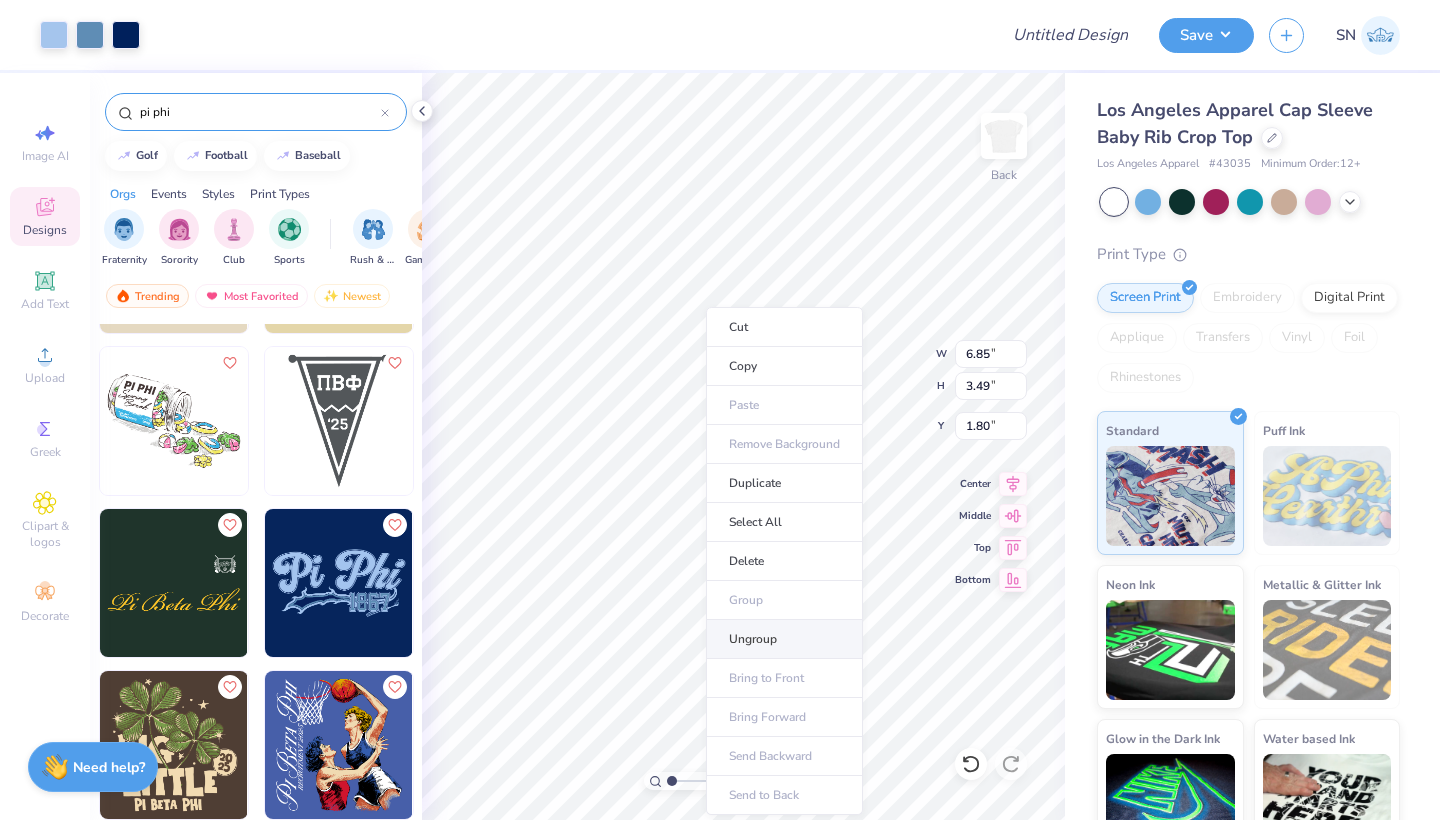 click on "Ungroup" at bounding box center [784, 639] 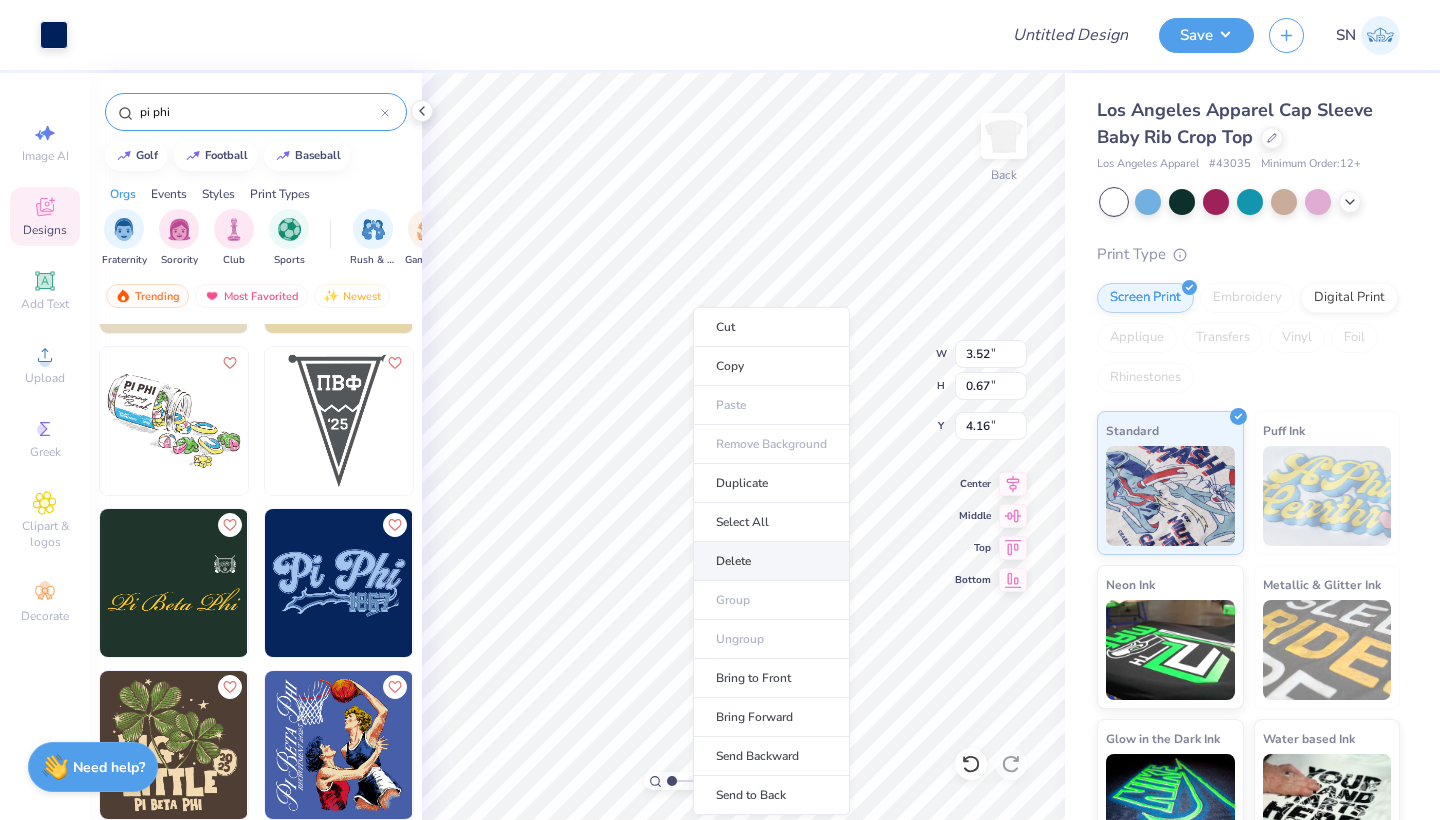 click on "Delete" at bounding box center [771, 561] 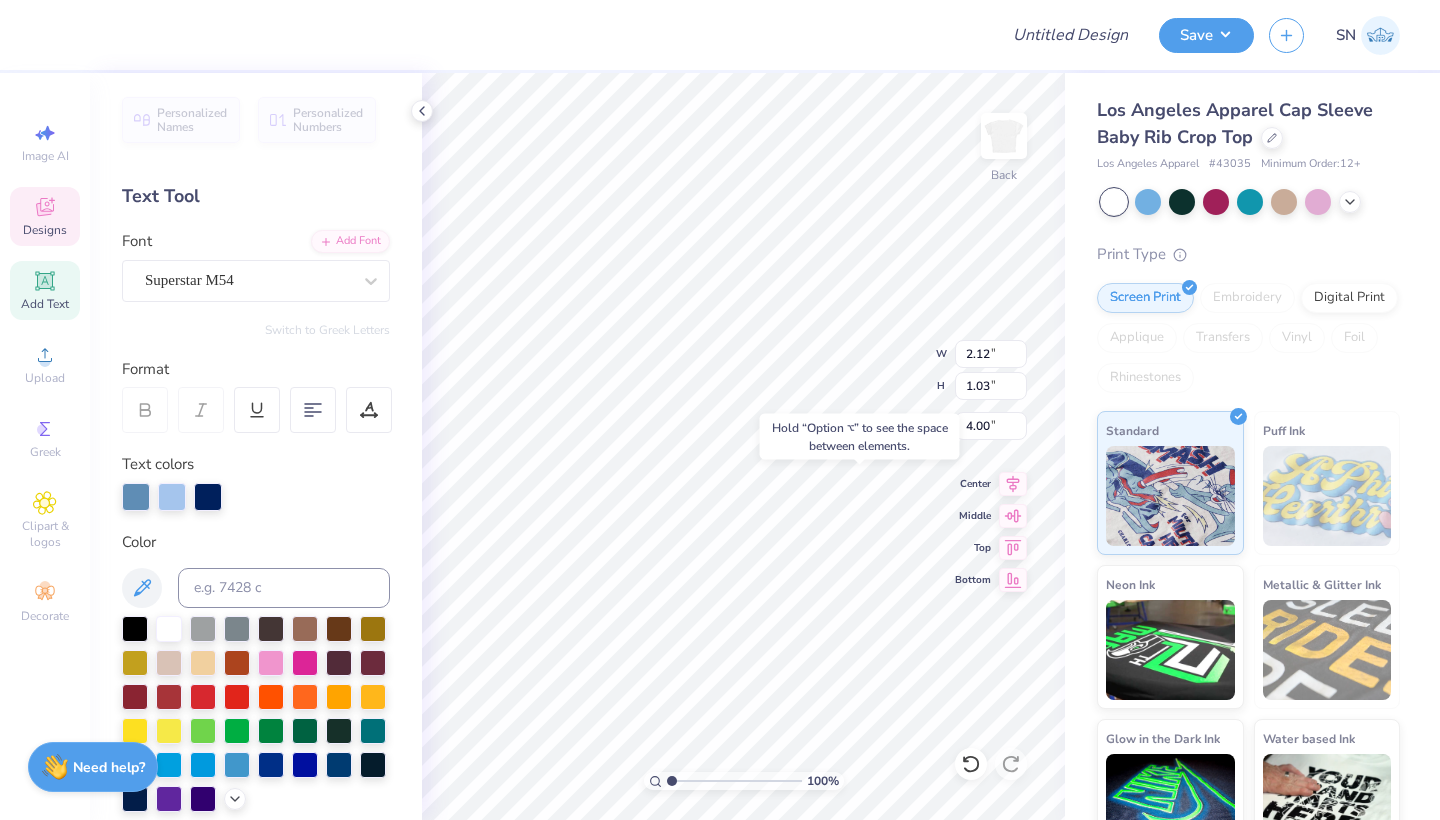 type on "5.52" 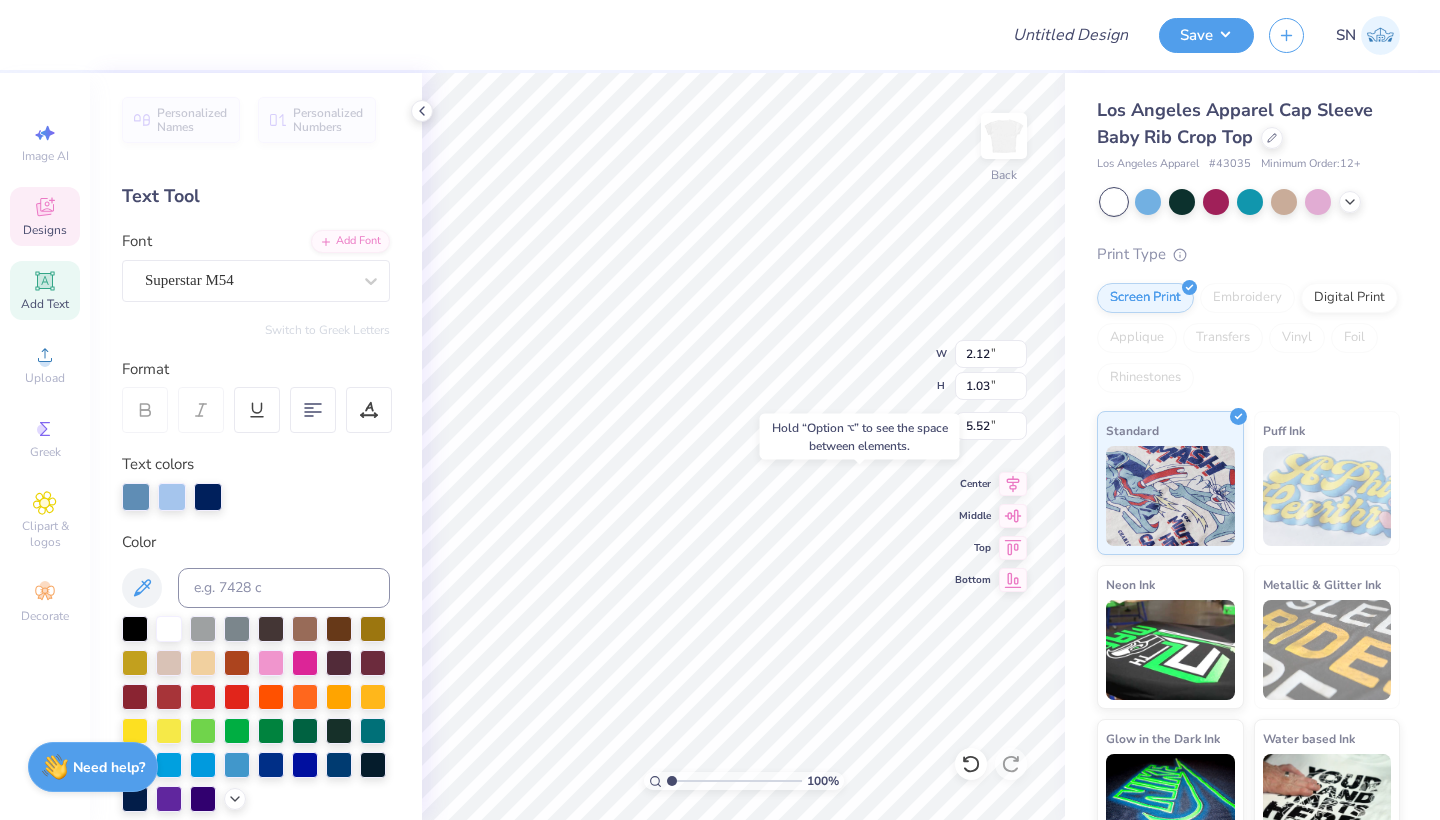 click on "Hold “Option ⌥” to see the space between elements." at bounding box center [860, 437] 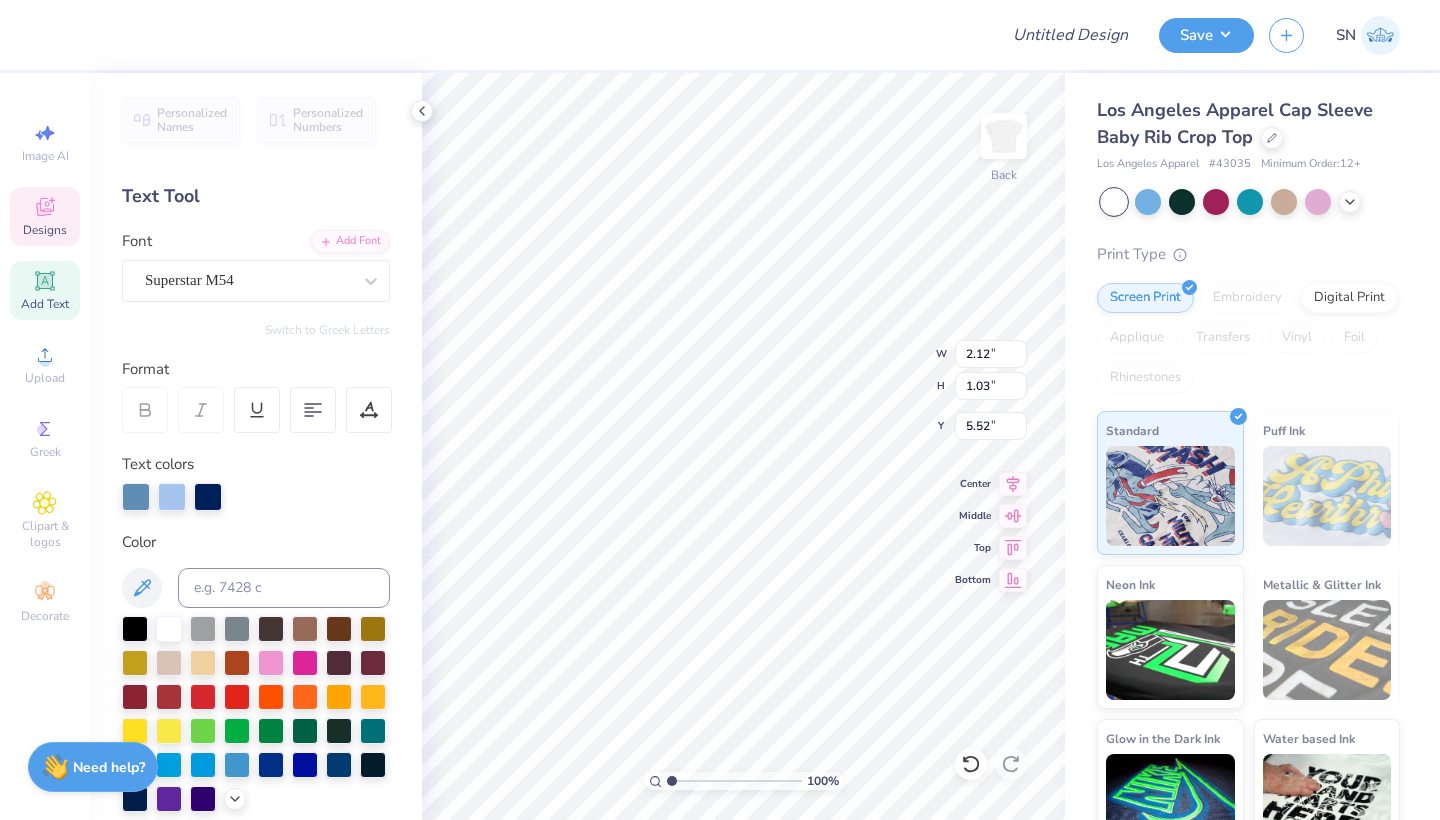 type on "4.09" 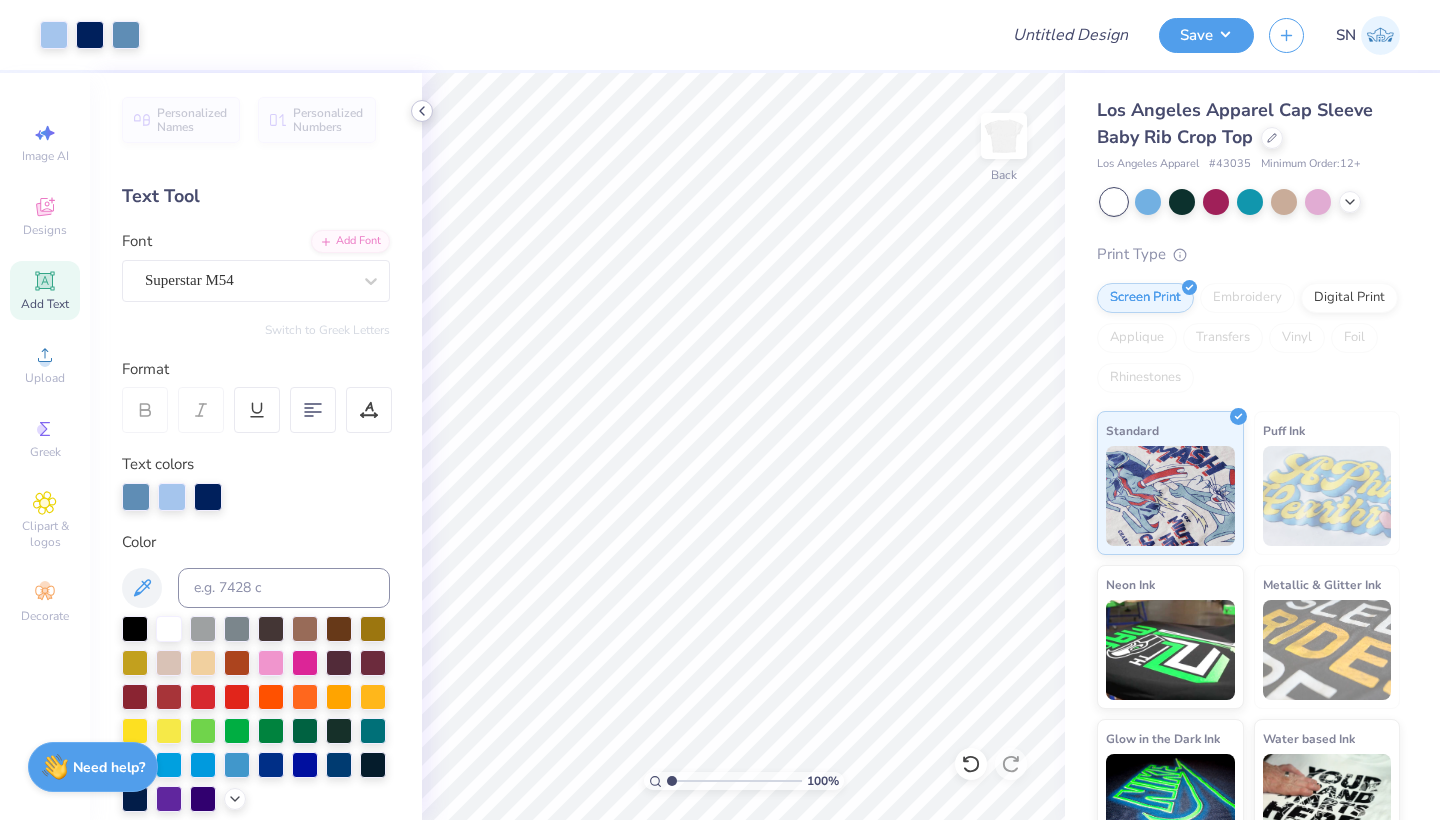 click 